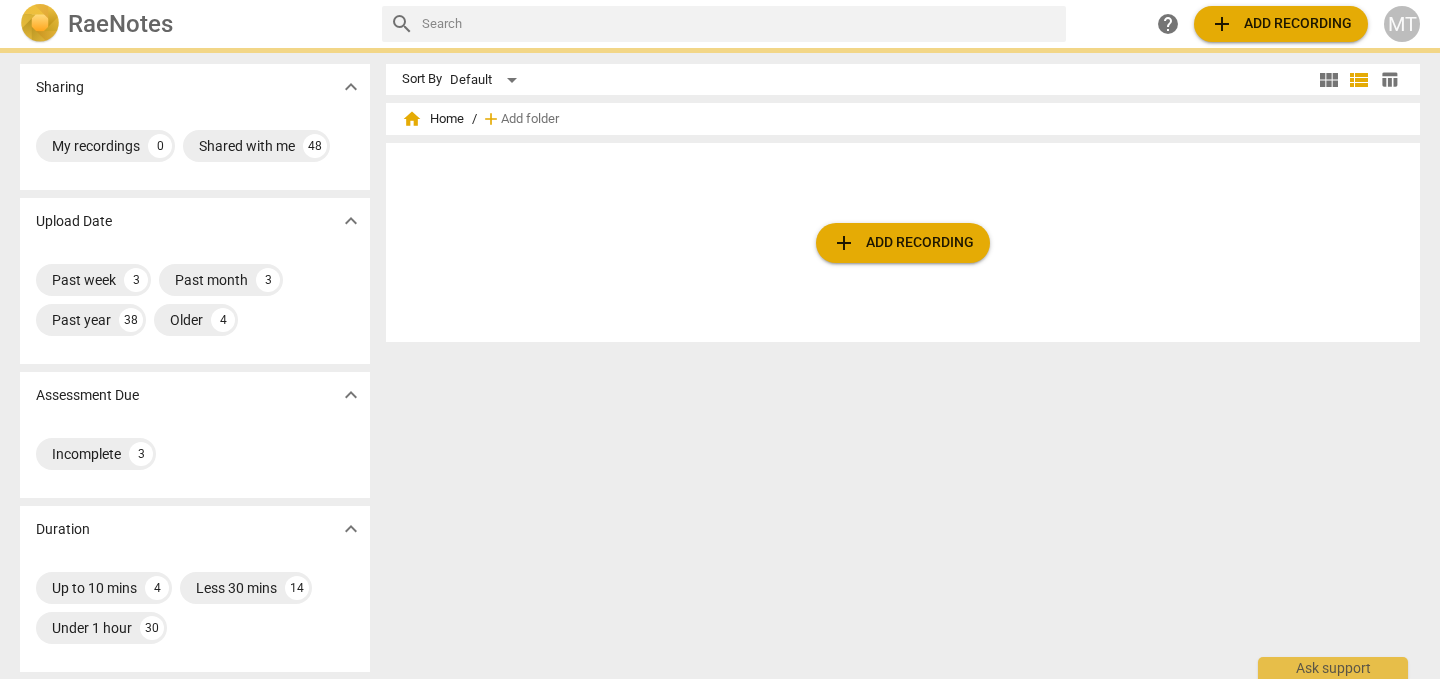 scroll, scrollTop: 0, scrollLeft: 0, axis: both 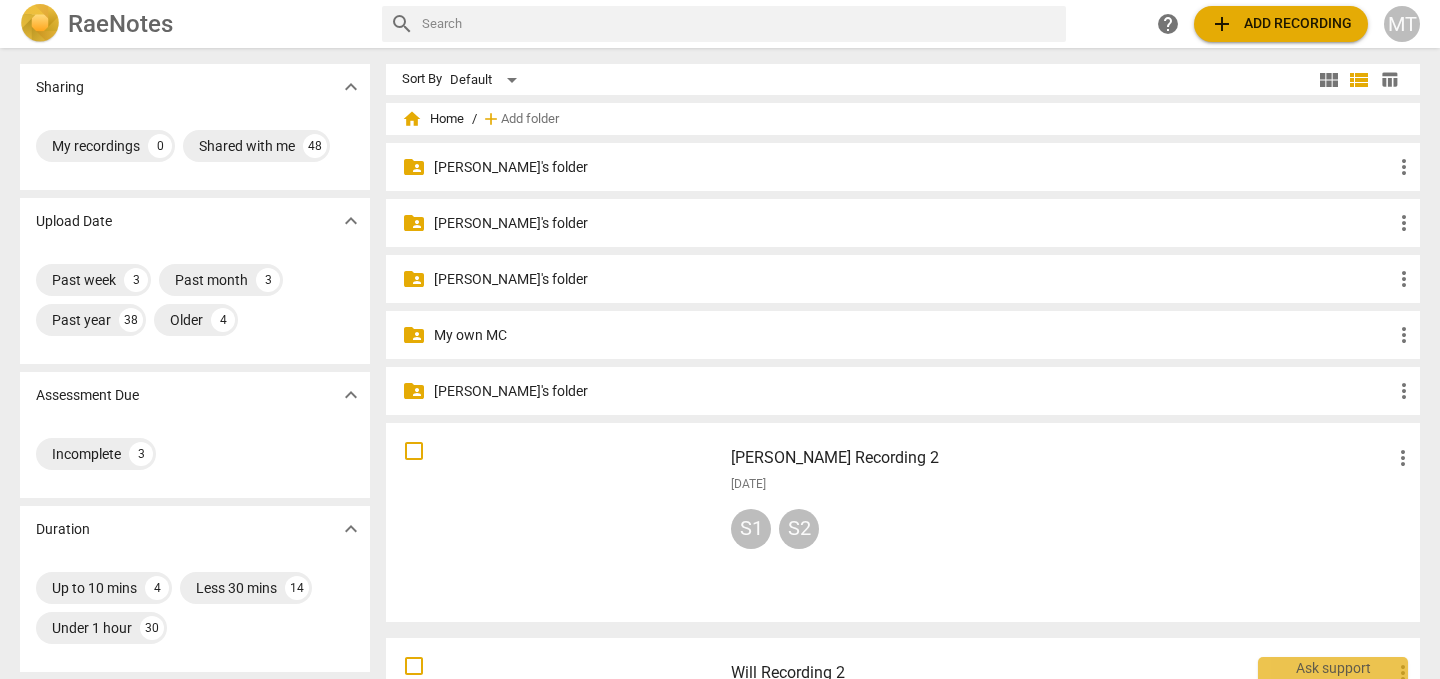 click on "[PERSON_NAME]'s folder" at bounding box center (913, 391) 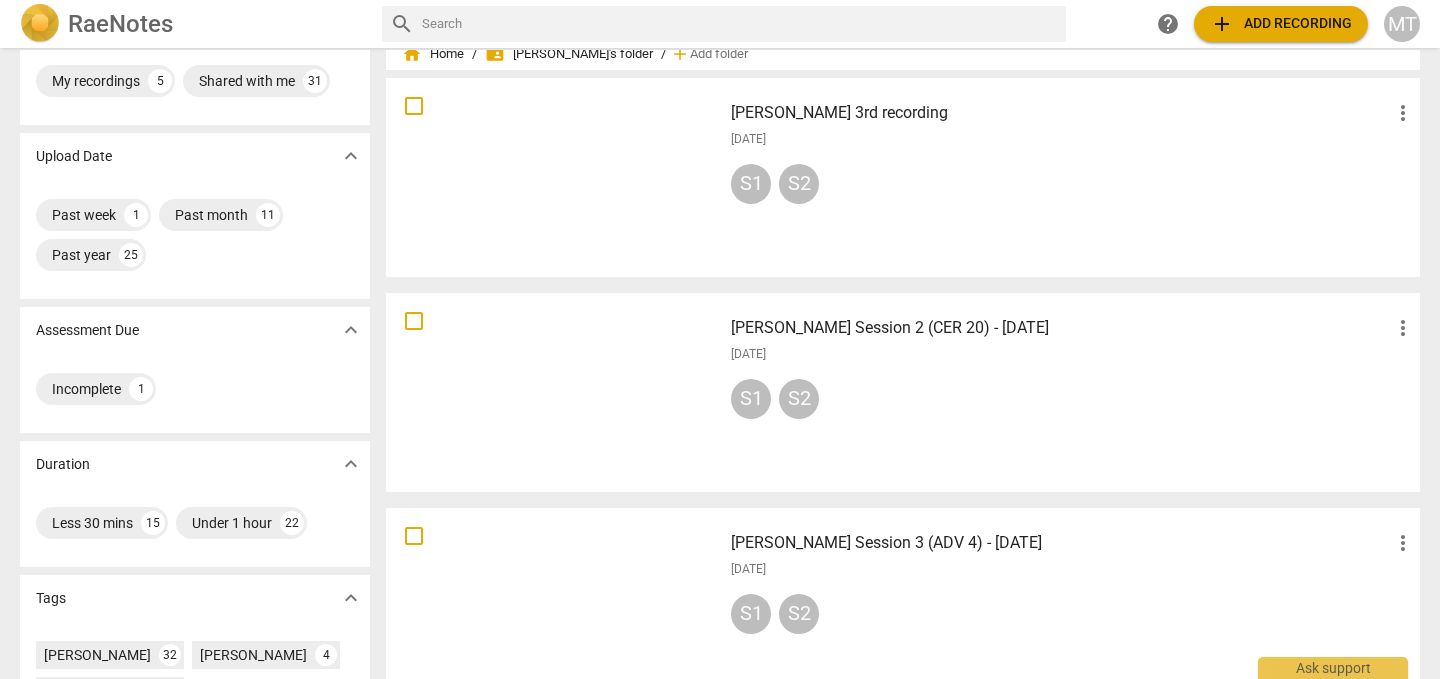 scroll, scrollTop: 66, scrollLeft: 0, axis: vertical 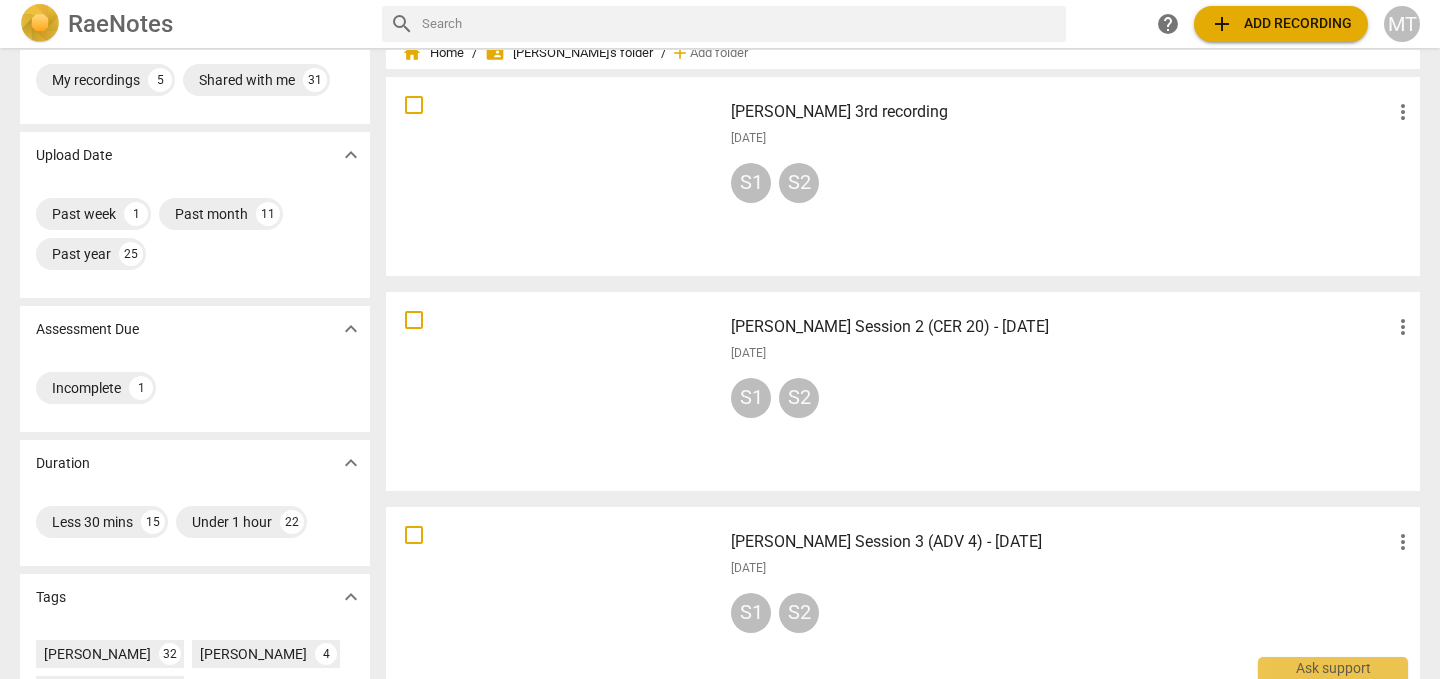 click on "[PERSON_NAME] Session 3 (ADV 4) - [DATE]" at bounding box center [1061, 542] 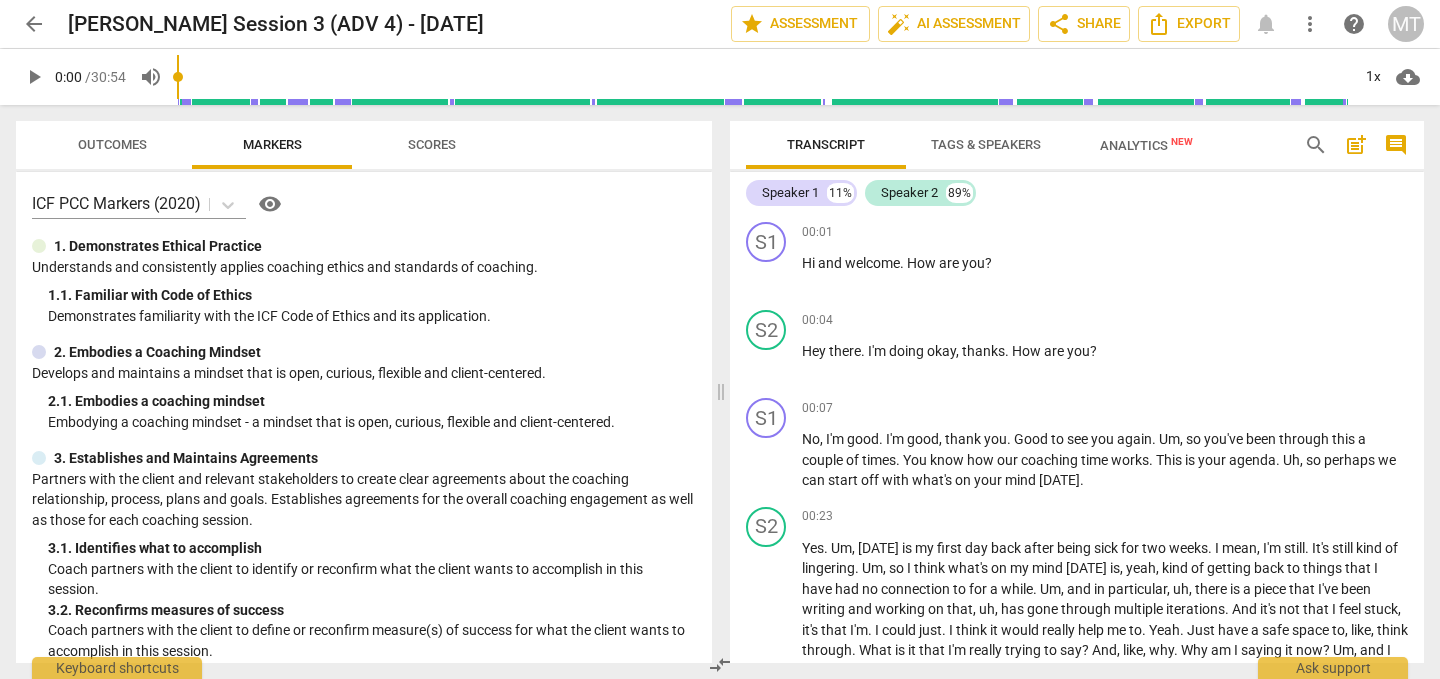 click on "more_vert" at bounding box center [1310, 24] 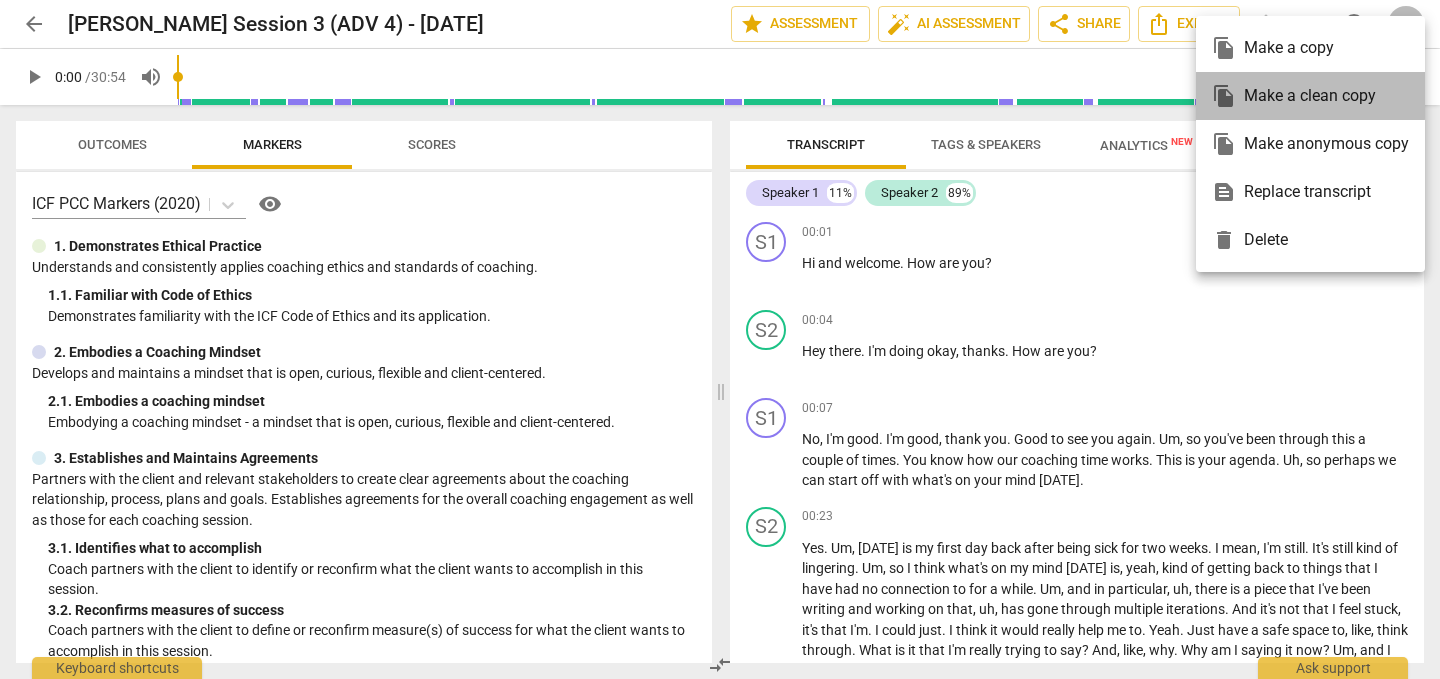 click on "file_copy    Make a clean copy" at bounding box center [1310, 96] 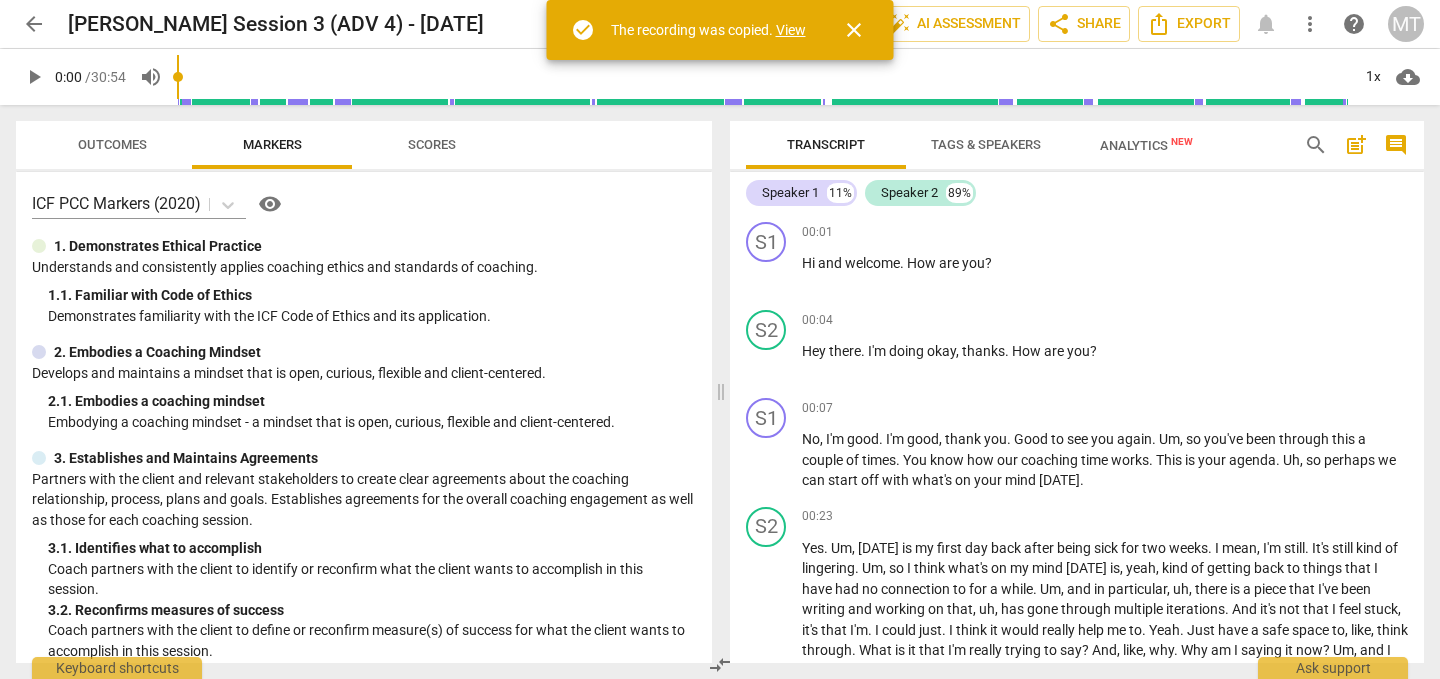 click on "arrow_back" at bounding box center [34, 24] 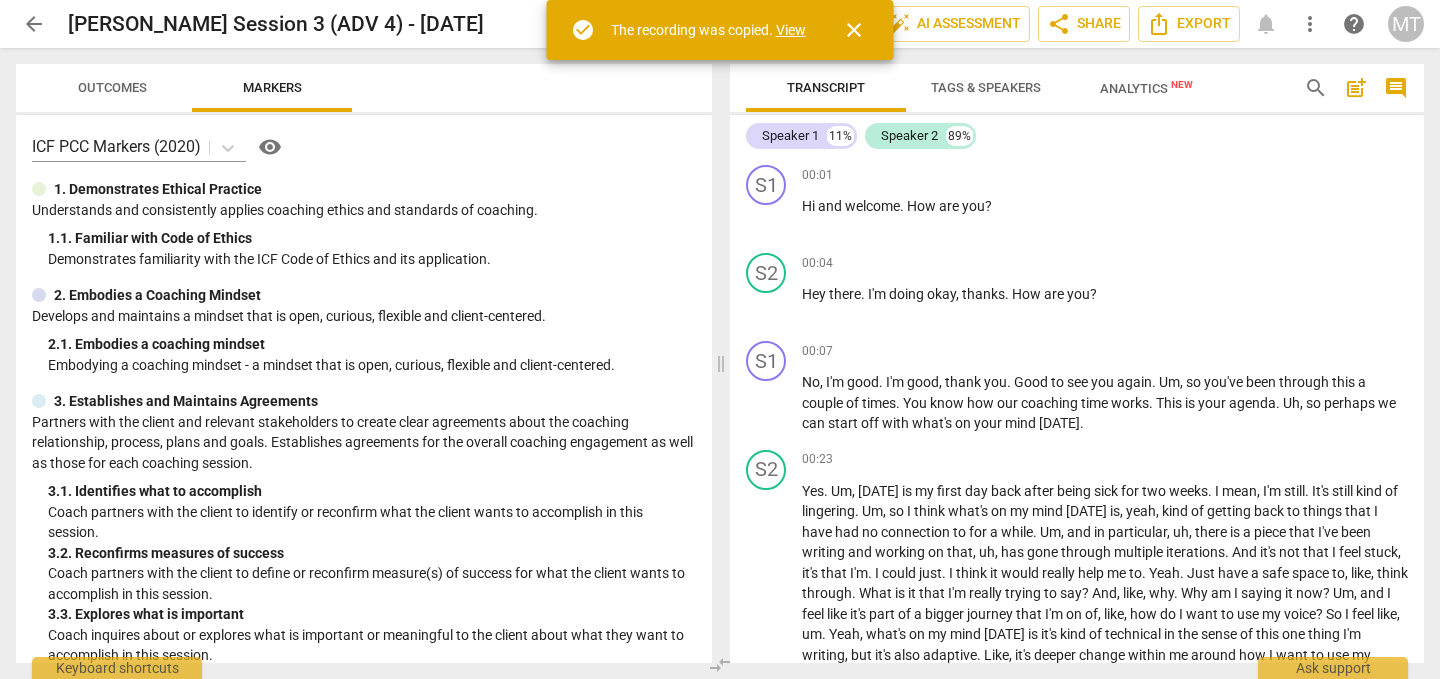 click on "arrow_back" at bounding box center [34, 24] 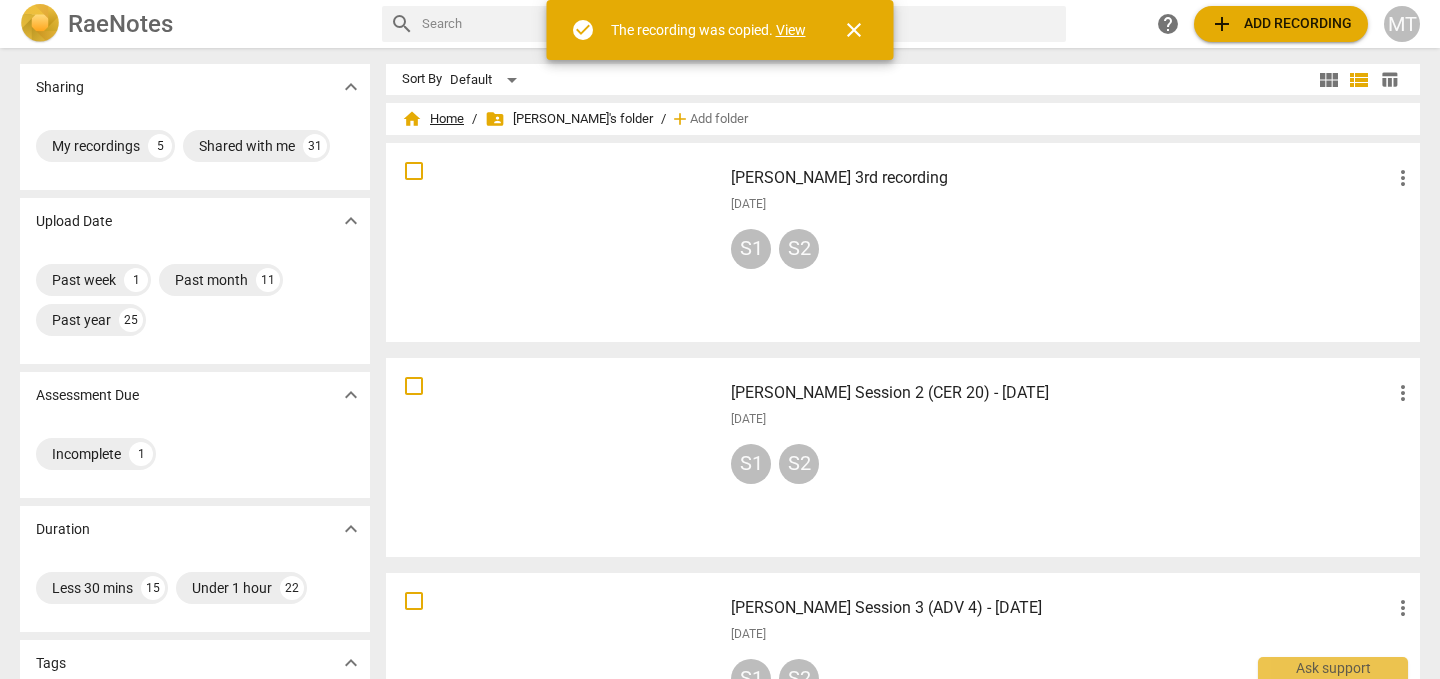 click on "home Home" at bounding box center (433, 119) 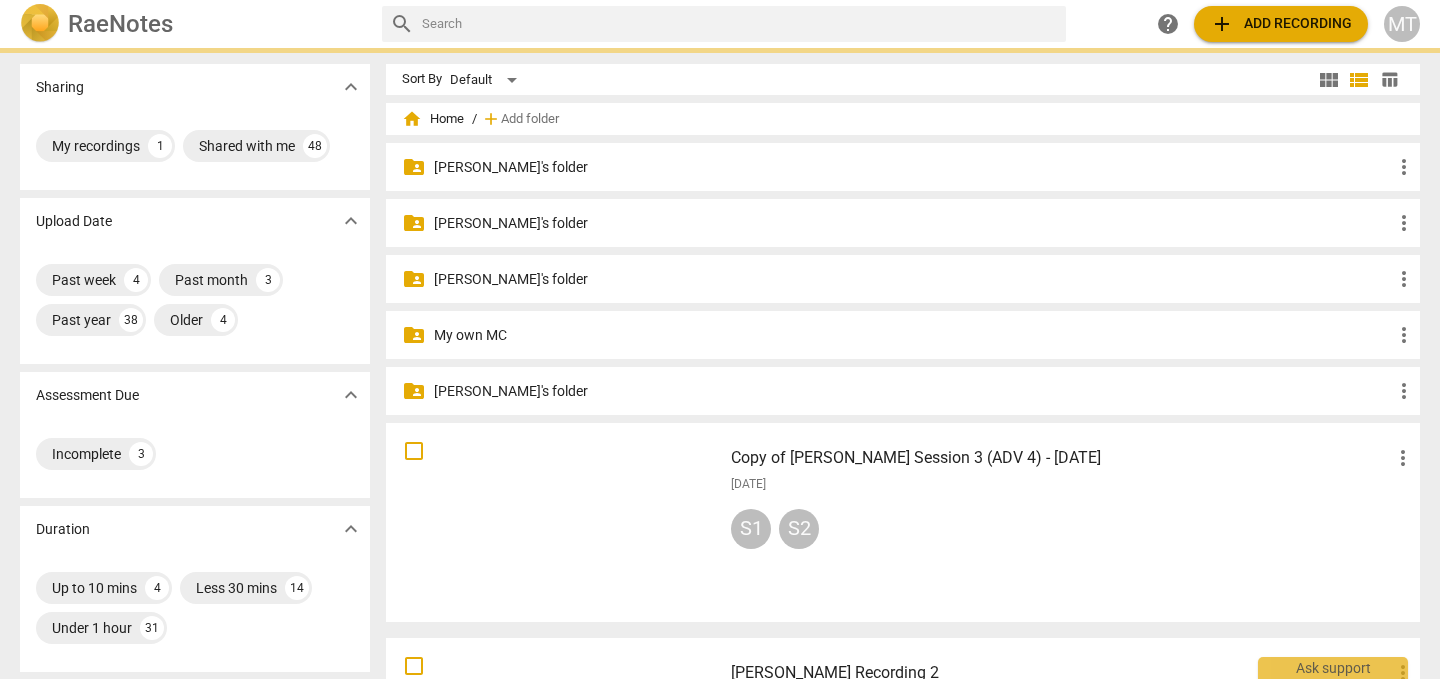 click on "My own MC" at bounding box center [913, 335] 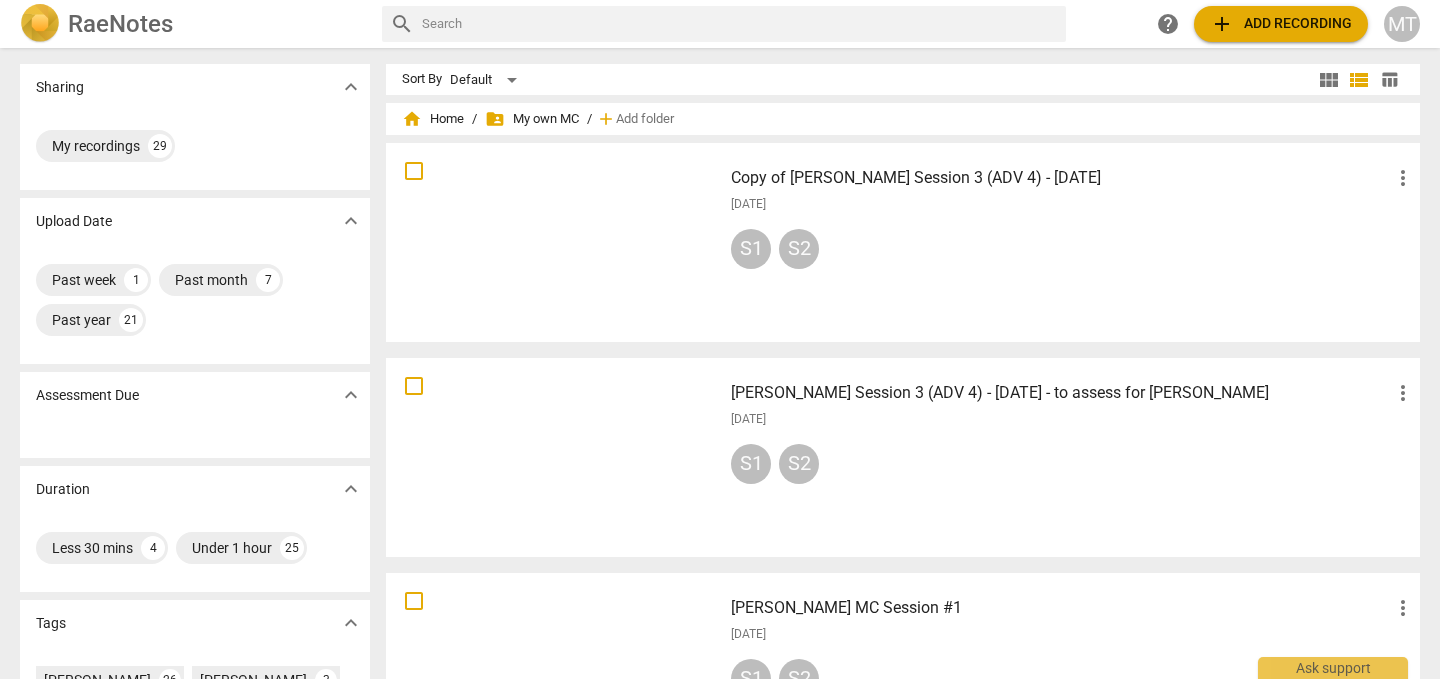 click on "more_vert" at bounding box center [1403, 178] 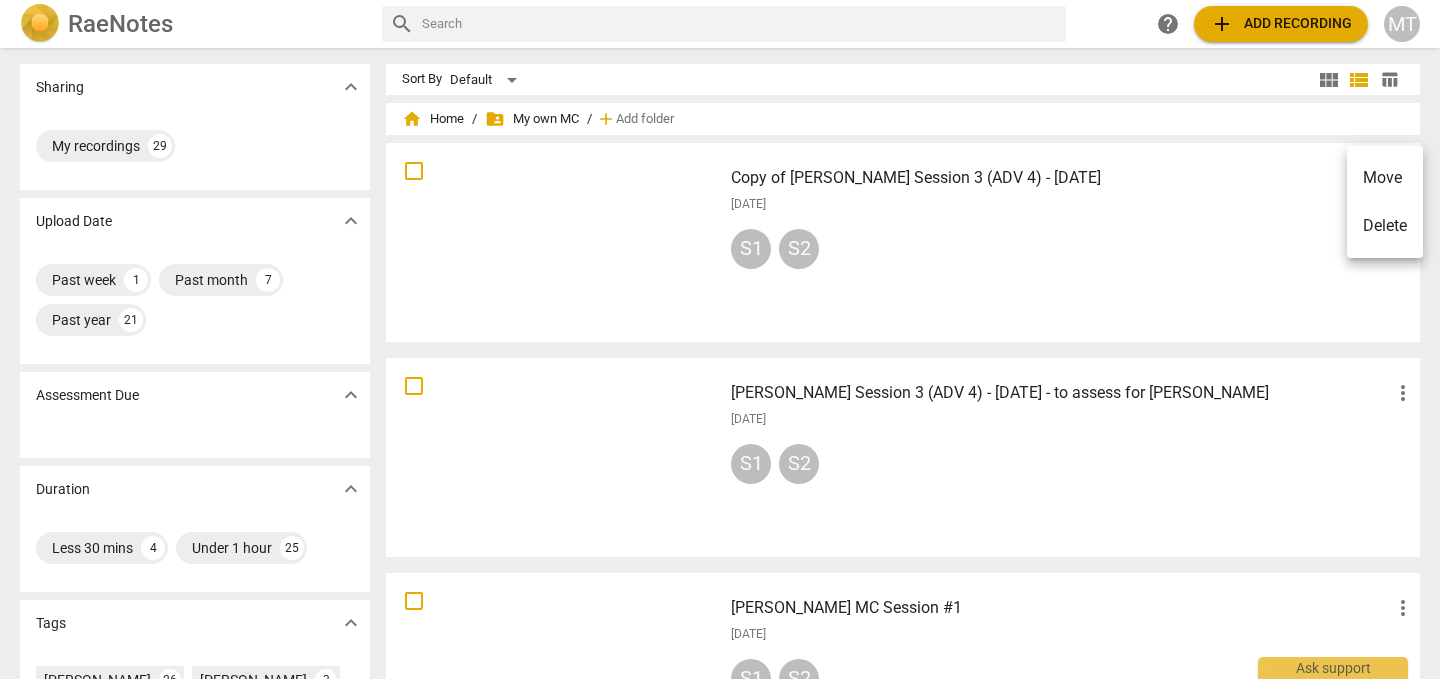 click on "Delete" at bounding box center [1385, 226] 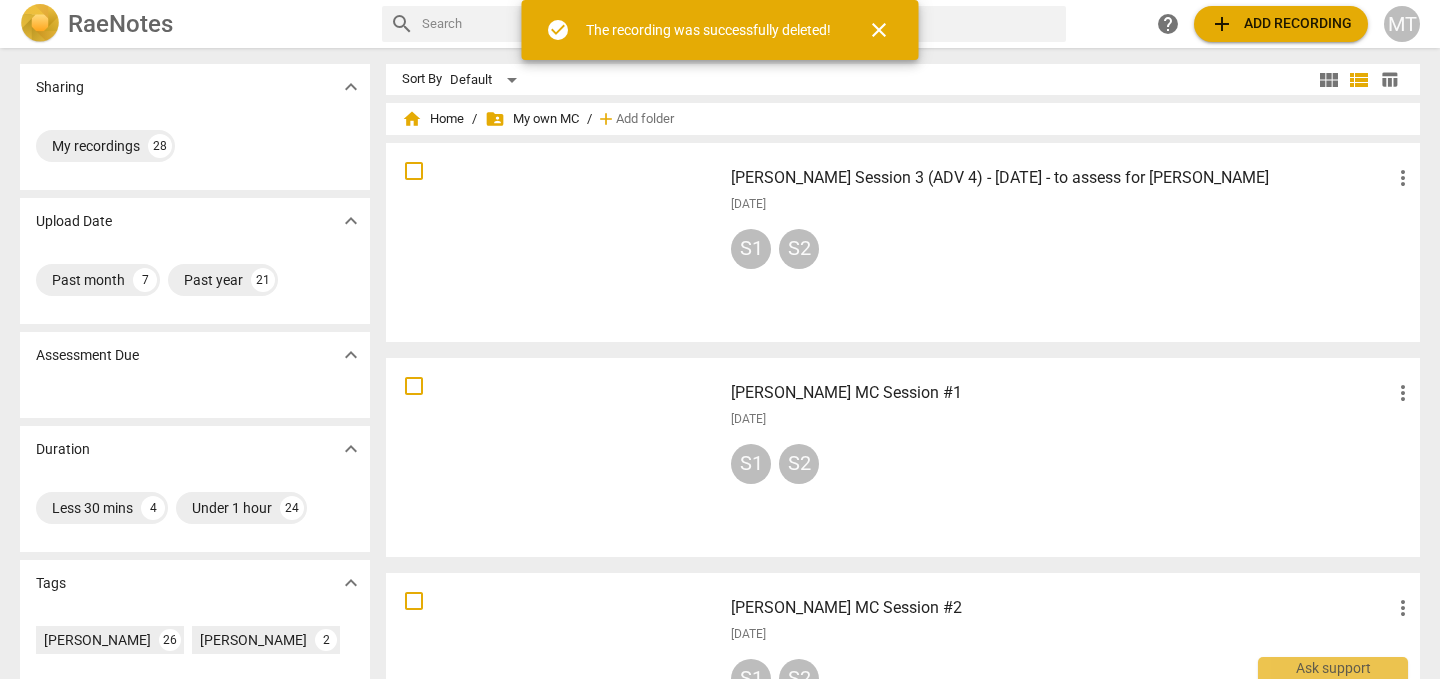 click on "[PERSON_NAME] MC Session #1" at bounding box center (1061, 393) 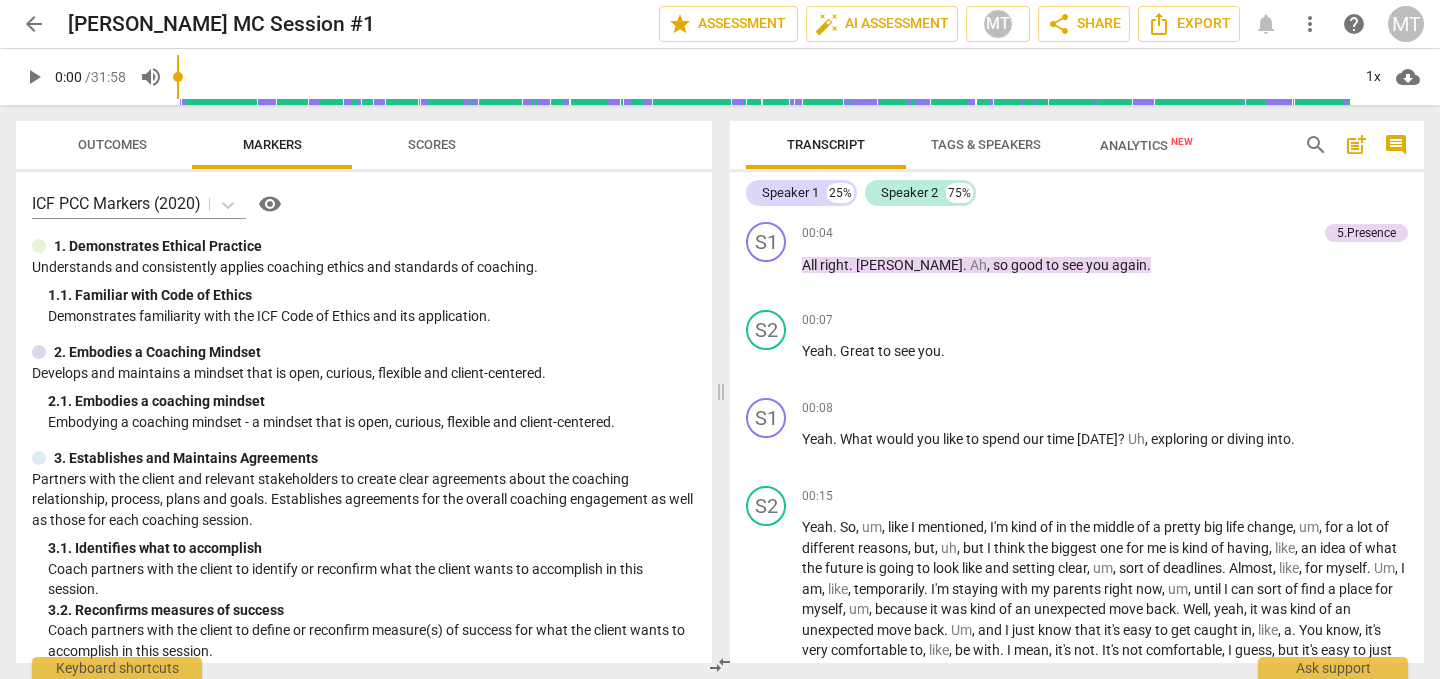 click on "arrow_back" at bounding box center (34, 24) 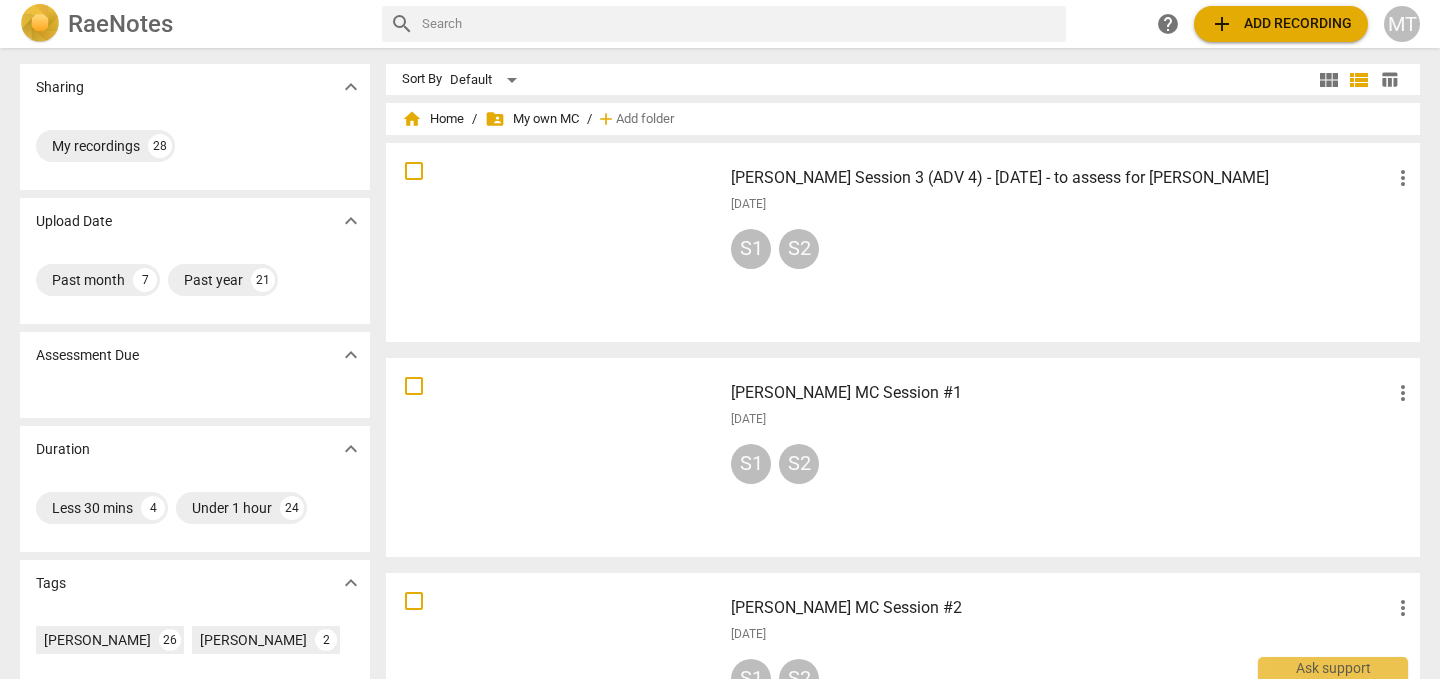 click on "[PERSON_NAME] Session 3 (ADV 4) - [DATE] - to assess for [PERSON_NAME]" at bounding box center [1061, 178] 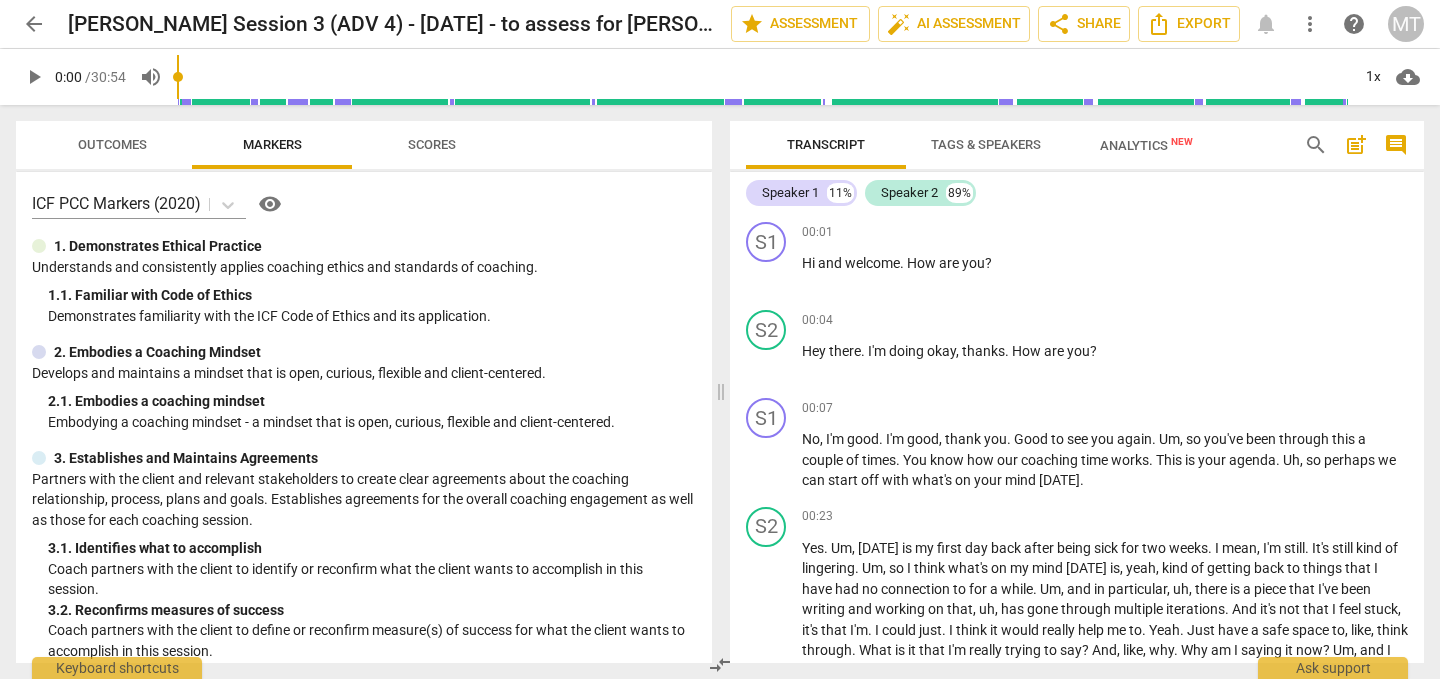 click on "play_arrow" at bounding box center [34, 77] 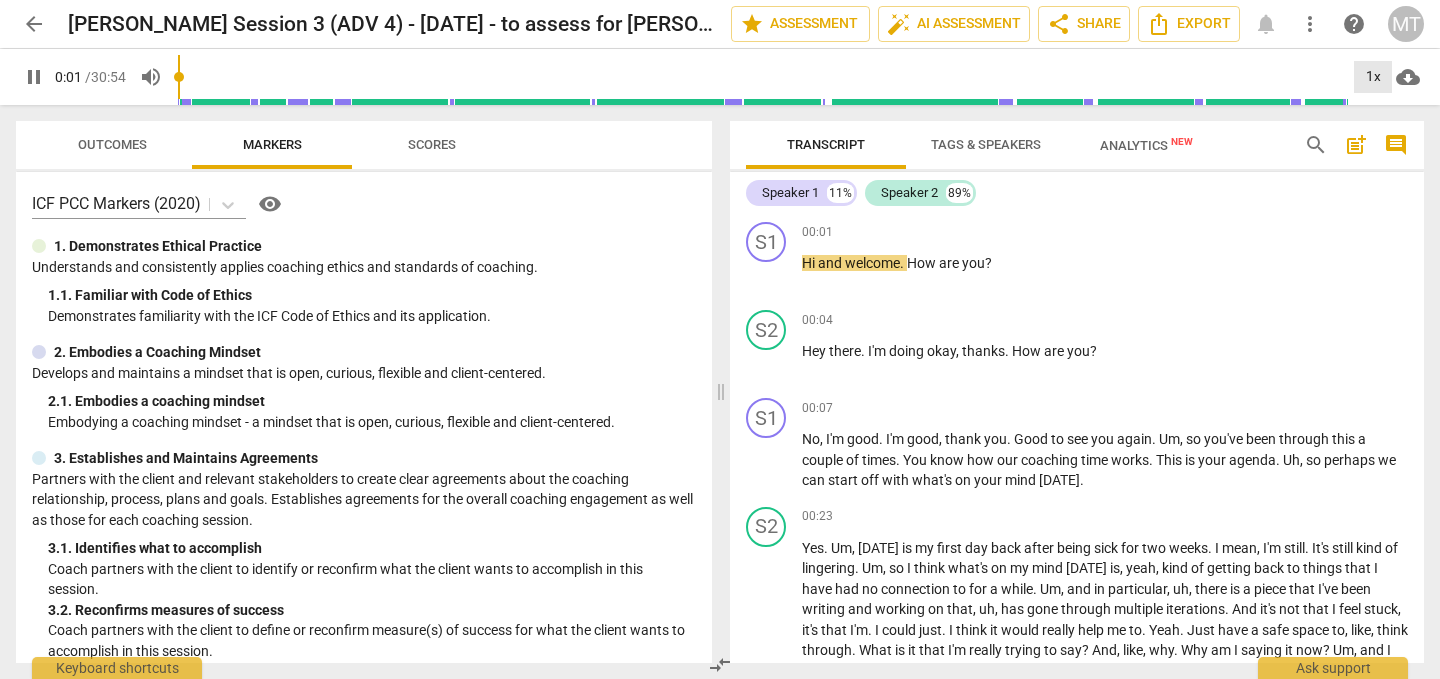 click on "1x" at bounding box center [1373, 77] 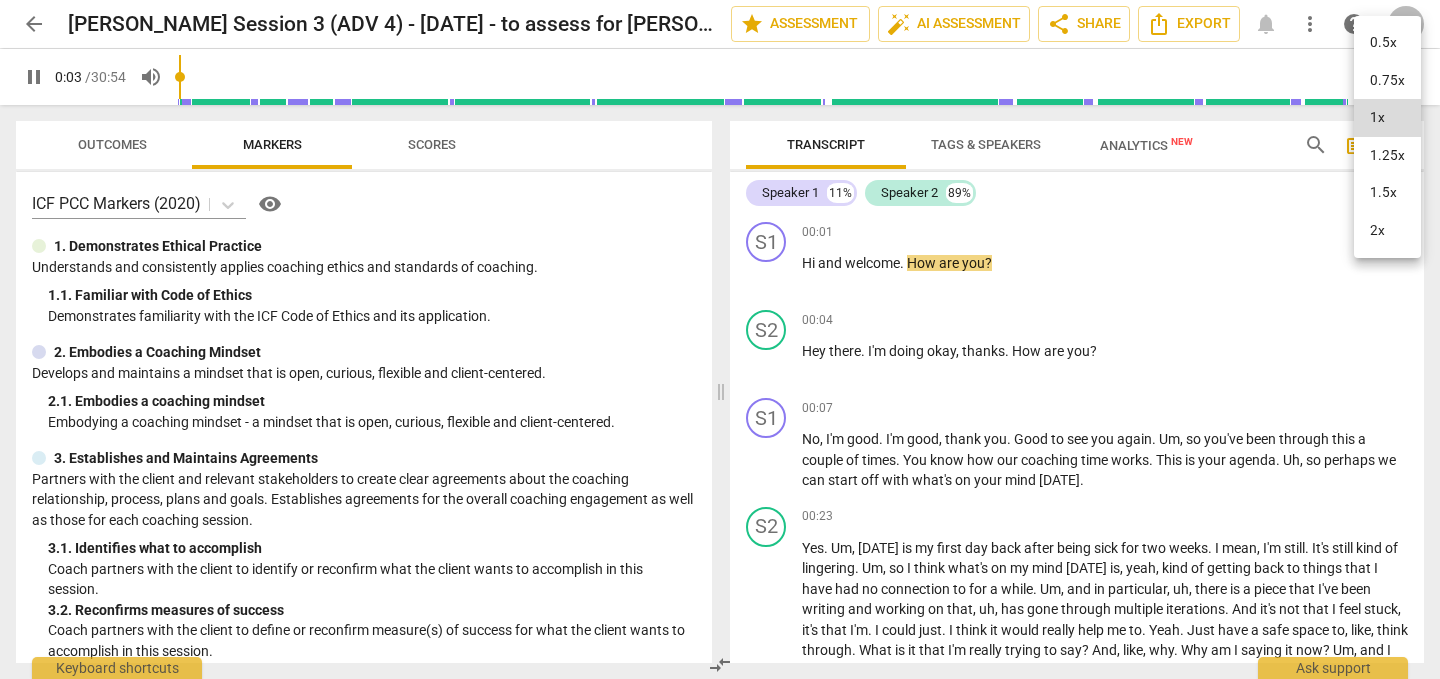 click on "1.5x" at bounding box center (1387, 193) 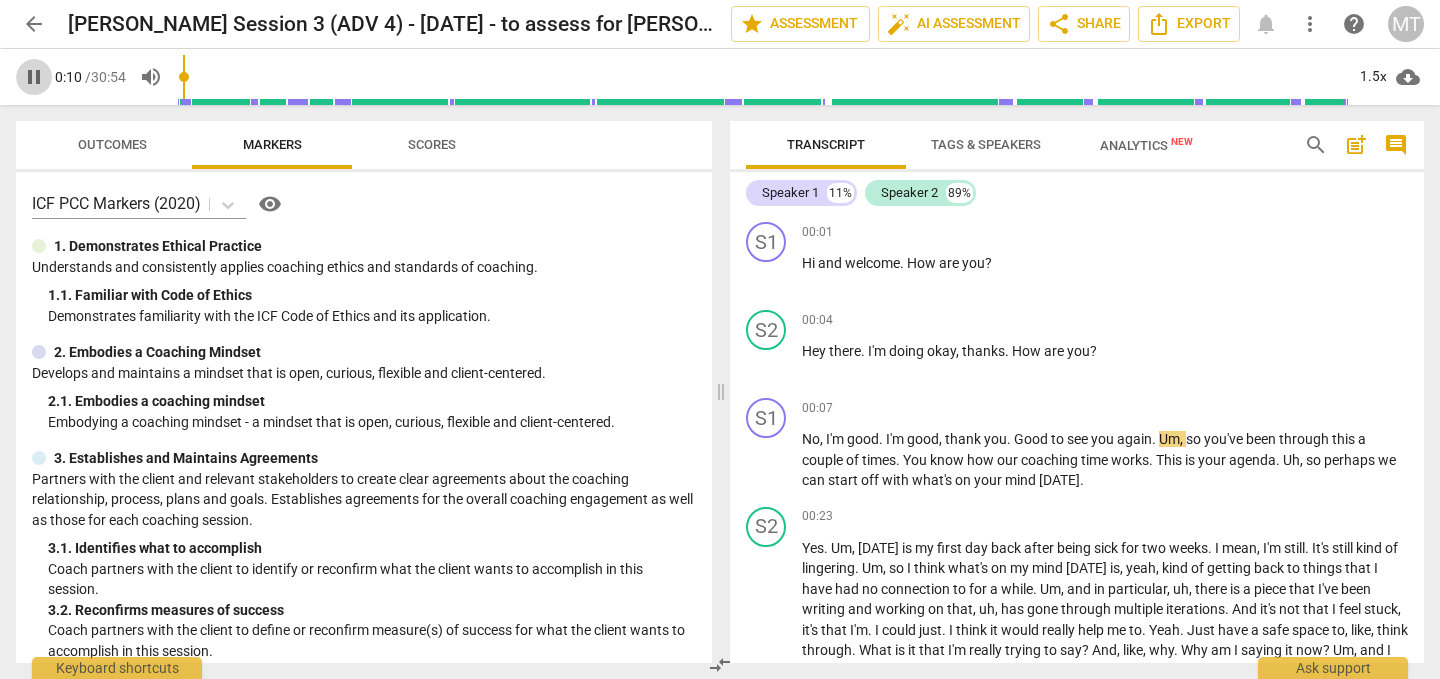 click on "pause" at bounding box center [34, 77] 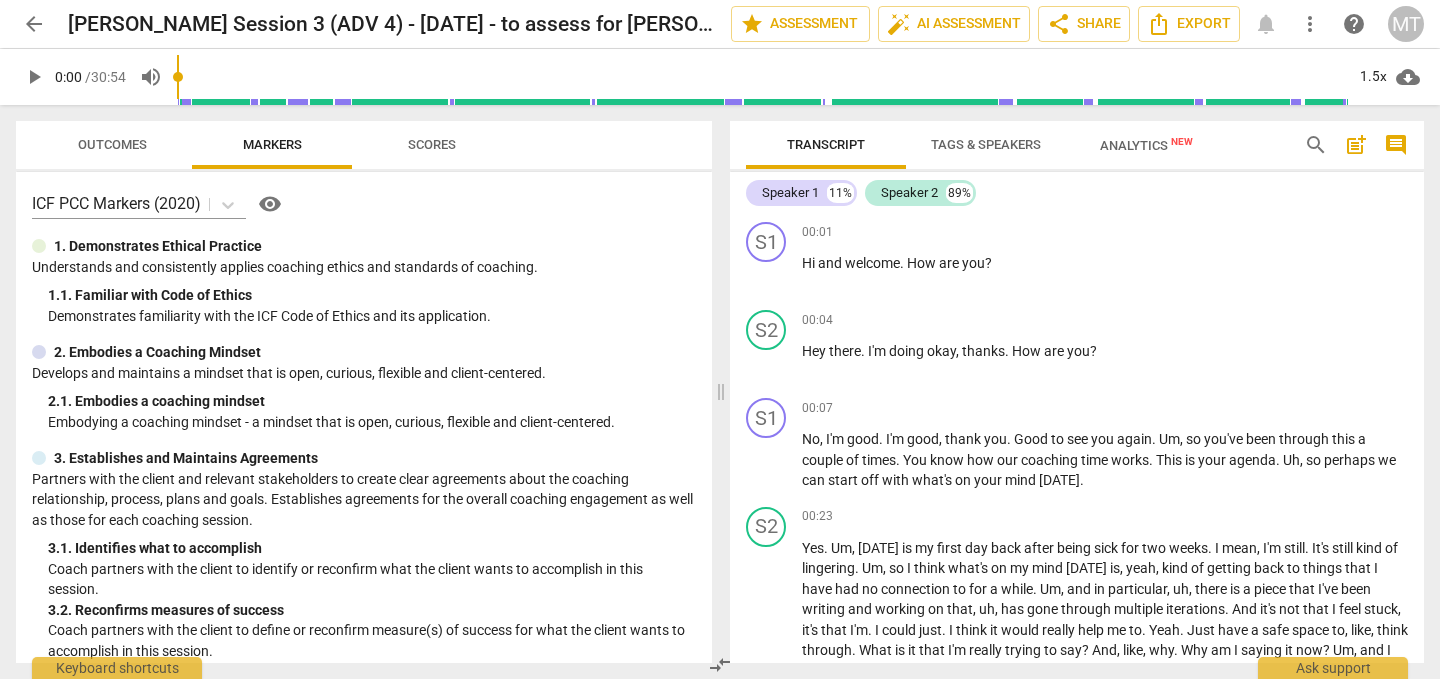 drag, startPoint x: 184, startPoint y: 77, endPoint x: 112, endPoint y: 79, distance: 72.02777 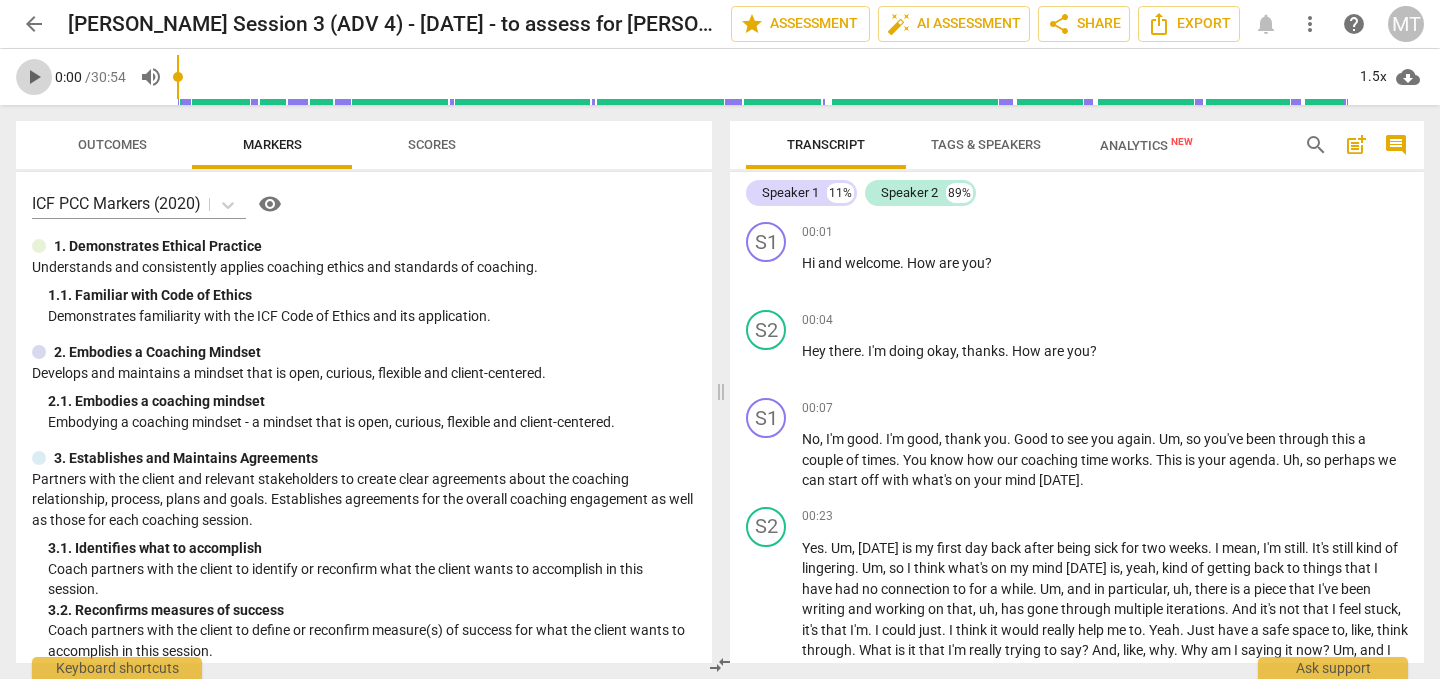 click on "play_arrow" at bounding box center (34, 77) 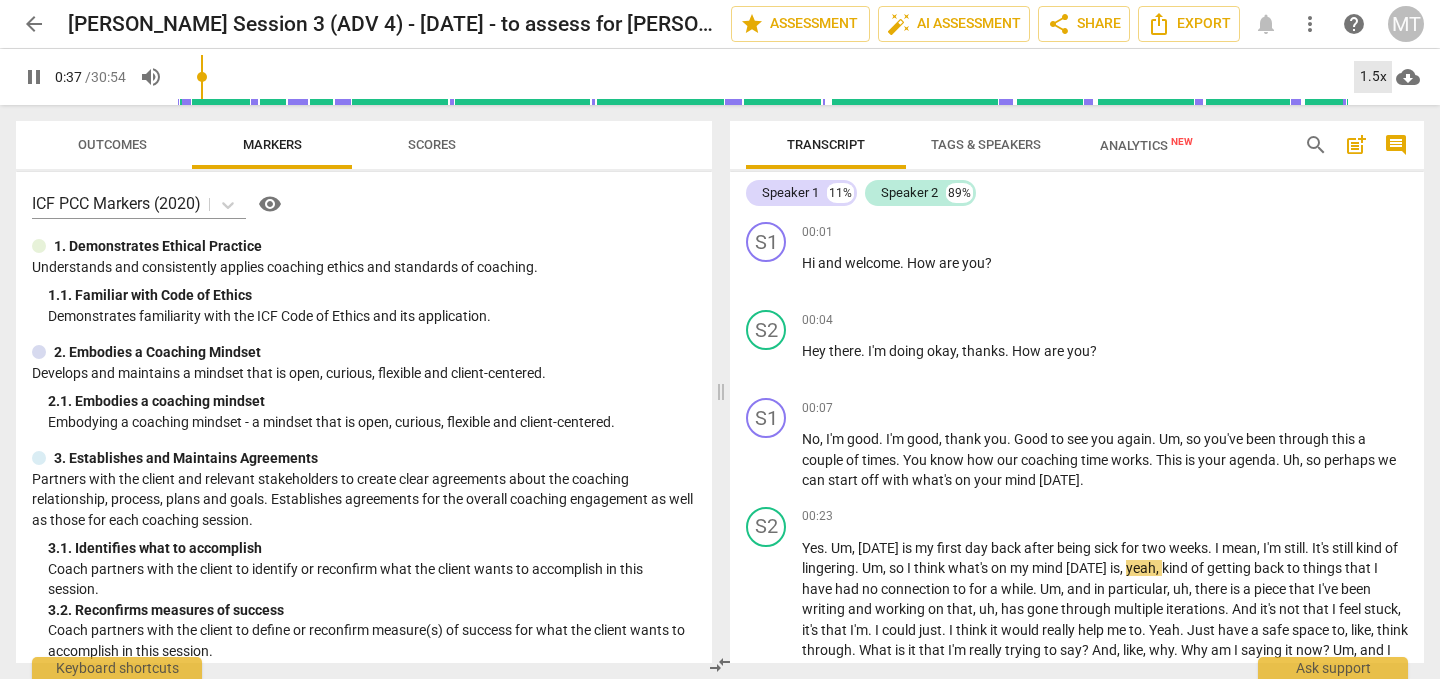 click on "1.5x" at bounding box center (1373, 77) 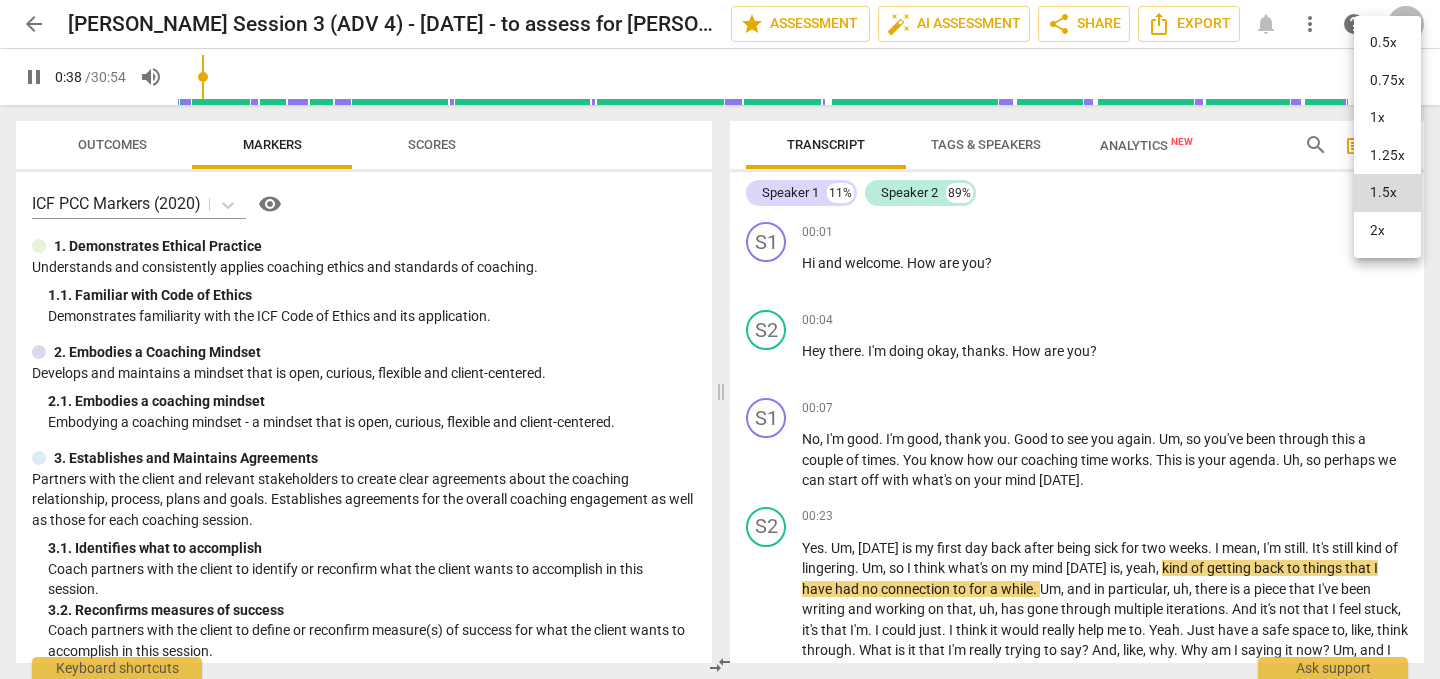 click on "1.25x" at bounding box center (1387, 156) 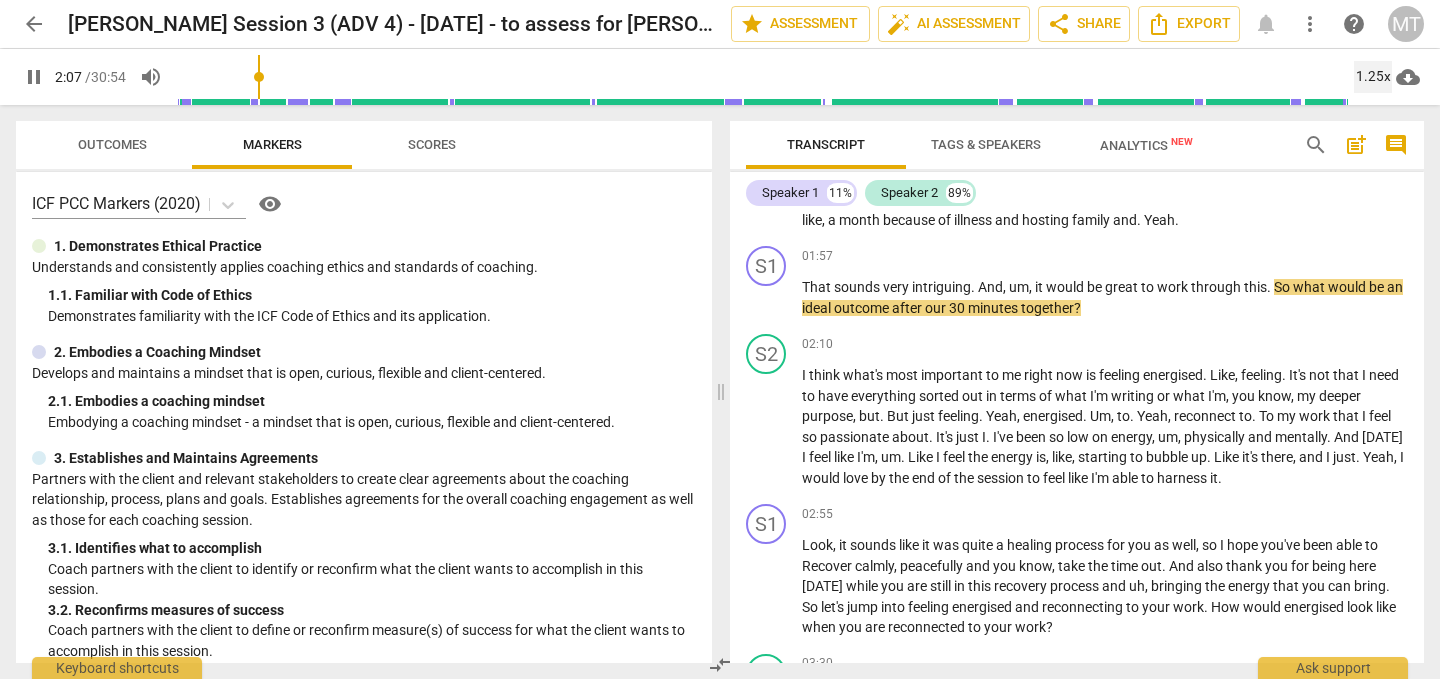 scroll, scrollTop: 534, scrollLeft: 0, axis: vertical 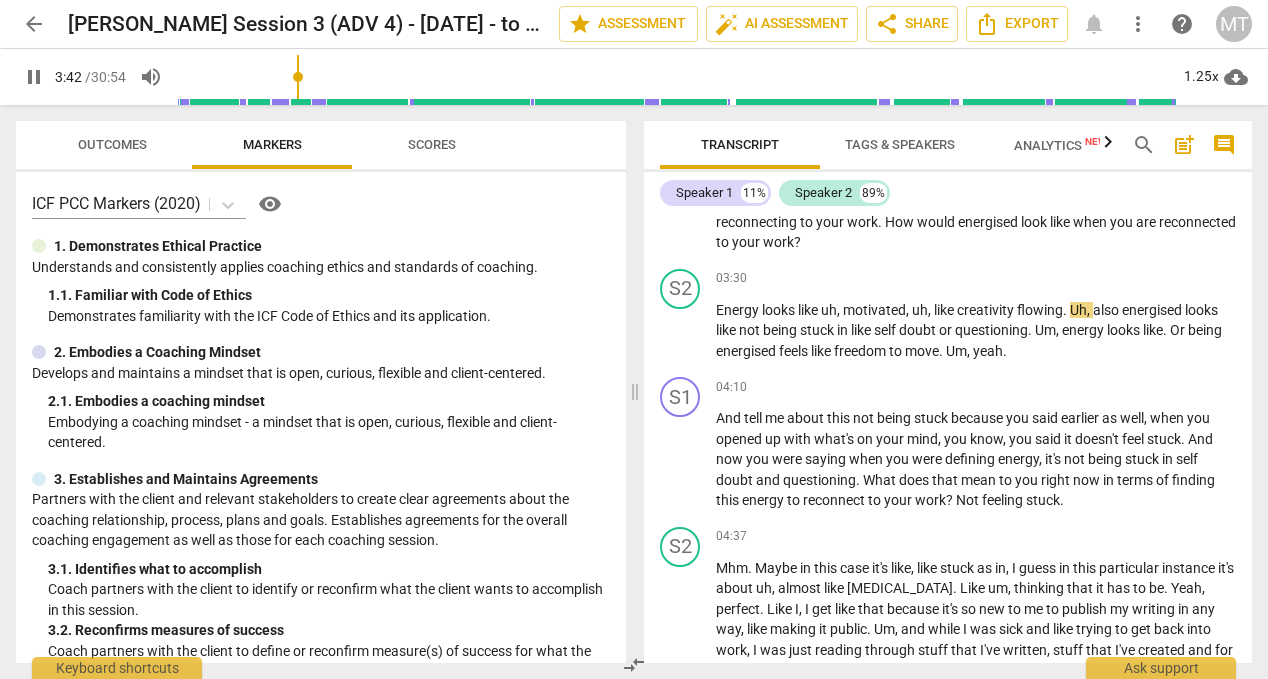 click on "pause" at bounding box center [34, 77] 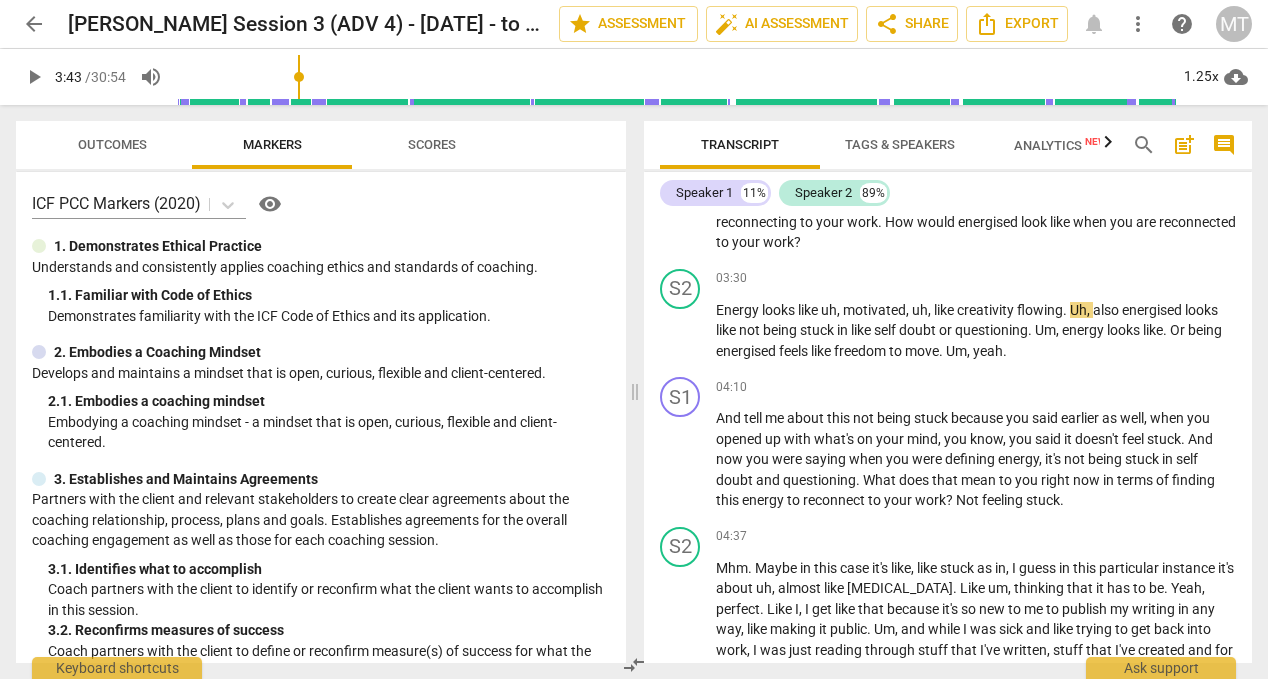 type on "224" 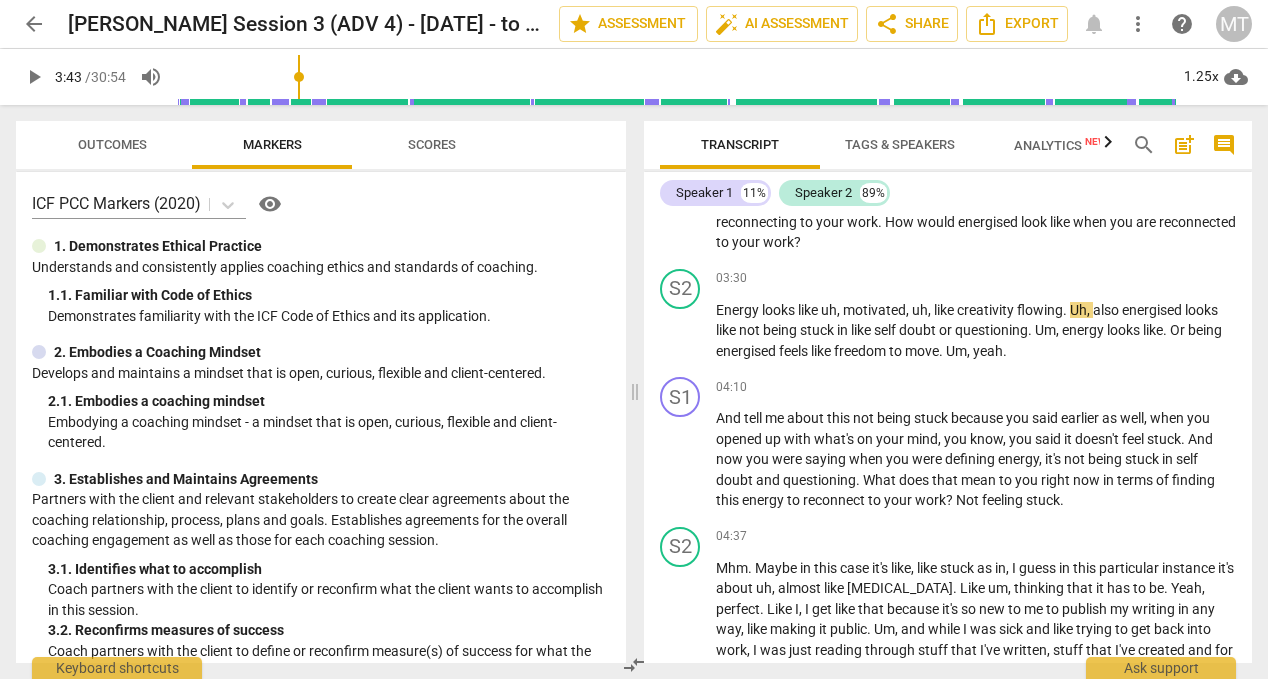 type 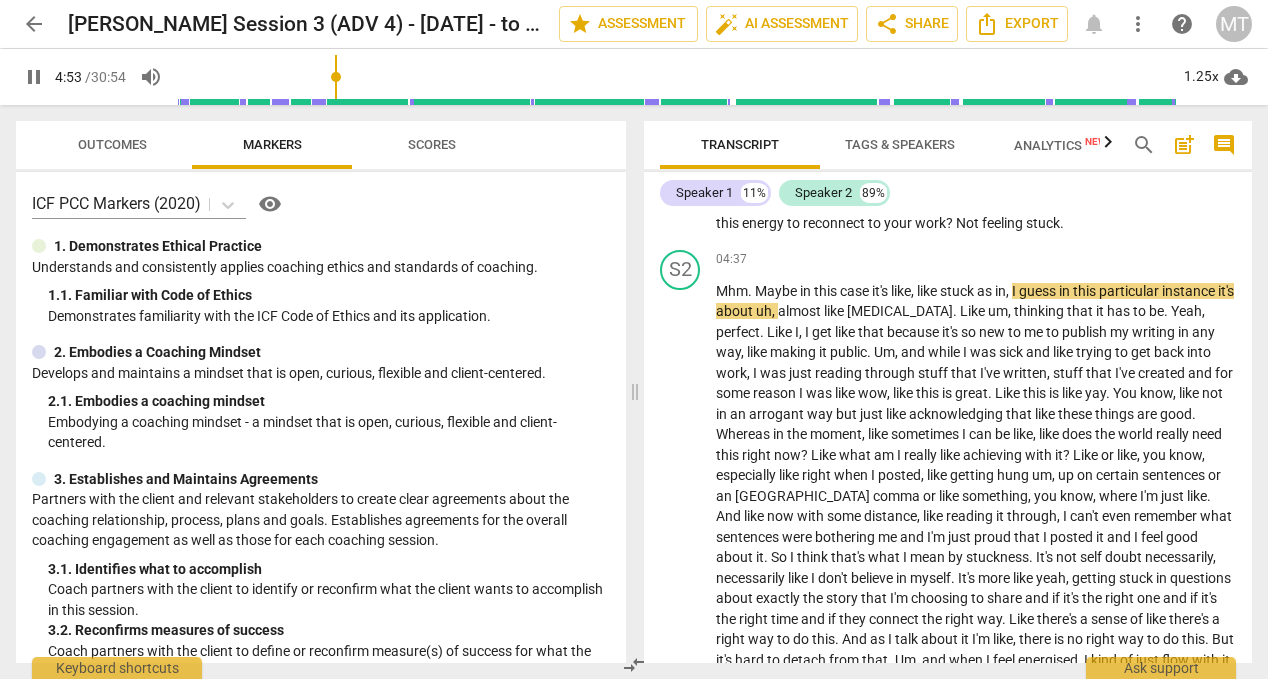 scroll, scrollTop: 1310, scrollLeft: 0, axis: vertical 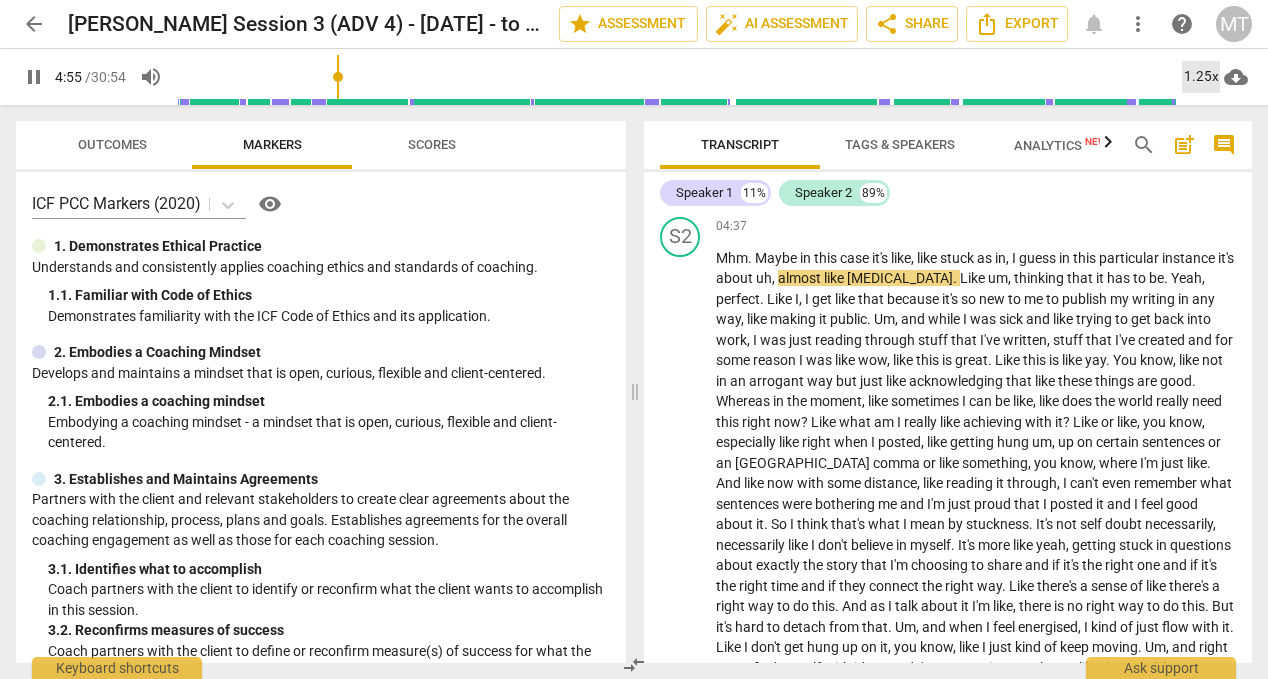 click on "1.25x" at bounding box center (1201, 77) 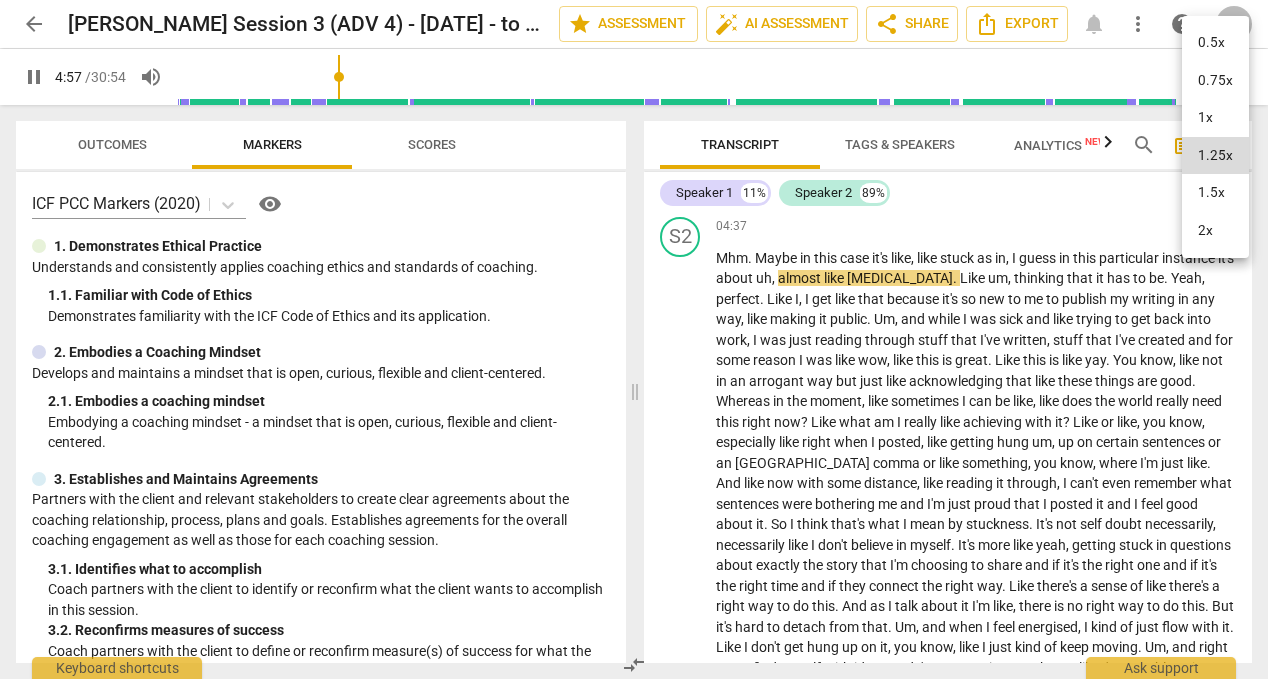 click on "1.5x" at bounding box center [1215, 193] 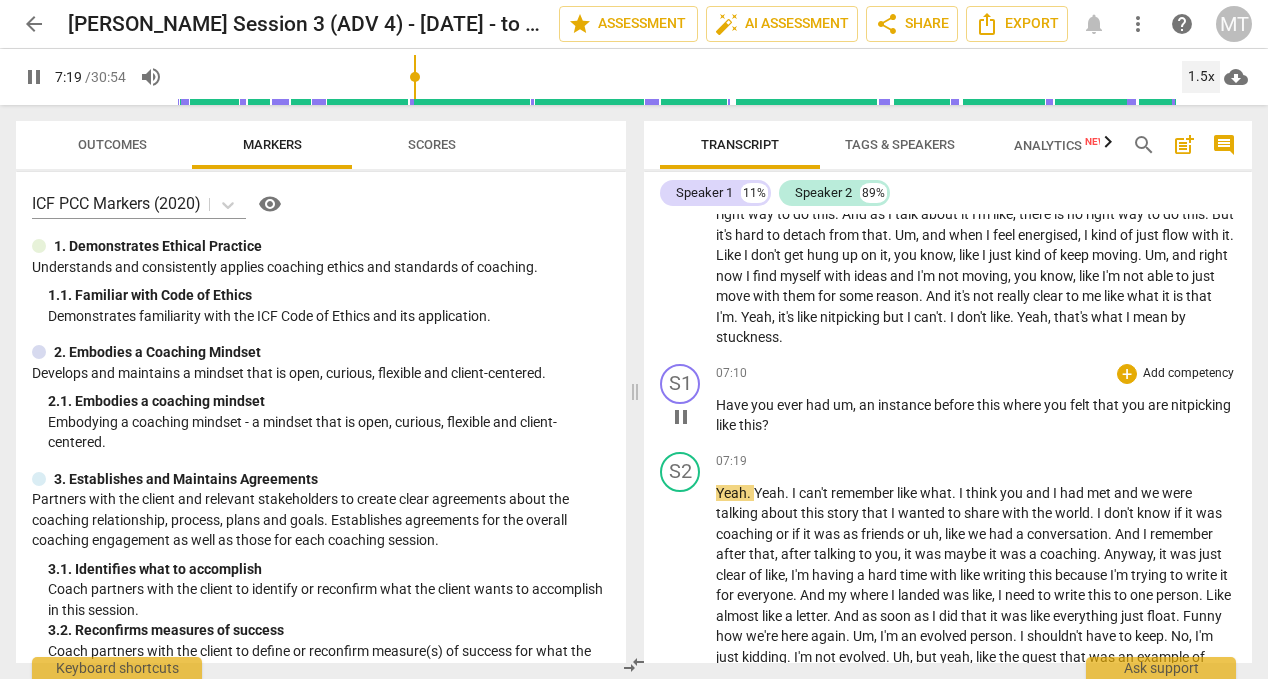 scroll, scrollTop: 1737, scrollLeft: 0, axis: vertical 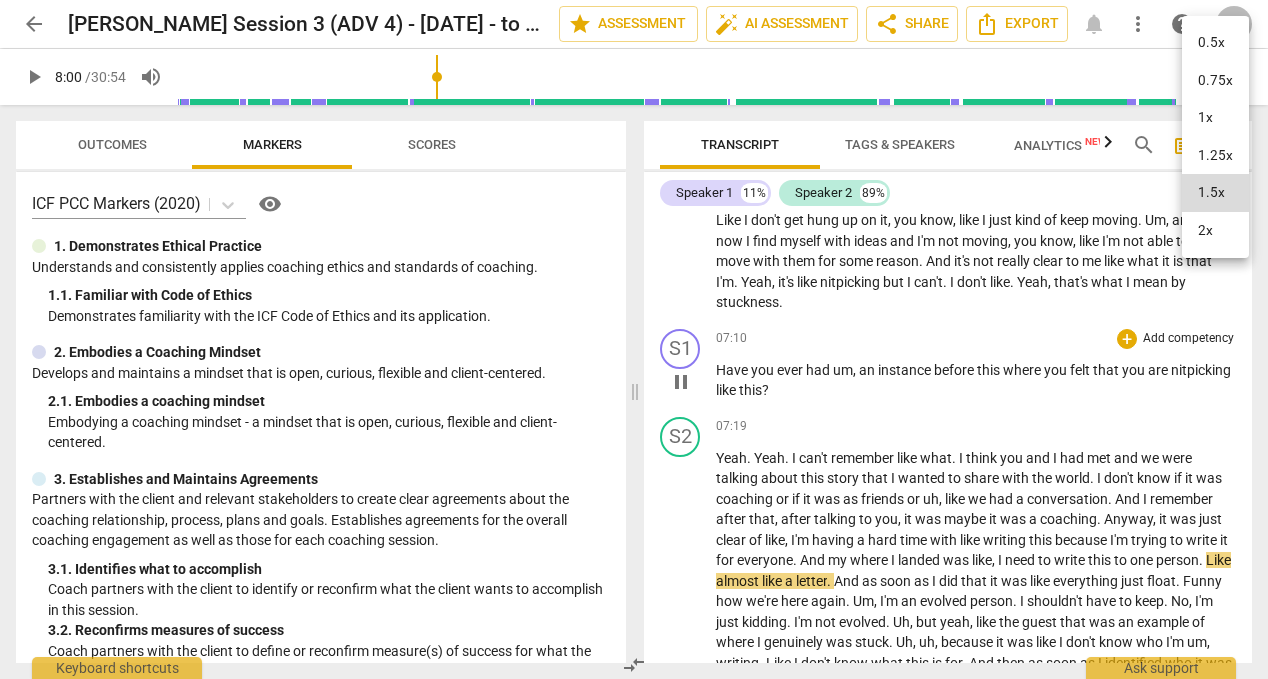 type on "480" 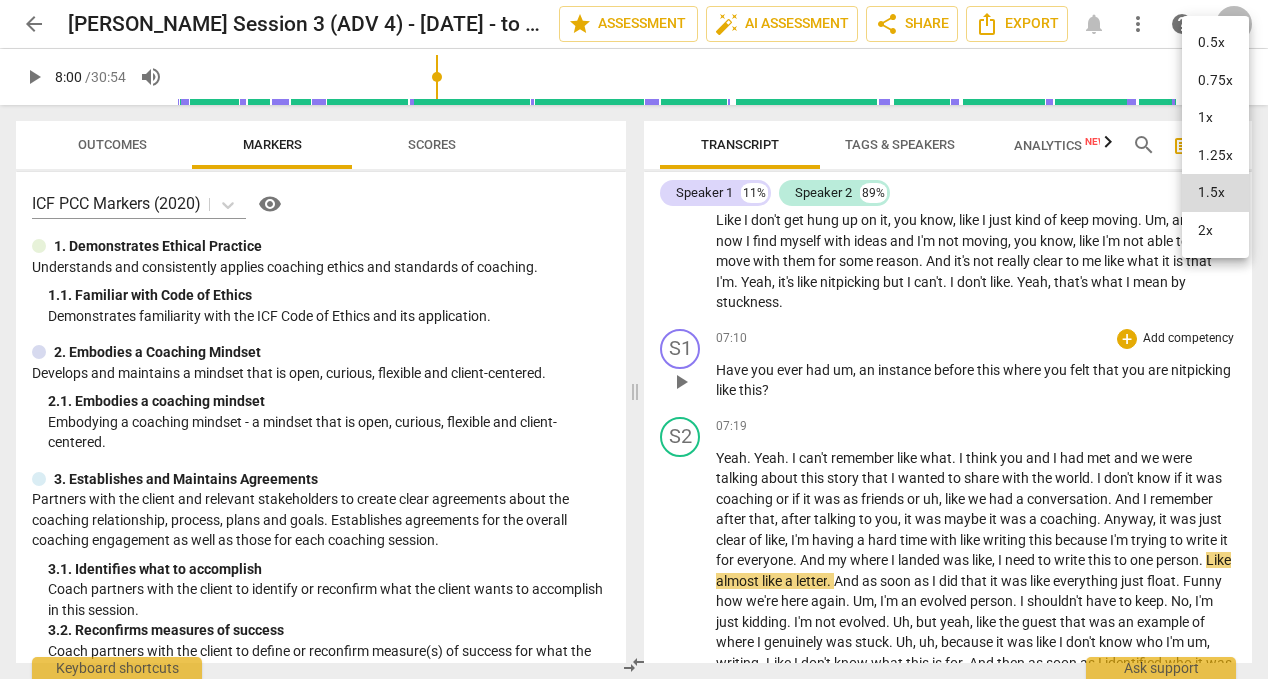 type 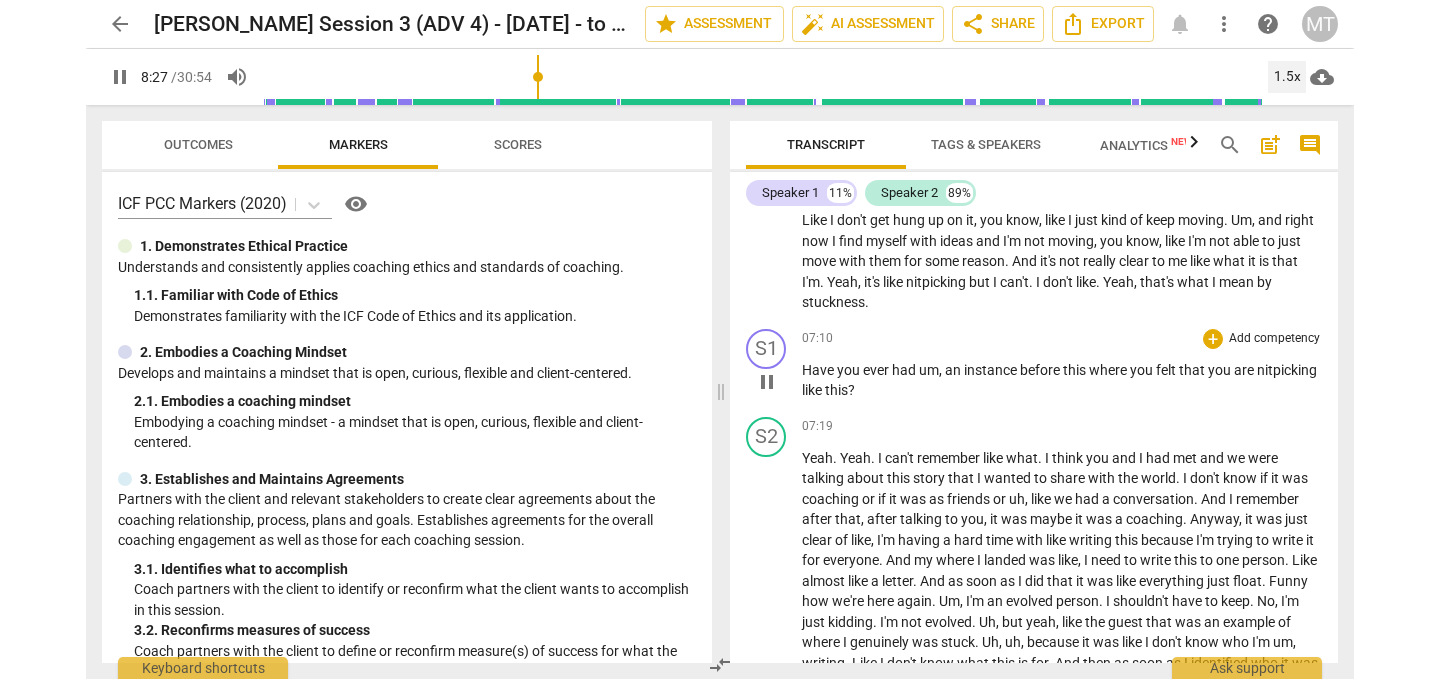 scroll, scrollTop: 2198, scrollLeft: 0, axis: vertical 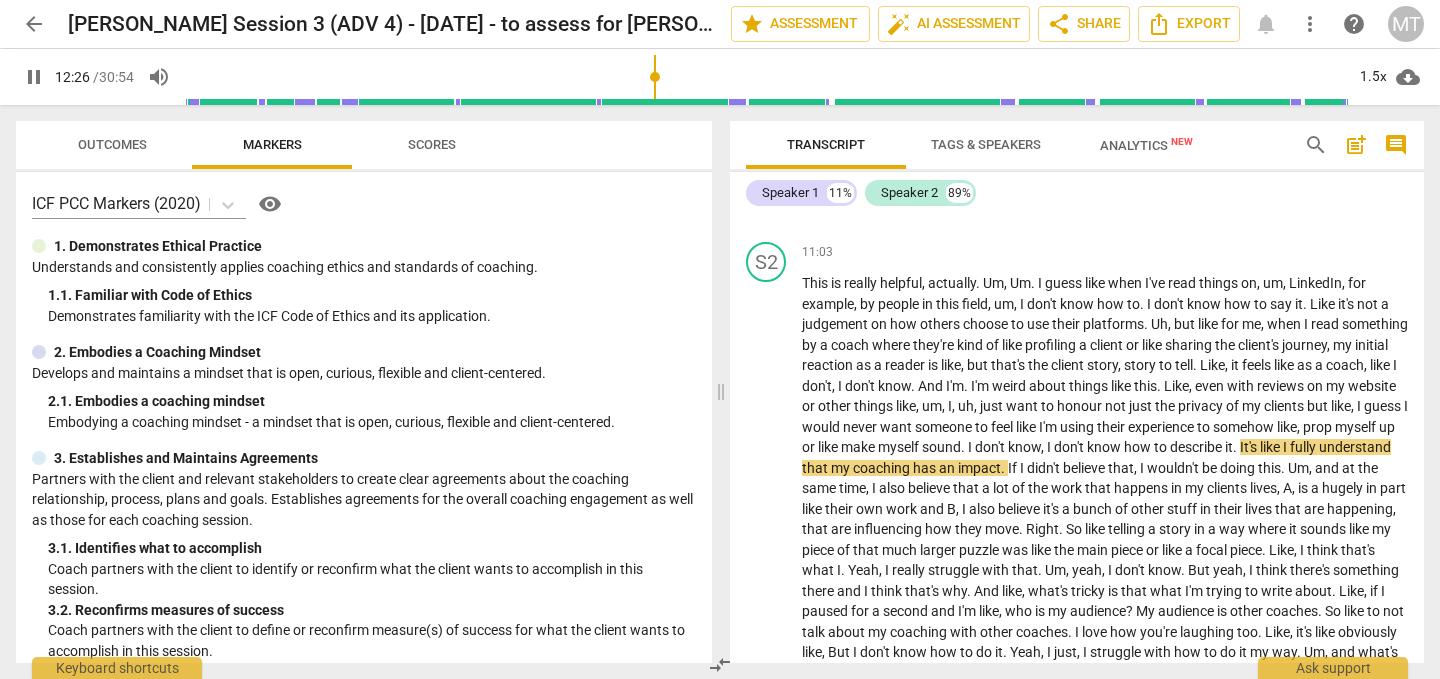 click on "pause" at bounding box center (34, 77) 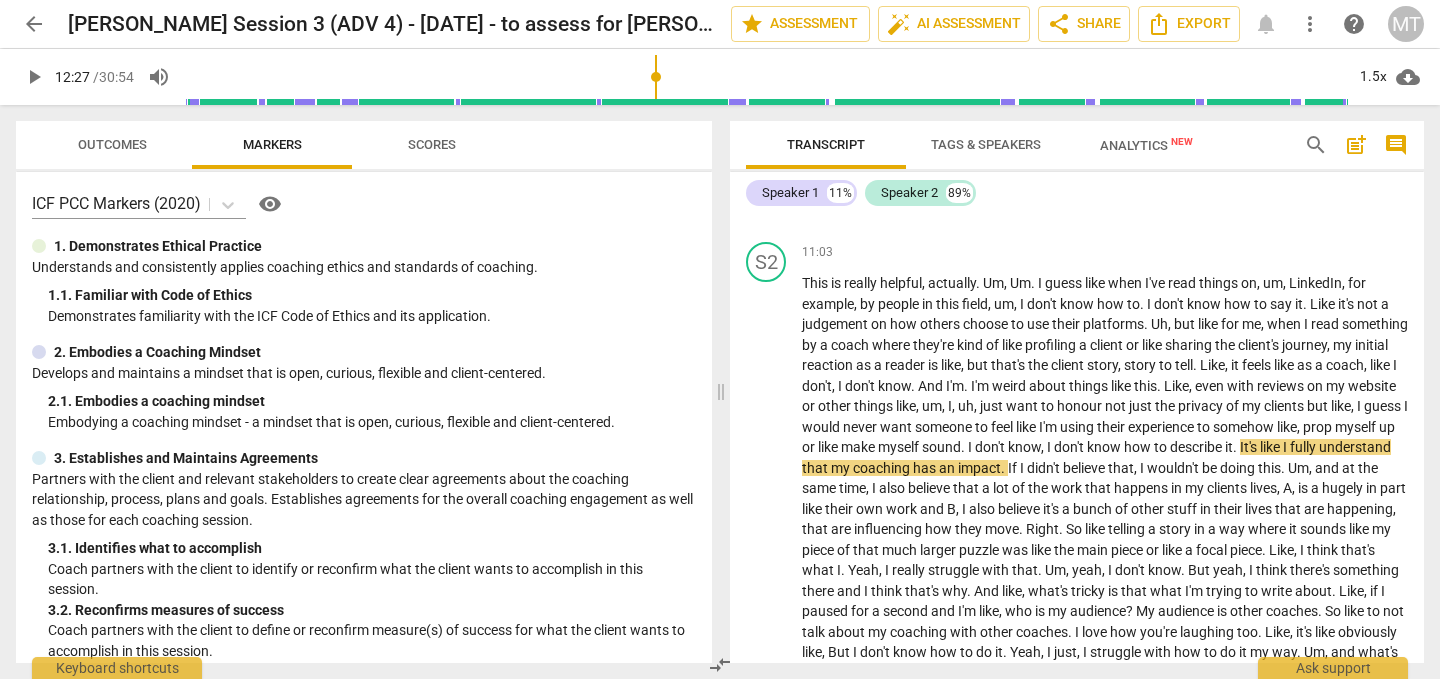 click on "play_arrow" at bounding box center [34, 77] 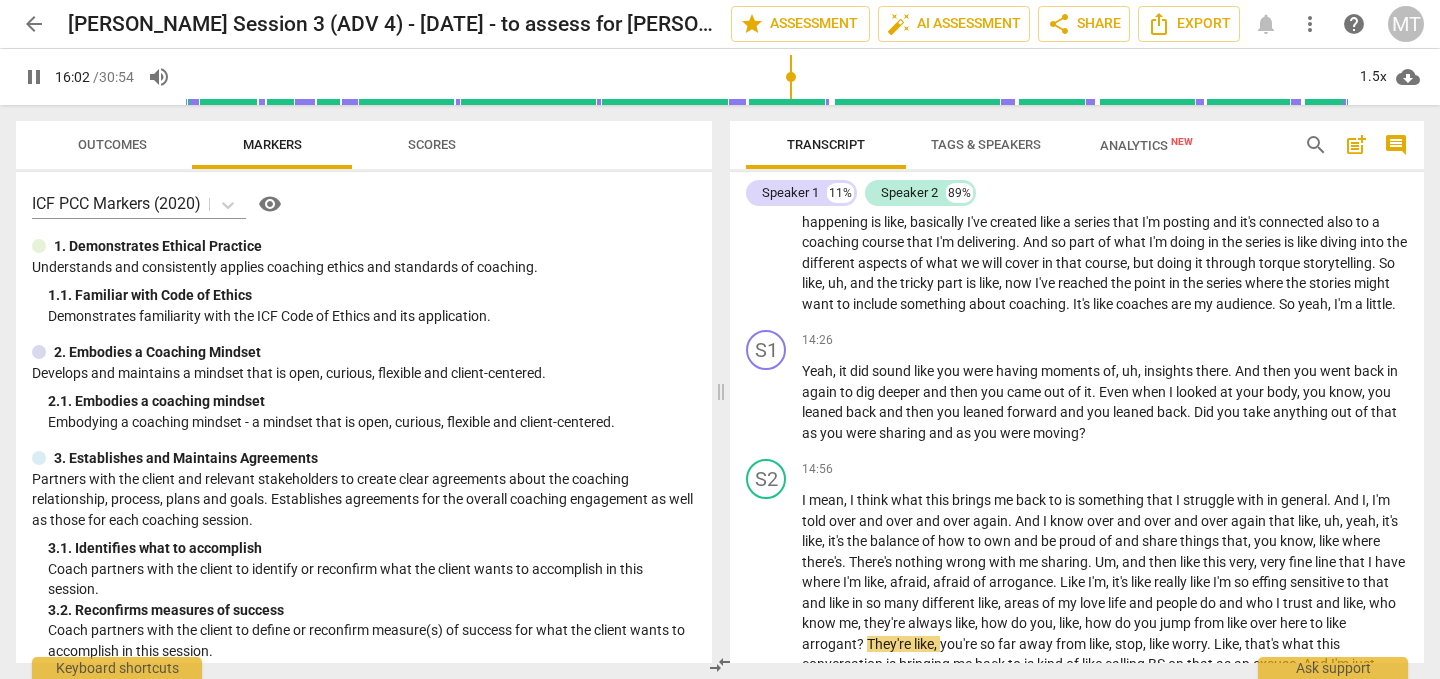 scroll, scrollTop: 3350, scrollLeft: 0, axis: vertical 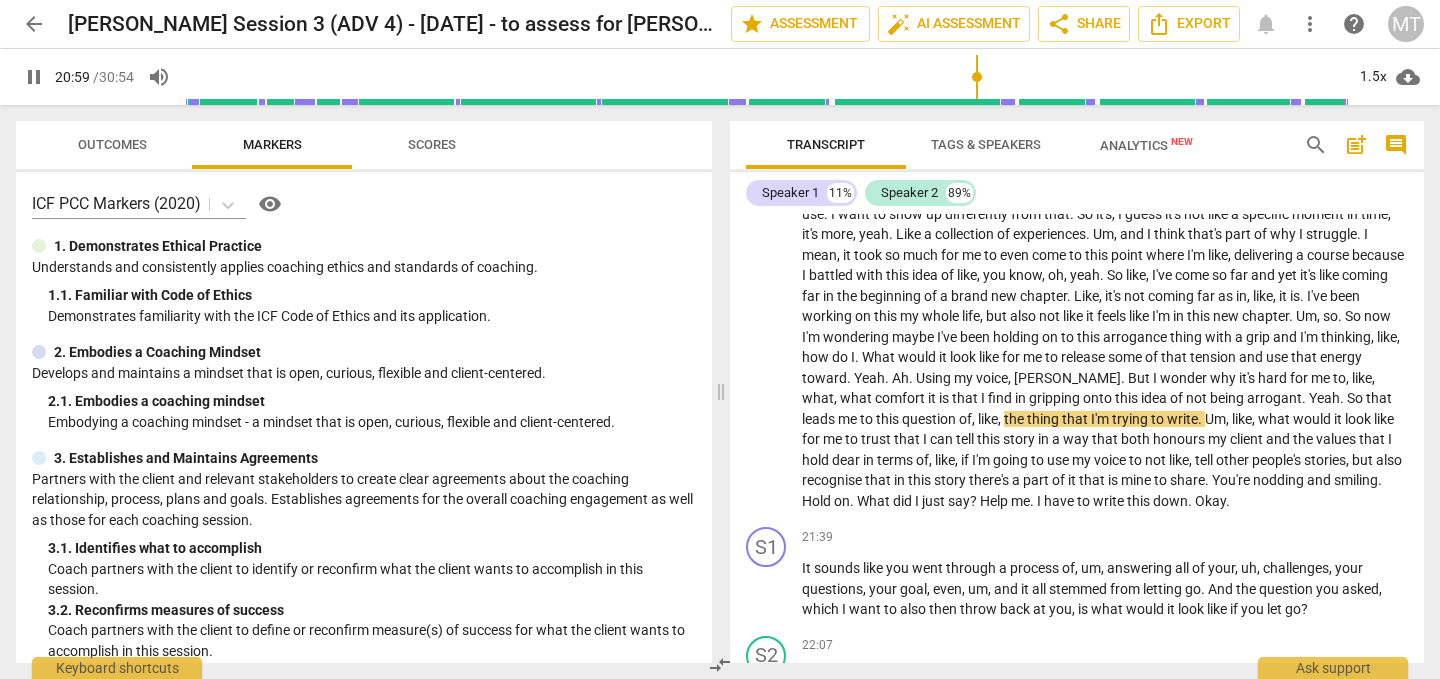 click on "pause" at bounding box center (34, 77) 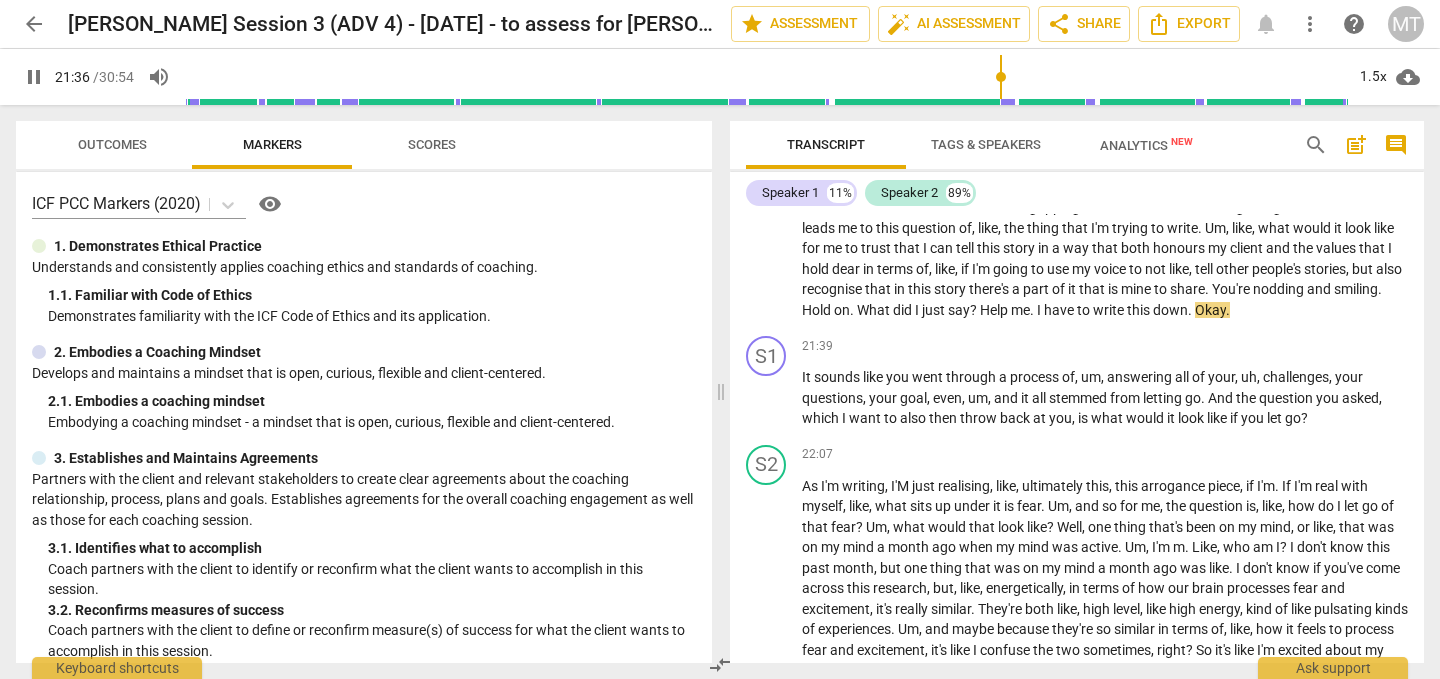 scroll, scrollTop: 4136, scrollLeft: 0, axis: vertical 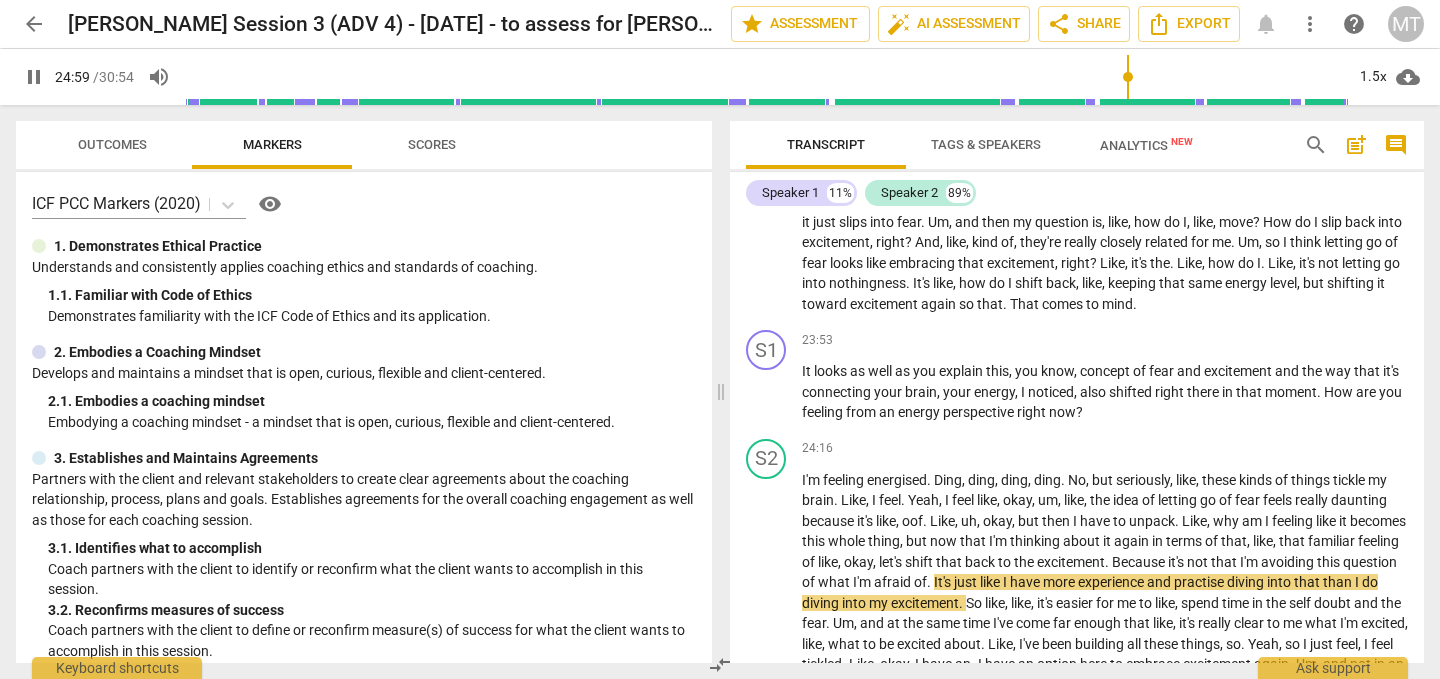 click on "pause" at bounding box center (34, 77) 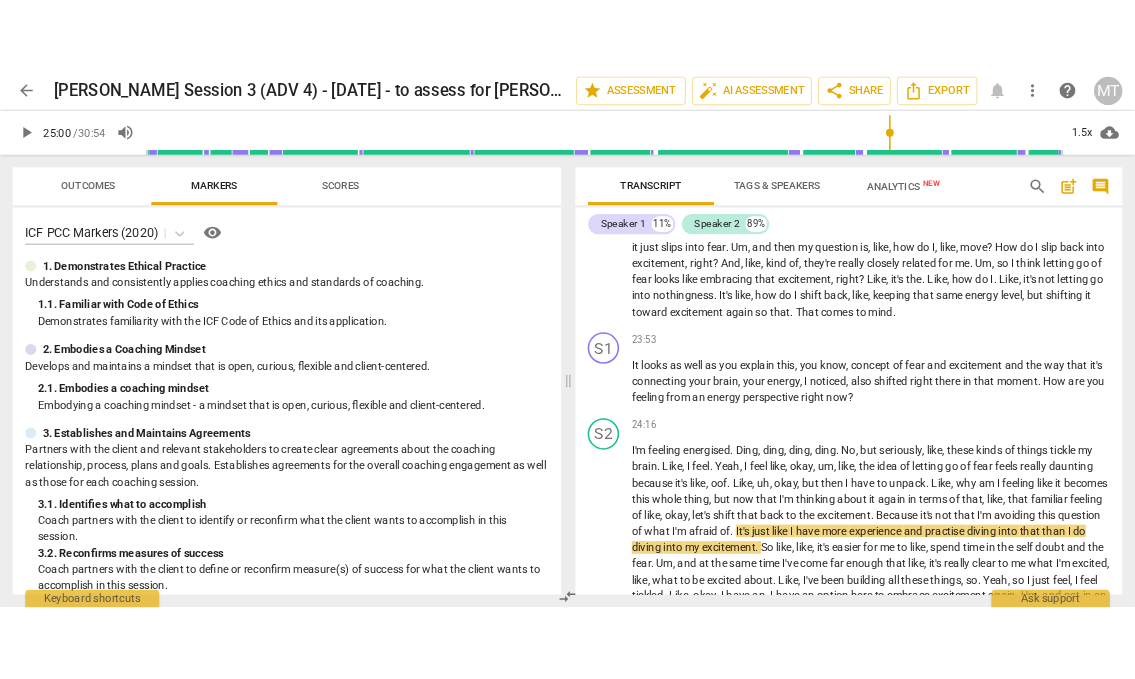 scroll, scrollTop: 5711, scrollLeft: 0, axis: vertical 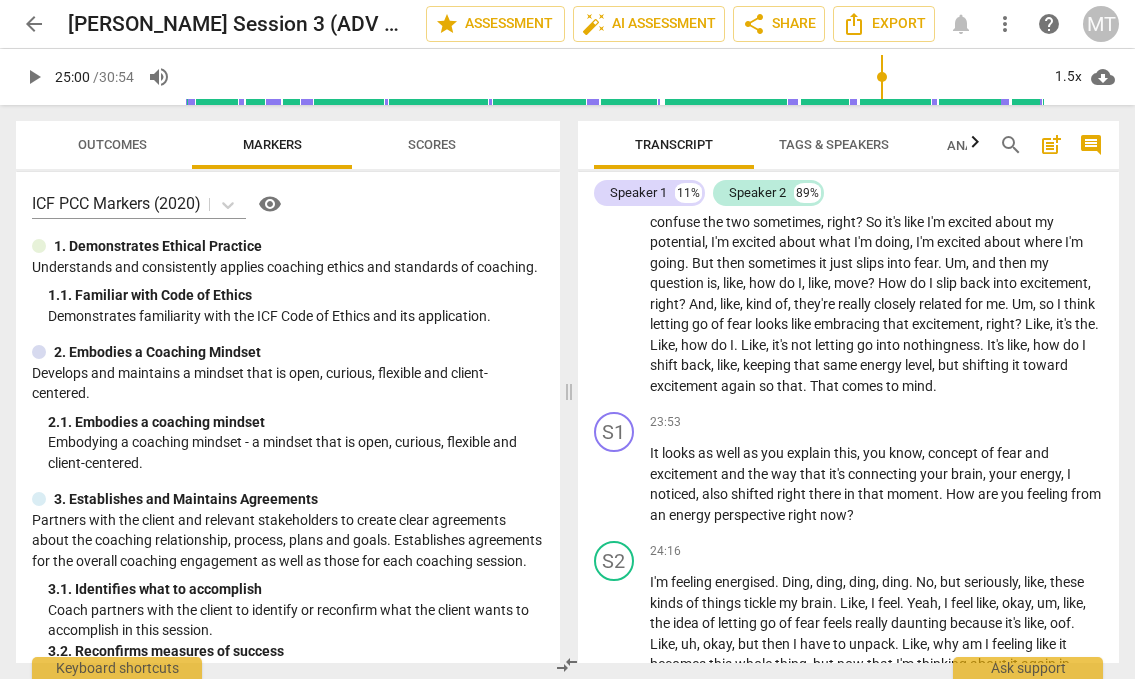 click on "play_arrow" at bounding box center [34, 77] 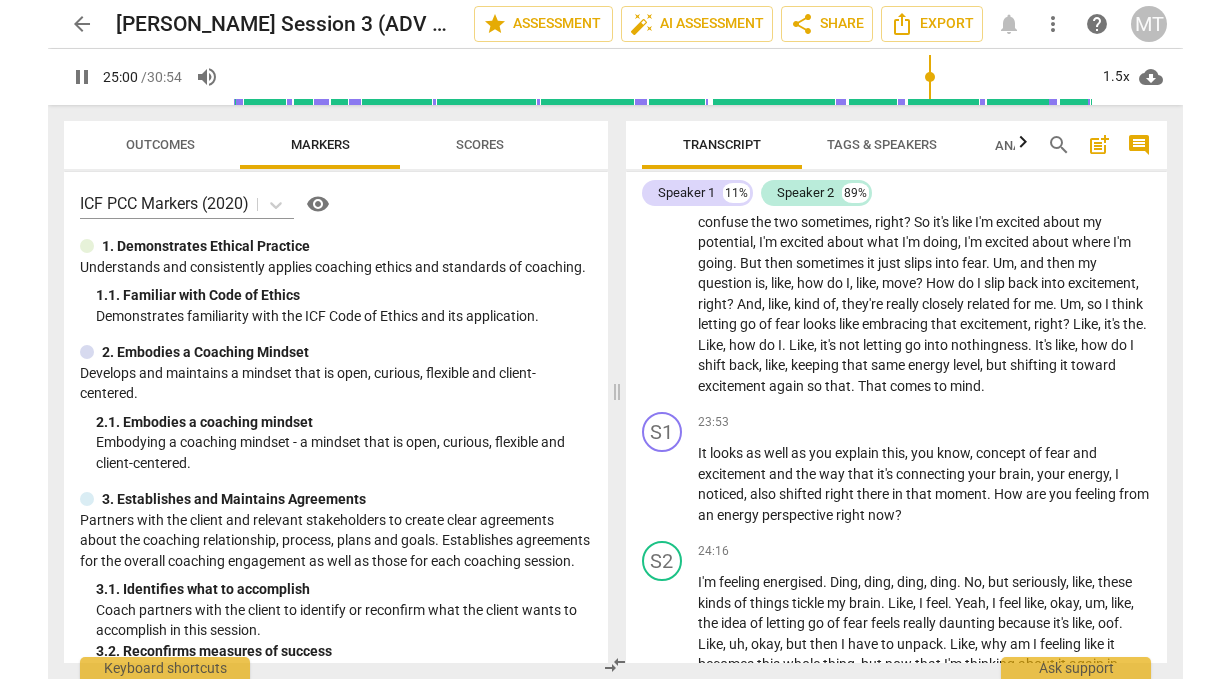 scroll, scrollTop: 6317, scrollLeft: 0, axis: vertical 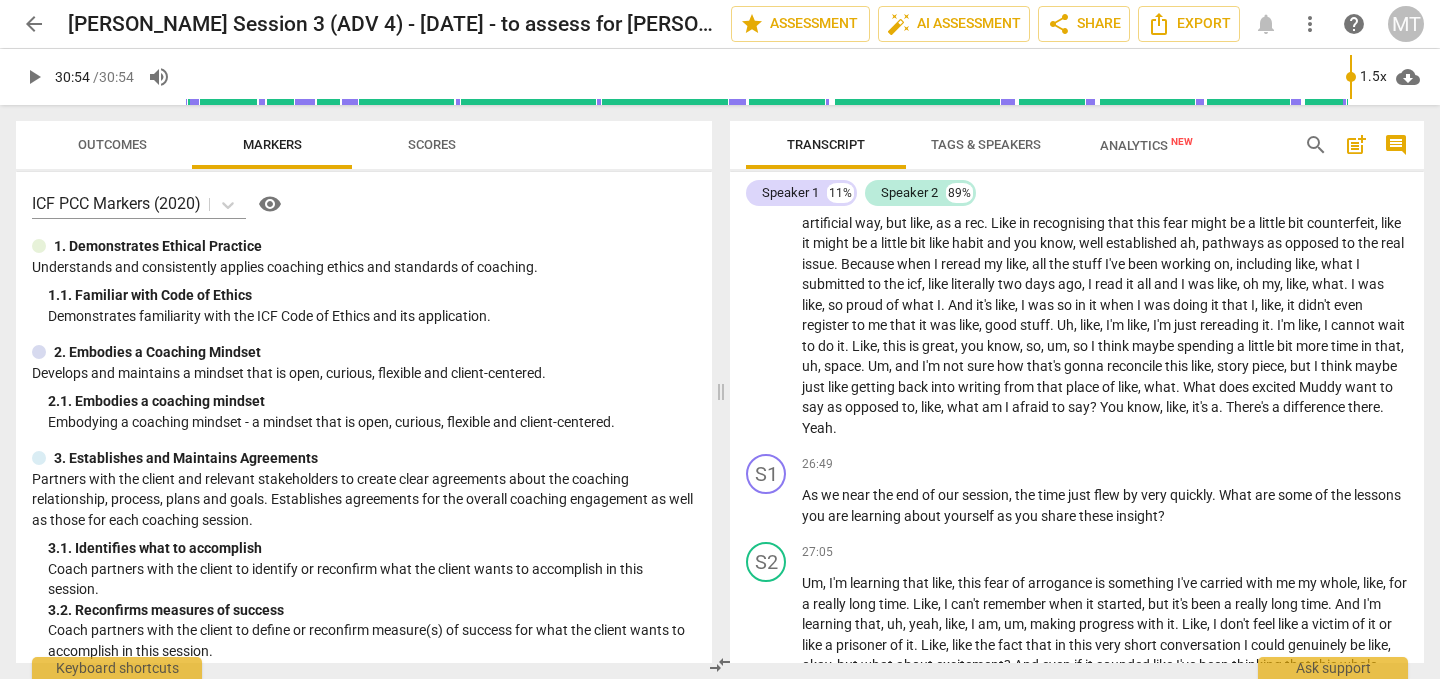 type on "1854" 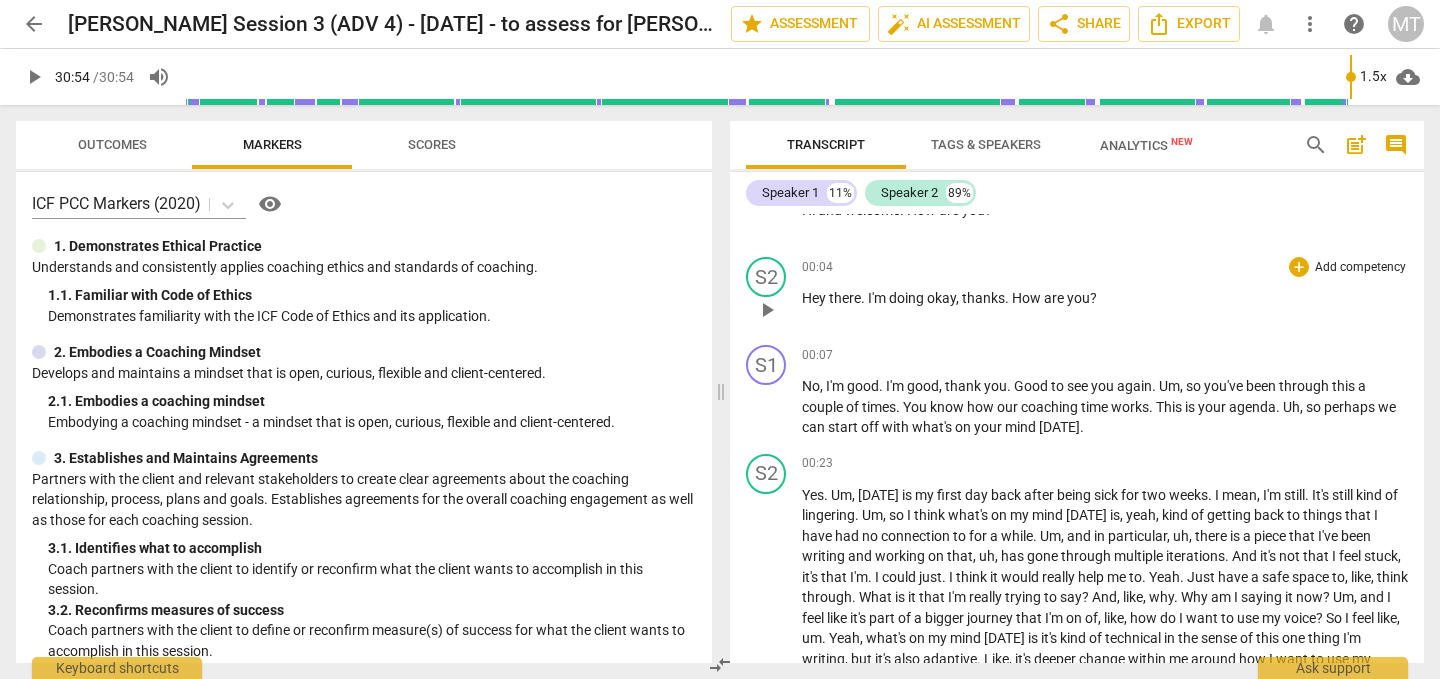scroll, scrollTop: 54, scrollLeft: 0, axis: vertical 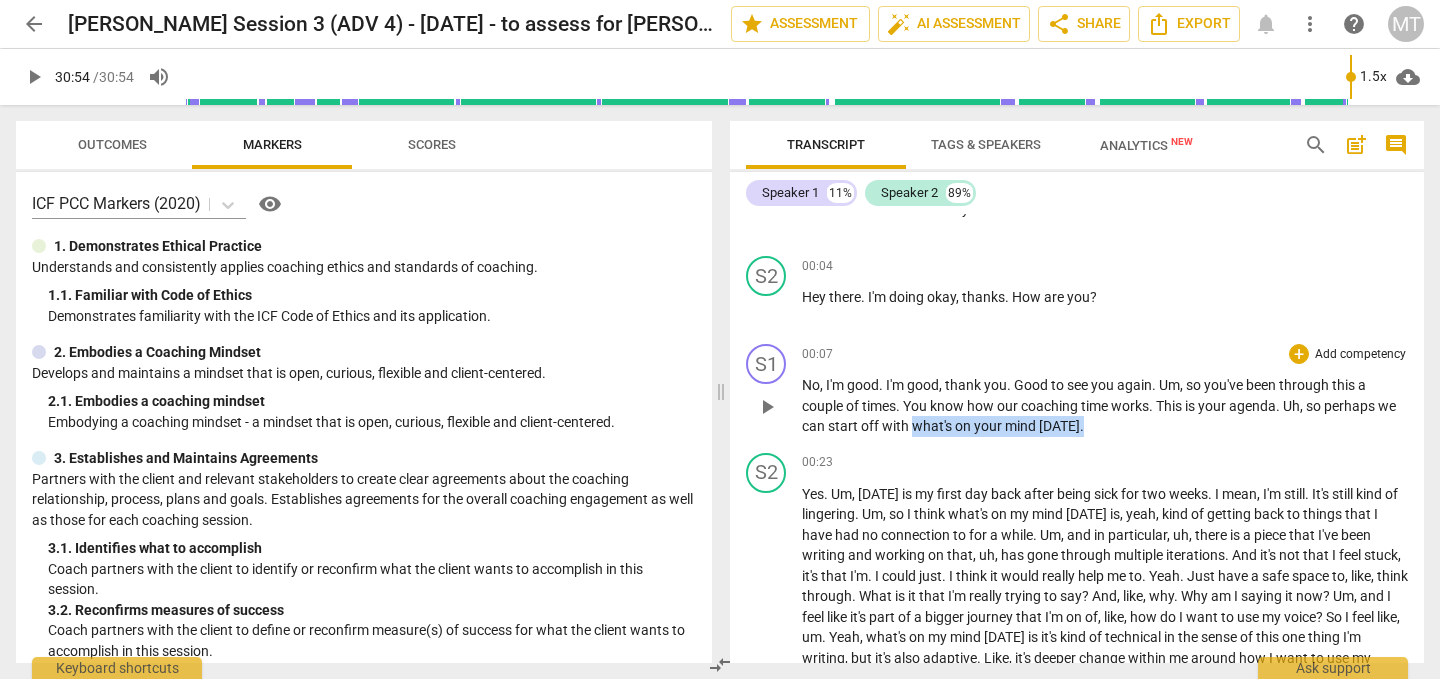 drag, startPoint x: 1162, startPoint y: 428, endPoint x: 936, endPoint y: 430, distance: 226.00885 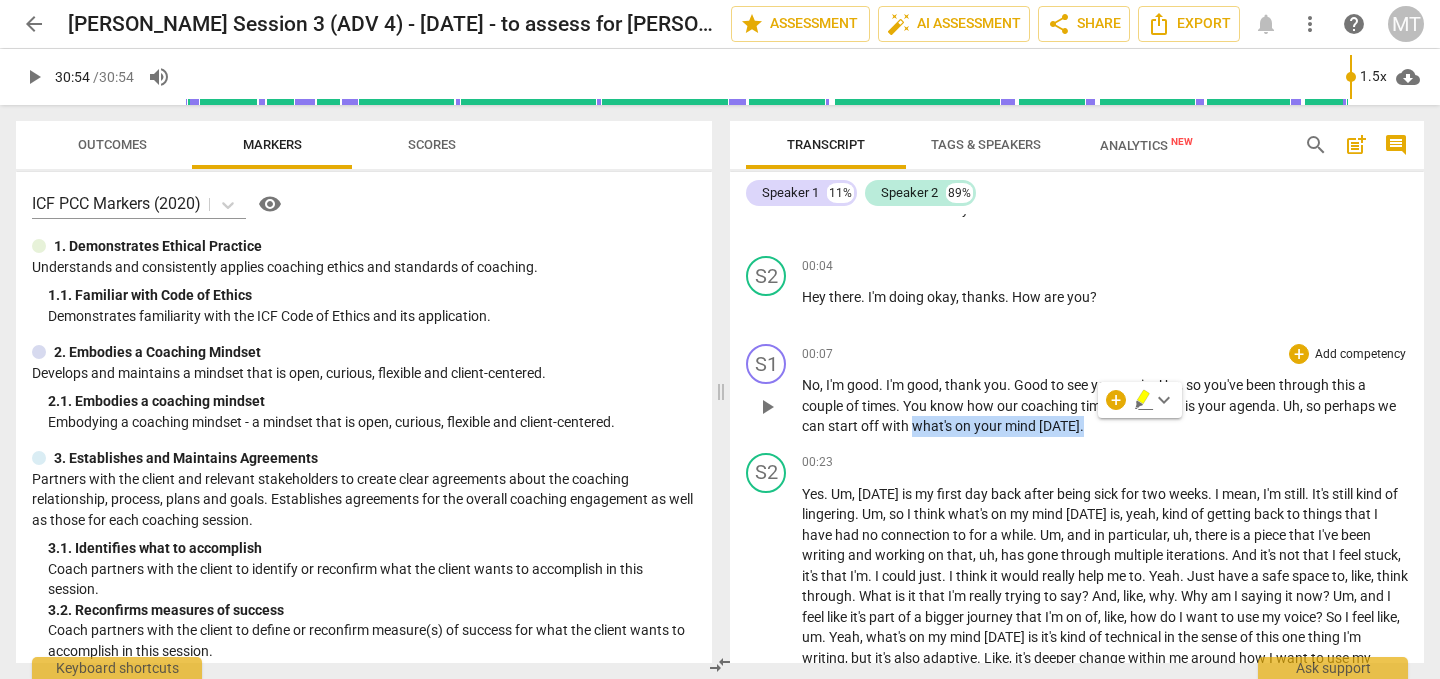 click on "Add competency" at bounding box center [1360, 355] 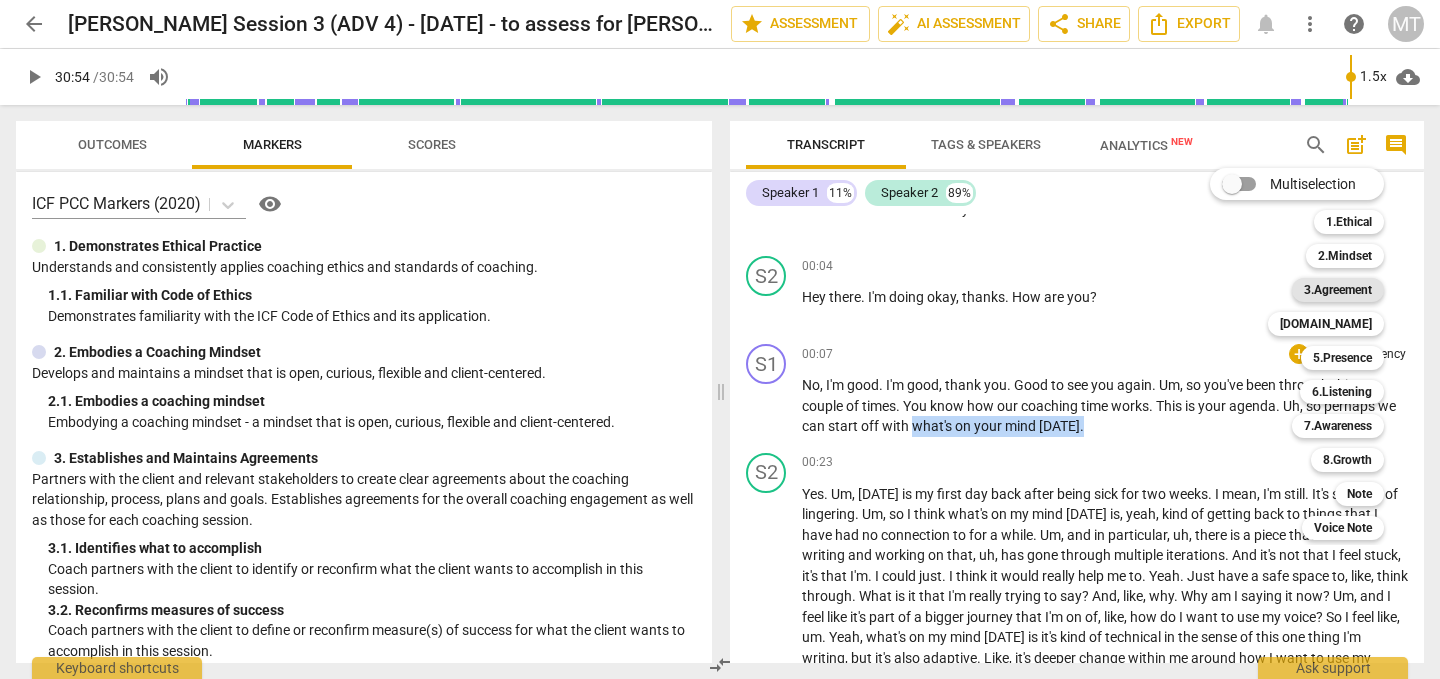 click on "3.Agreement" at bounding box center (1338, 290) 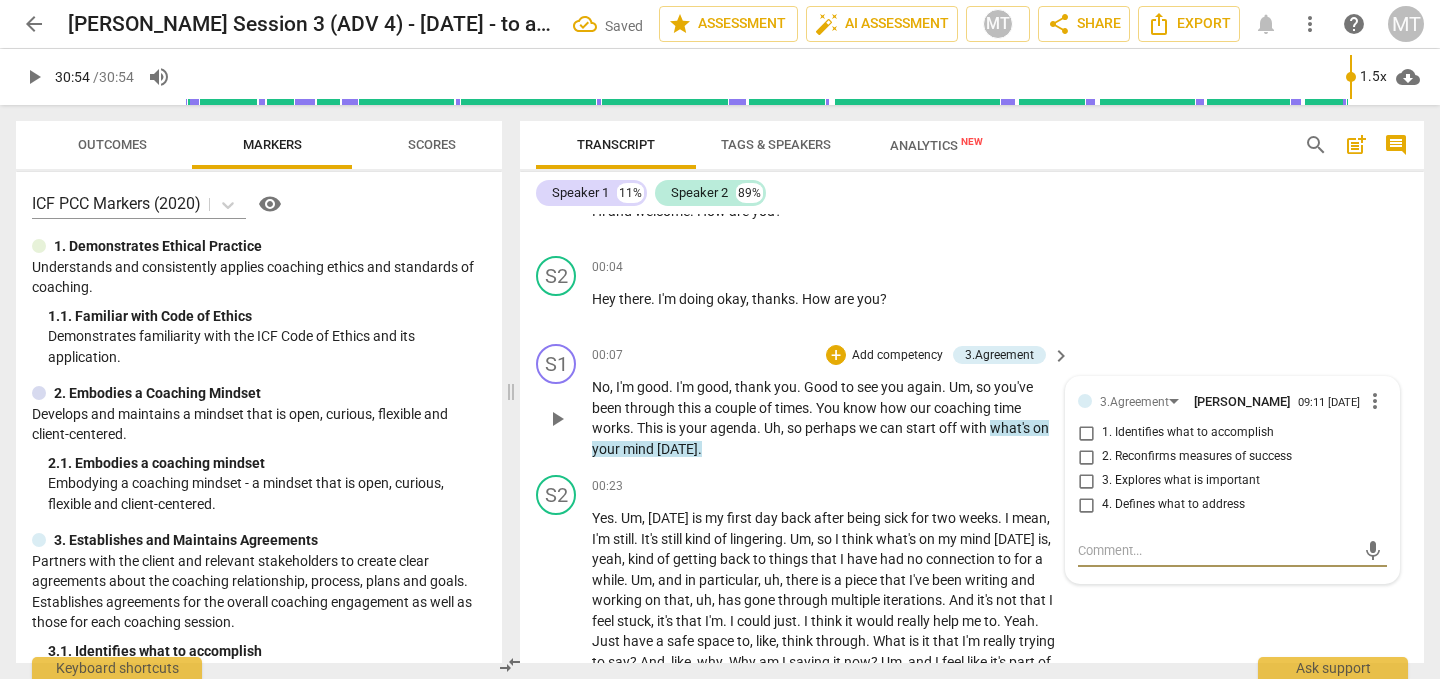 click on "1. Identifies what to accomplish" at bounding box center [1188, 433] 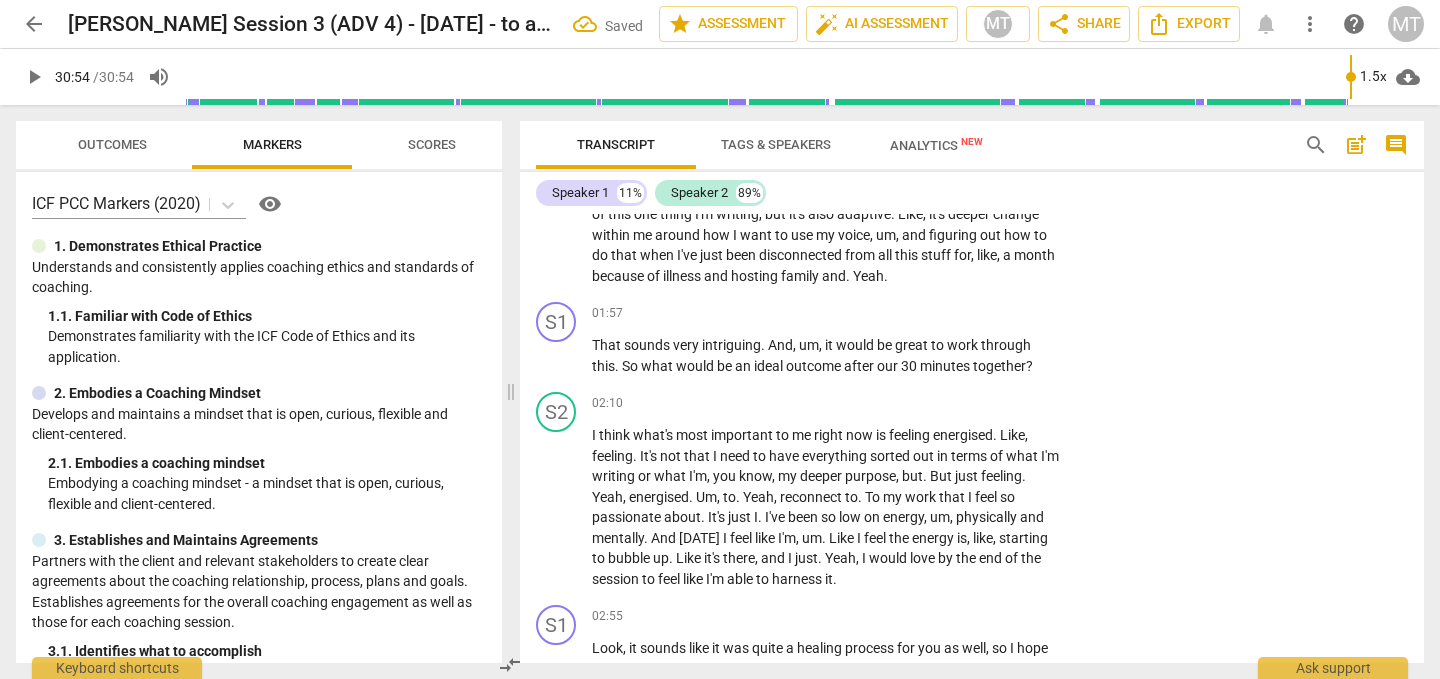 scroll, scrollTop: 561, scrollLeft: 0, axis: vertical 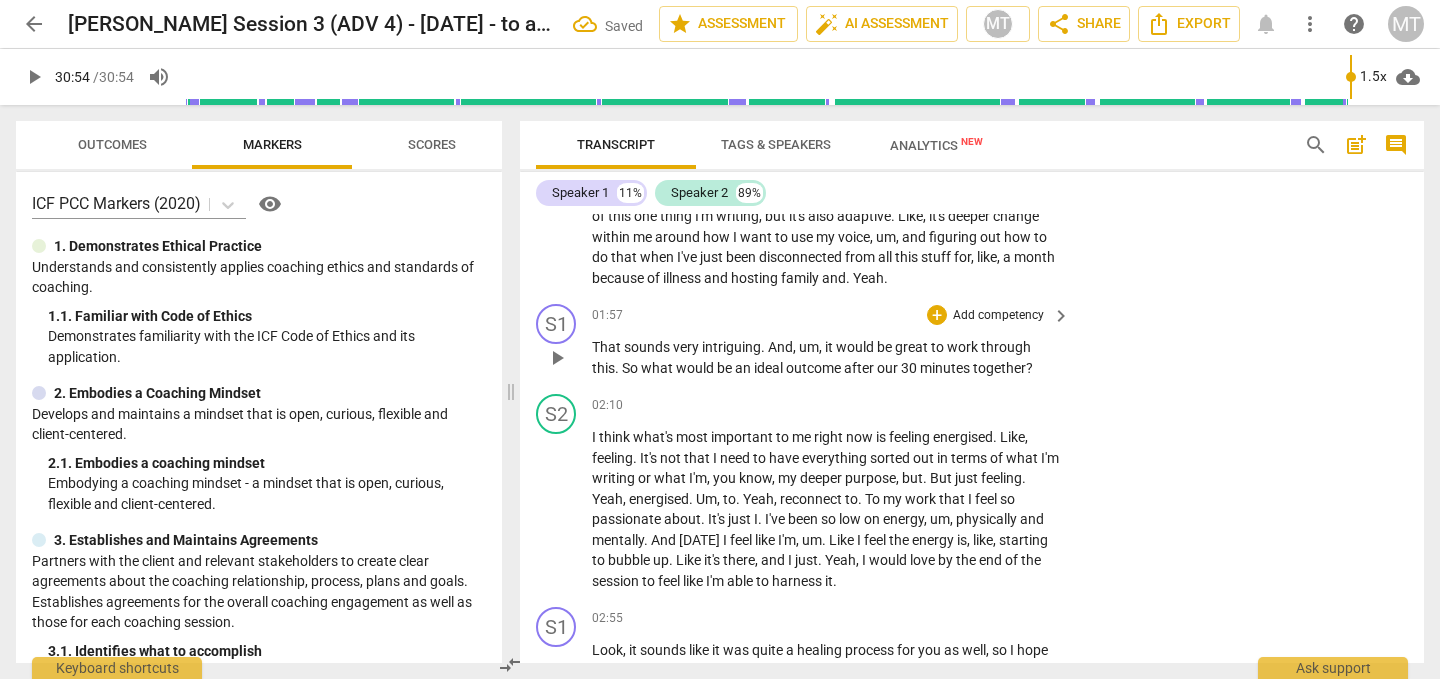 click on "Add competency" at bounding box center [998, 316] 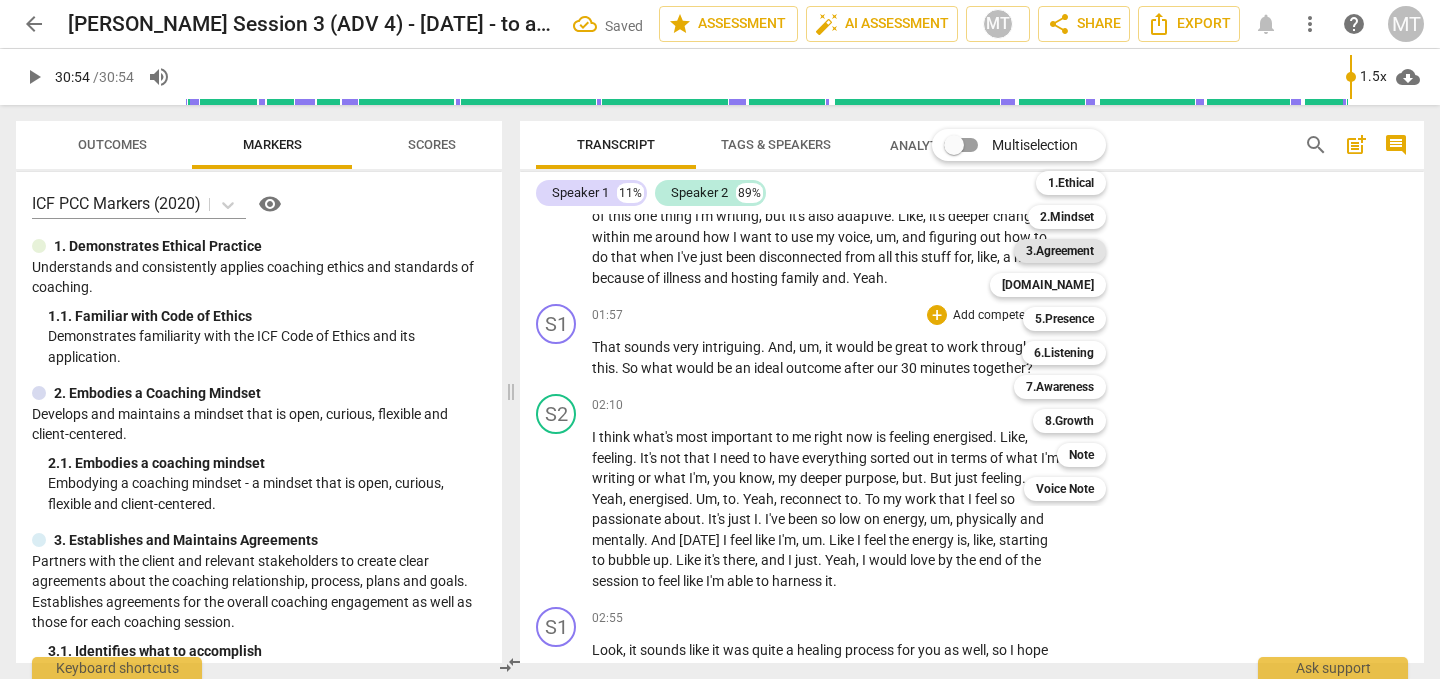click on "3.Agreement" at bounding box center [1060, 251] 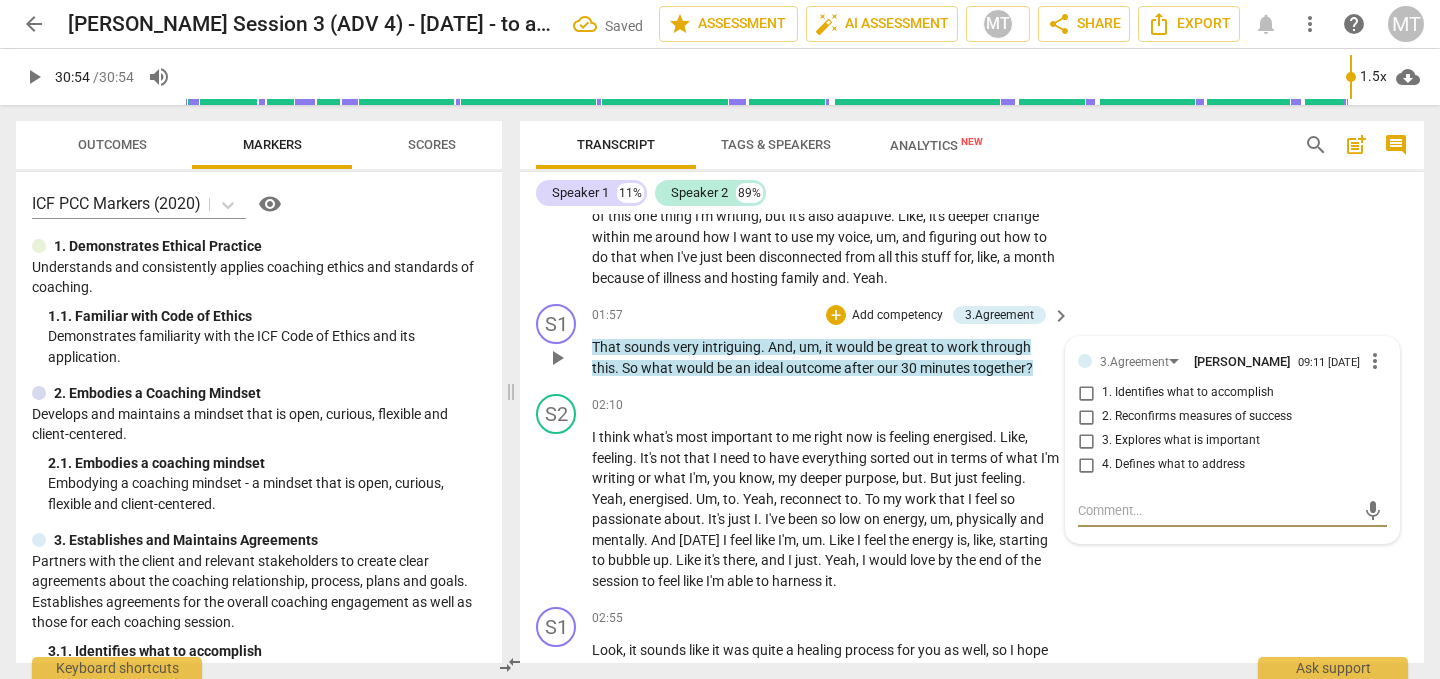 click on "1. Identifies what to accomplish" at bounding box center [1188, 393] 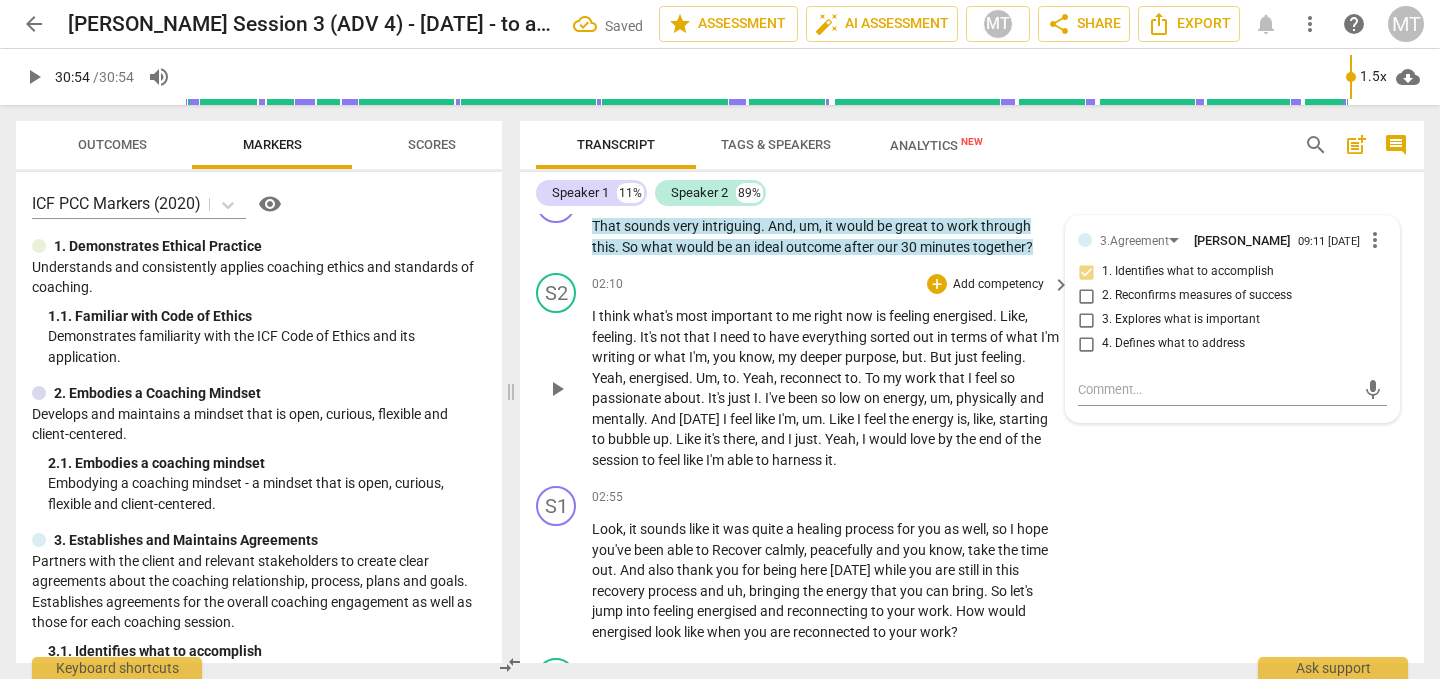scroll, scrollTop: 693, scrollLeft: 0, axis: vertical 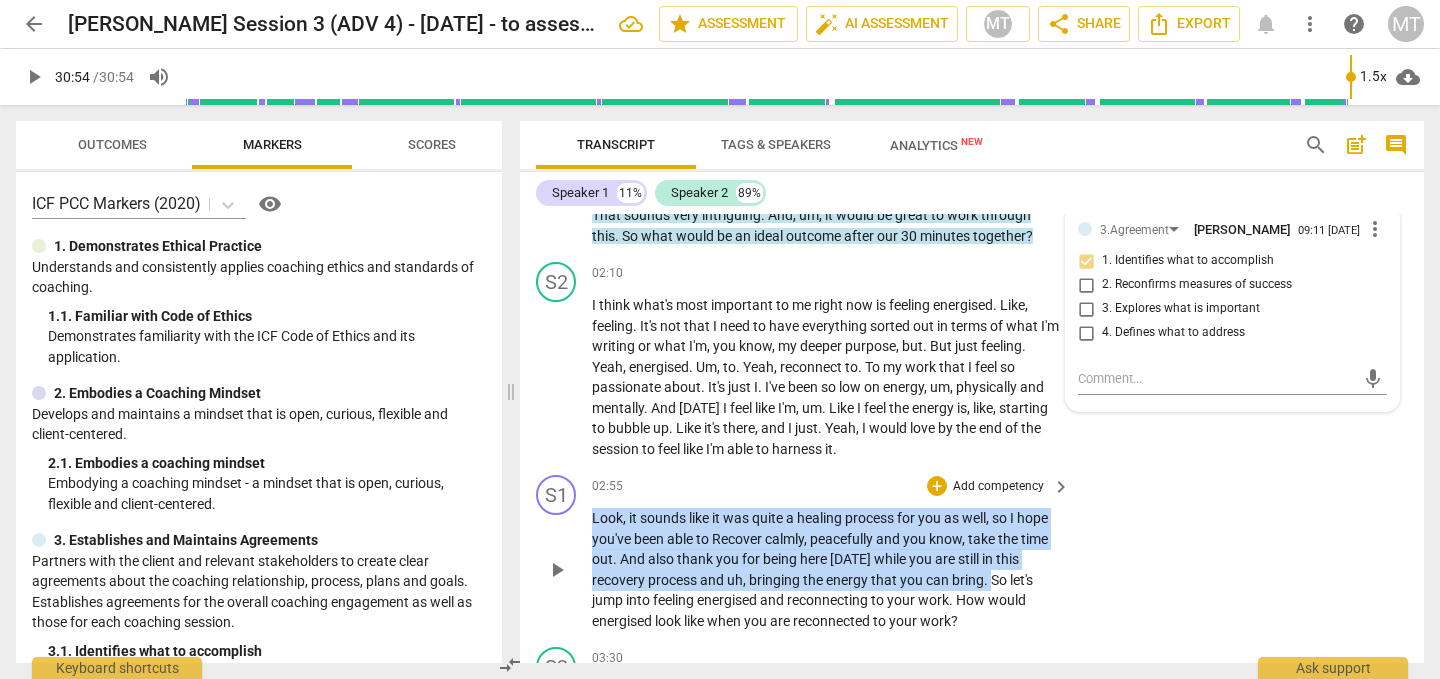 drag, startPoint x: 990, startPoint y: 584, endPoint x: 579, endPoint y: 518, distance: 416.26553 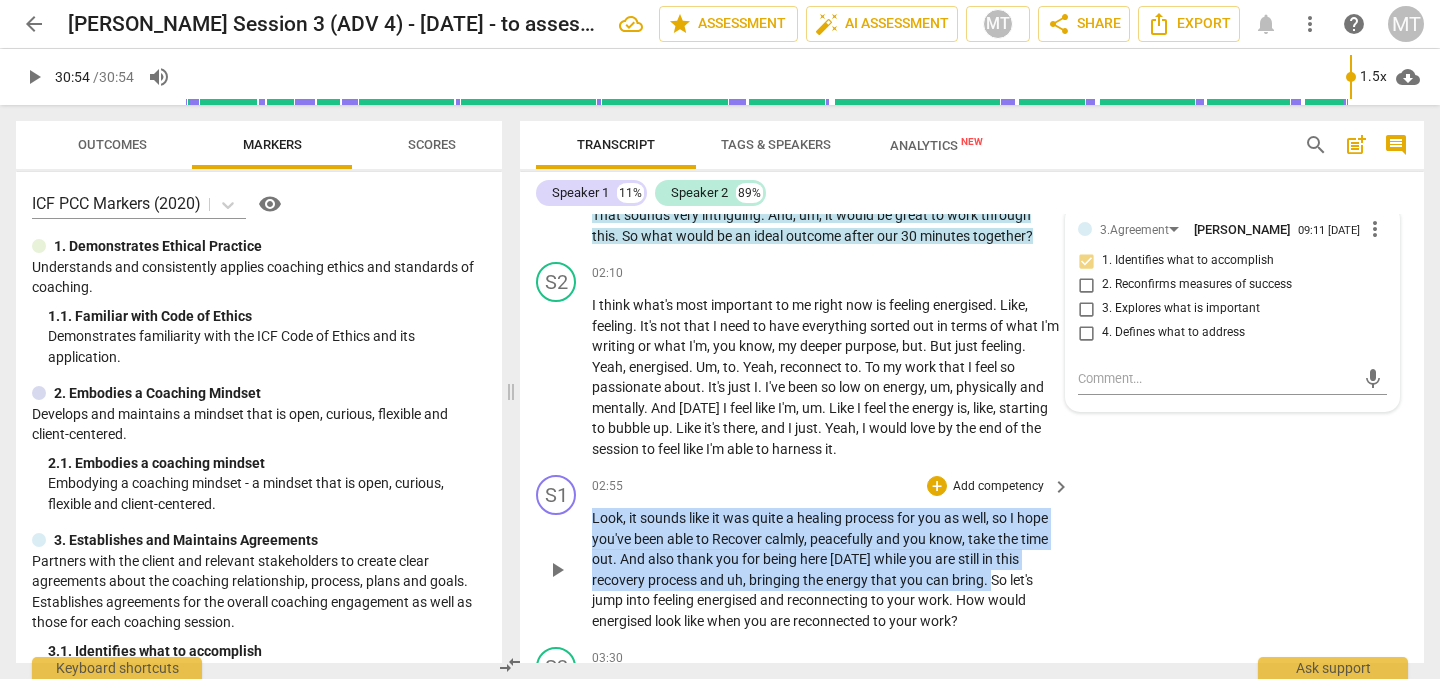 click on "S1 play_arrow pause 02:55 + Add competency keyboard_arrow_right Look ,   it   sounds   like   it   was   quite   a   healing   process   for   you   as   well ,   so   I   hope   you've   been   able   to   Recover   calmly ,   peacefully   and   you   know ,   take   the   time   out .   And   also   thank   you   for   being   here   [DATE]   while   you   are   still   in   this   recovery   process   and   uh ,   bringing   the   energy   that   you   can   bring .   So   let's   jump   into   feeling   energised   and   reconnecting   to   your   work .   How   would   energised   look   like   when   you   are   reconnected   to   your   work ?" at bounding box center [972, 553] 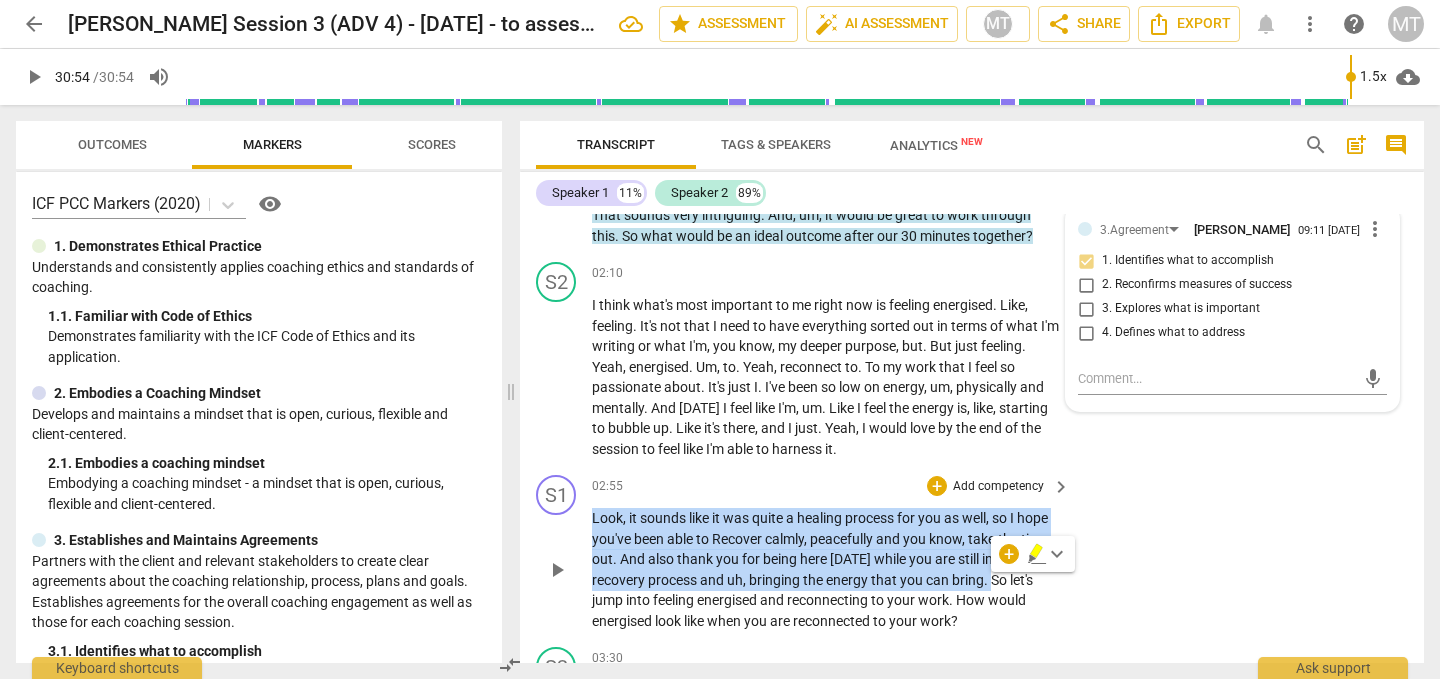 click on "Add competency" at bounding box center (998, 487) 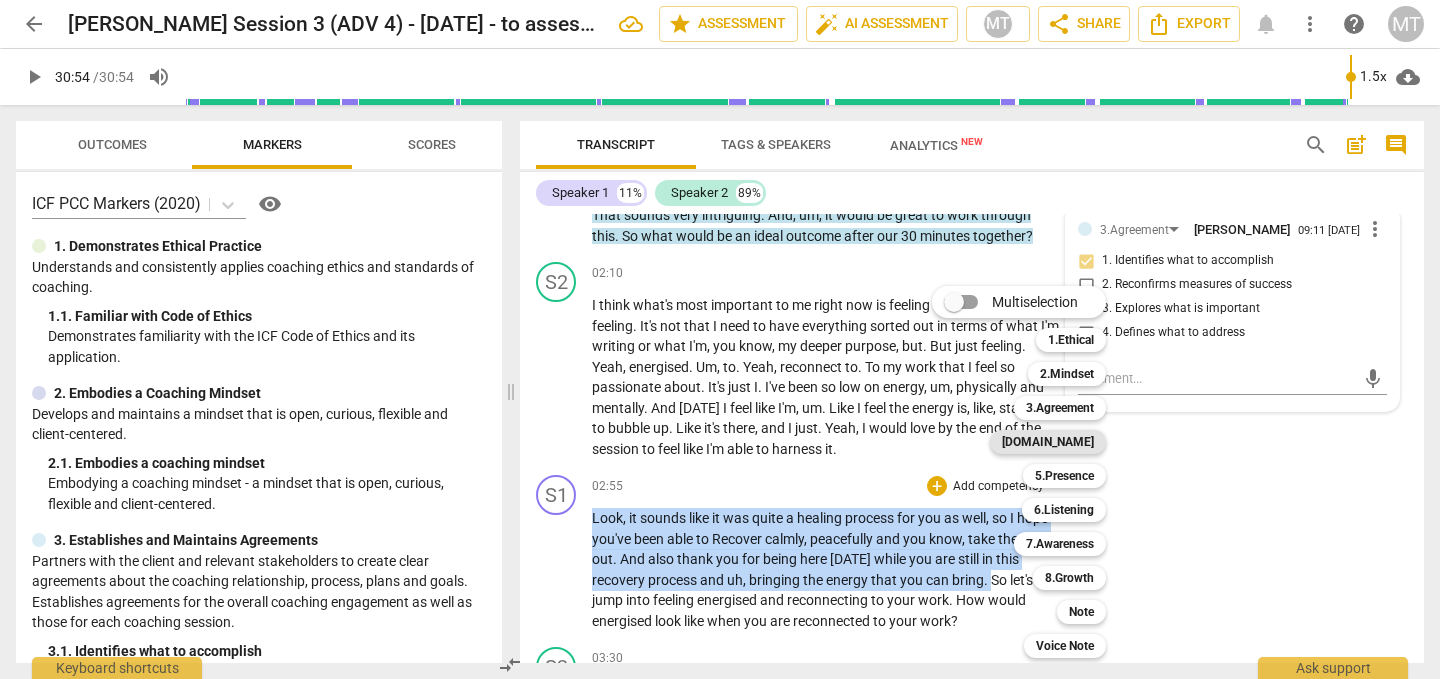 click on "[DOMAIN_NAME]" at bounding box center (1048, 442) 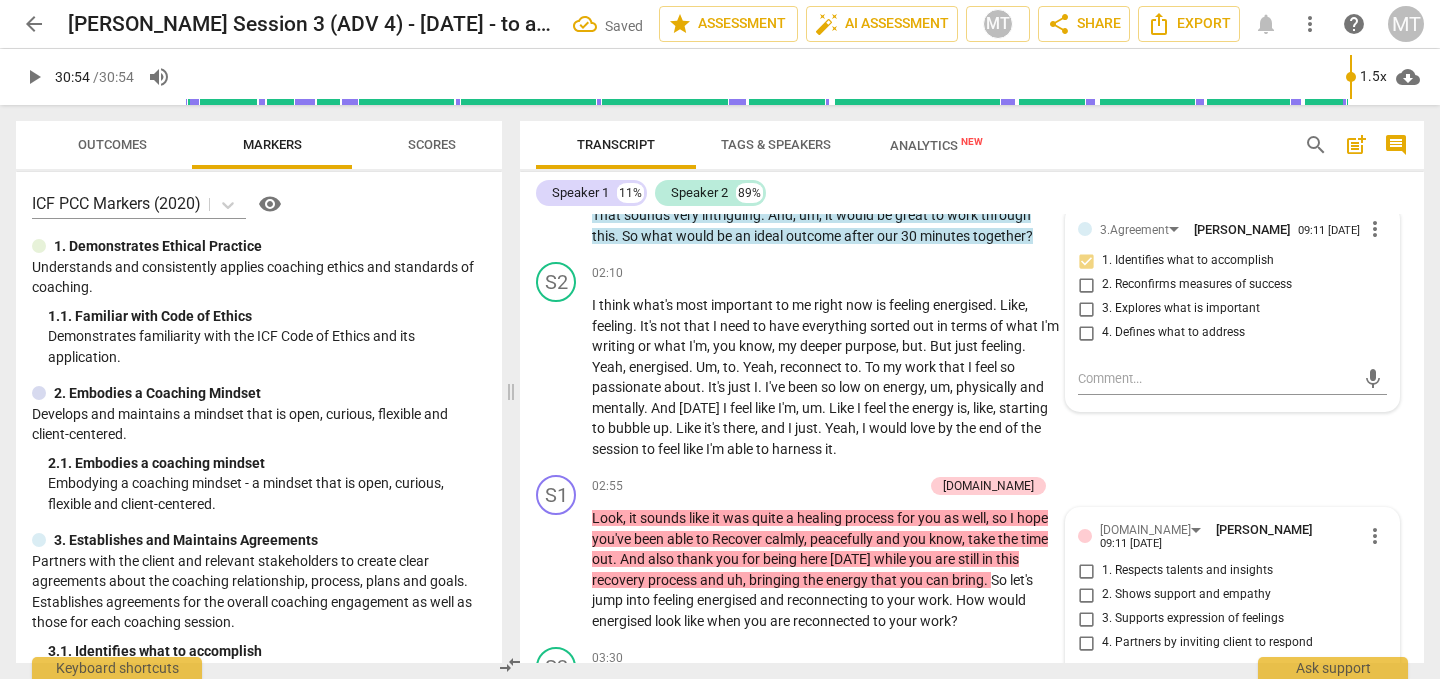 scroll, scrollTop: 936, scrollLeft: 0, axis: vertical 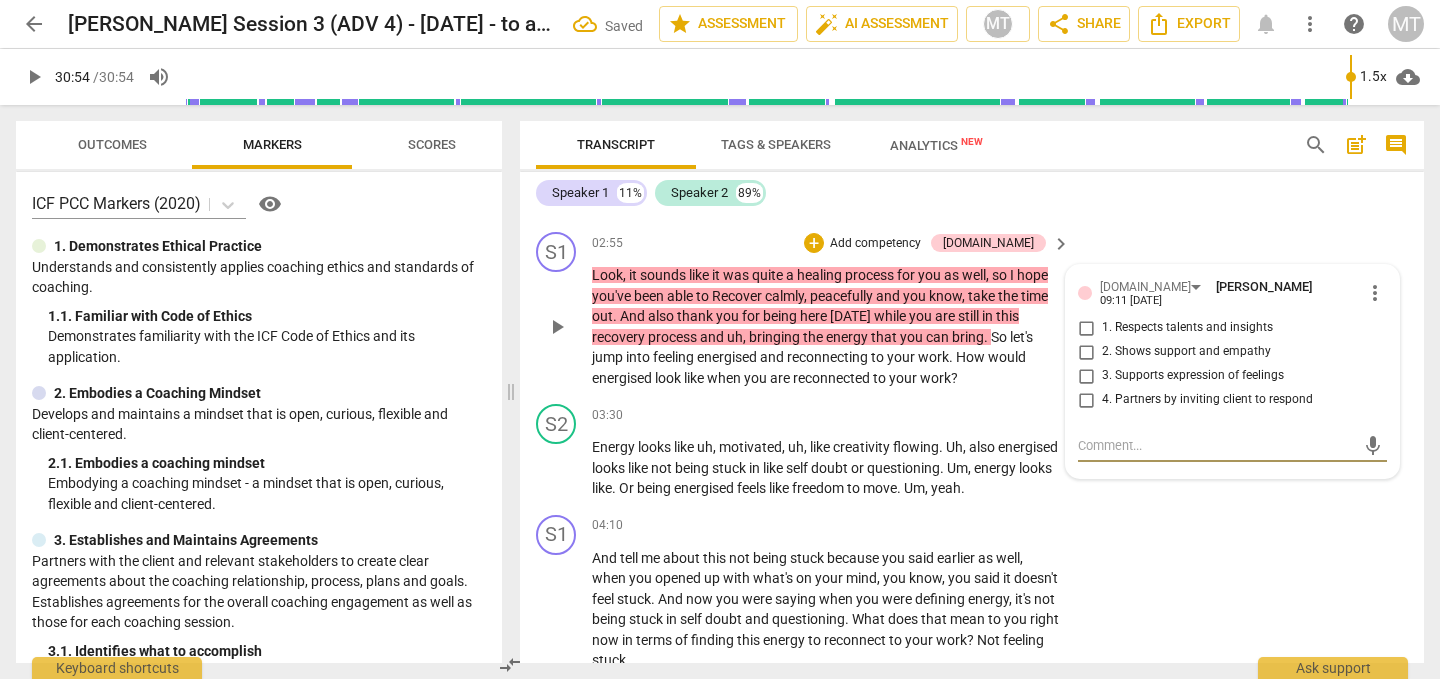 click on "2. Shows support and empathy" at bounding box center (1186, 352) 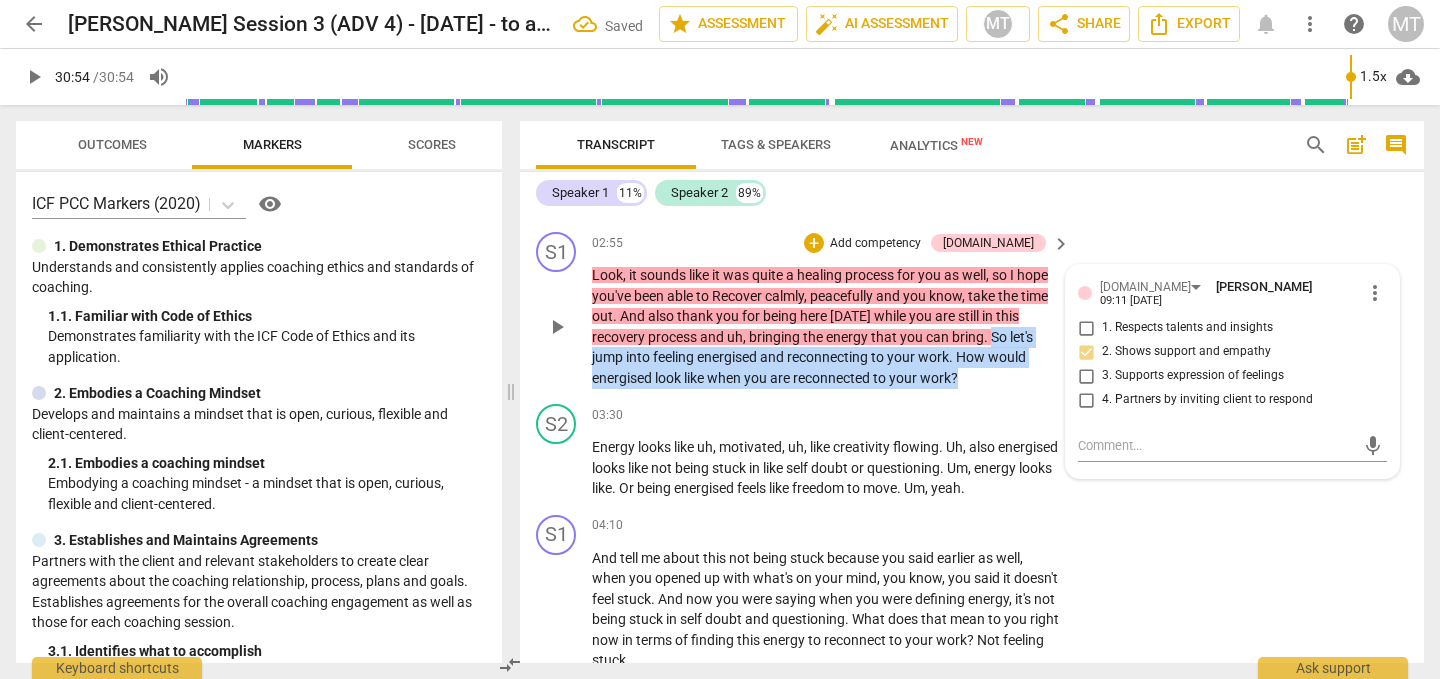 drag, startPoint x: 970, startPoint y: 377, endPoint x: 994, endPoint y: 339, distance: 44.94441 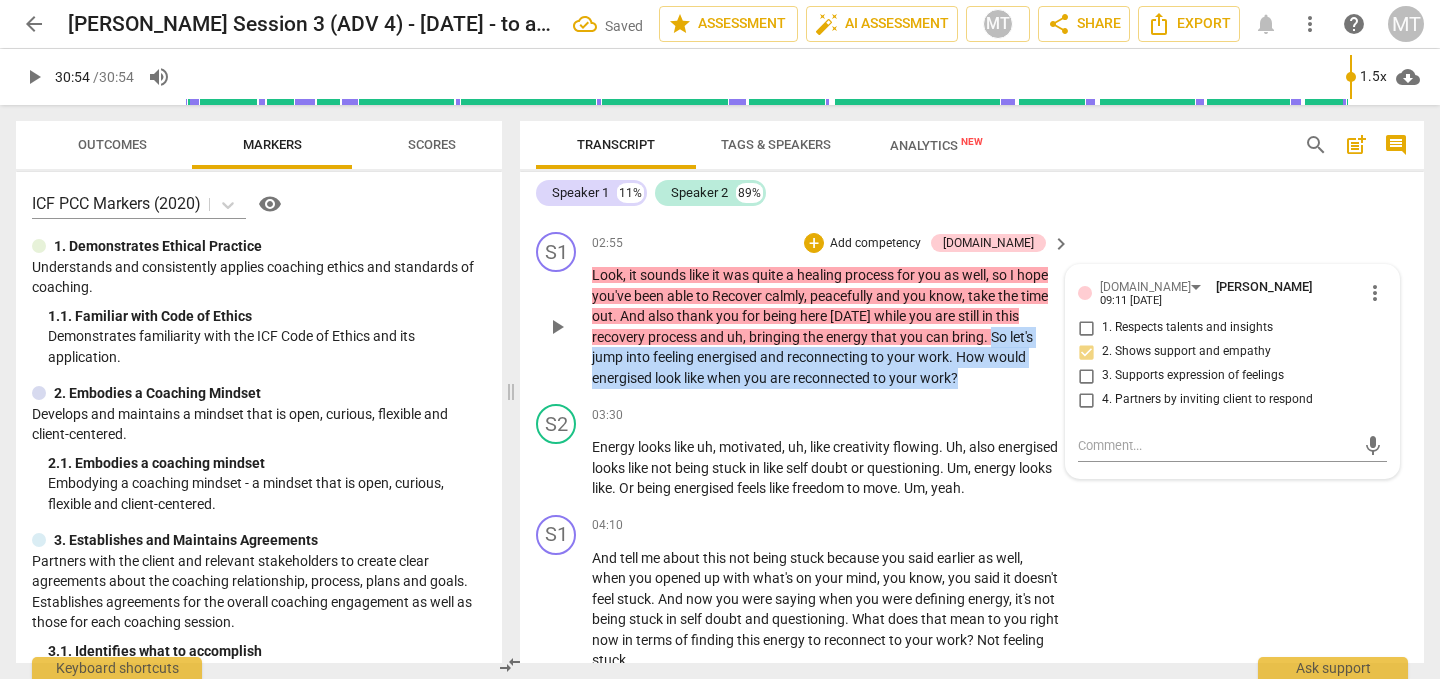 click on "Look ,   it   sounds   like   it   was   quite   a   healing   process   for   you   as   well ,   so   I   hope   you've   been   able   to   Recover   calmly ,   peacefully   and   you   know ,   take   the   time   out .   And   also   thank   you   for   being   here   [DATE]   while   you   are   still   in   this   recovery   process   and   uh ,   bringing   the   energy   that   you   can   bring .   So   let's   jump   into   feeling   energised   and   reconnecting   to   your   work .   How   would   energised   look   like   when   you   are   reconnected   to   your   work ?" at bounding box center [826, 326] 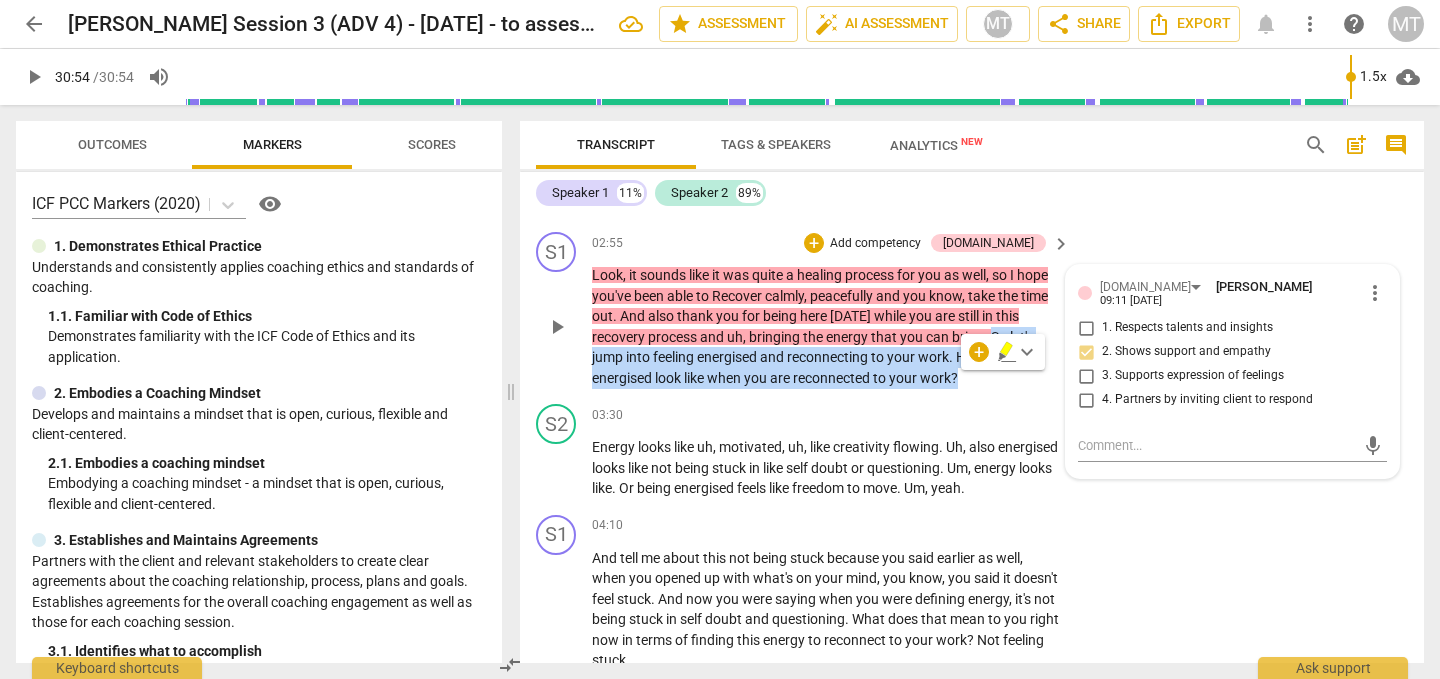 click on "reconnected" at bounding box center [833, 378] 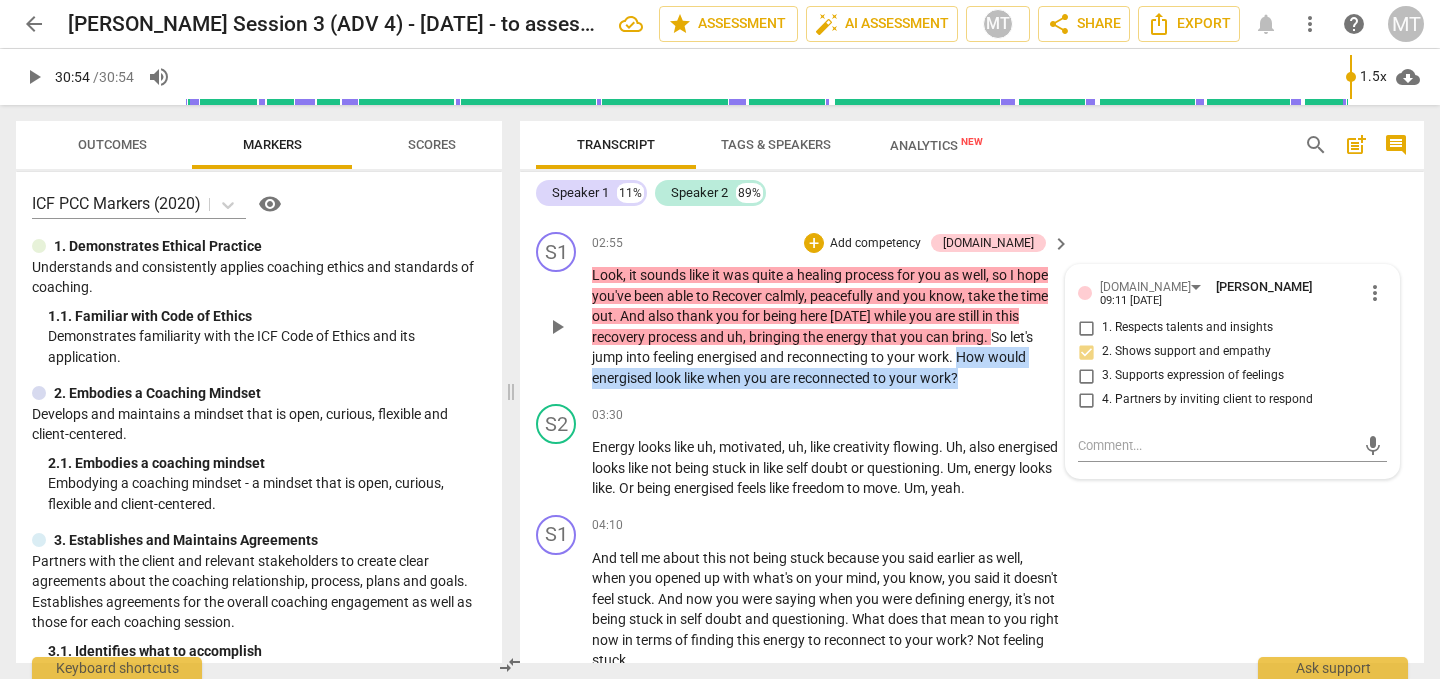drag, startPoint x: 976, startPoint y: 379, endPoint x: 960, endPoint y: 359, distance: 25.612497 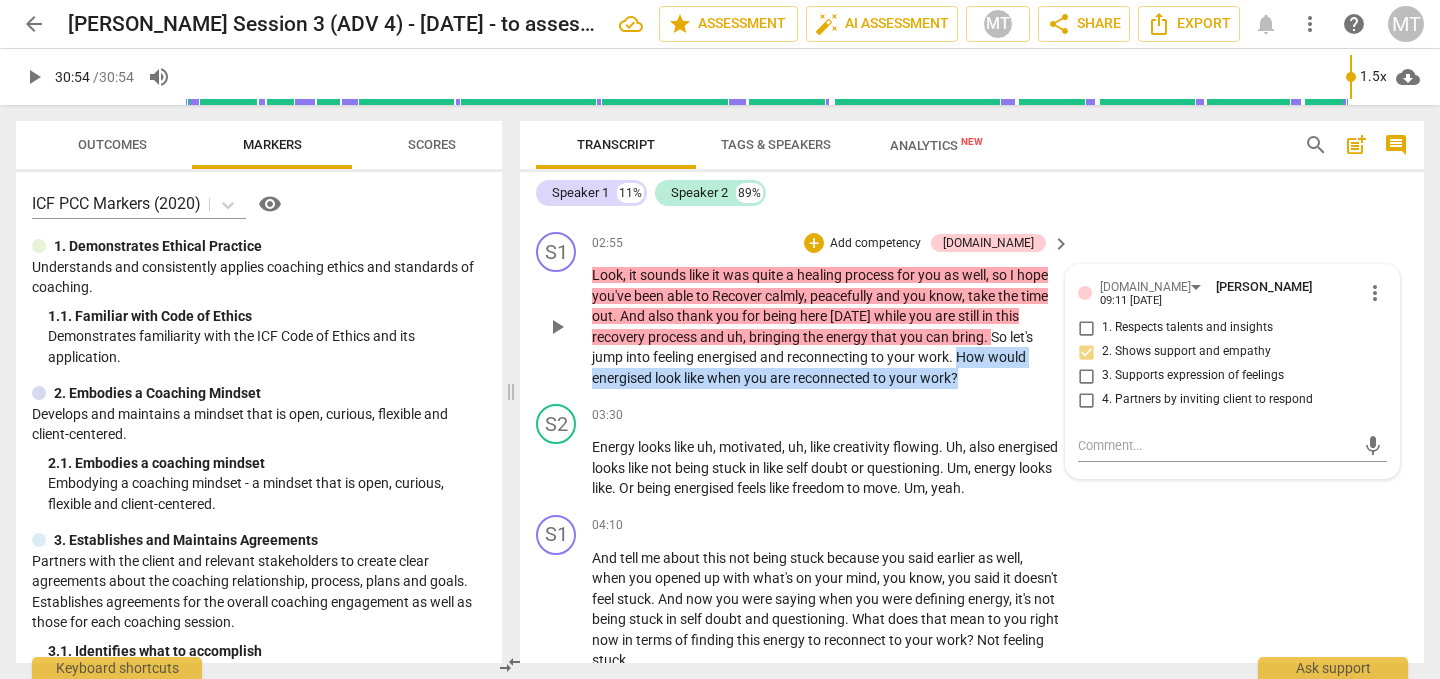 click on "Look ,   it   sounds   like   it   was   quite   a   healing   process   for   you   as   well ,   so   I   hope   you've   been   able   to   Recover   calmly ,   peacefully   and   you   know ,   take   the   time   out .   And   also   thank   you   for   being   here   [DATE]   while   you   are   still   in   this   recovery   process   and   uh ,   bringing   the   energy   that   you   can   bring .   So   let's   jump   into   feeling   energised   and   reconnecting   to   your   work .   How   would   energised   look   like   when   you   are   reconnected   to   your   work ?" at bounding box center [826, 326] 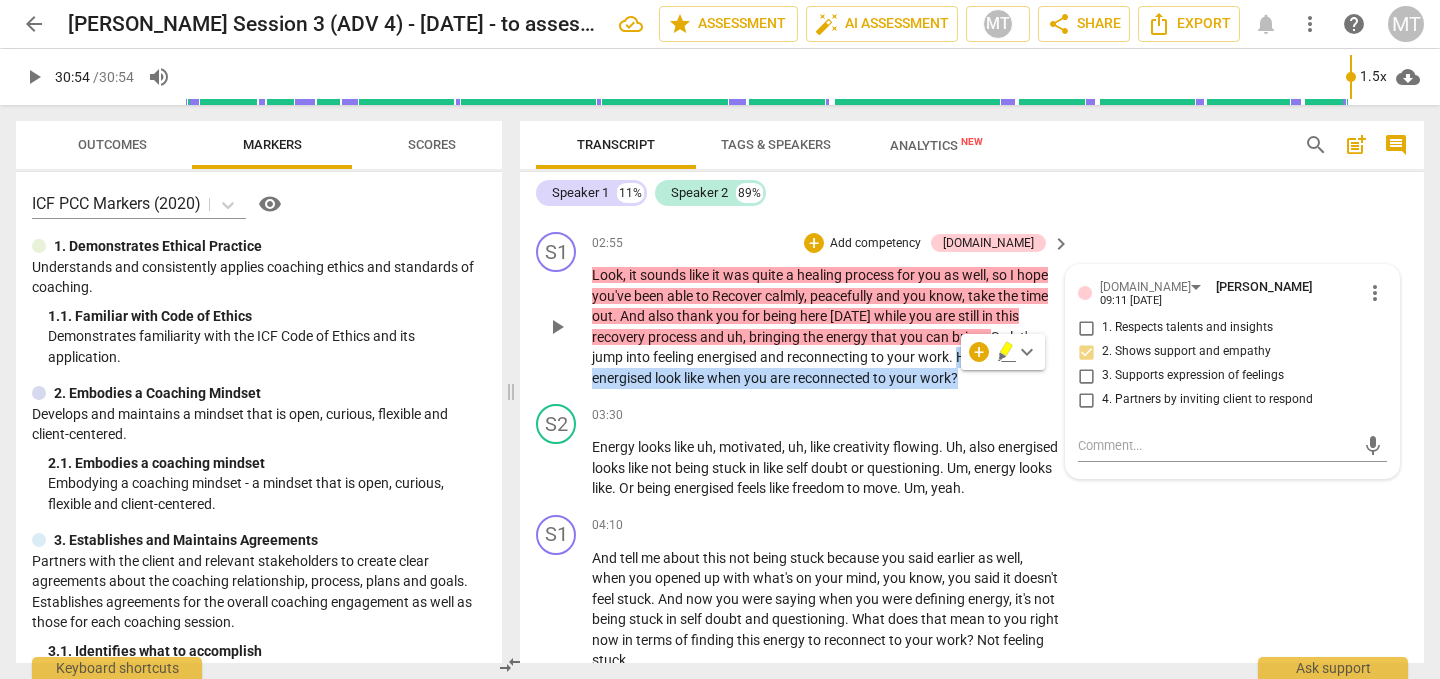 click on "Add competency" at bounding box center (875, 244) 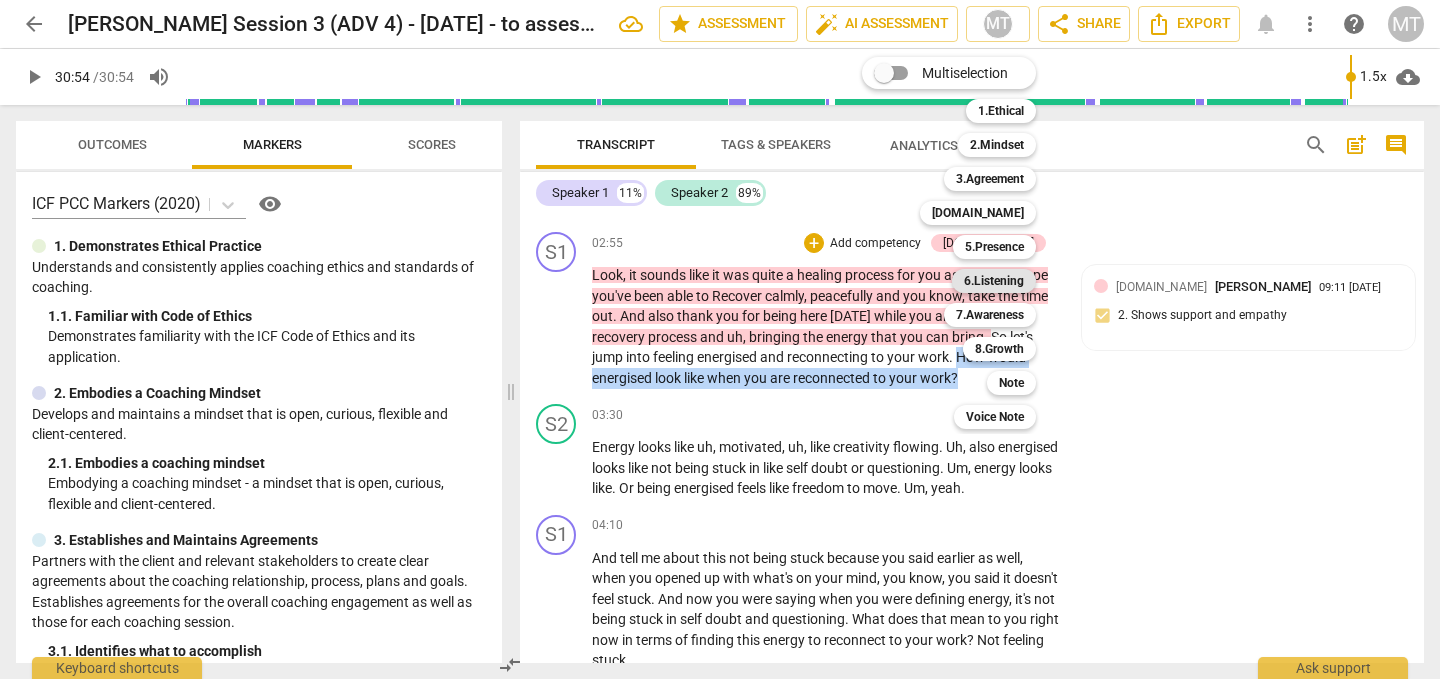 click on "6.Listening" at bounding box center [994, 281] 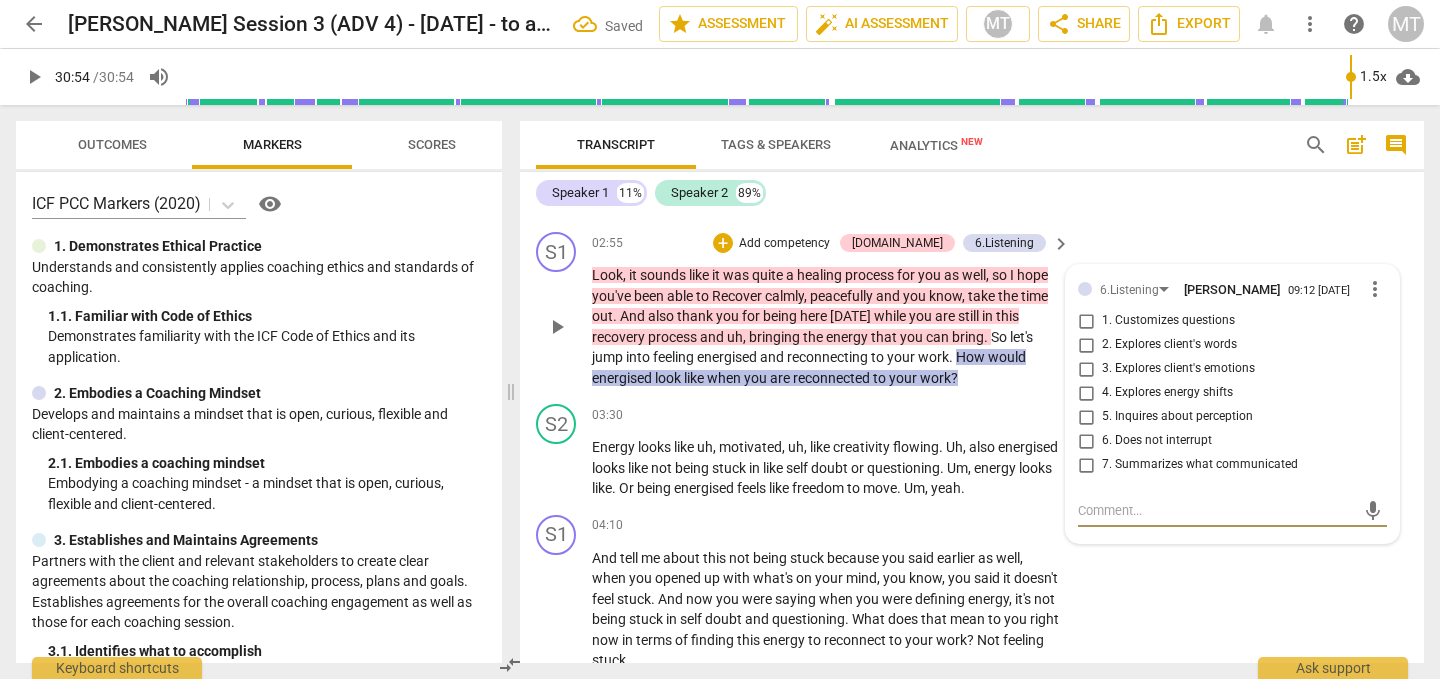 click on "1. Customizes questions" at bounding box center (1224, 321) 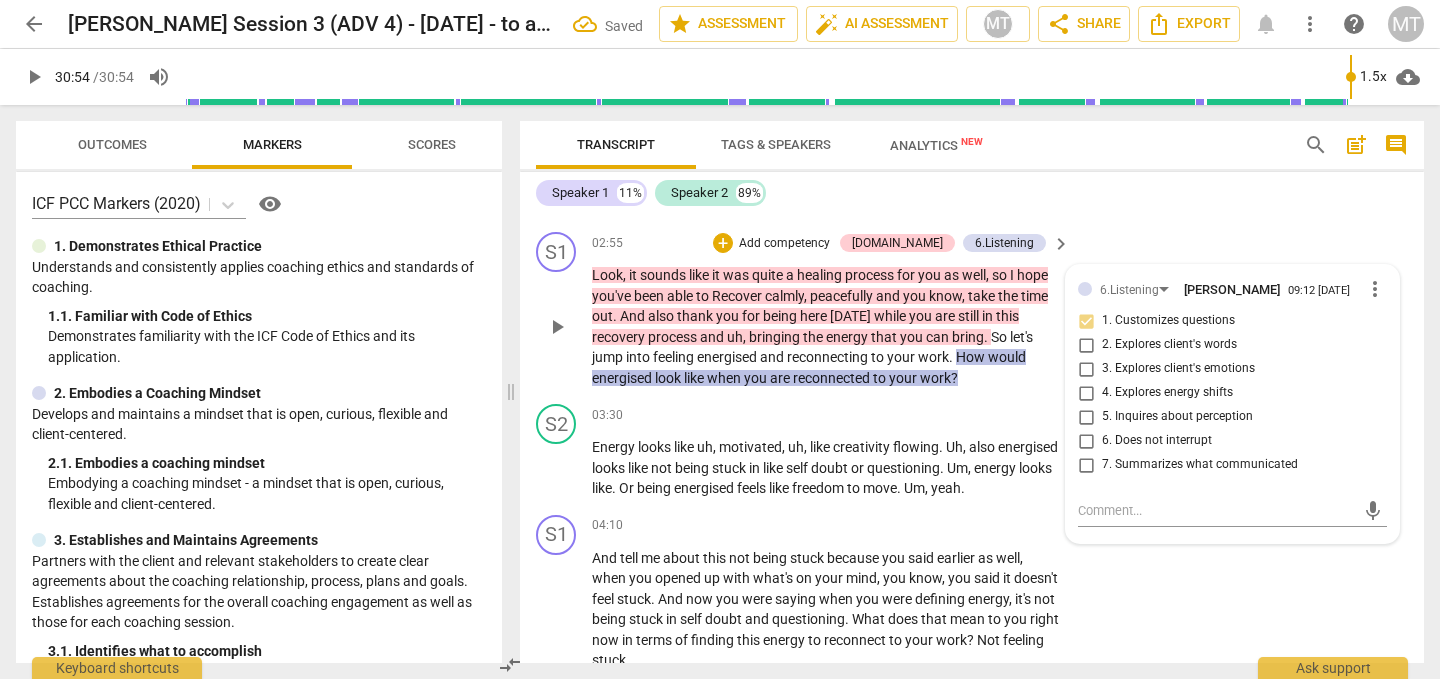 click on "Add competency" at bounding box center (784, 244) 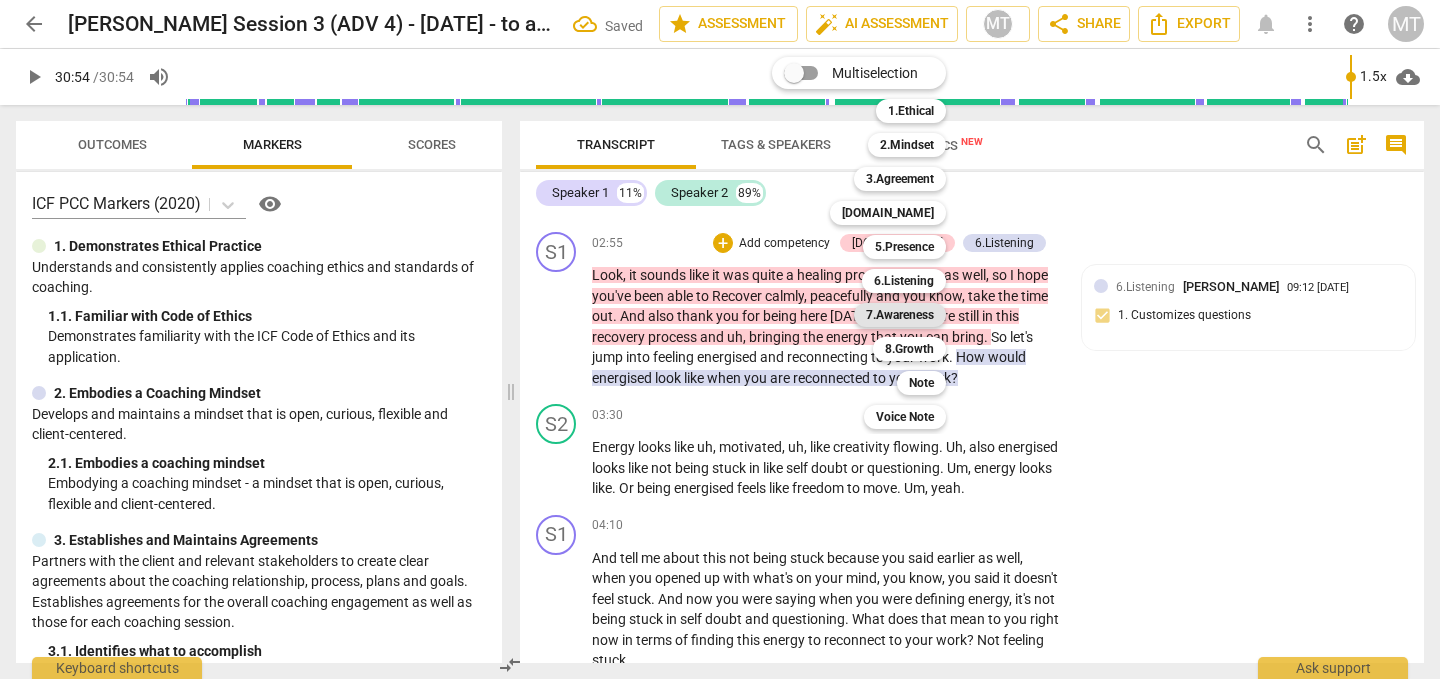 click on "7.Awareness" at bounding box center (900, 315) 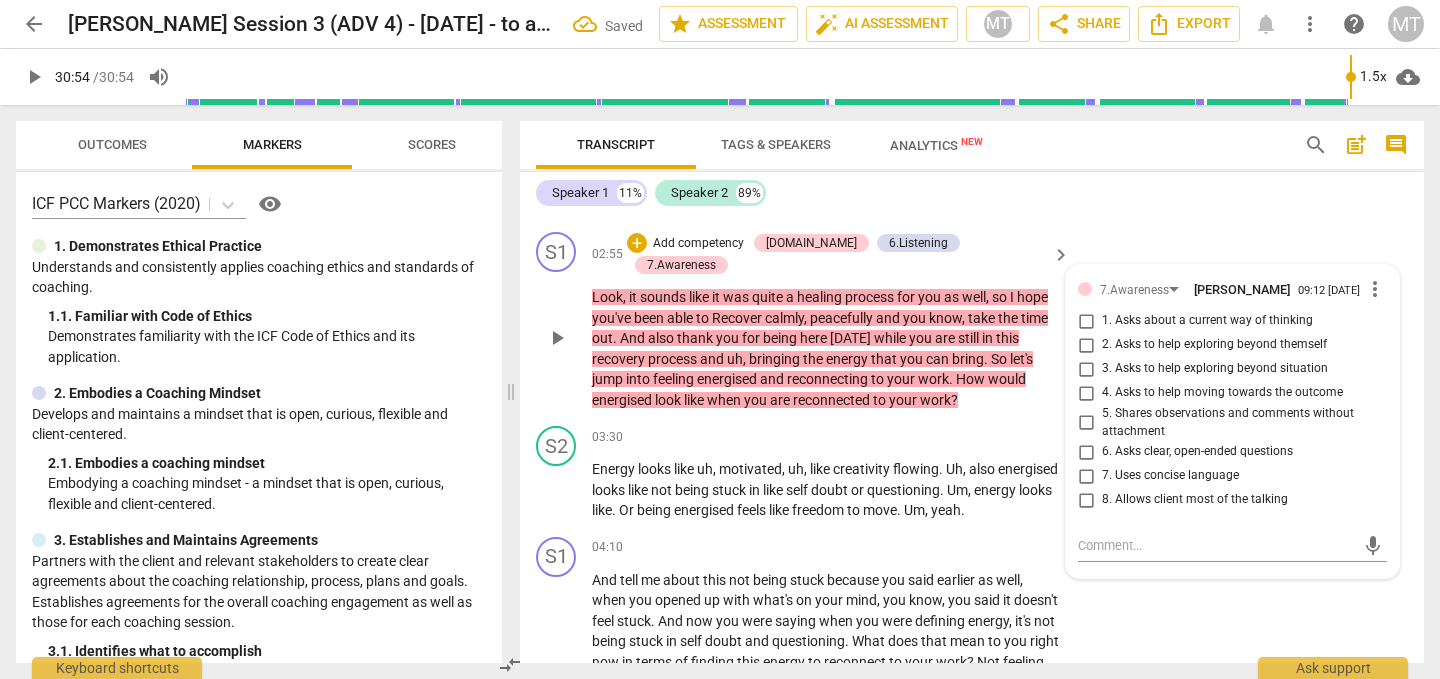 click on "6. Asks clear, open-ended questions" at bounding box center [1197, 452] 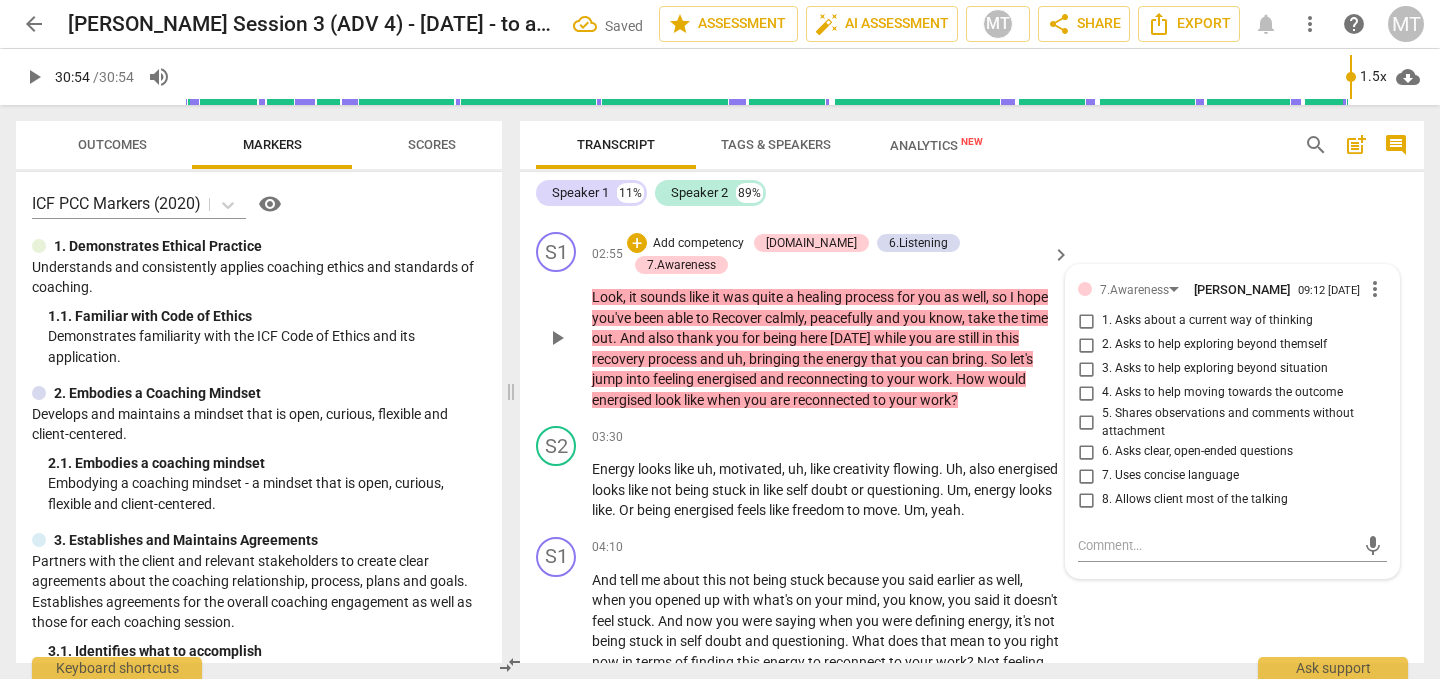 click on "6. Asks clear, open-ended questions" at bounding box center (1086, 452) 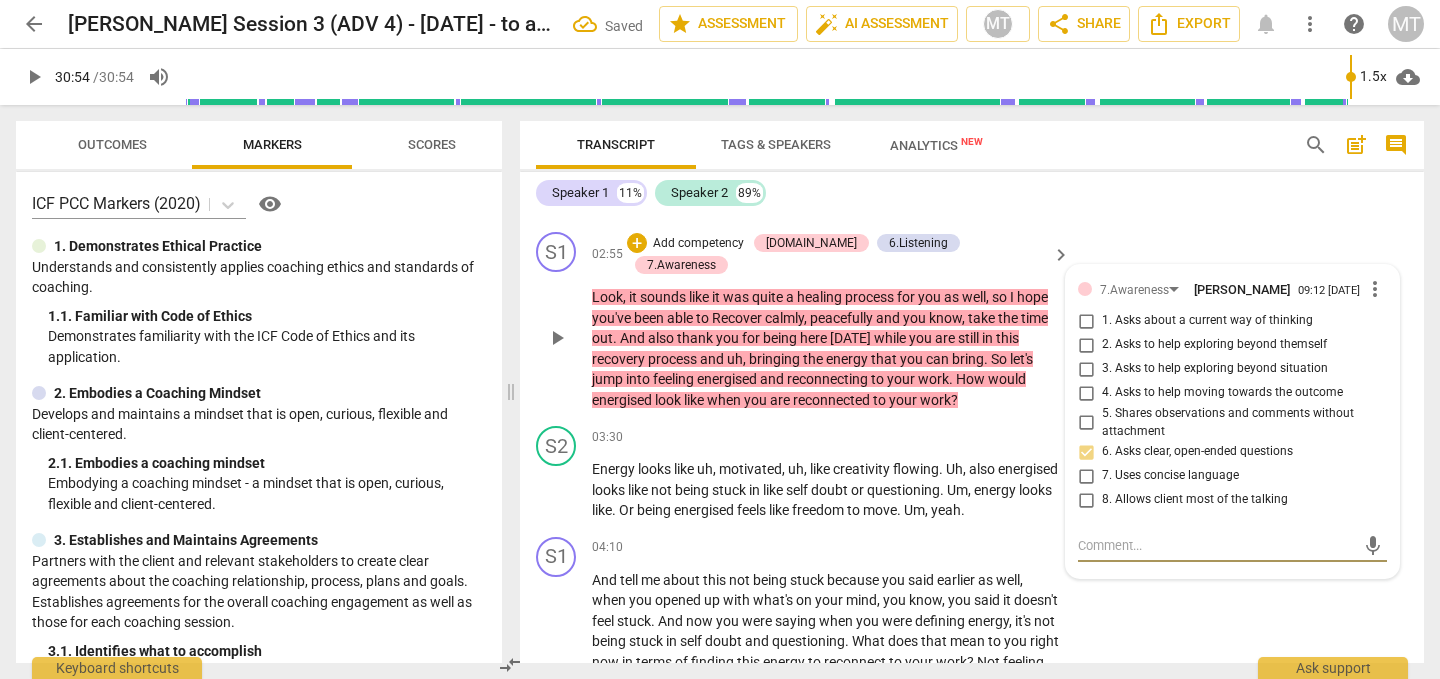 click at bounding box center (1216, 545) 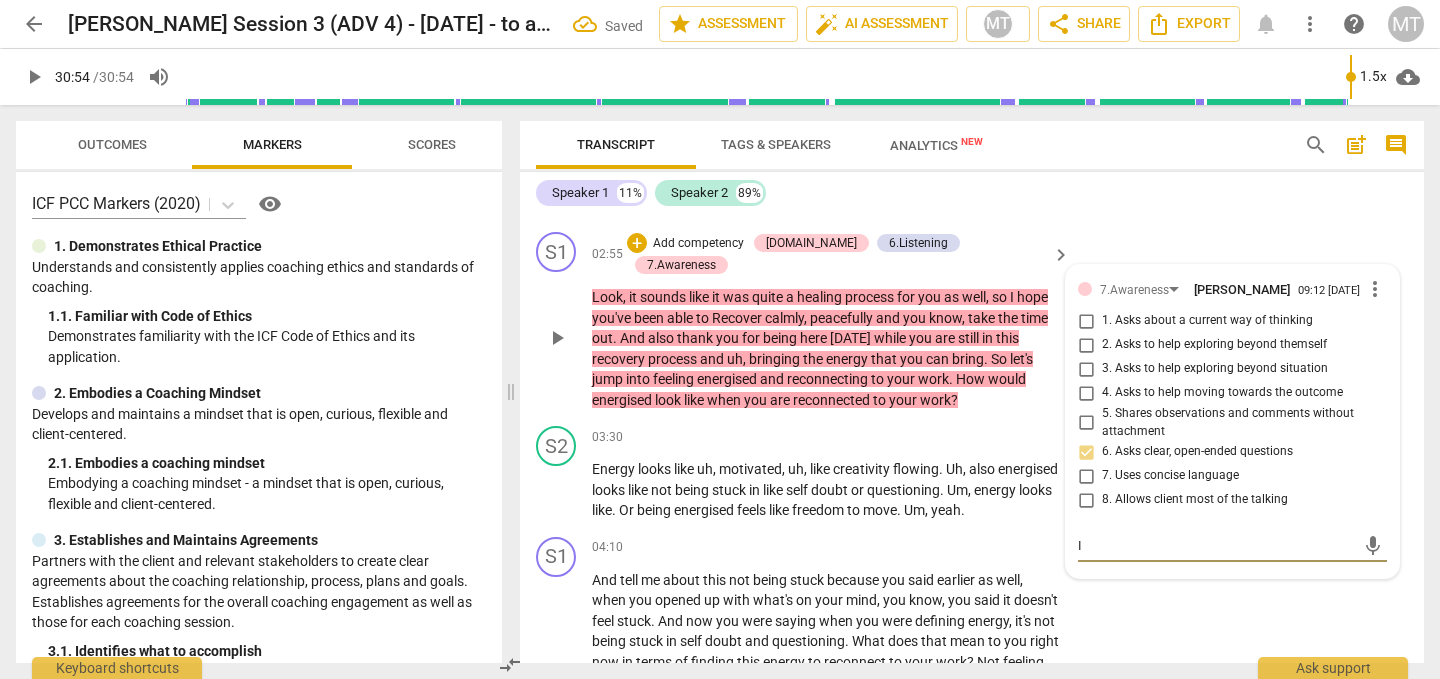 type on "It" 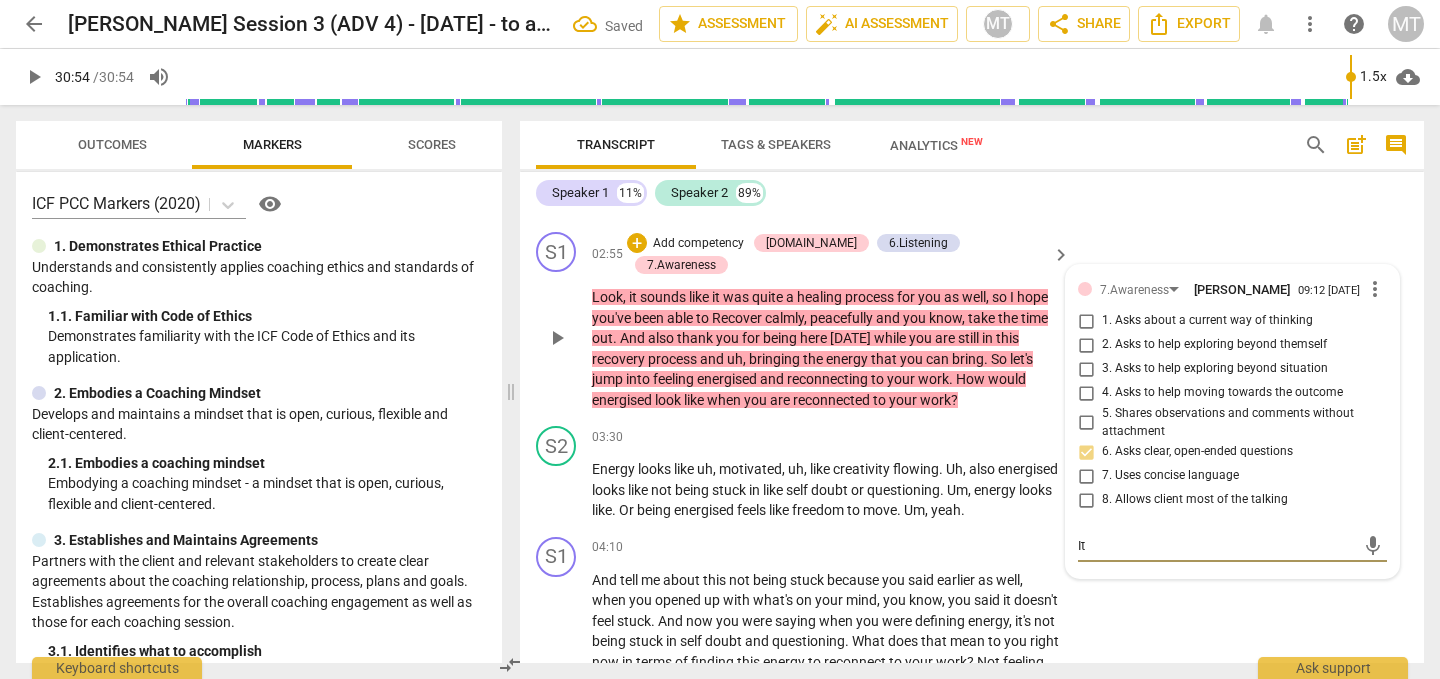 type on "It" 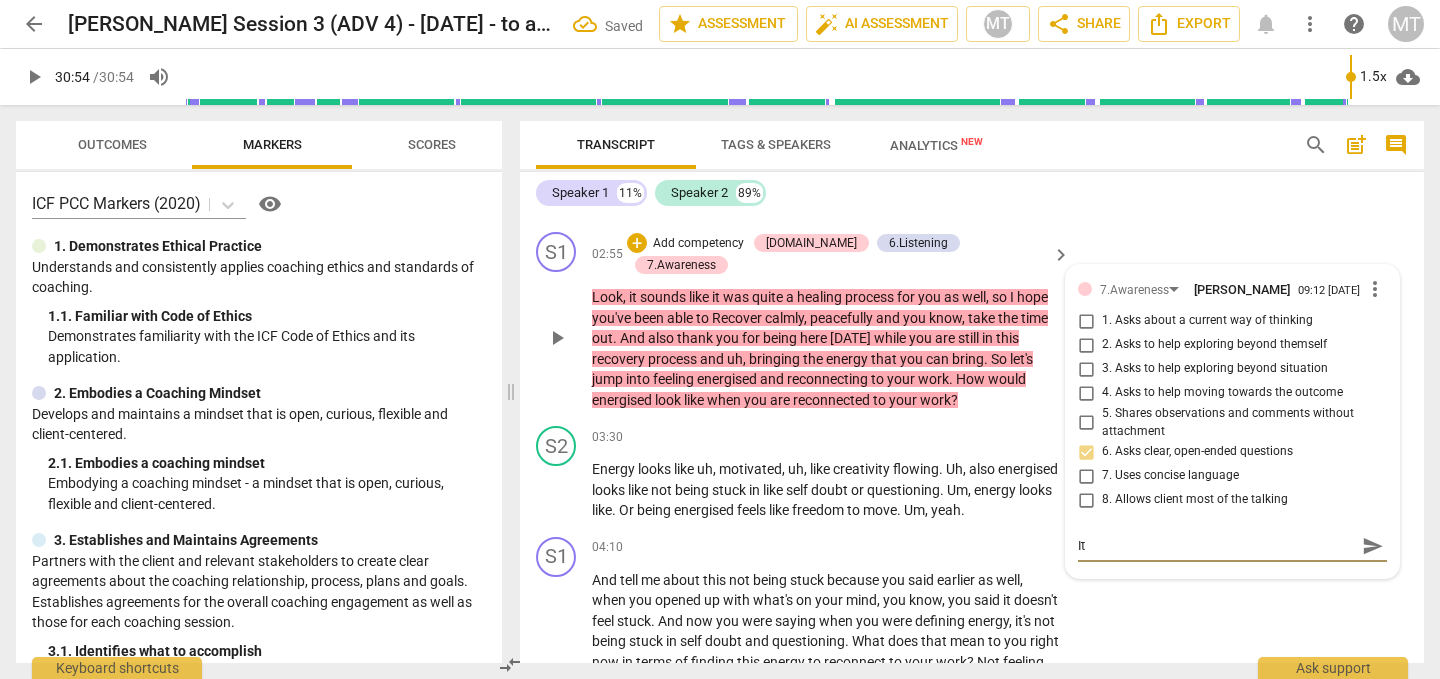 type on "It w" 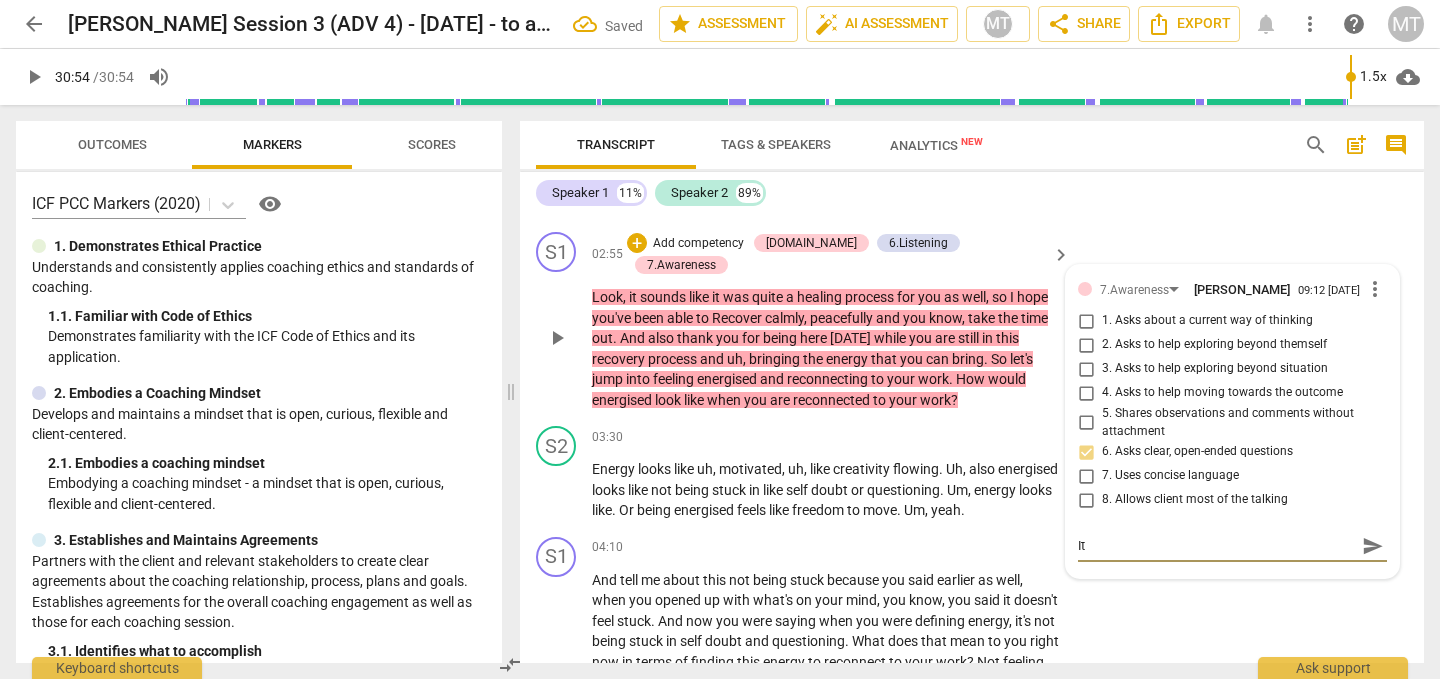 type on "It w" 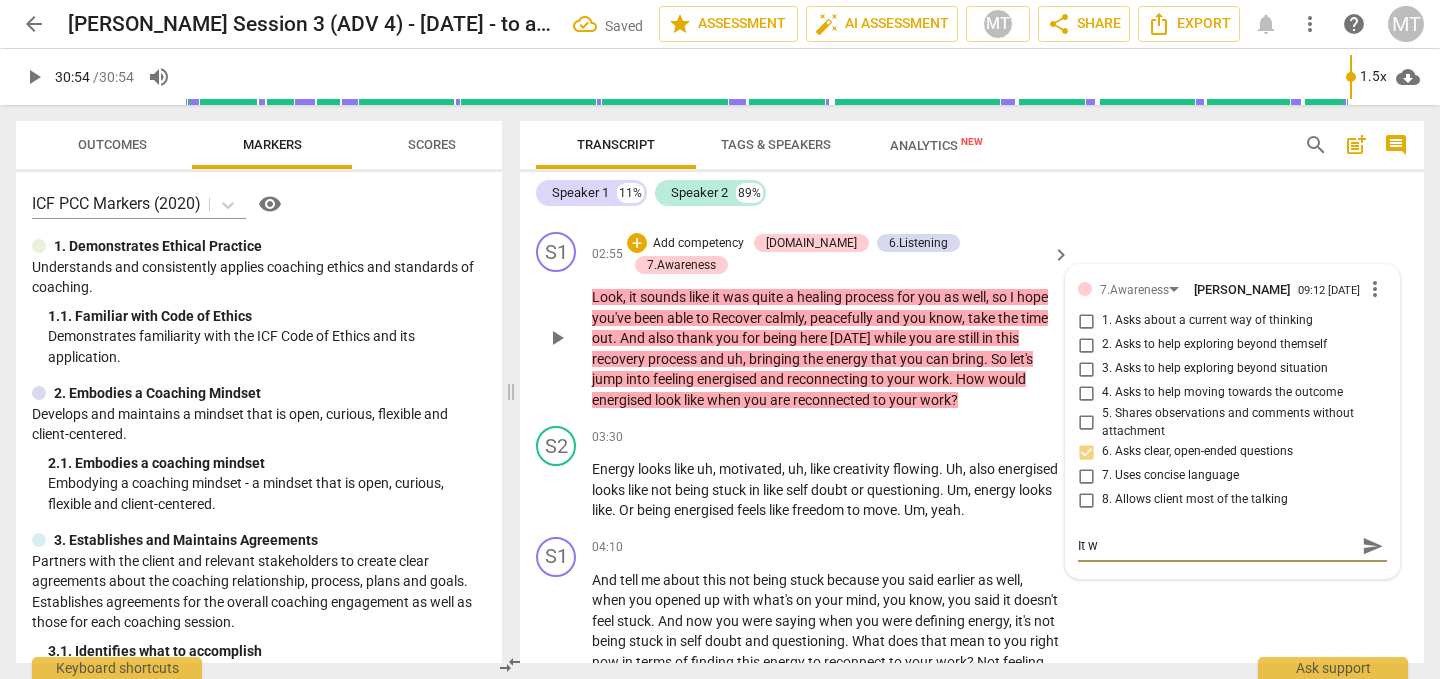 type on "It wo" 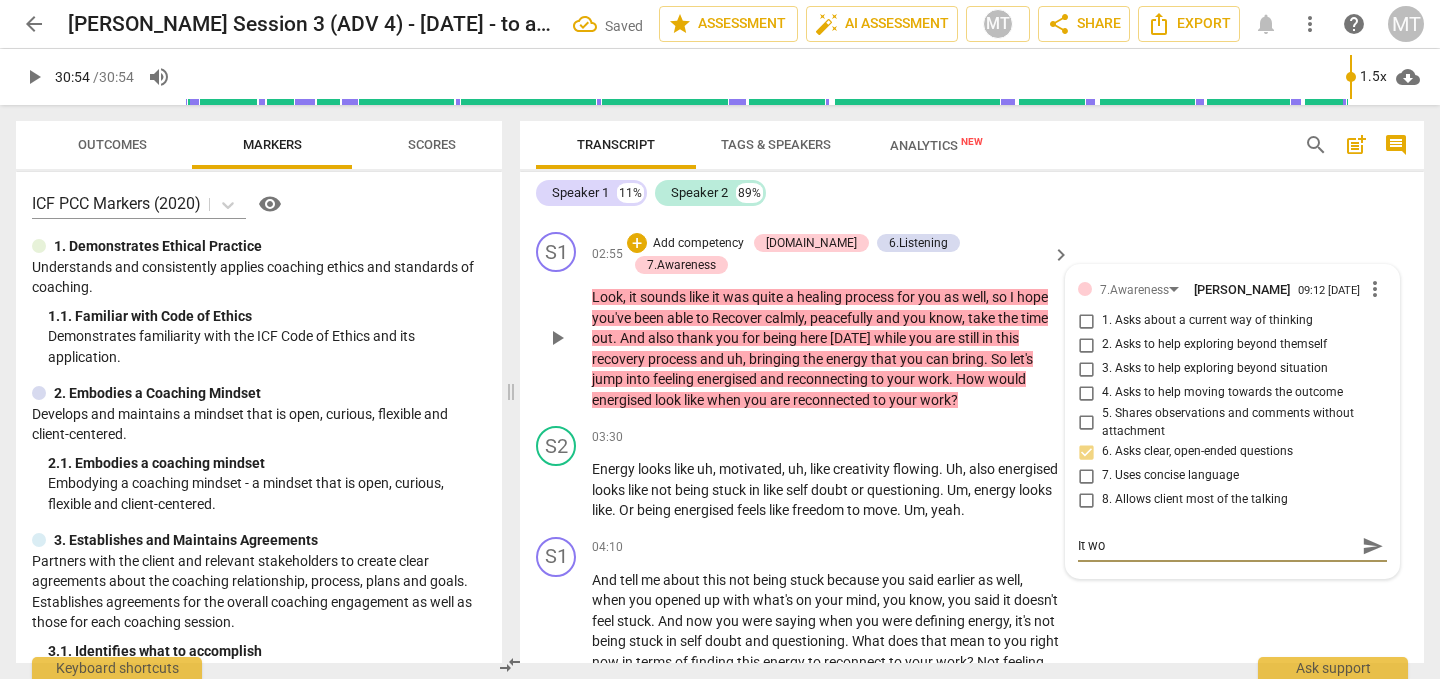 type on "It wou" 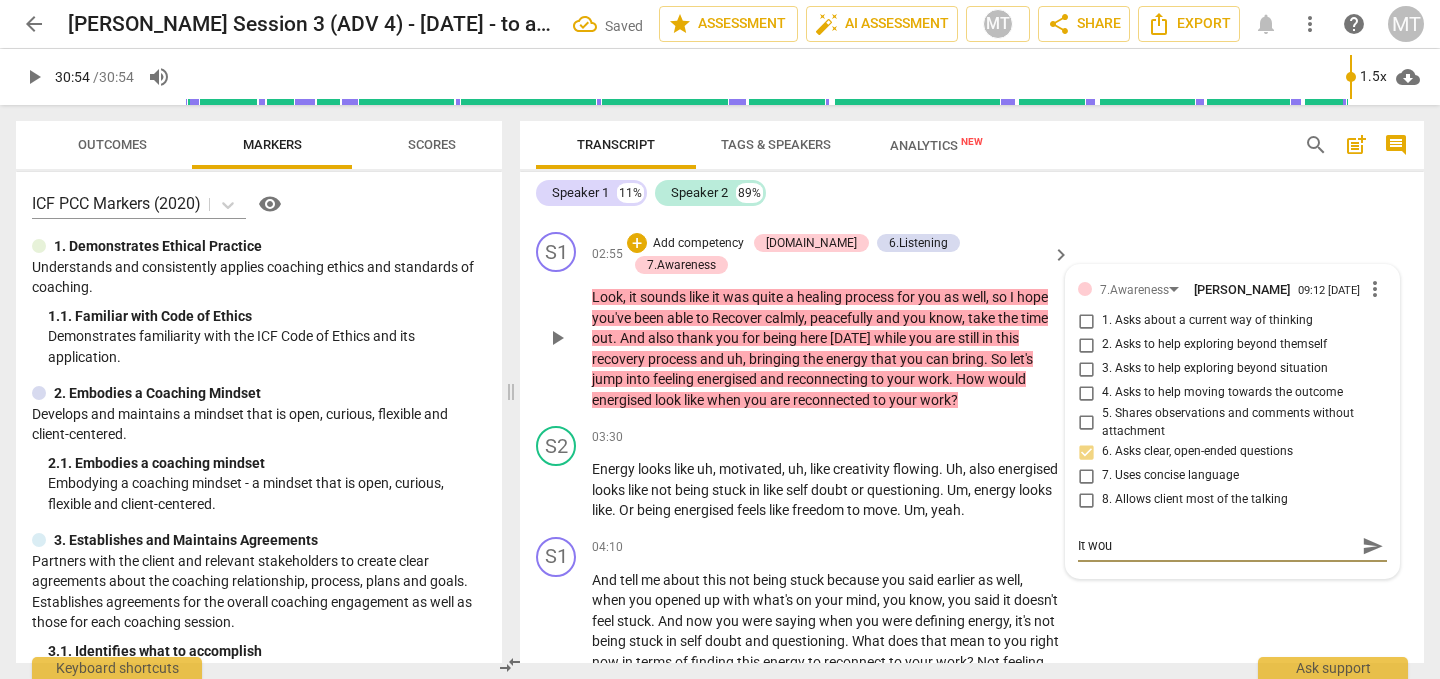 type on "It woul" 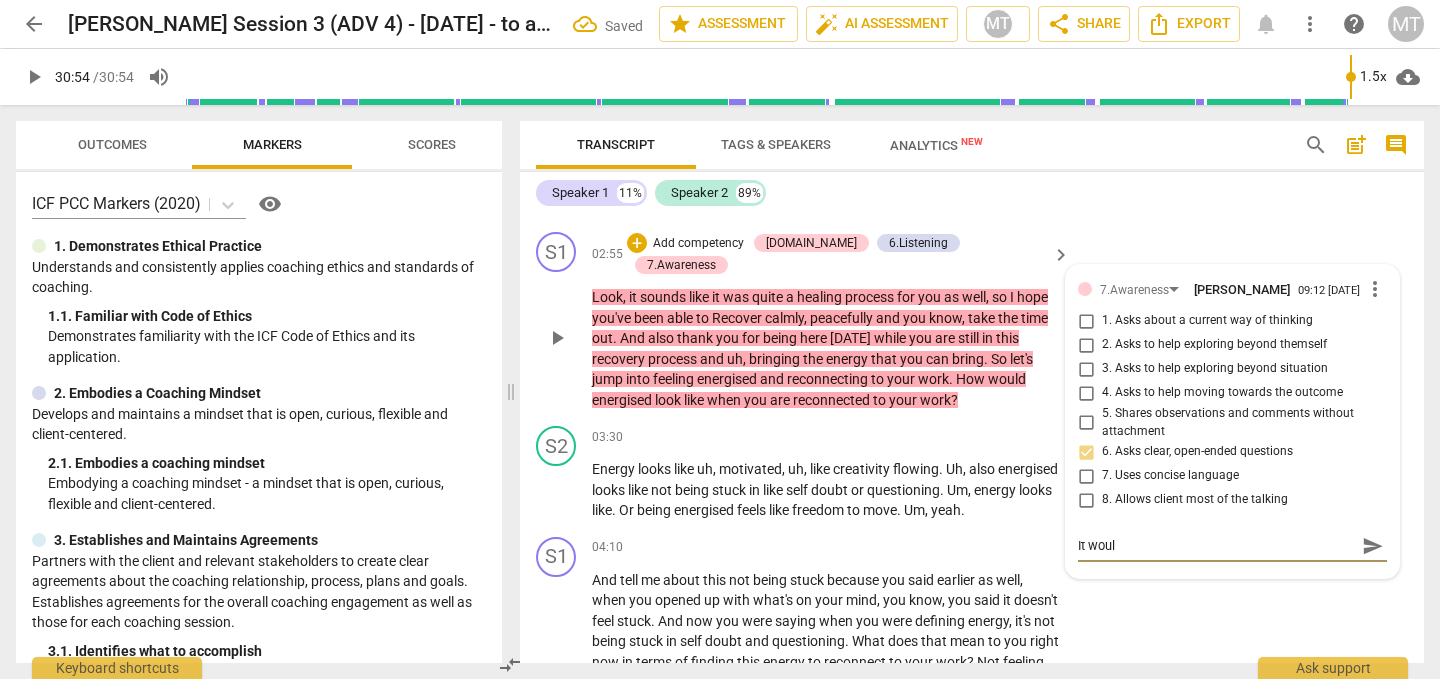 type on "It would" 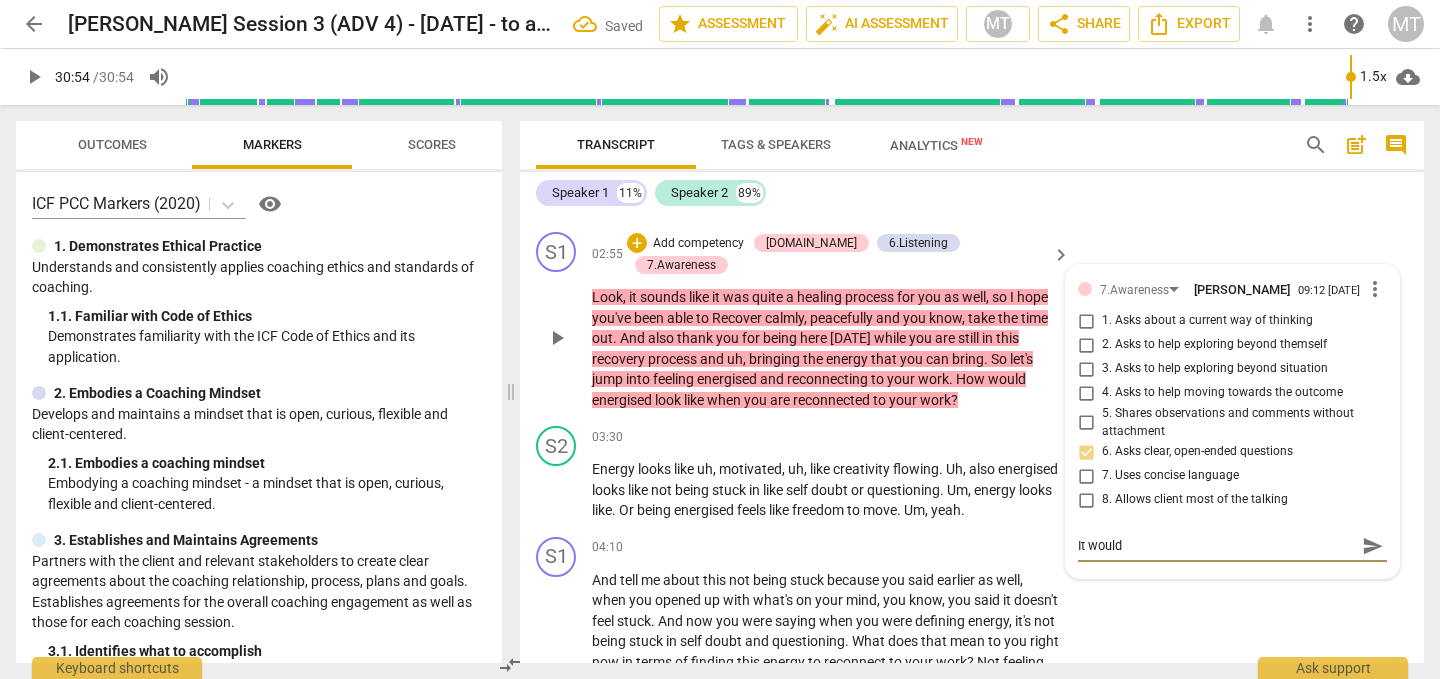 type on "It would" 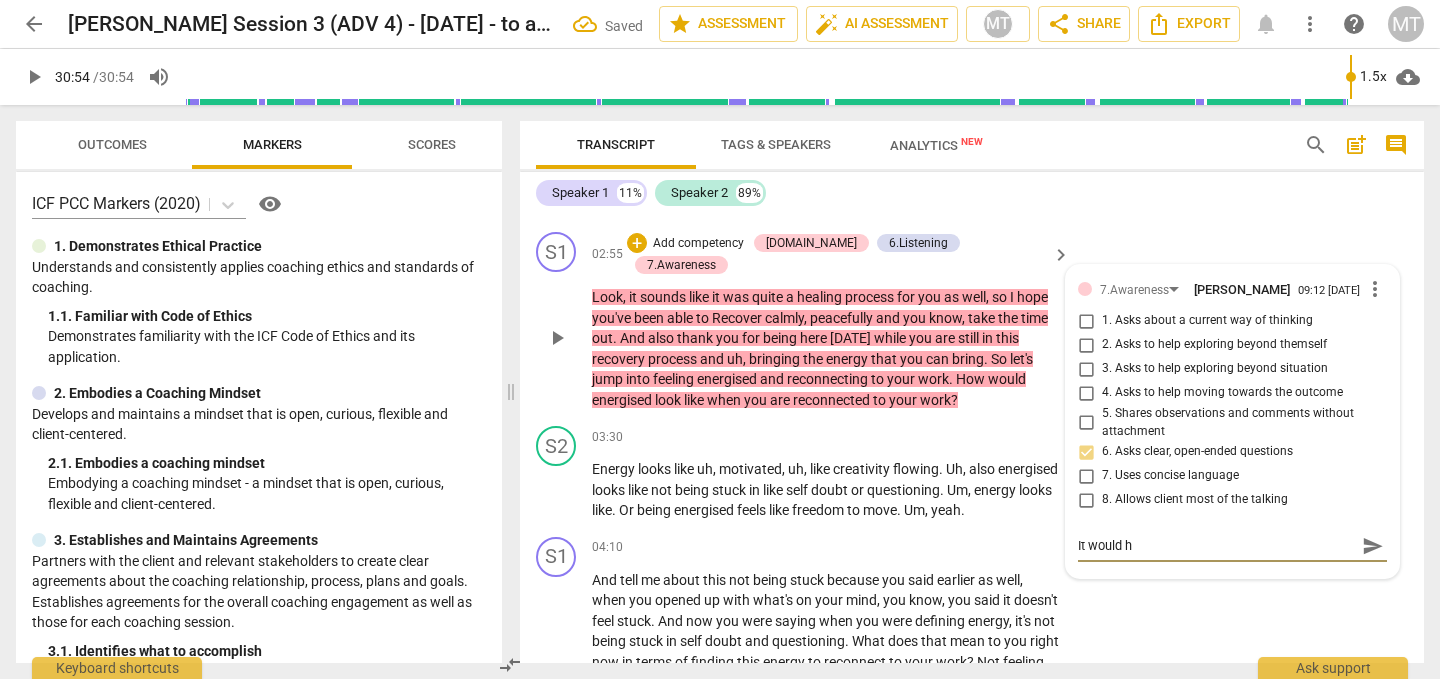 type on "It would ha" 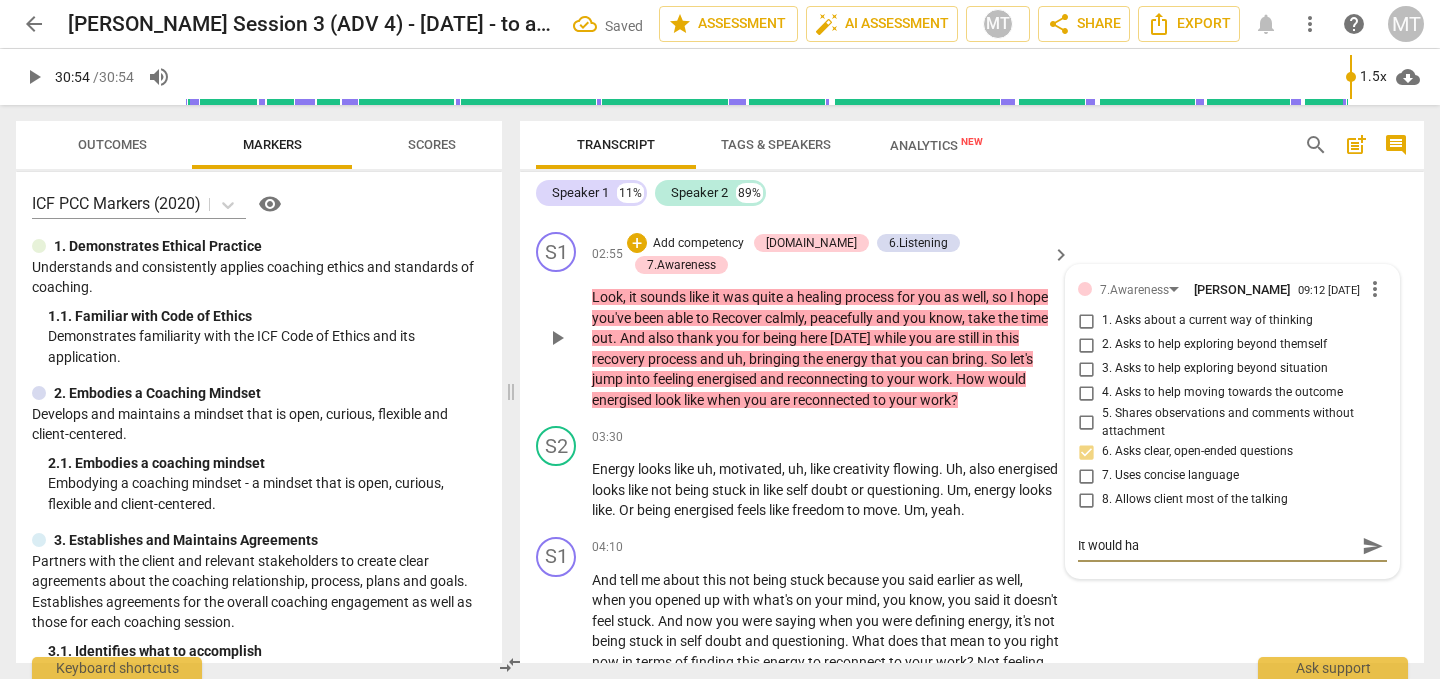 type on "It would hav" 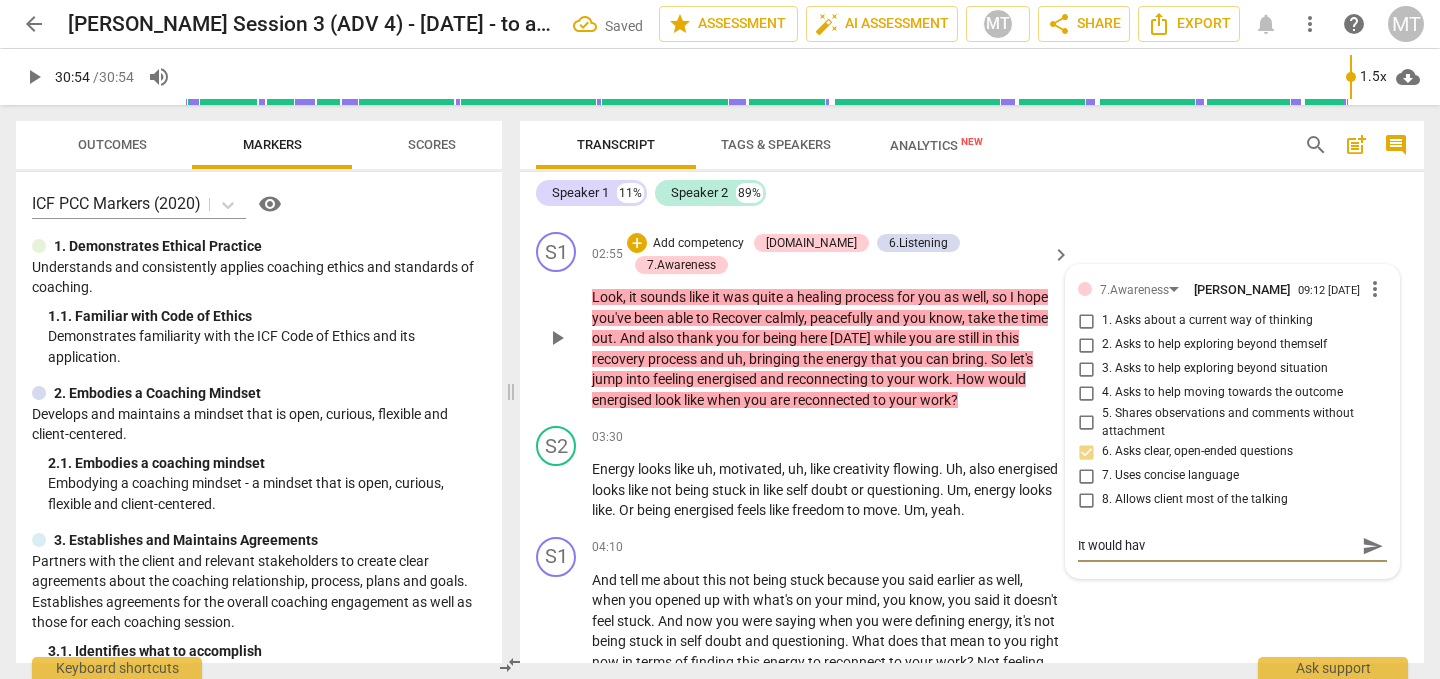 type on "It would have" 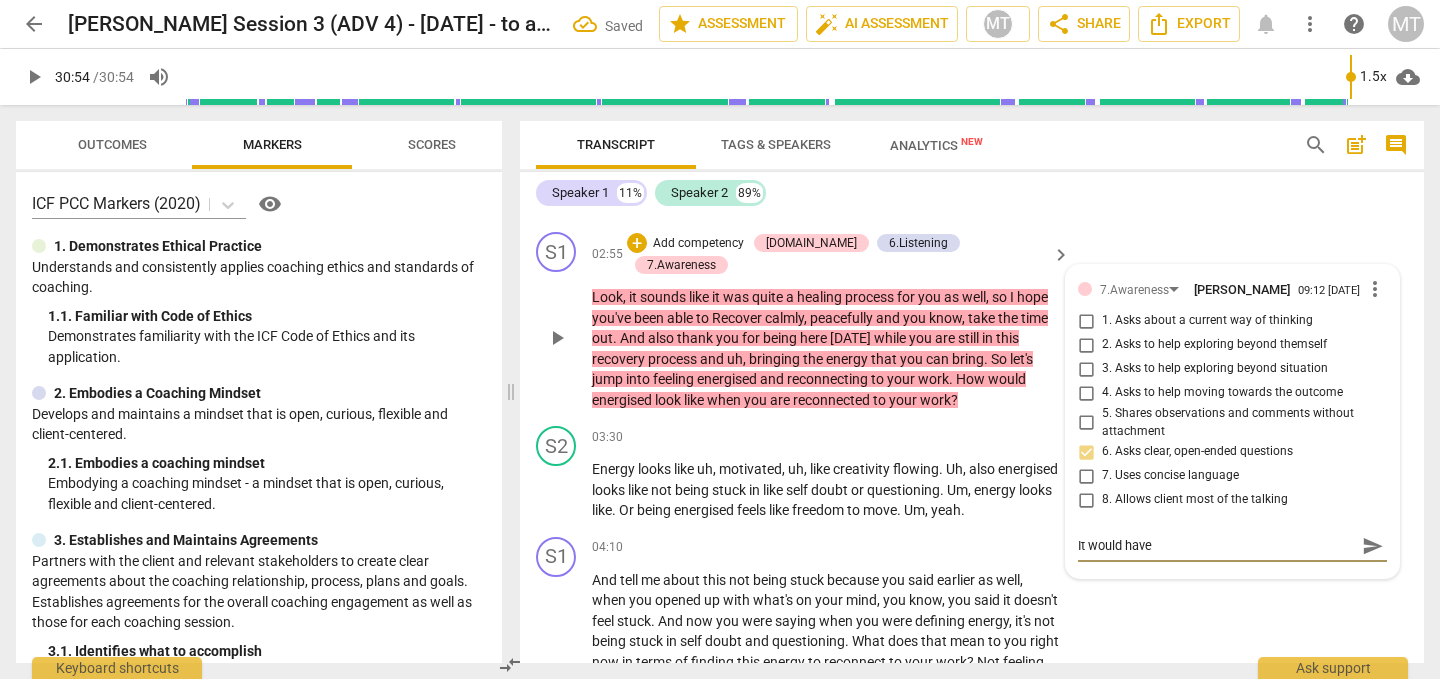 type on "It would have" 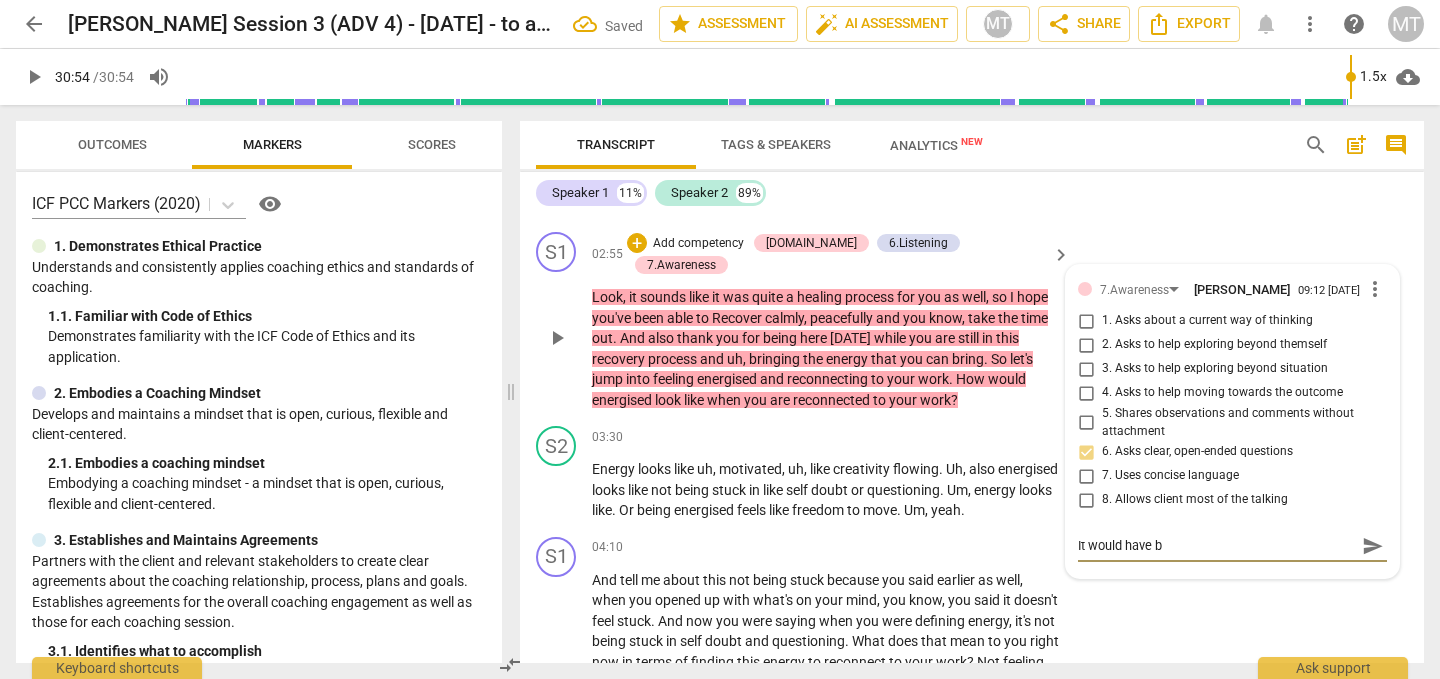 type on "It would have be" 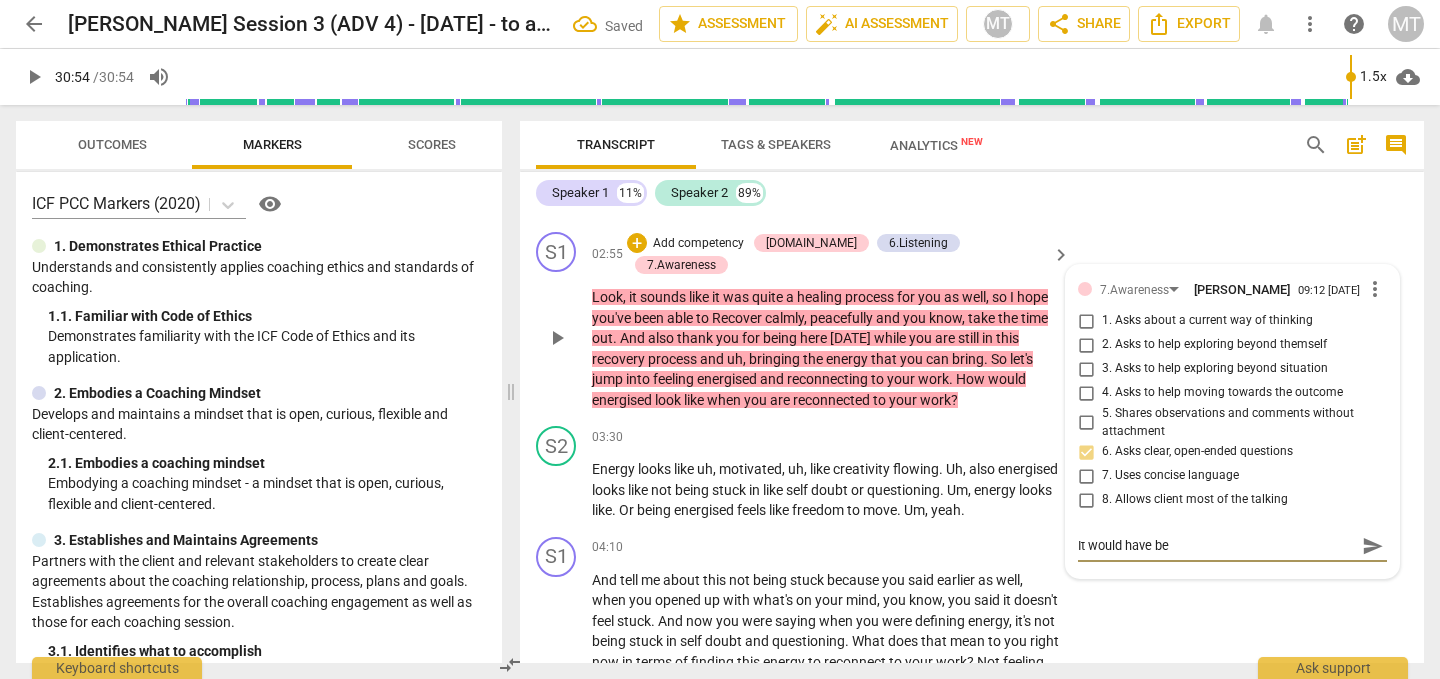 type on "It would have bee" 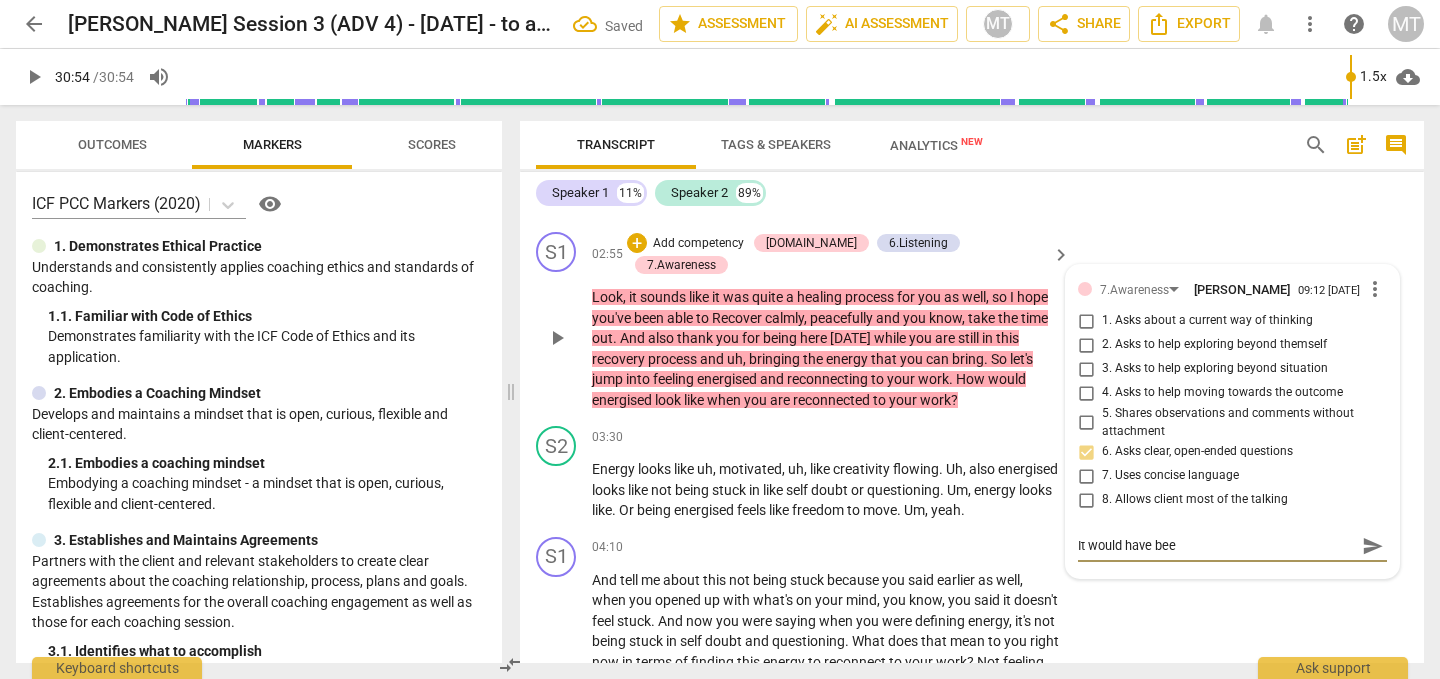 type on "It would have been" 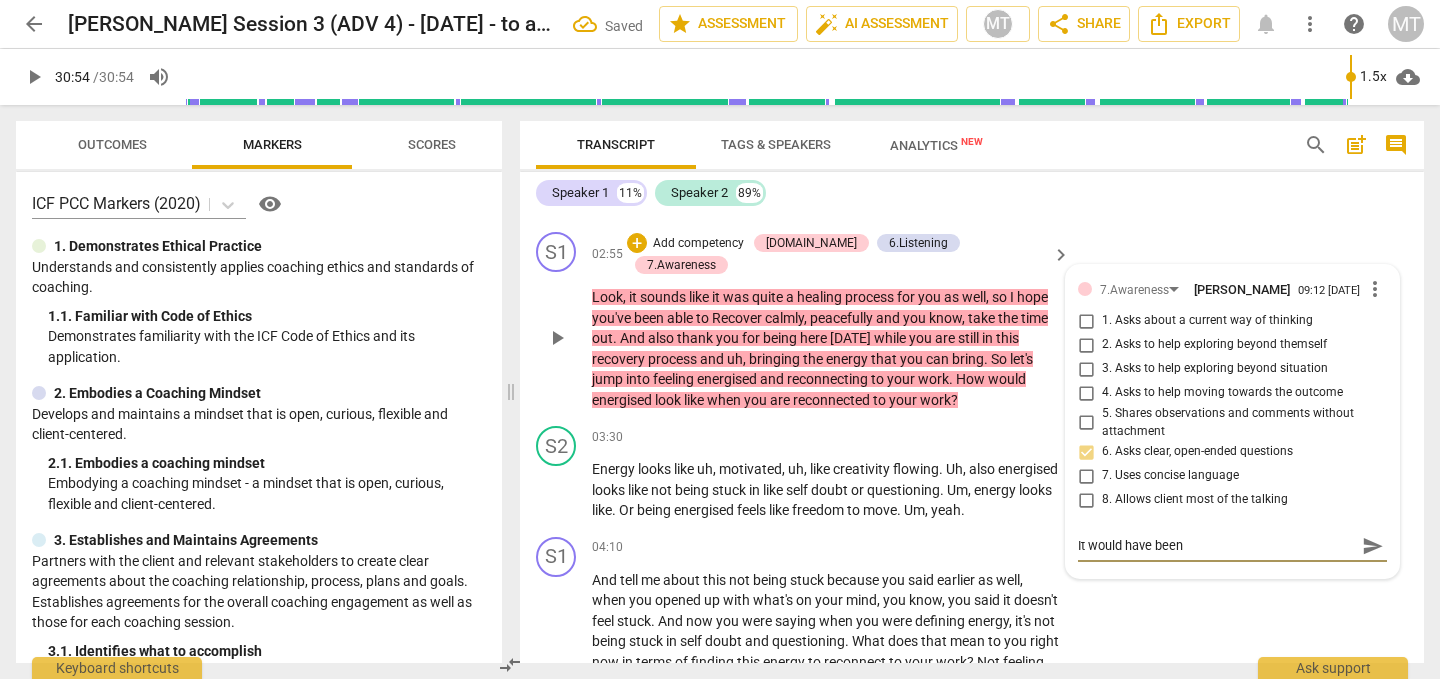 type on "It would have been" 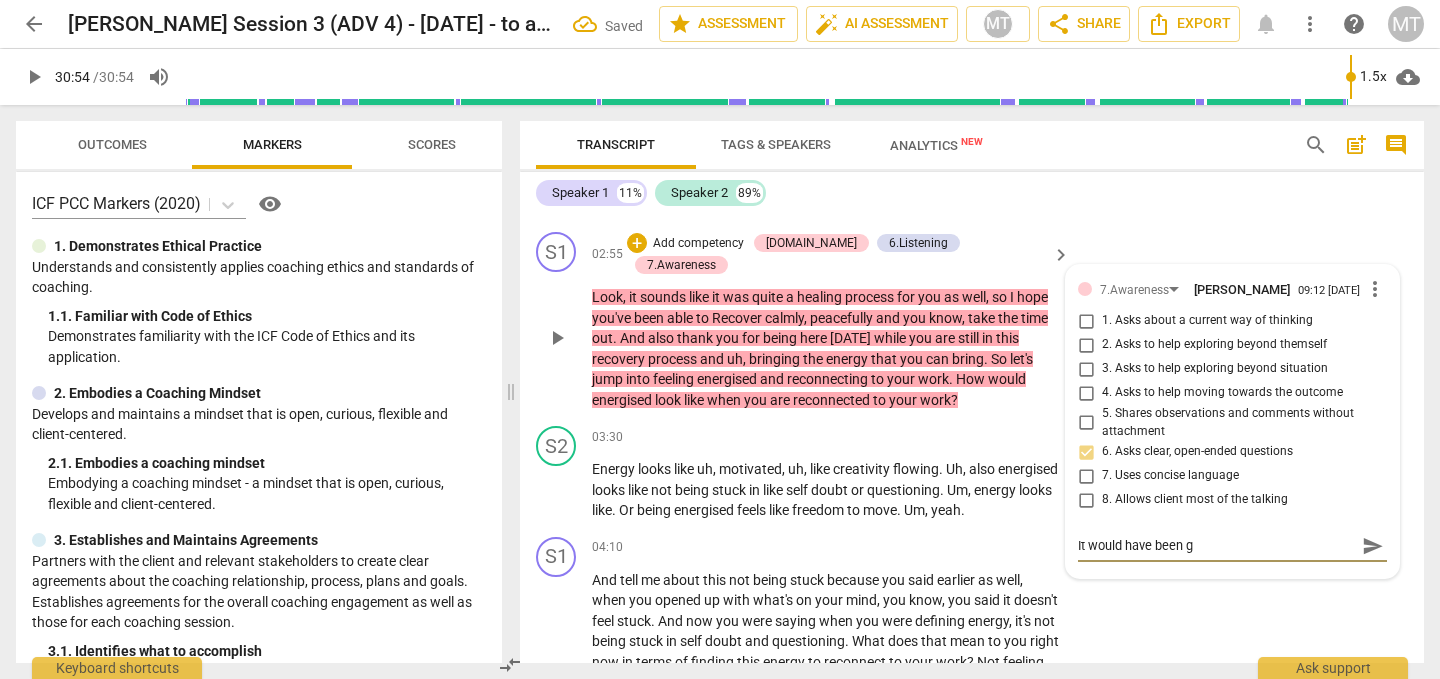 type on "It would have been ge" 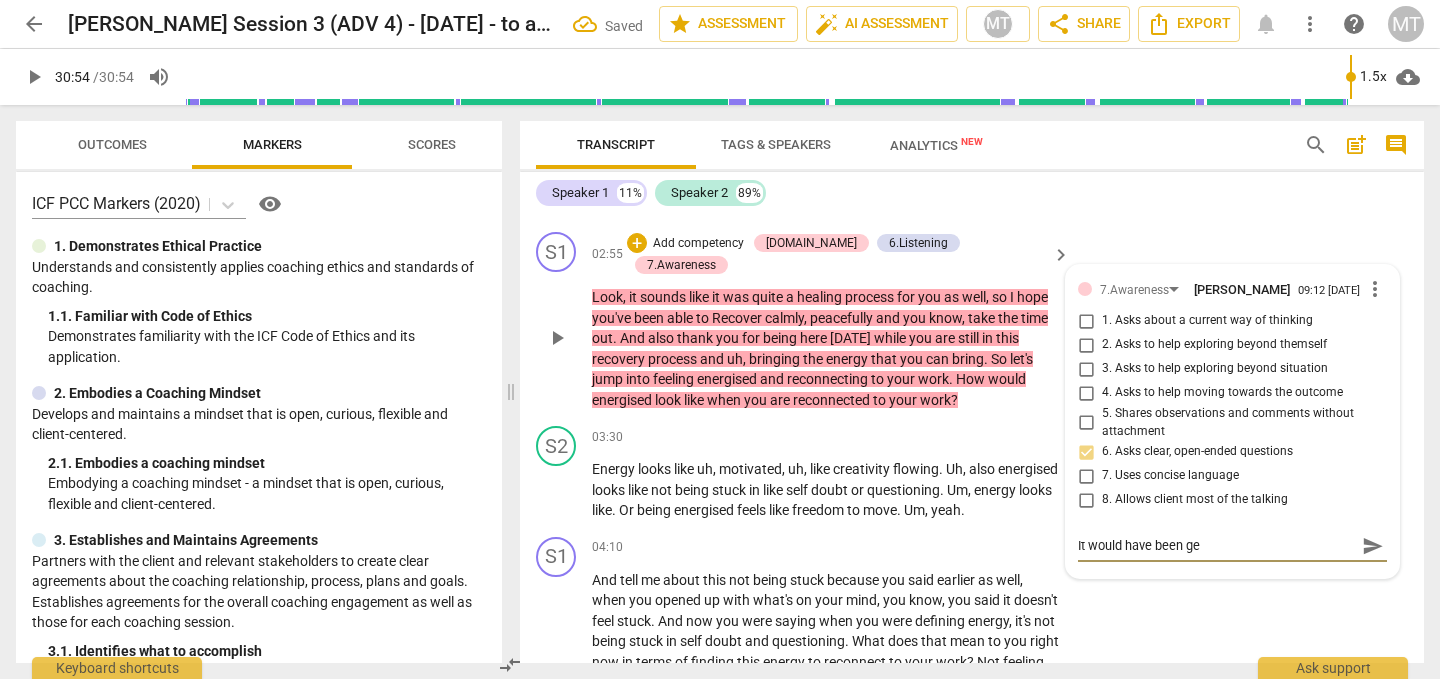 type on "It would have been g" 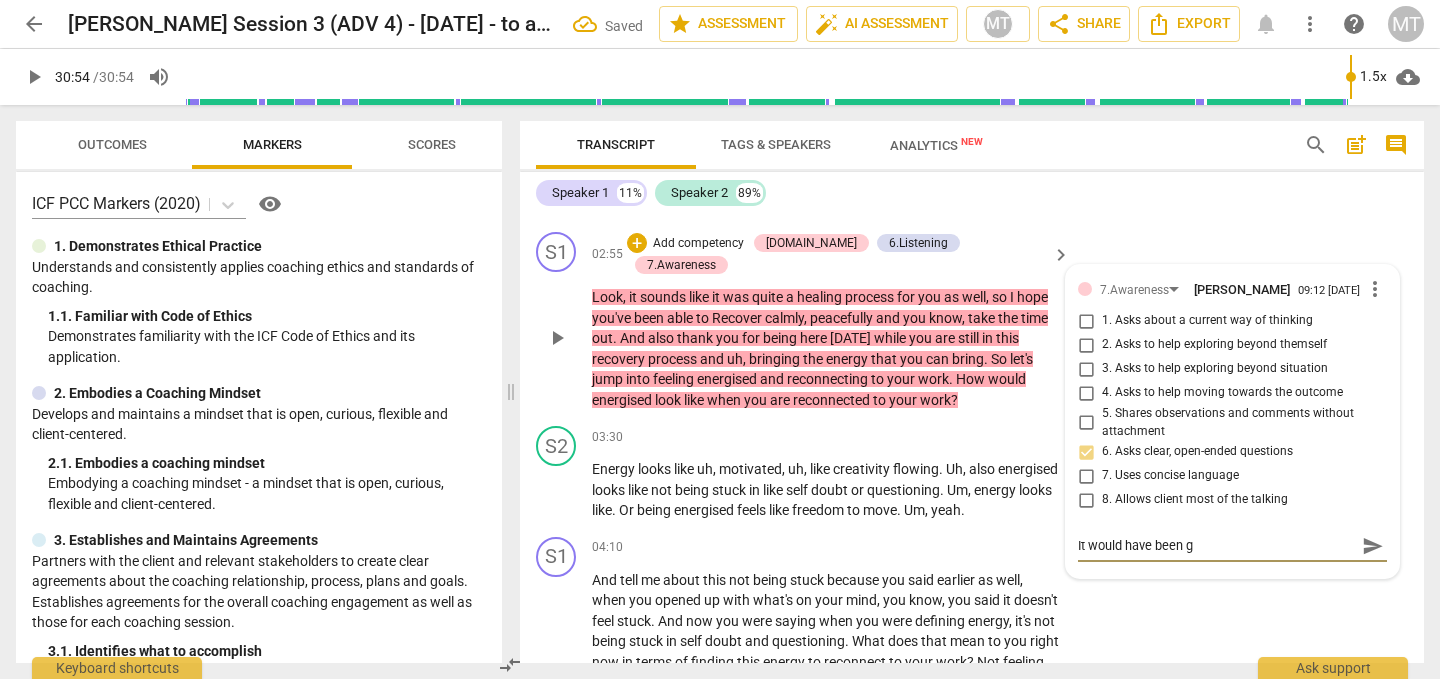 type on "It would have been gr" 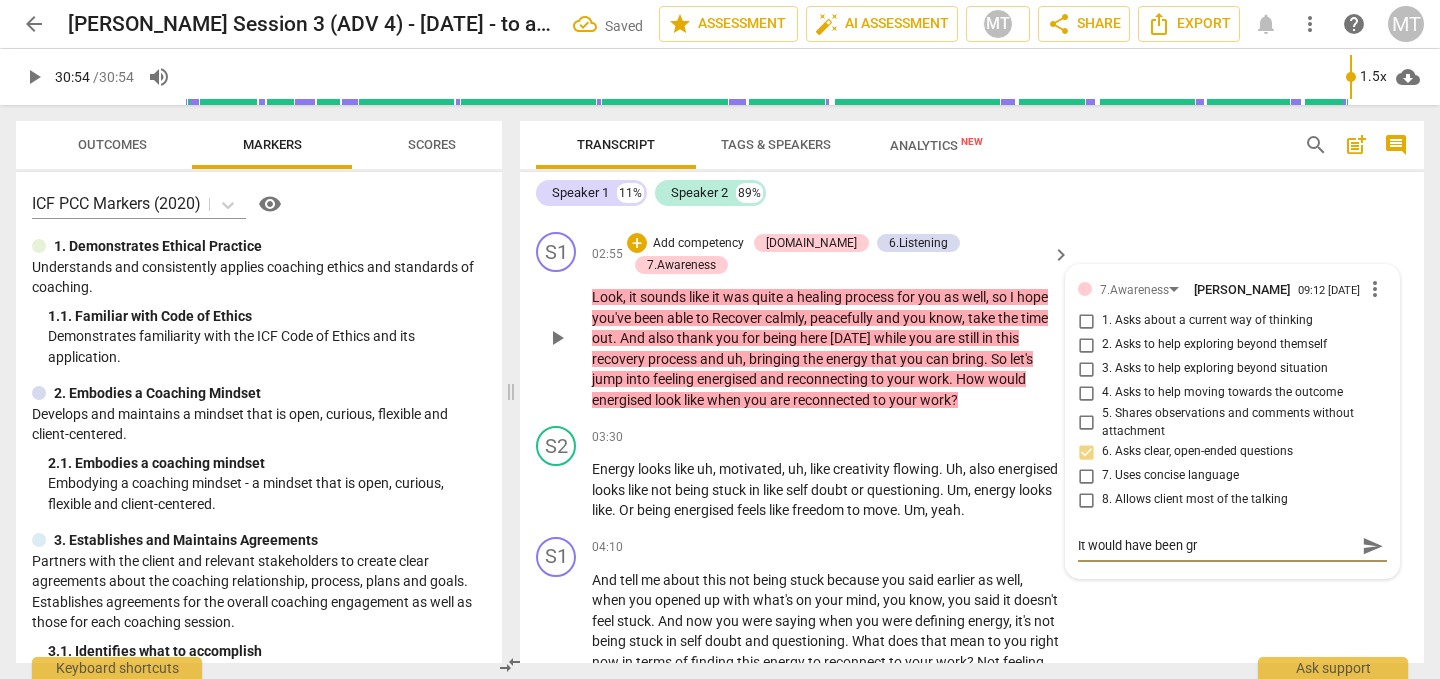 type on "It would have been gre" 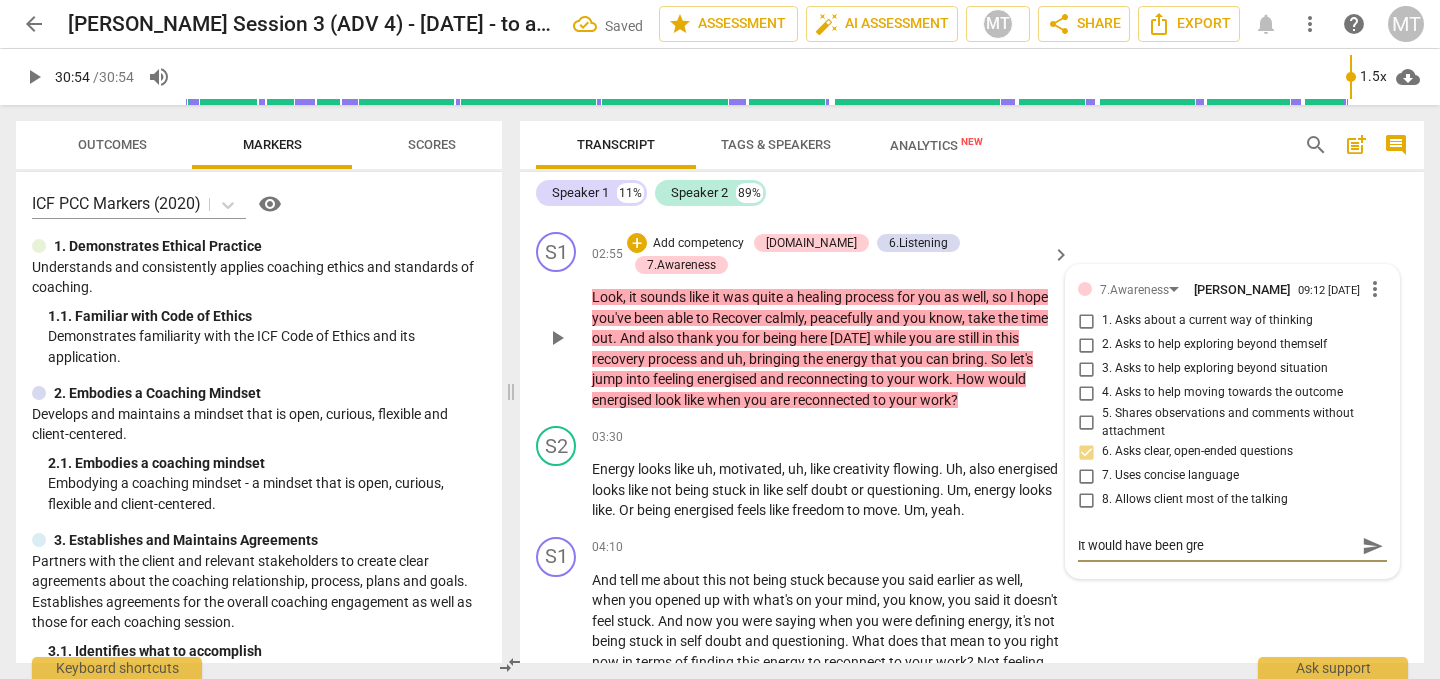 type on "It would have been grea" 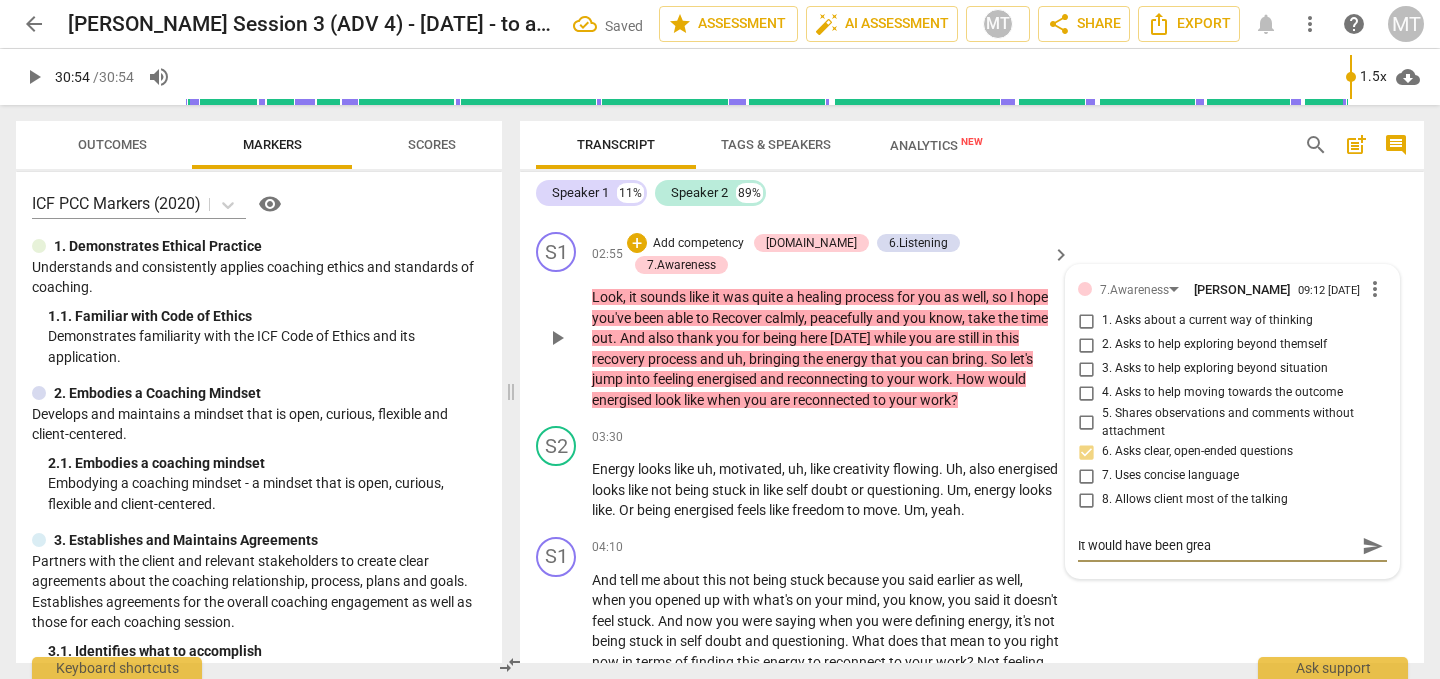 type on "It would have been great" 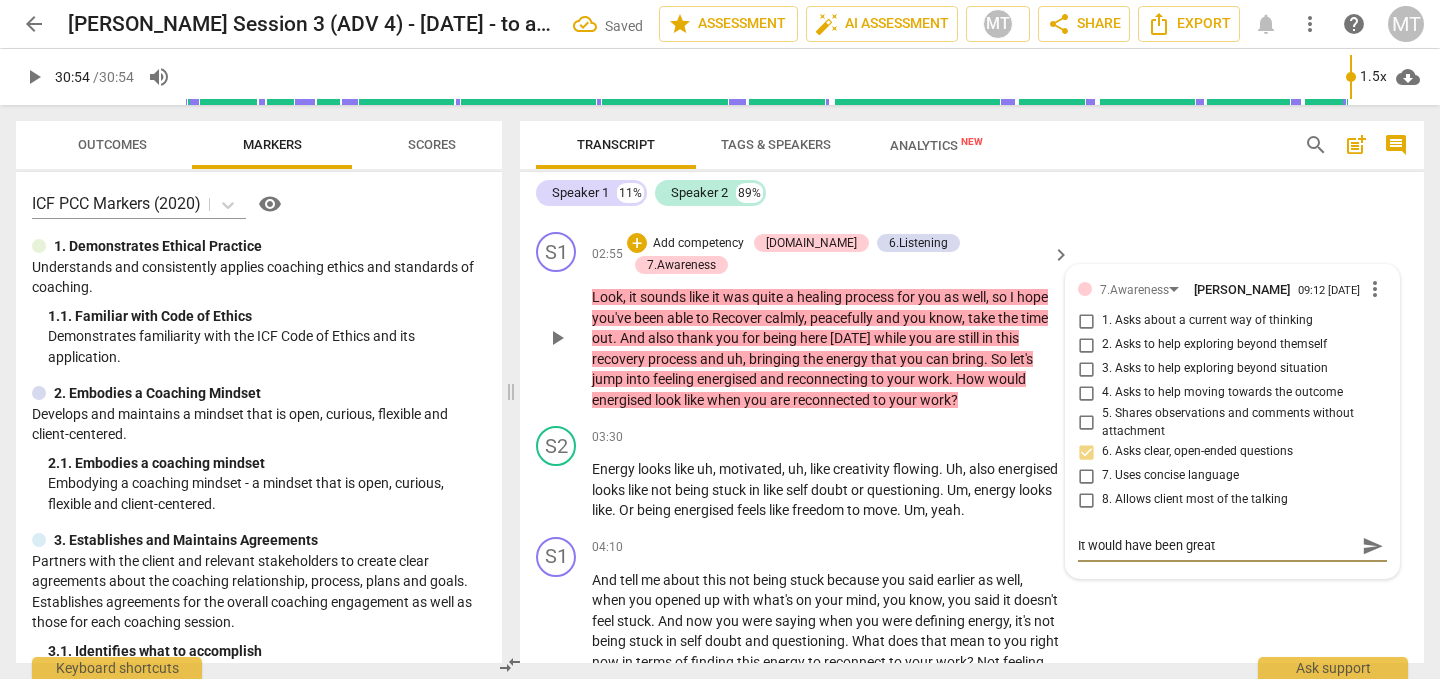type on "It would have been great" 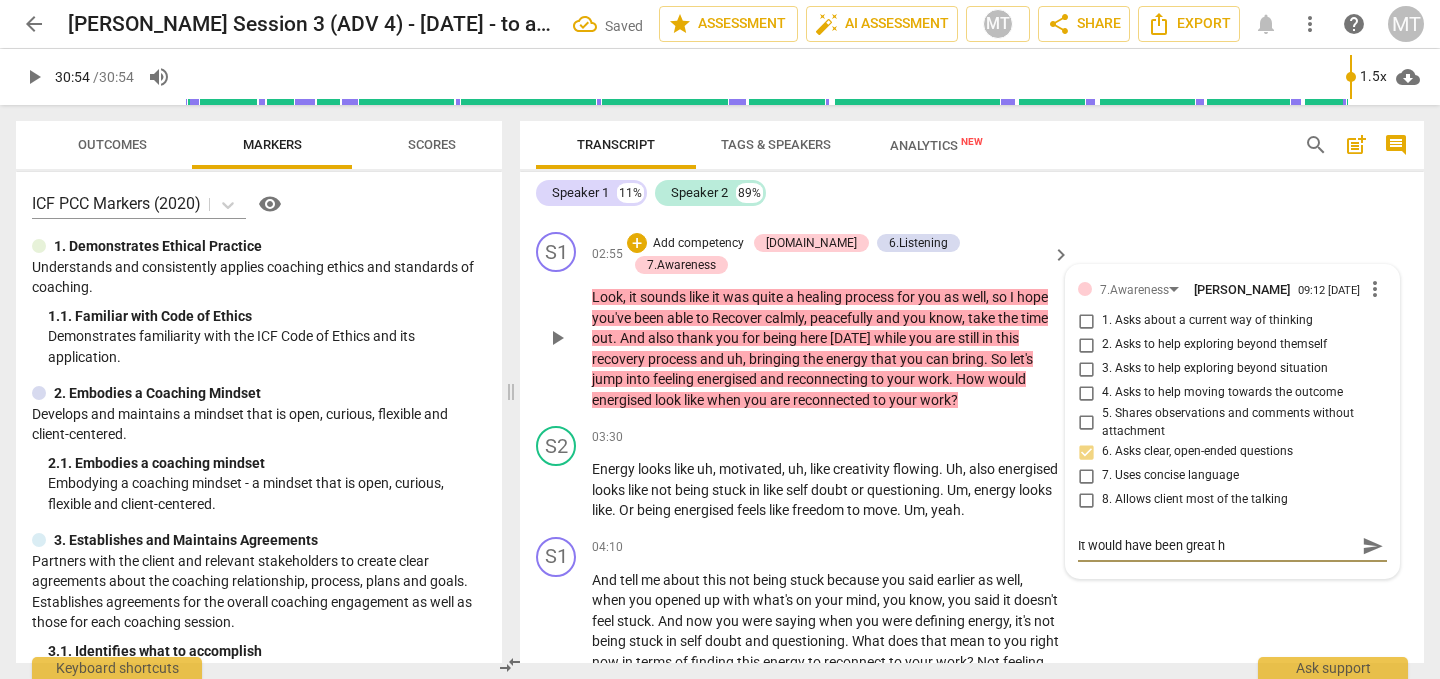 type on "It would have been great he" 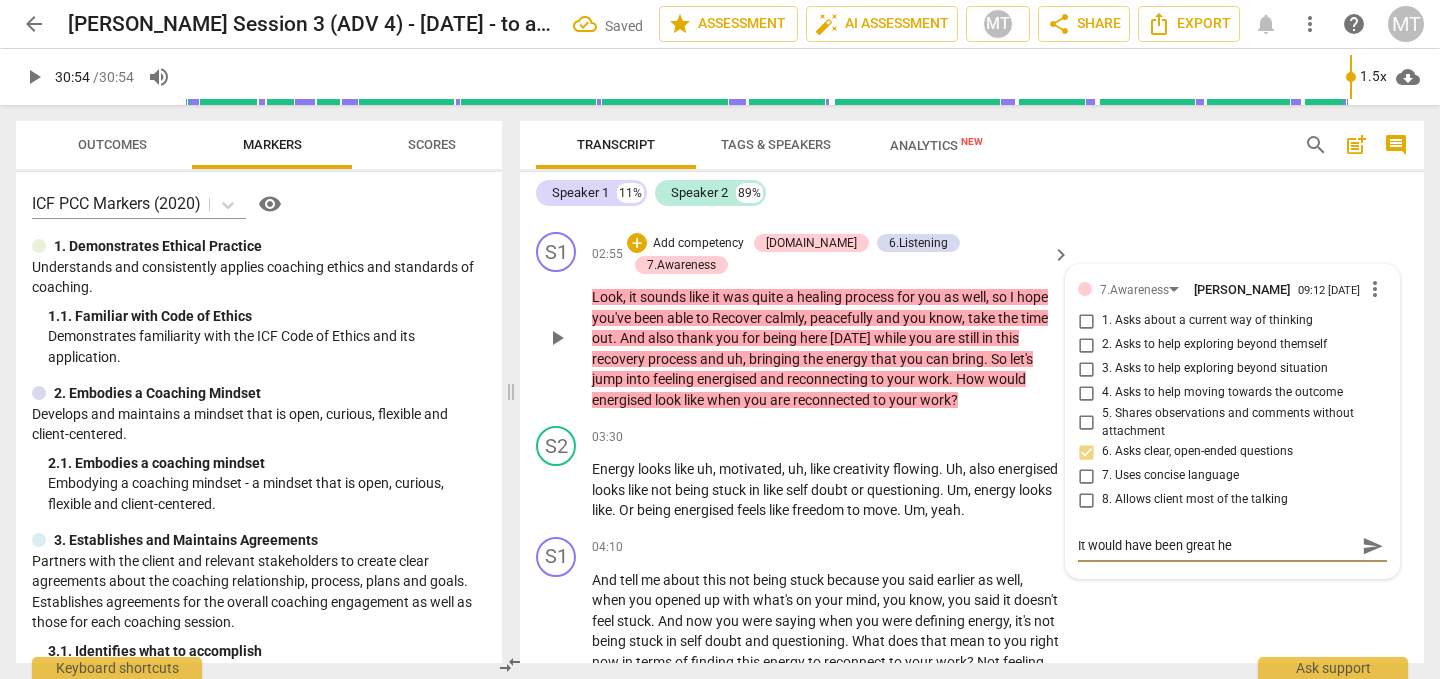 type on "It would have been great her" 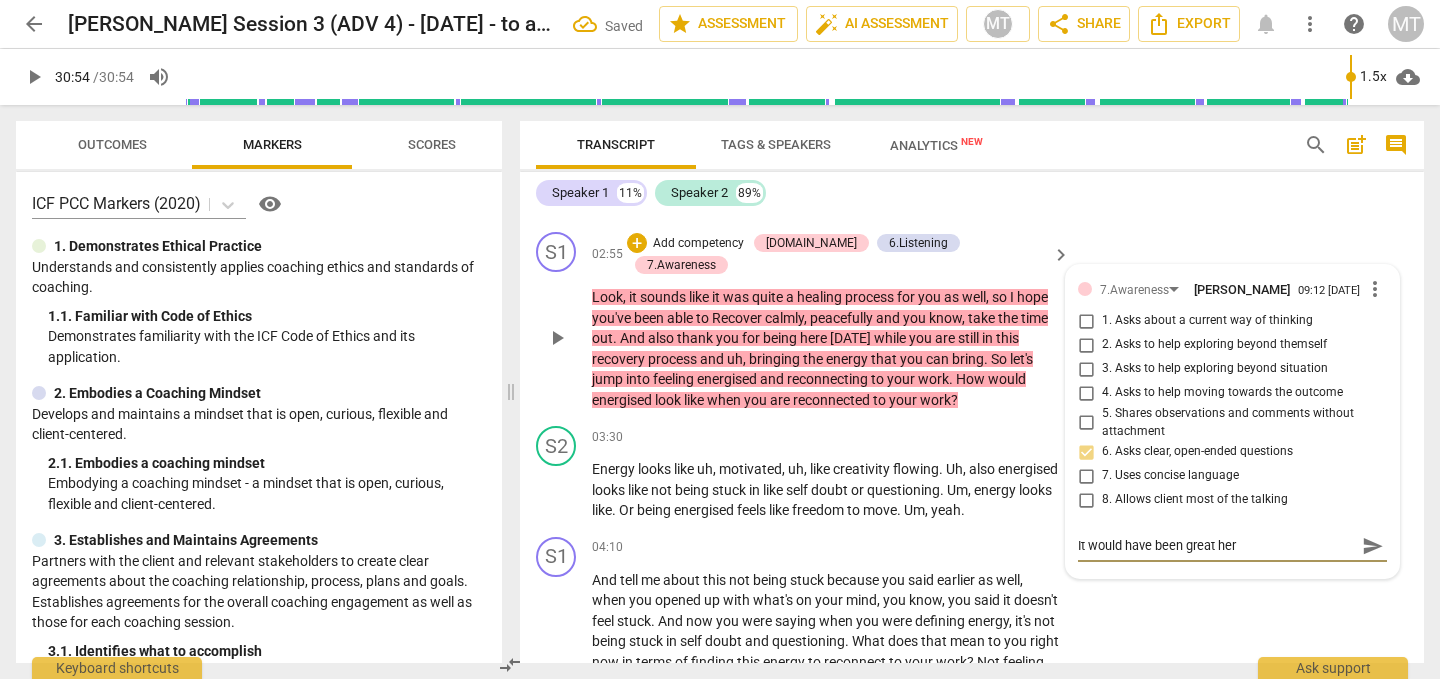 type on "It would have been great here" 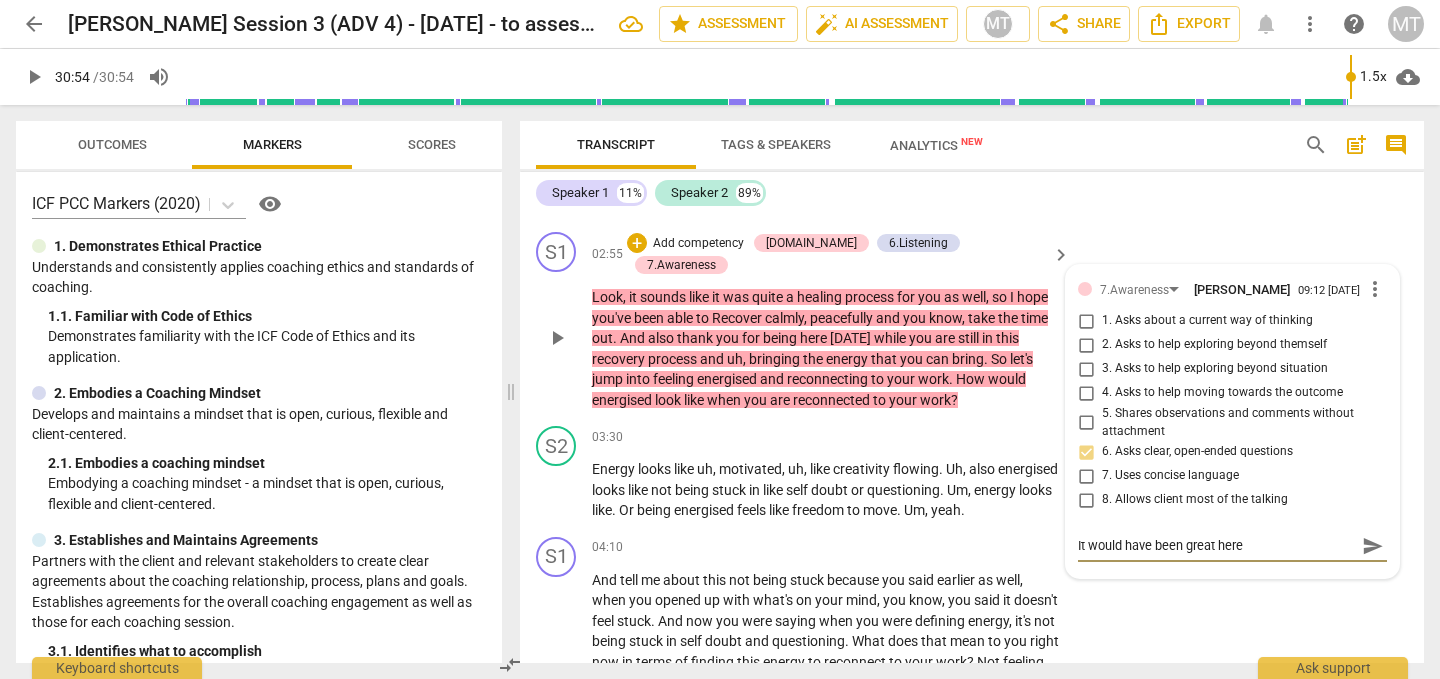 type on "It would have been great here" 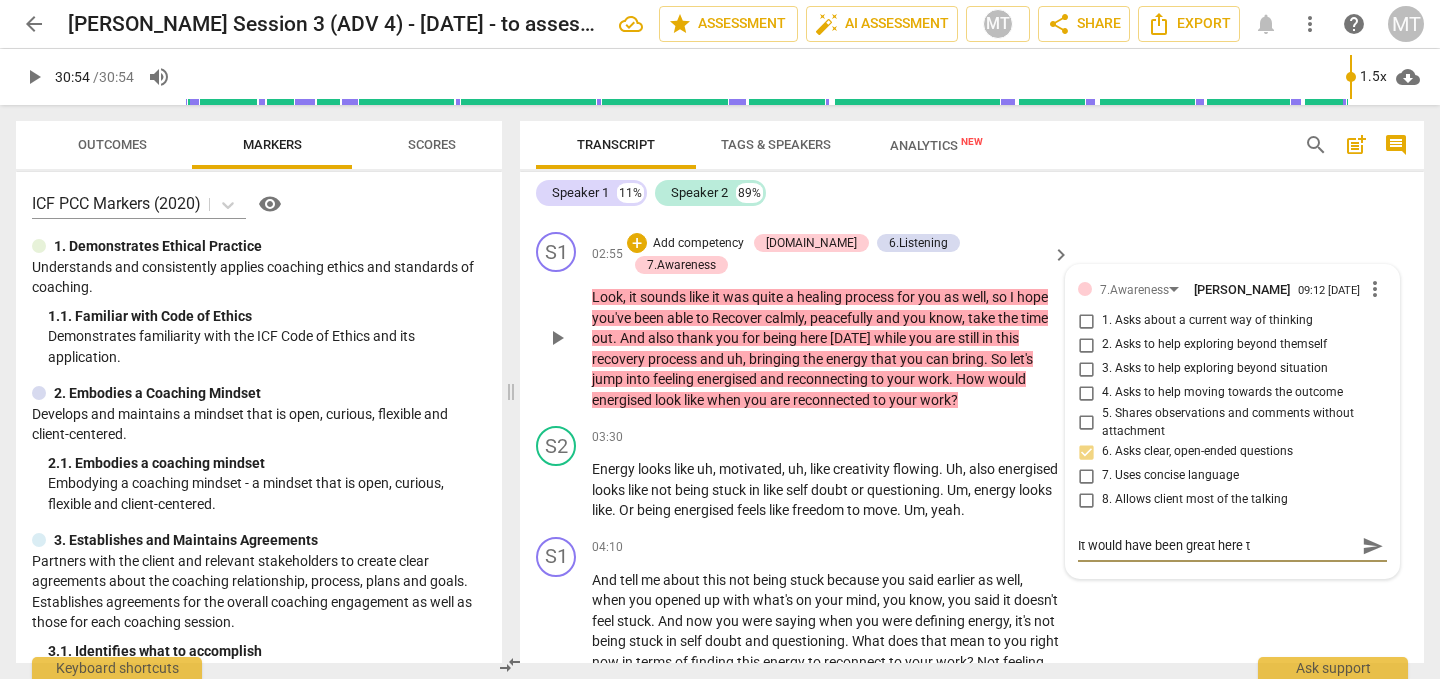 type on "It would have been great here to" 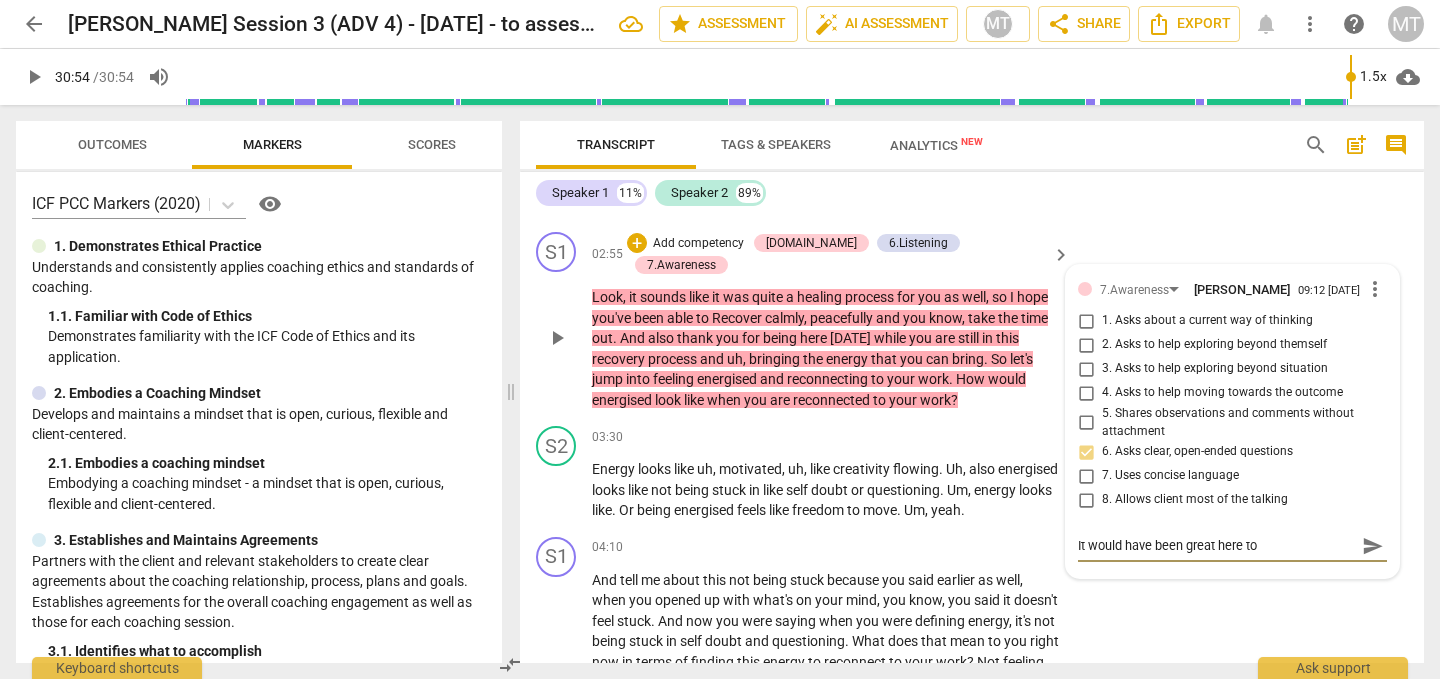 type on "It would have been great here to" 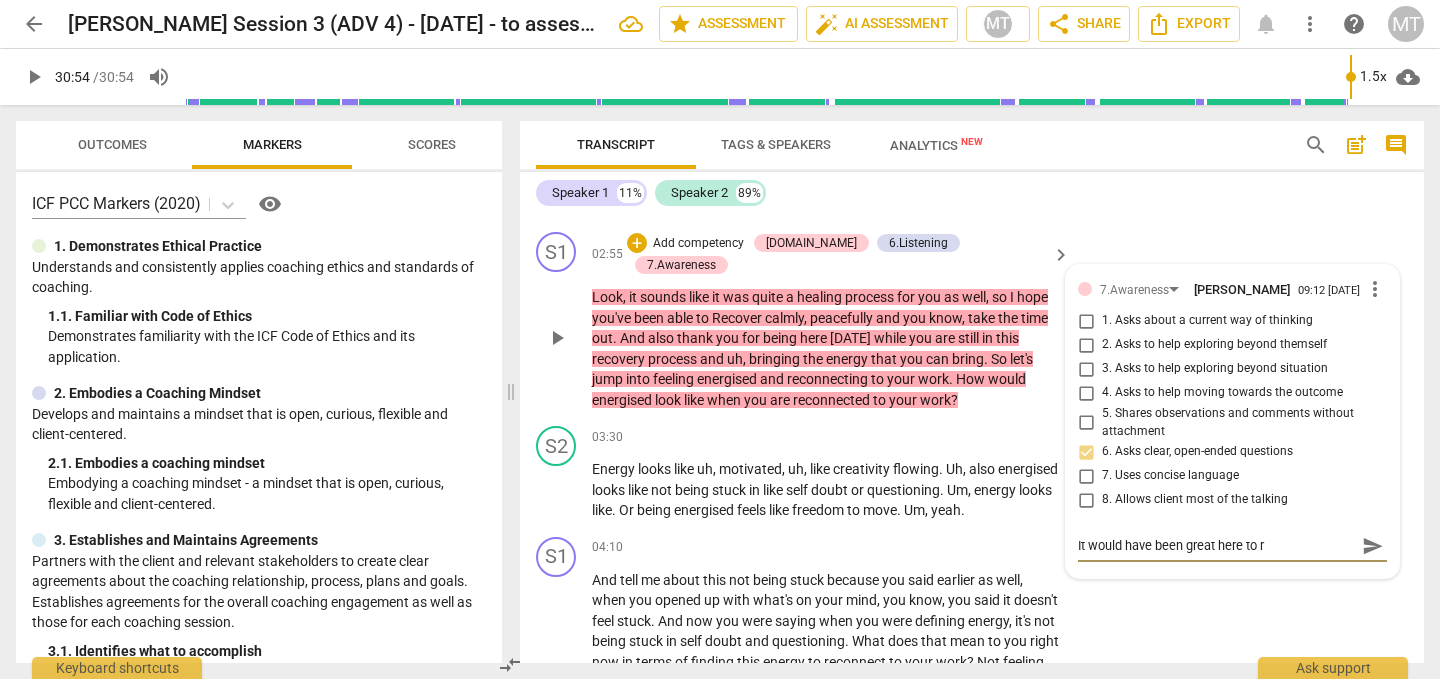 type on "It would have been great here to re" 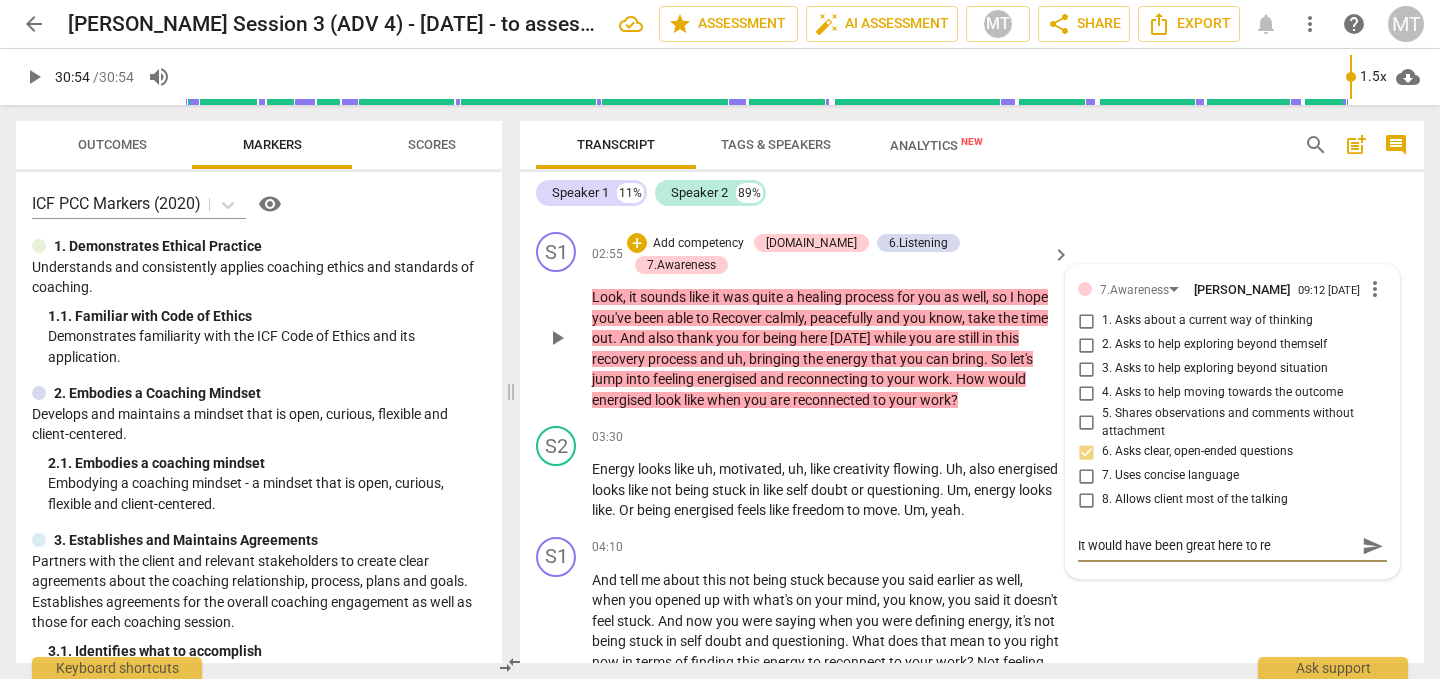 type on "It would have been great here to rec" 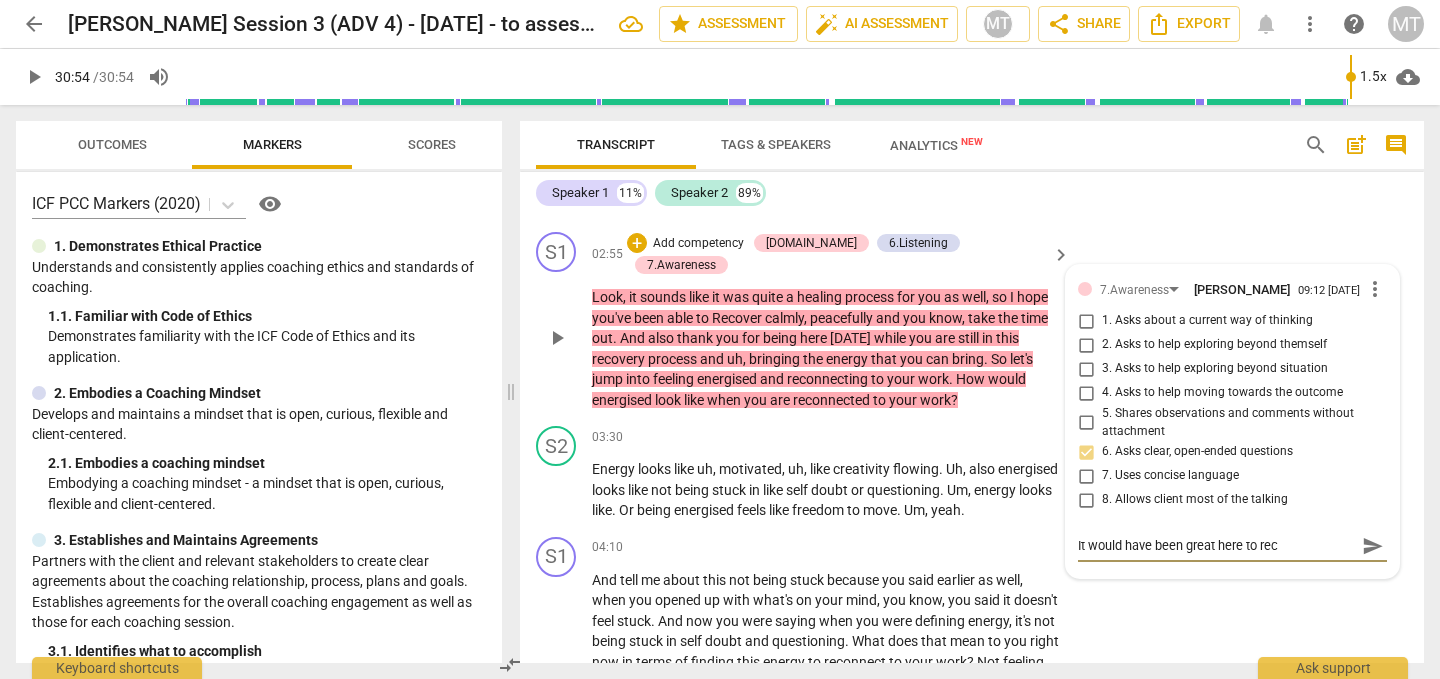 type on "It would have been great here to reco" 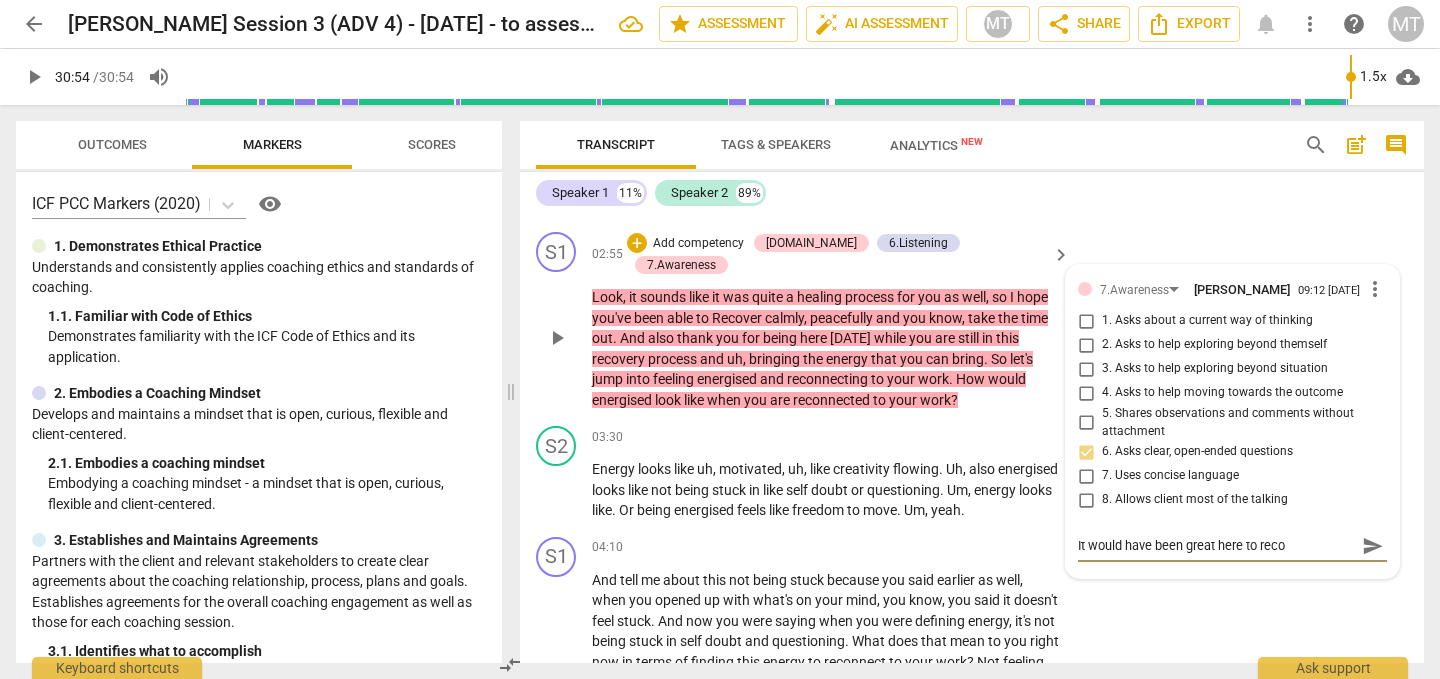 type on "It would have been great here to recon" 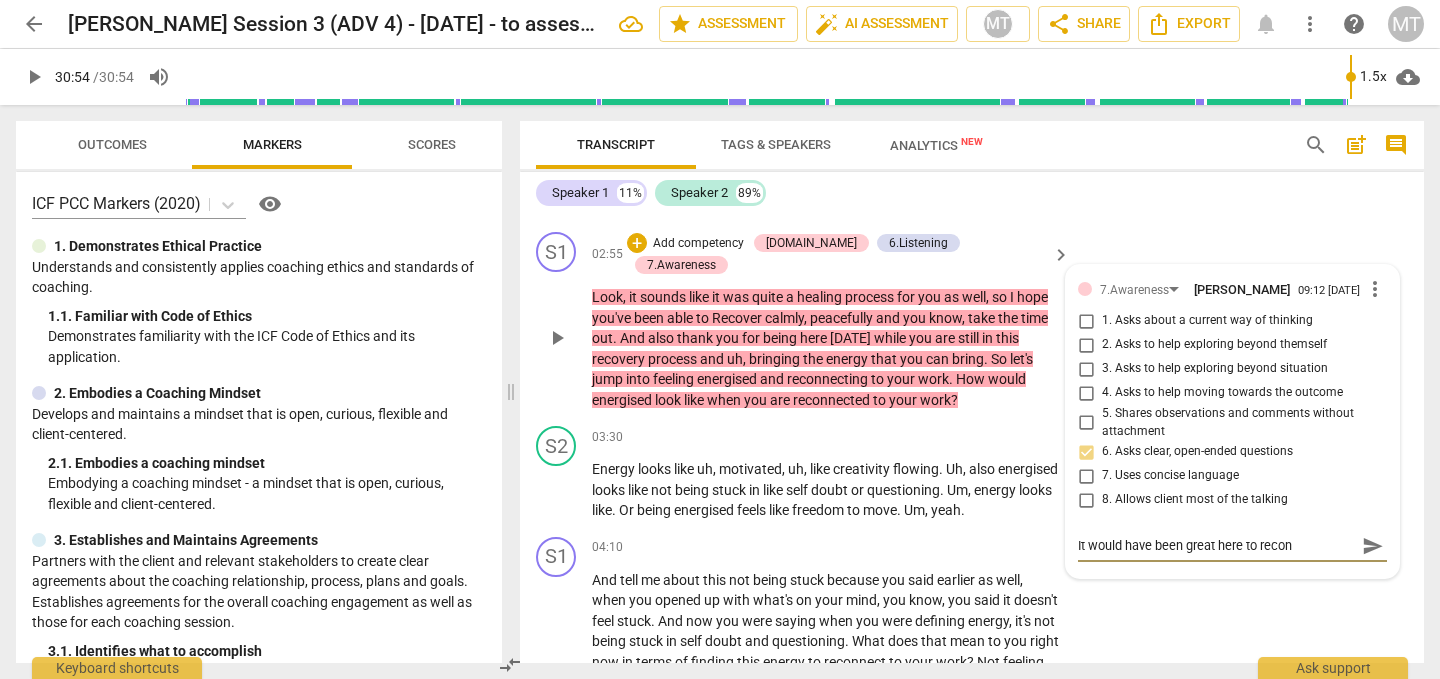 type on "It would have been great here to reconf" 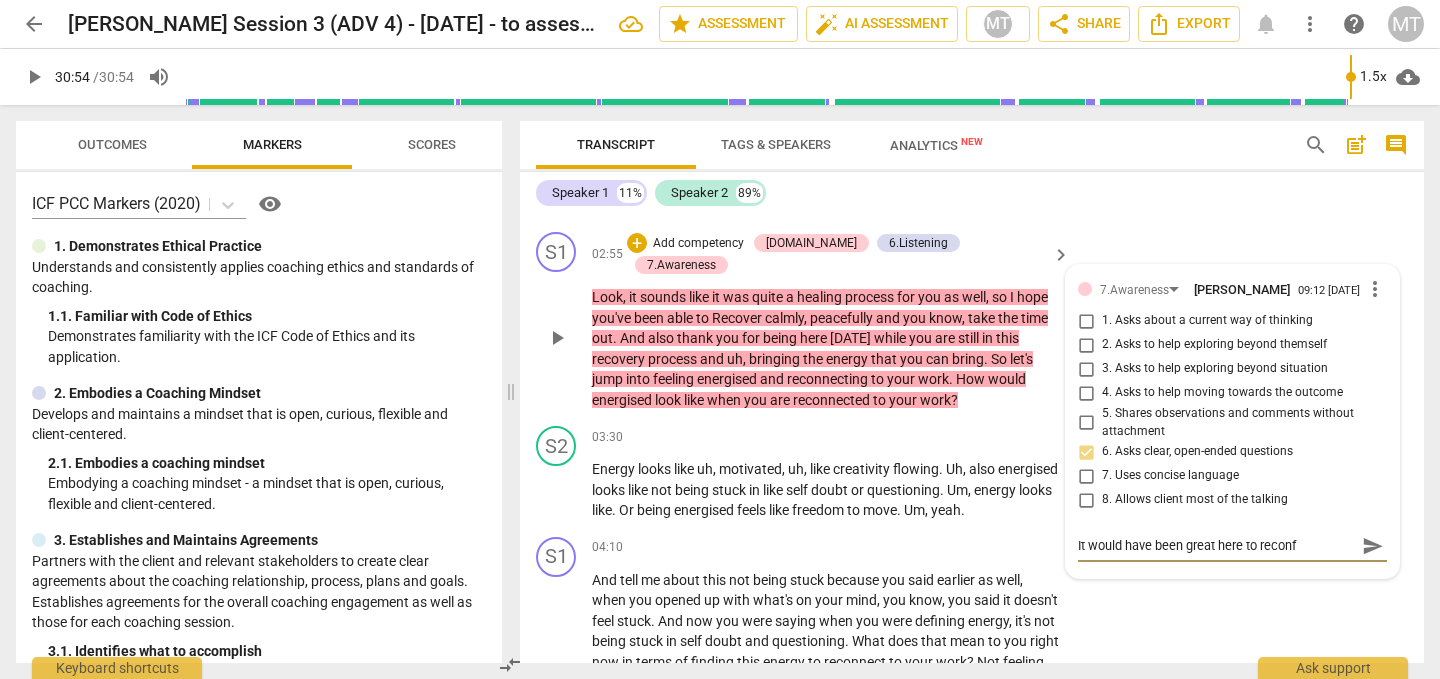 type on "It would have been great here to reconfi" 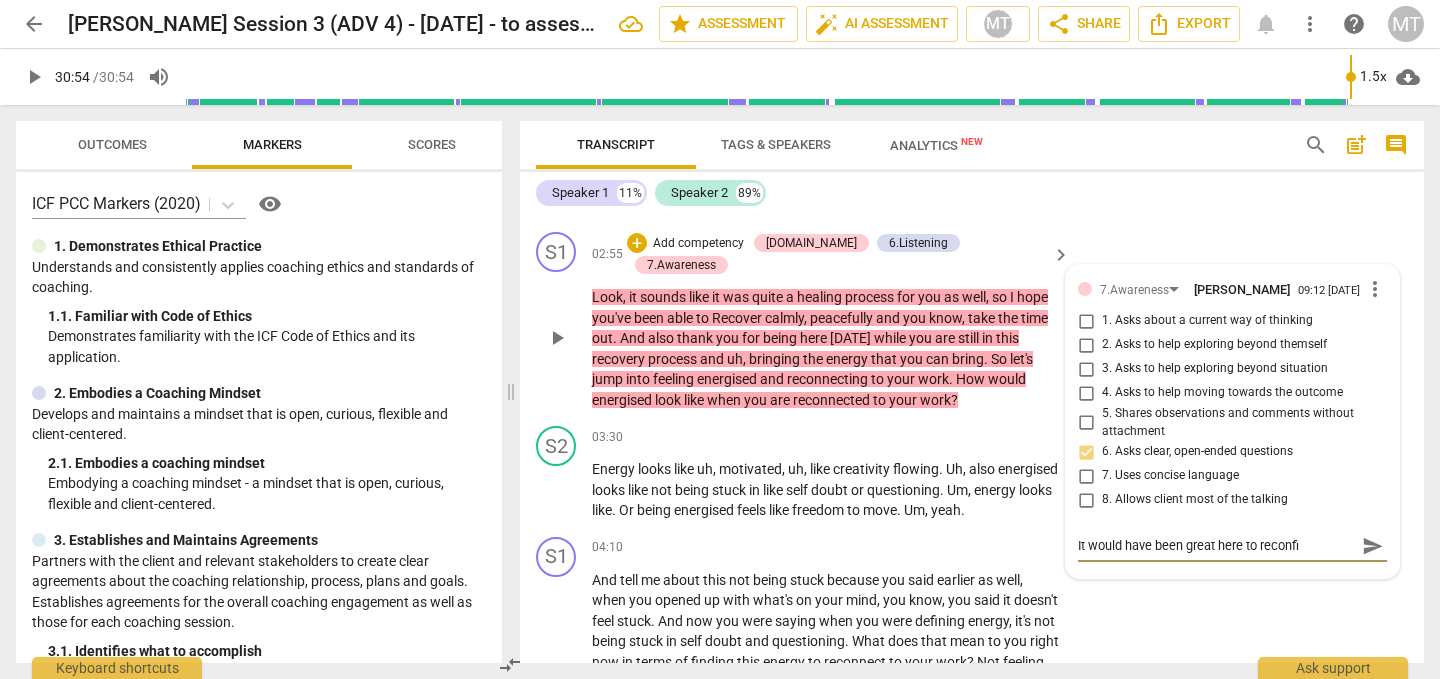 type on "It would have been great here to reconfir" 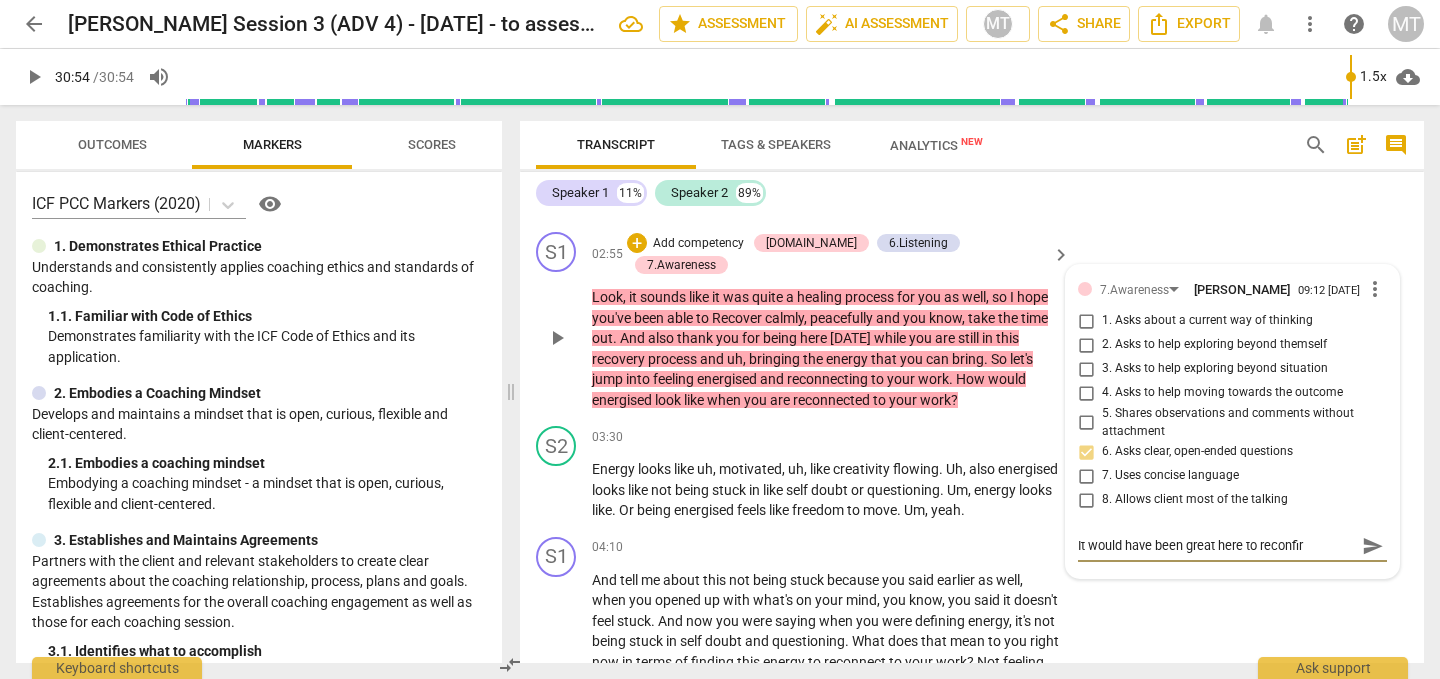 type on "It would have been great here to reconfirm" 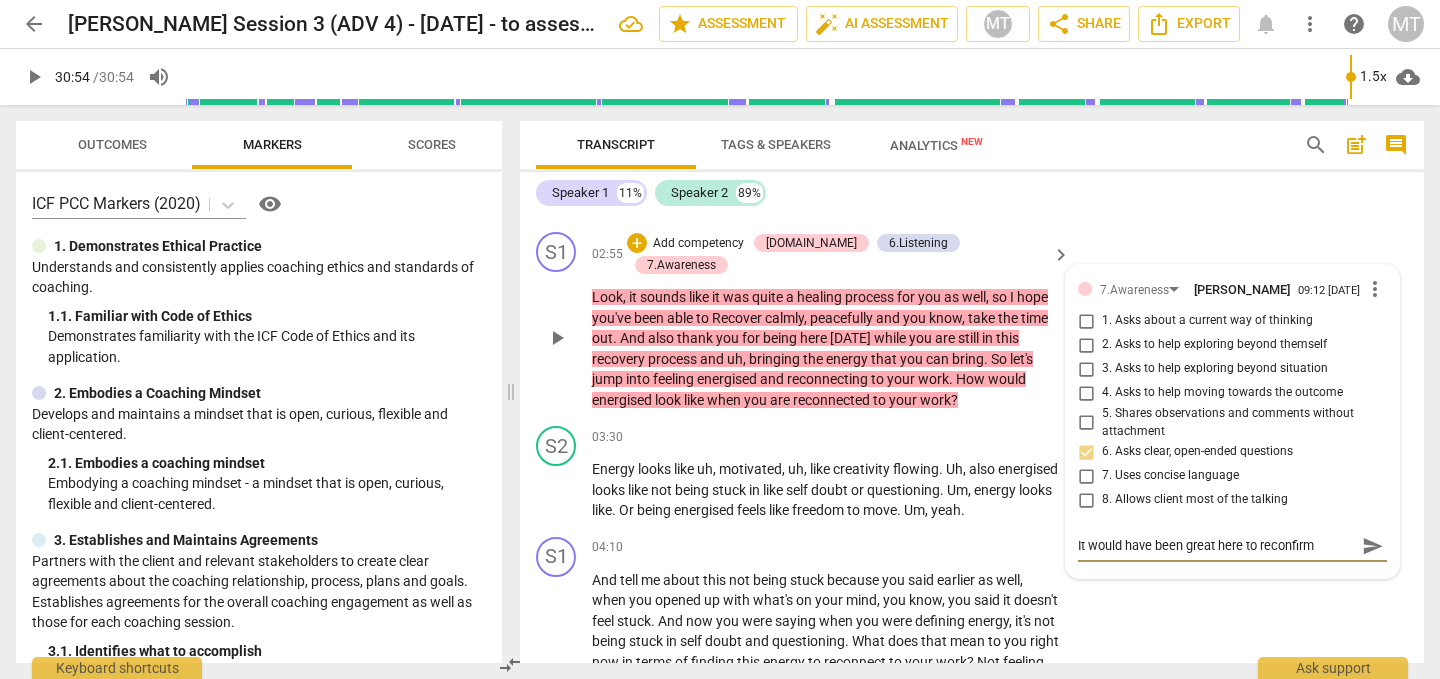type on "It would have been great here to reconfirm" 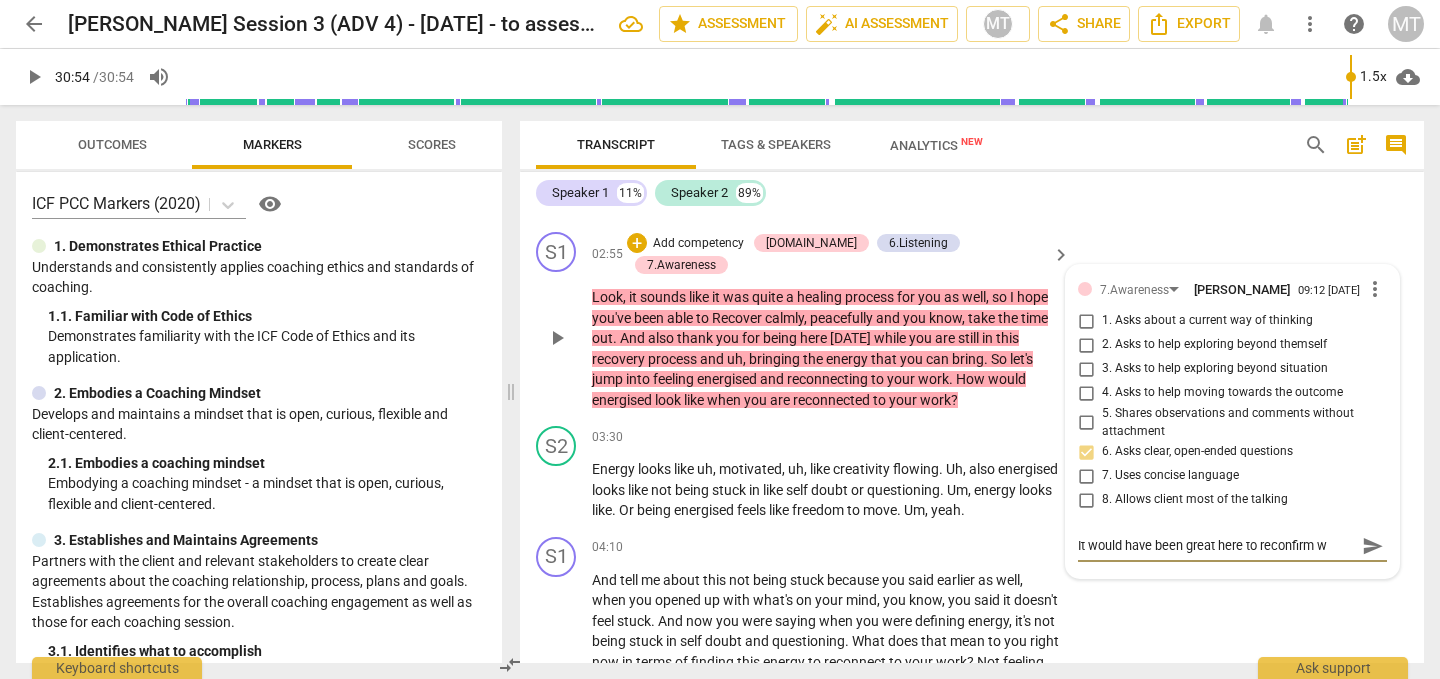 type on "It would have been great here to reconfirm wh" 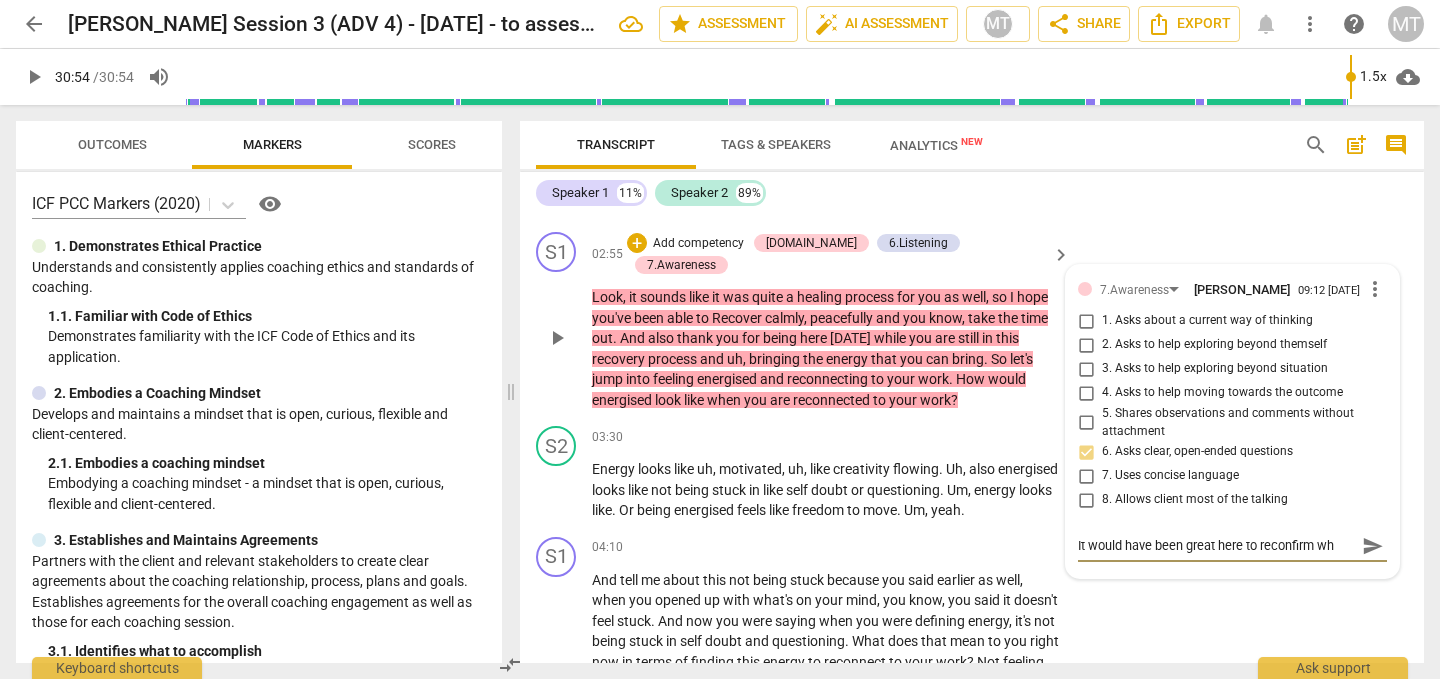 type on "It would have been great here to reconfirm wha" 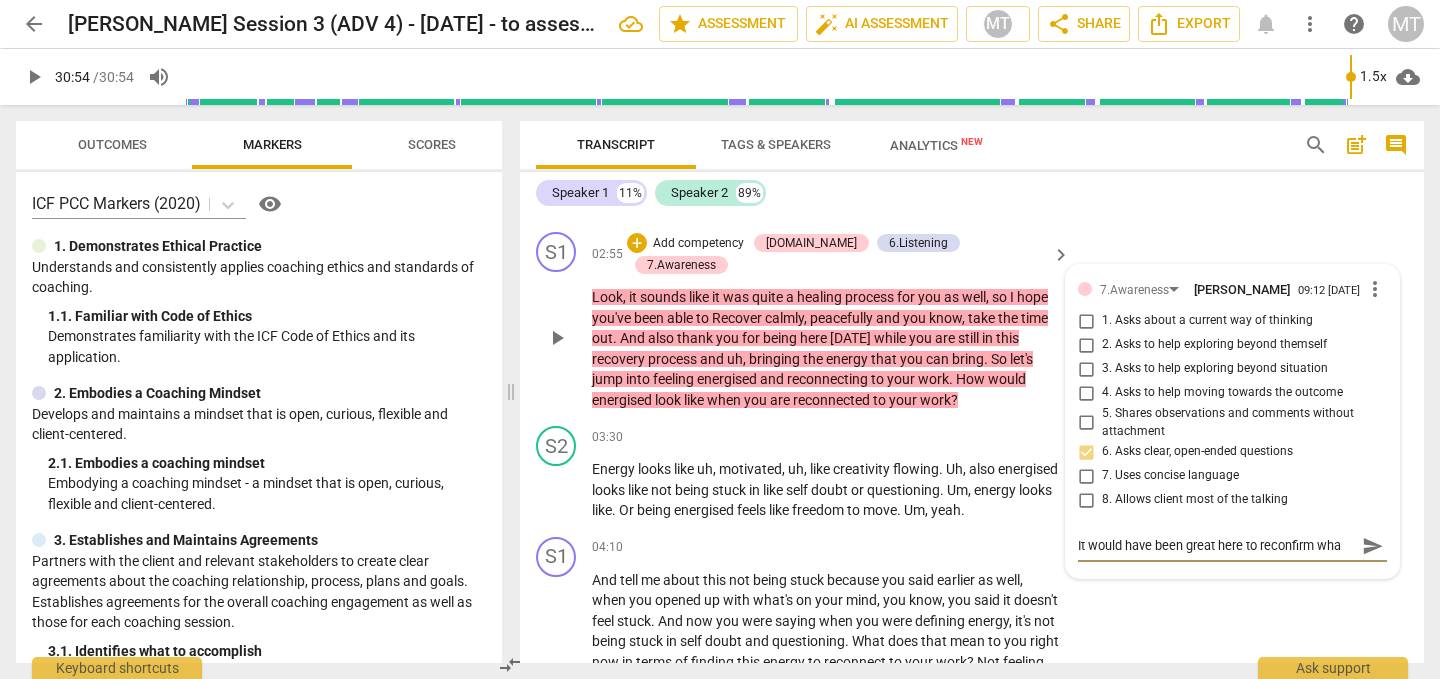 type on "It would have been great here to reconfirm what" 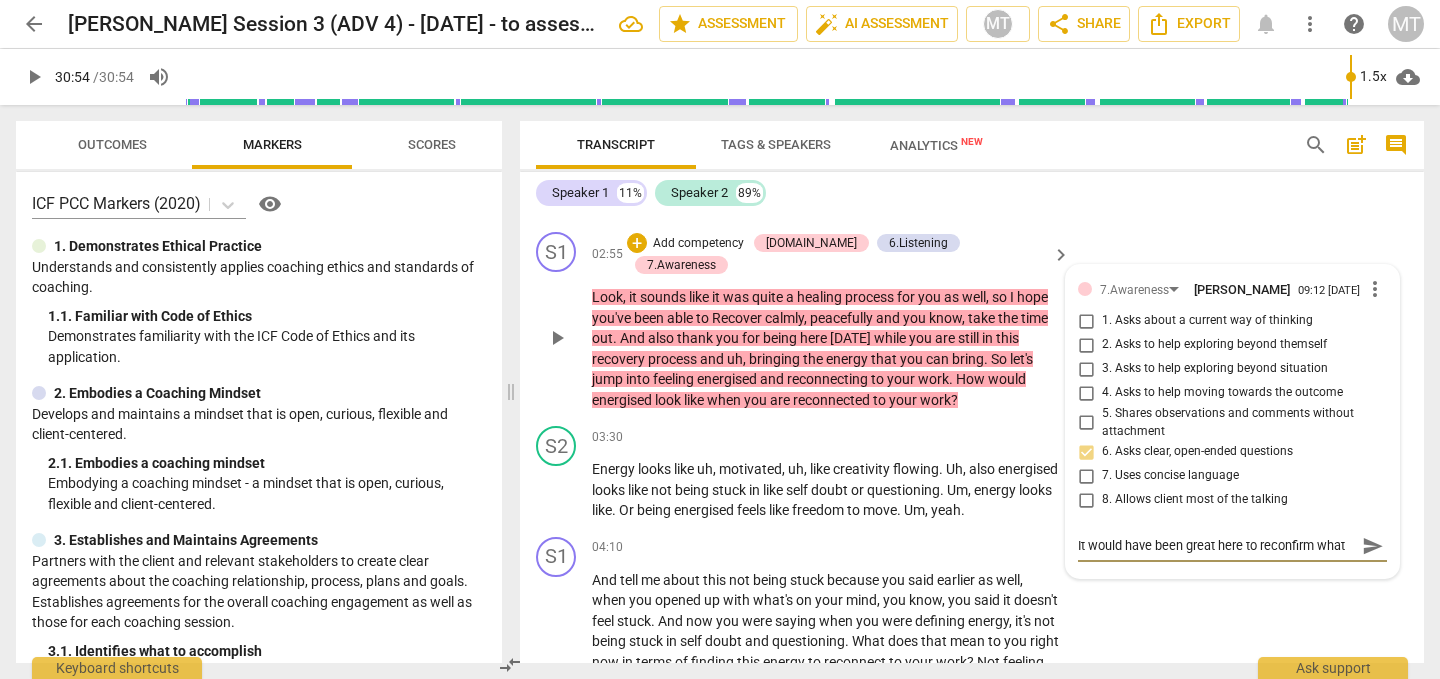 type on "It would have been great here to reconfirm what" 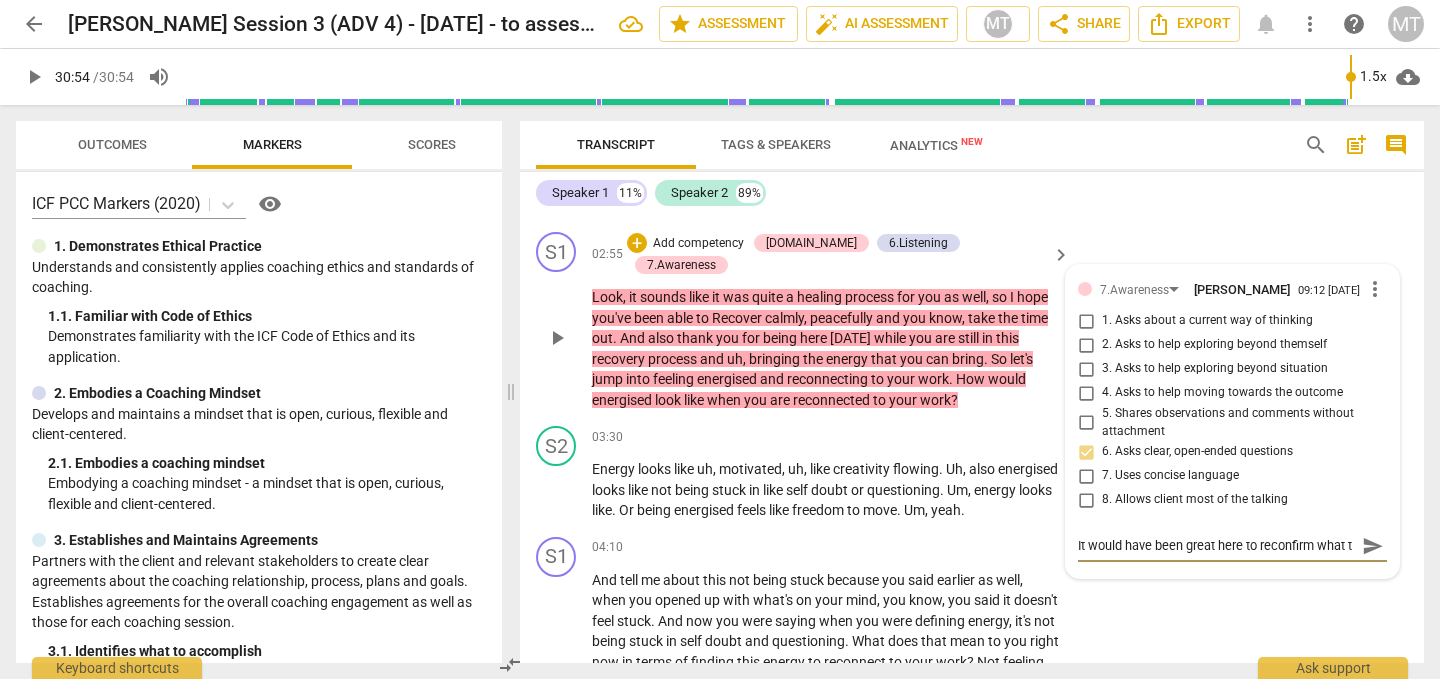 type on "It would have been great here to reconfirm what th" 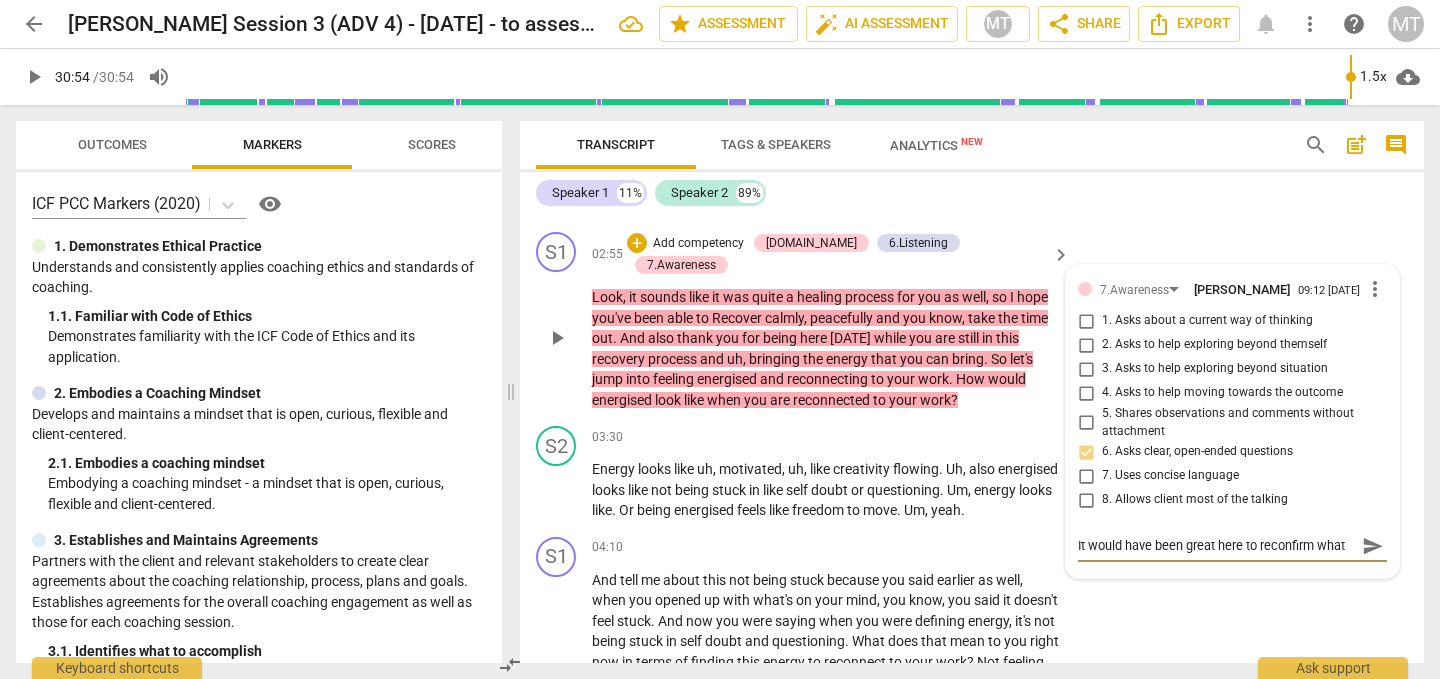 scroll, scrollTop: 18, scrollLeft: 0, axis: vertical 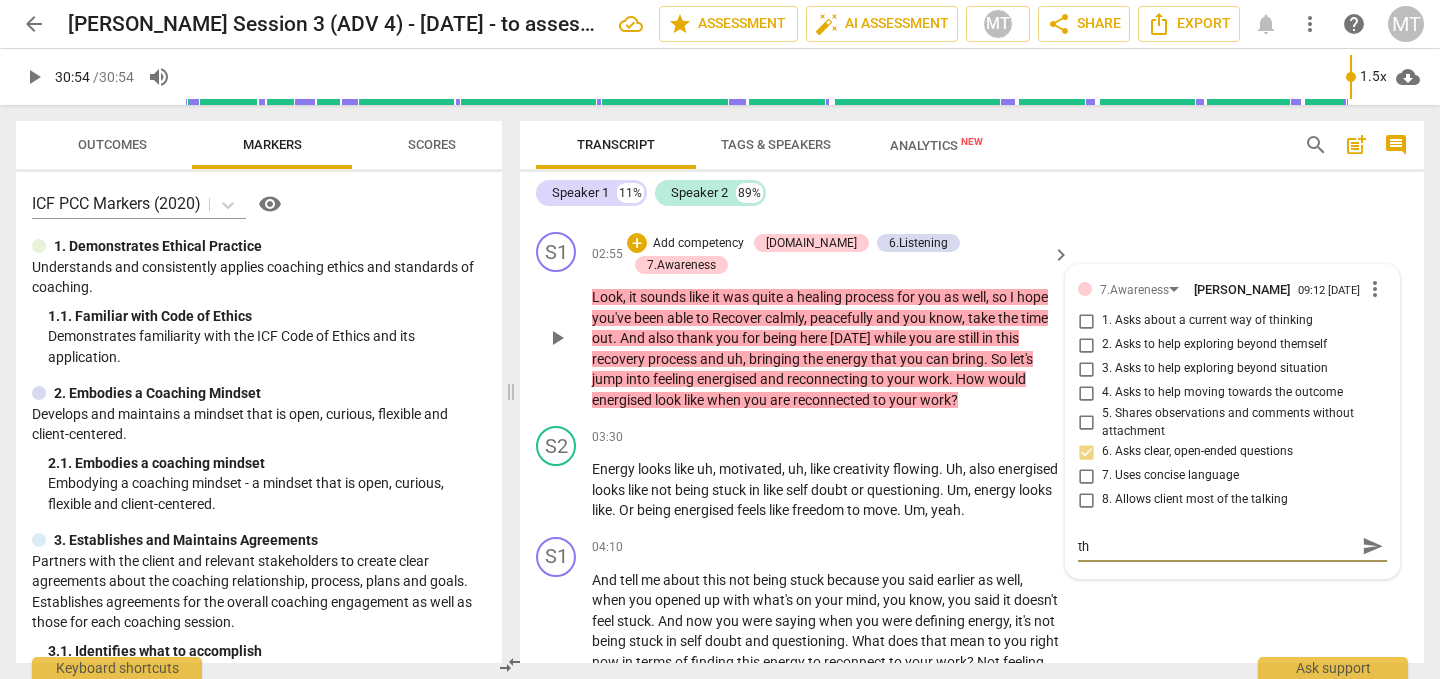 type on "It would have been great here to reconfirm what the" 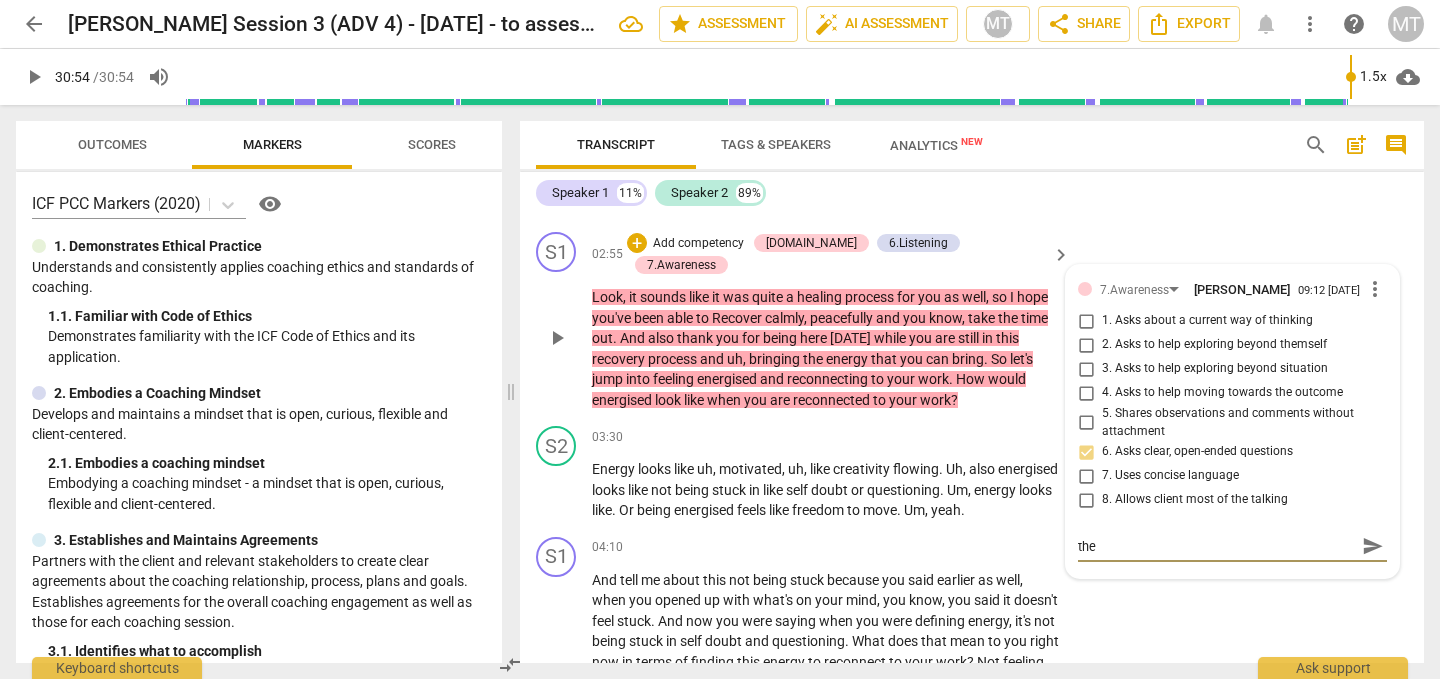 type on "It would have been great here to reconfirm what the" 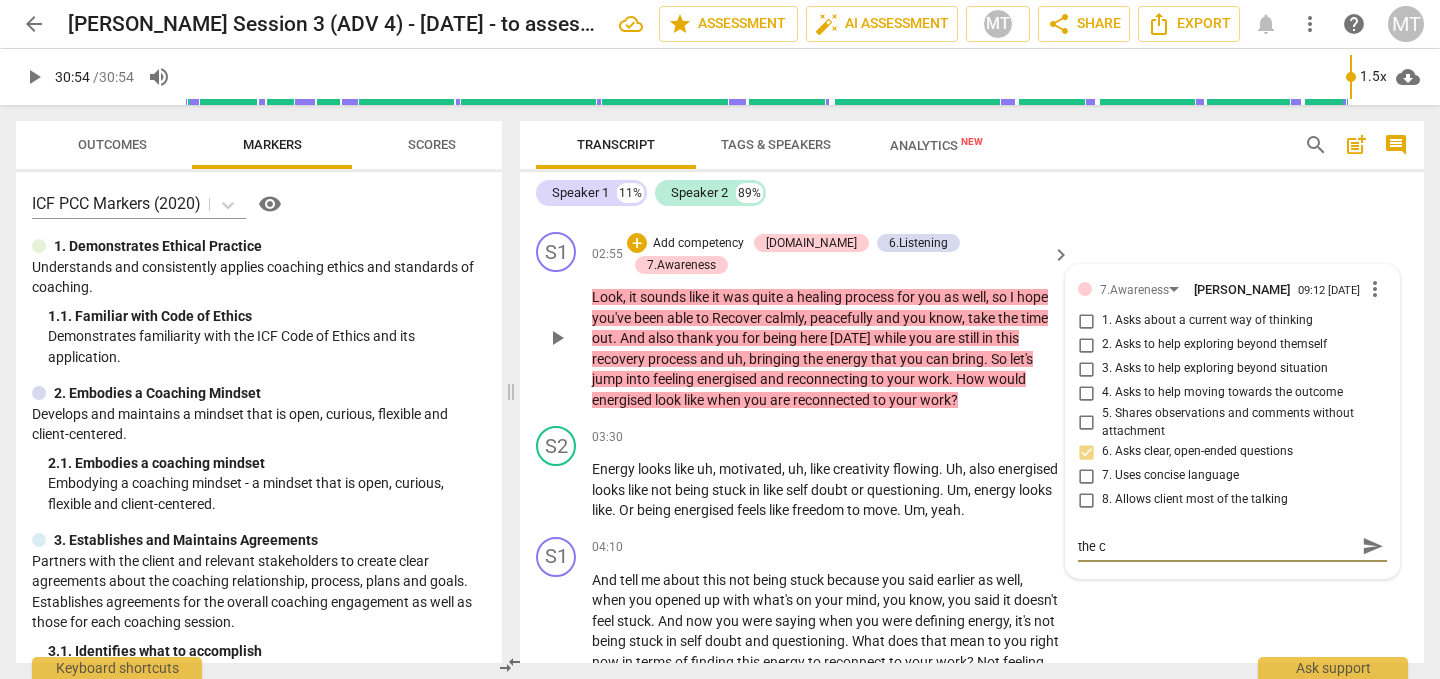 type on "It would have been great here to reconfirm what the cl" 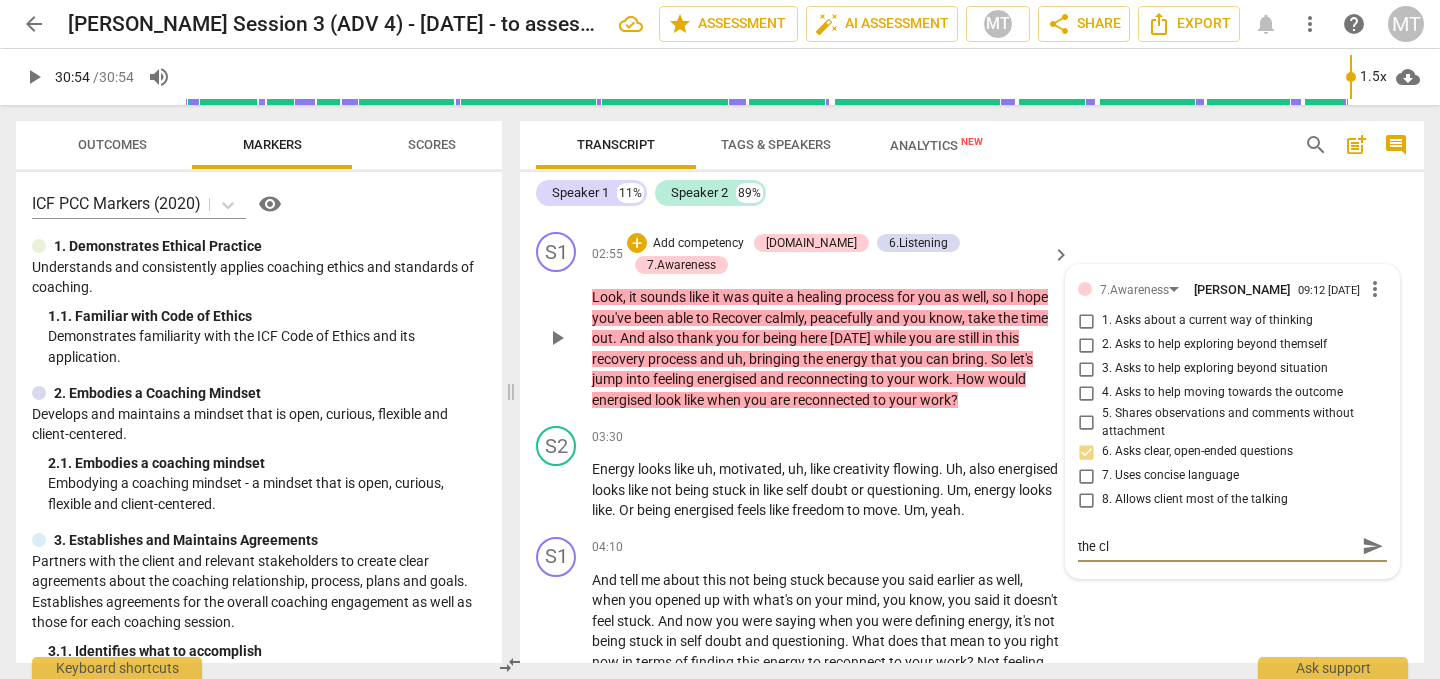 type on "It would have been great here to reconfirm what the cli" 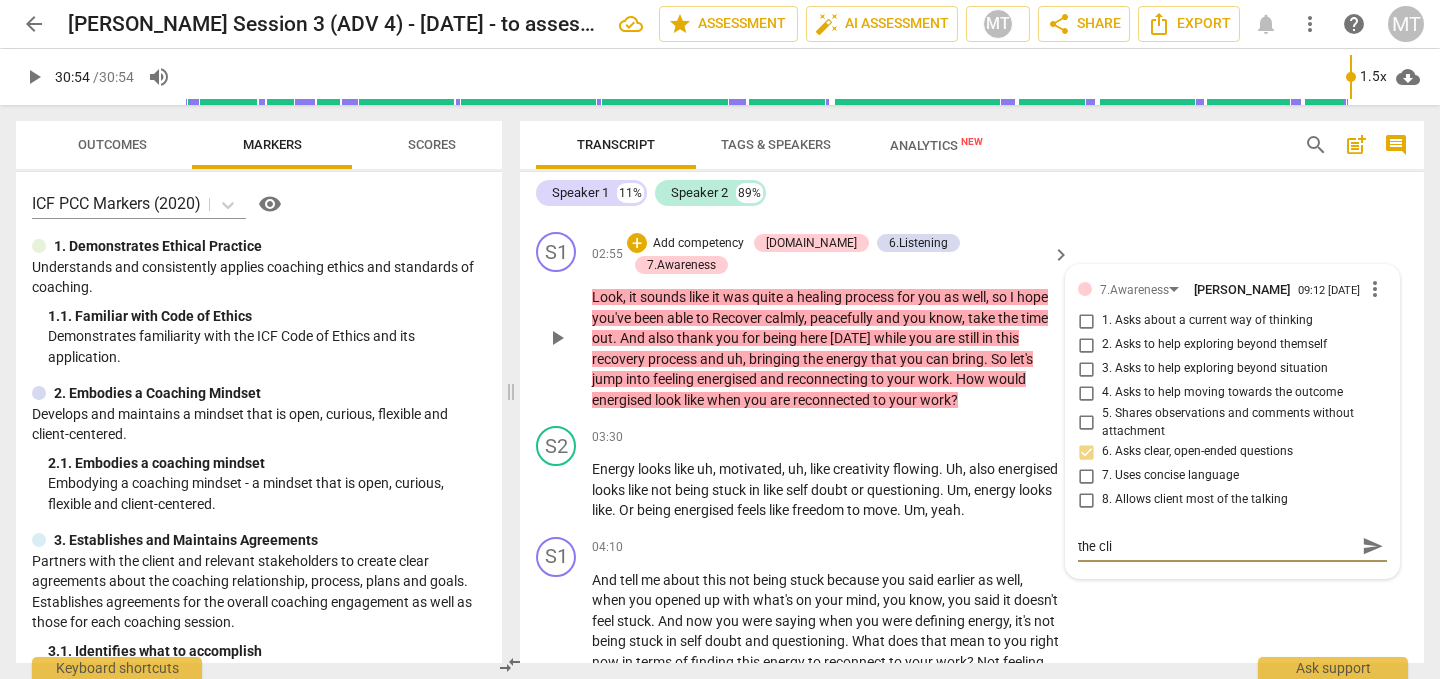 scroll, scrollTop: 0, scrollLeft: 0, axis: both 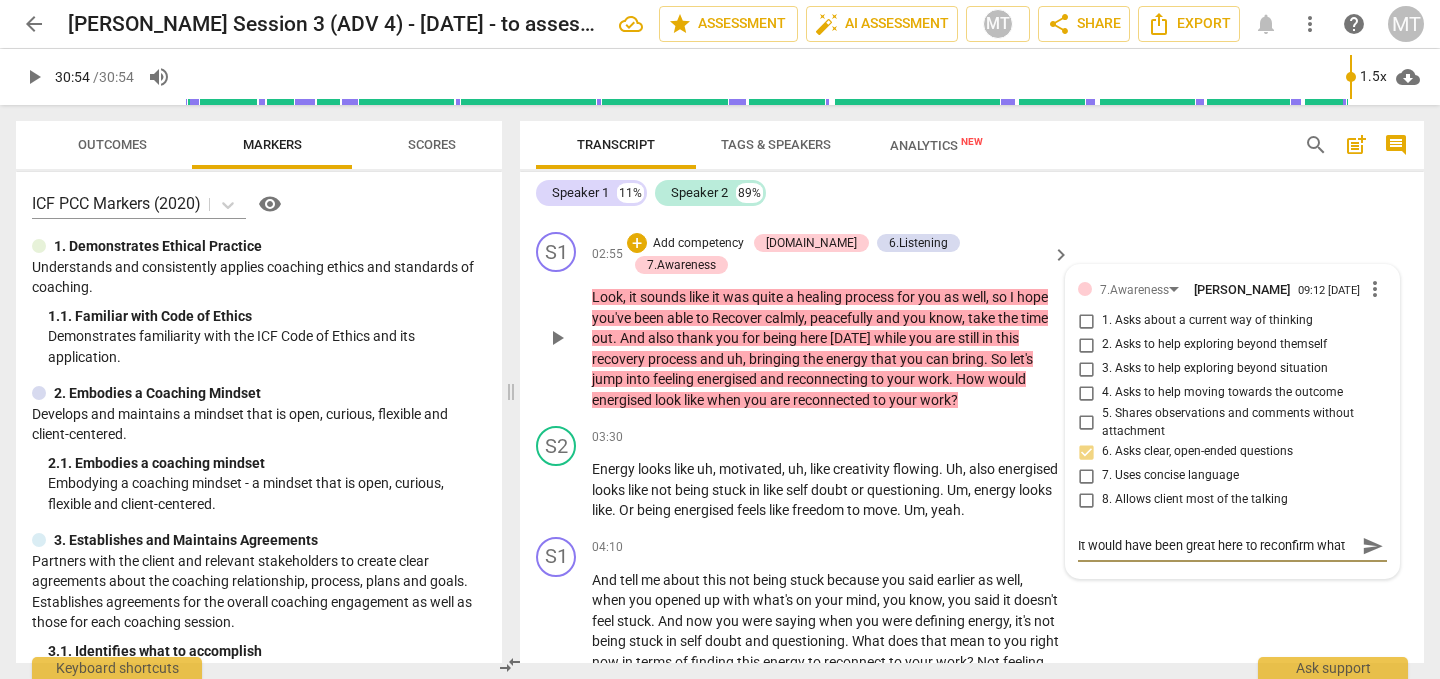 type on "It would have been great here to reconfirm what the clie" 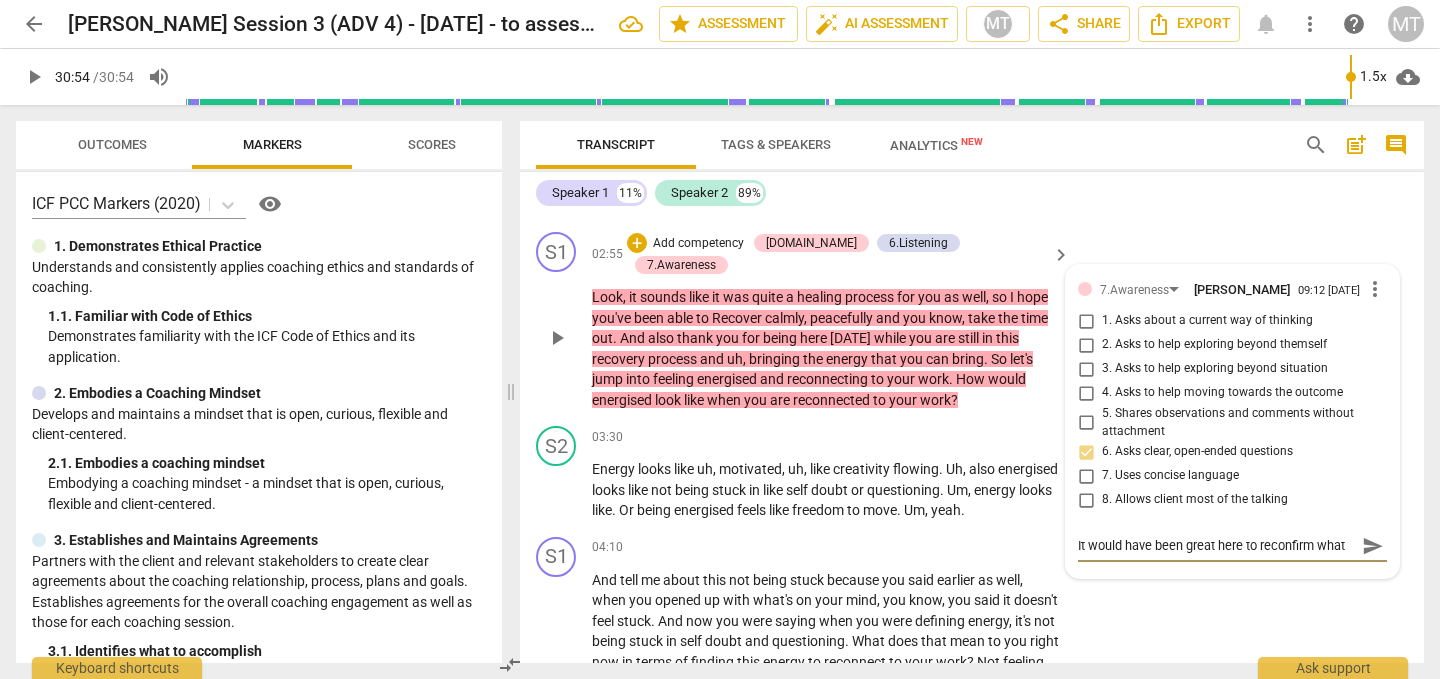type on "It would have been great here to reconfirm what the clien" 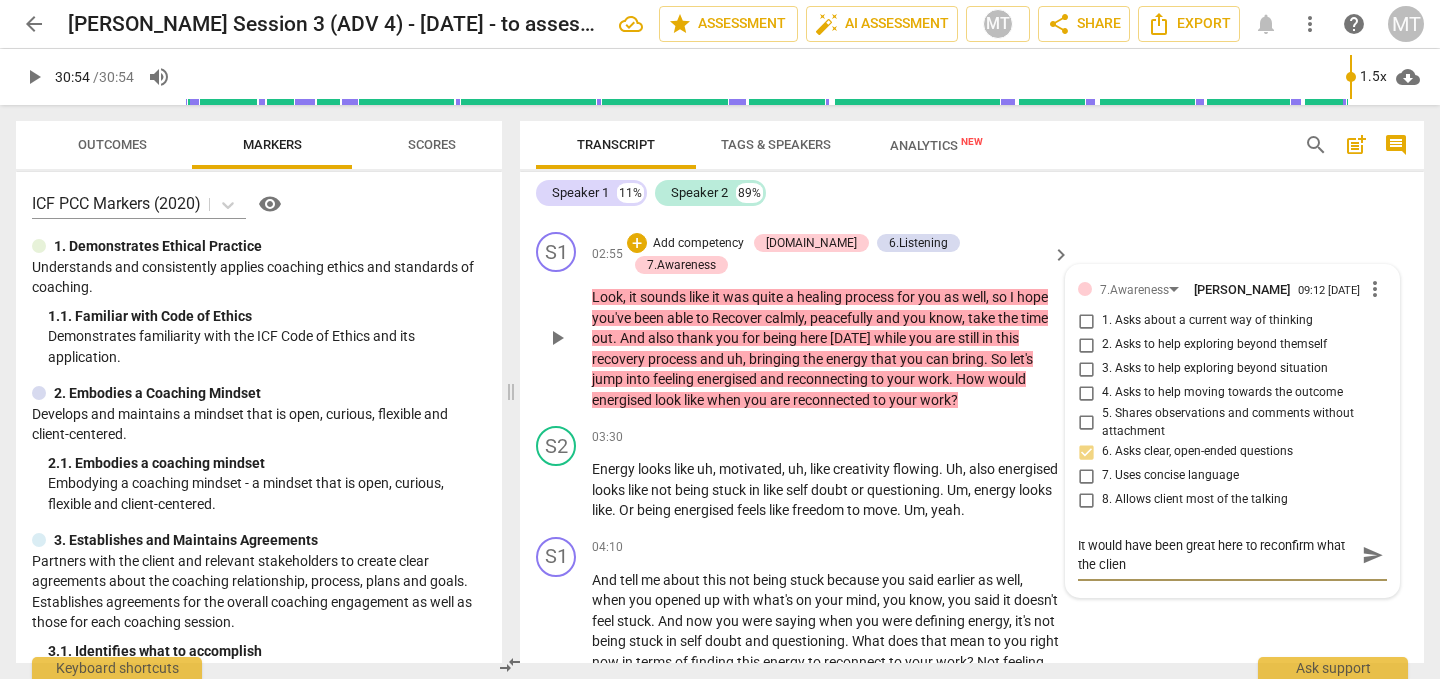 type on "It would have been great here to reconfirm what the client" 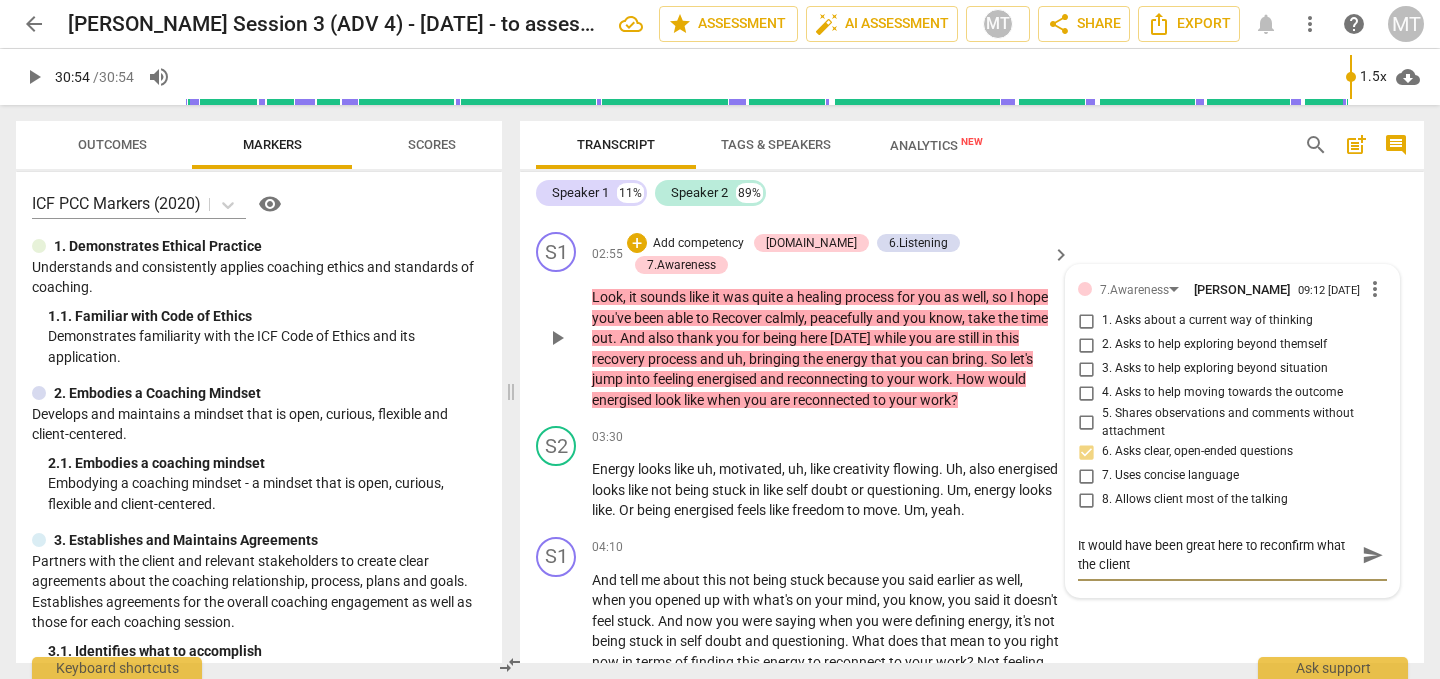 type on "It would have been great here to reconfirm what the client" 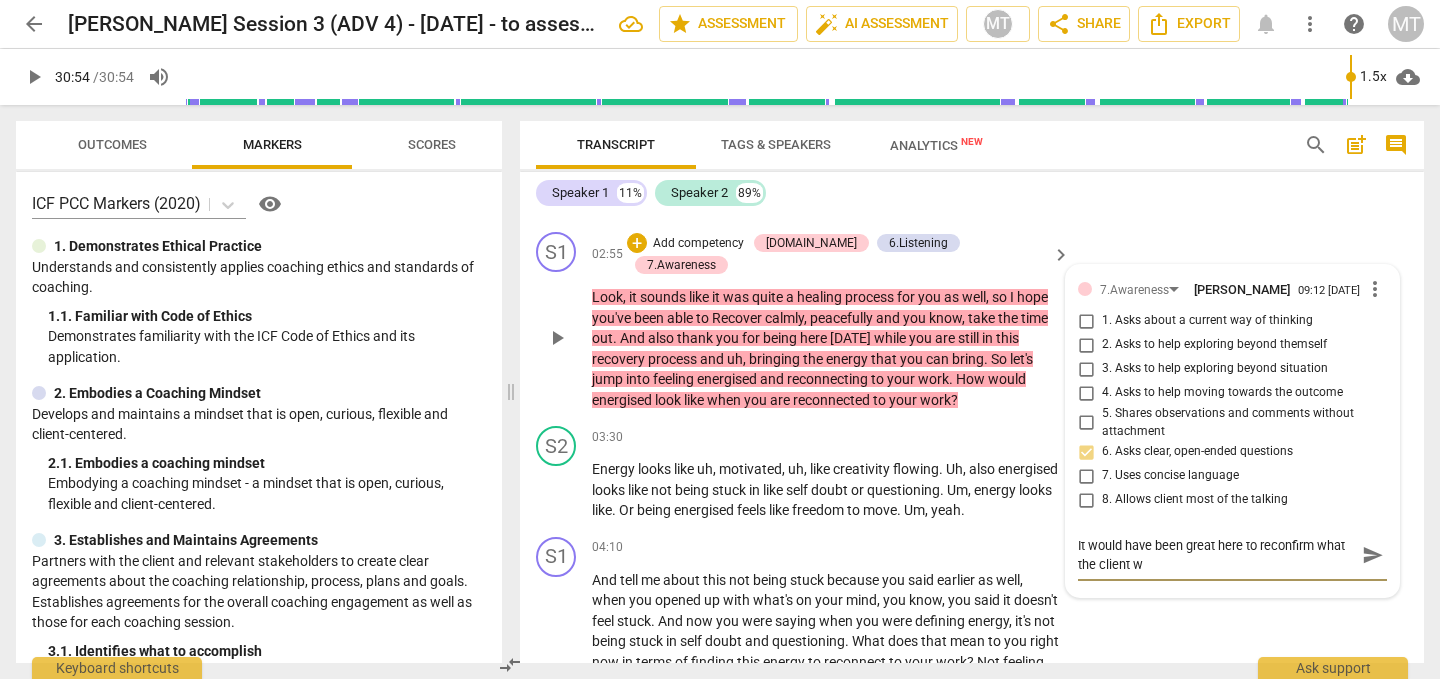 type on "It would have been great here to reconfirm what the client wa" 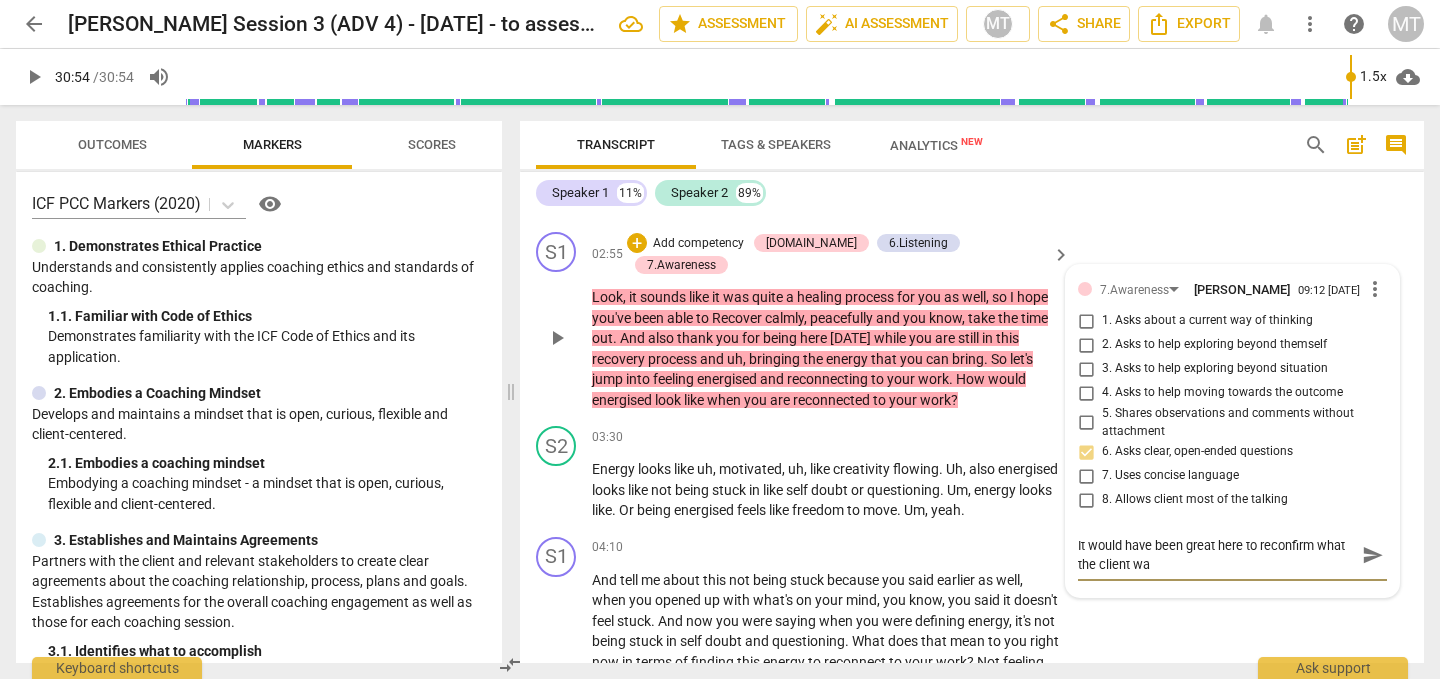 type on "It would have been great here to reconfirm what the client wan" 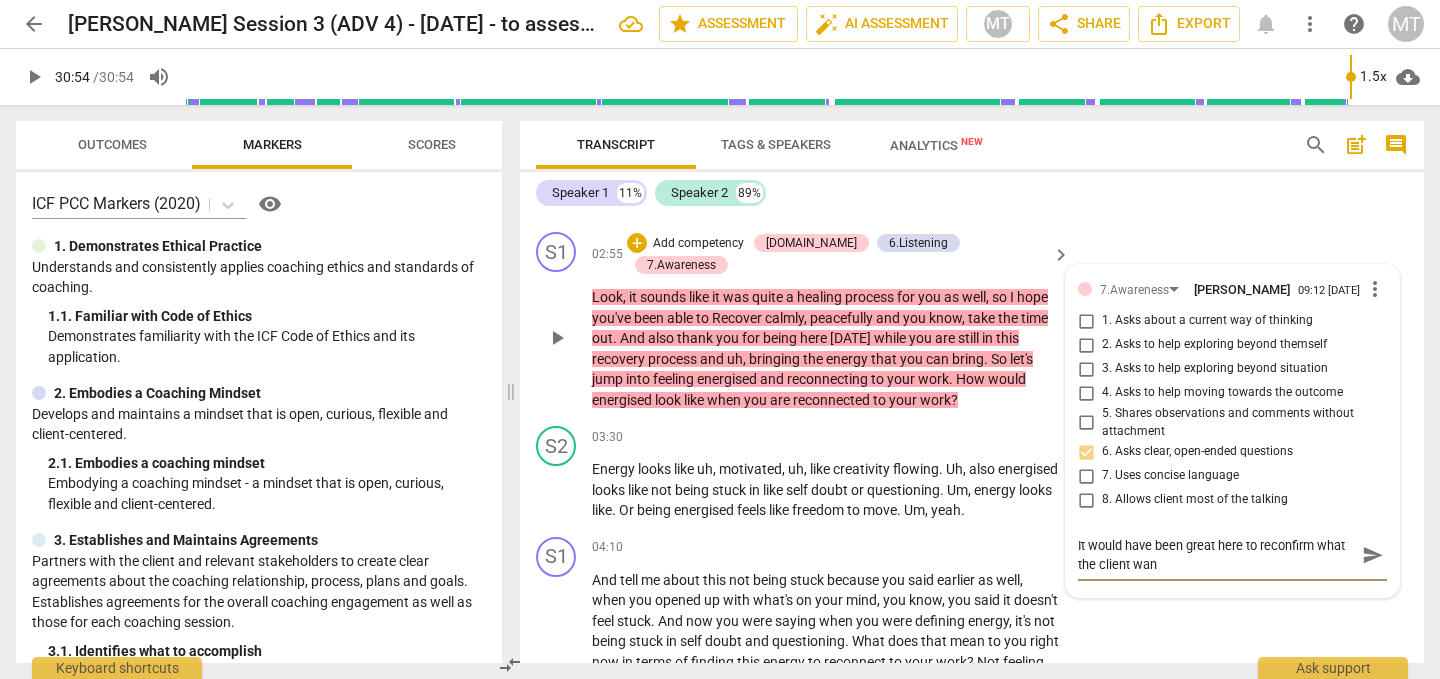 type on "It would have been great here to reconfirm what the client want" 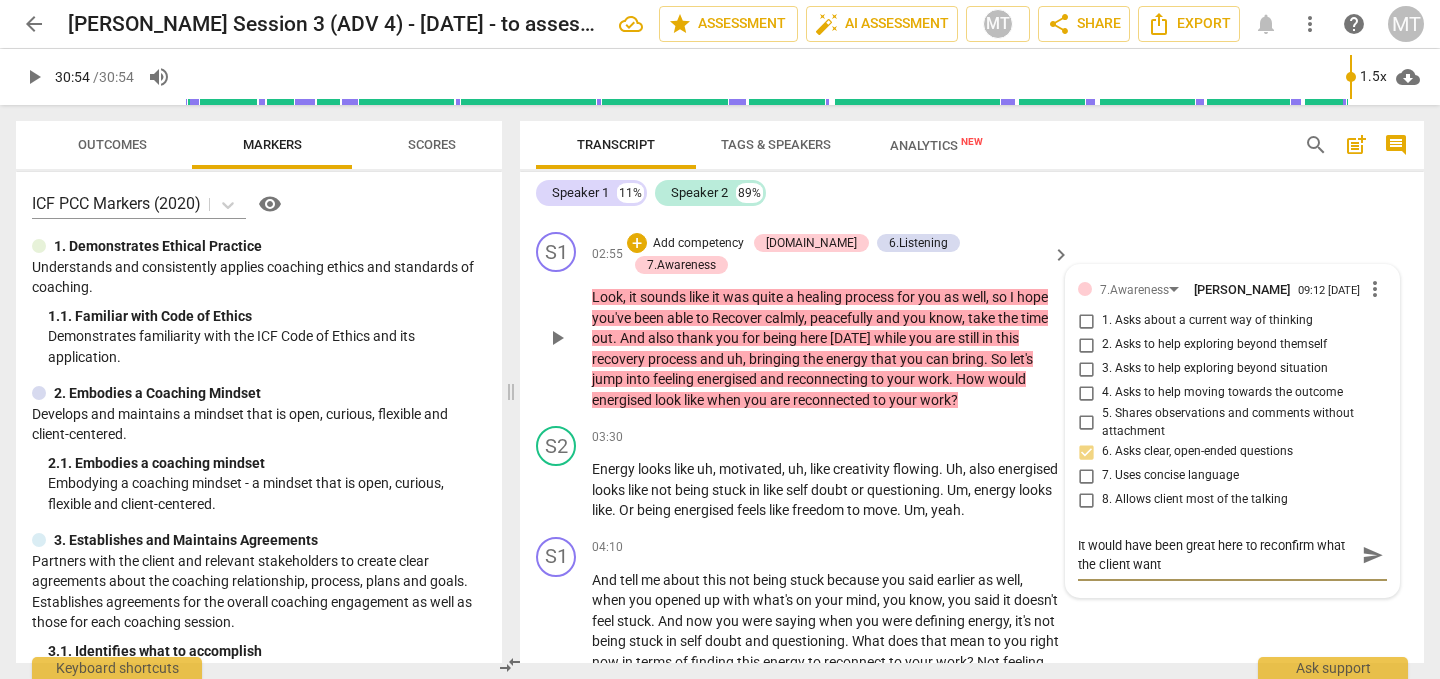 type on "It would have been great here to reconfirm what the client wants" 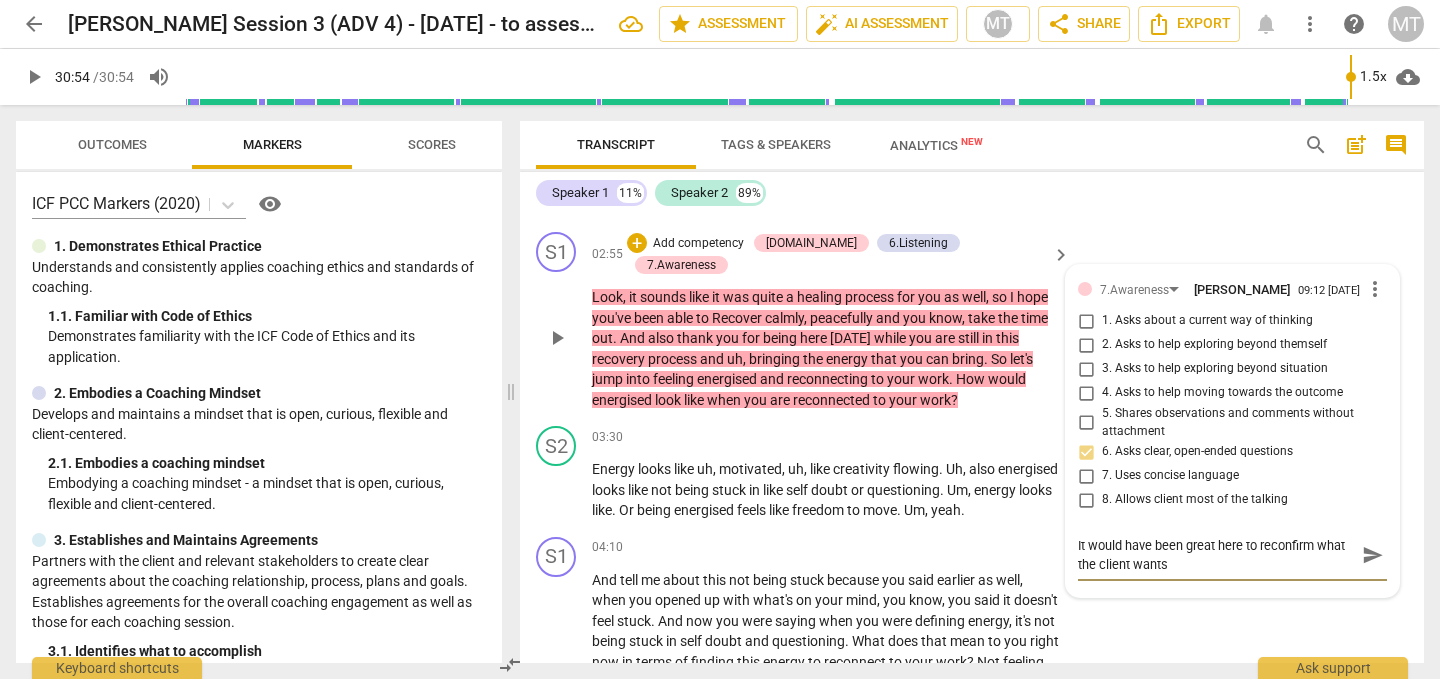 type on "It would have been great here to reconfirm what the client wants" 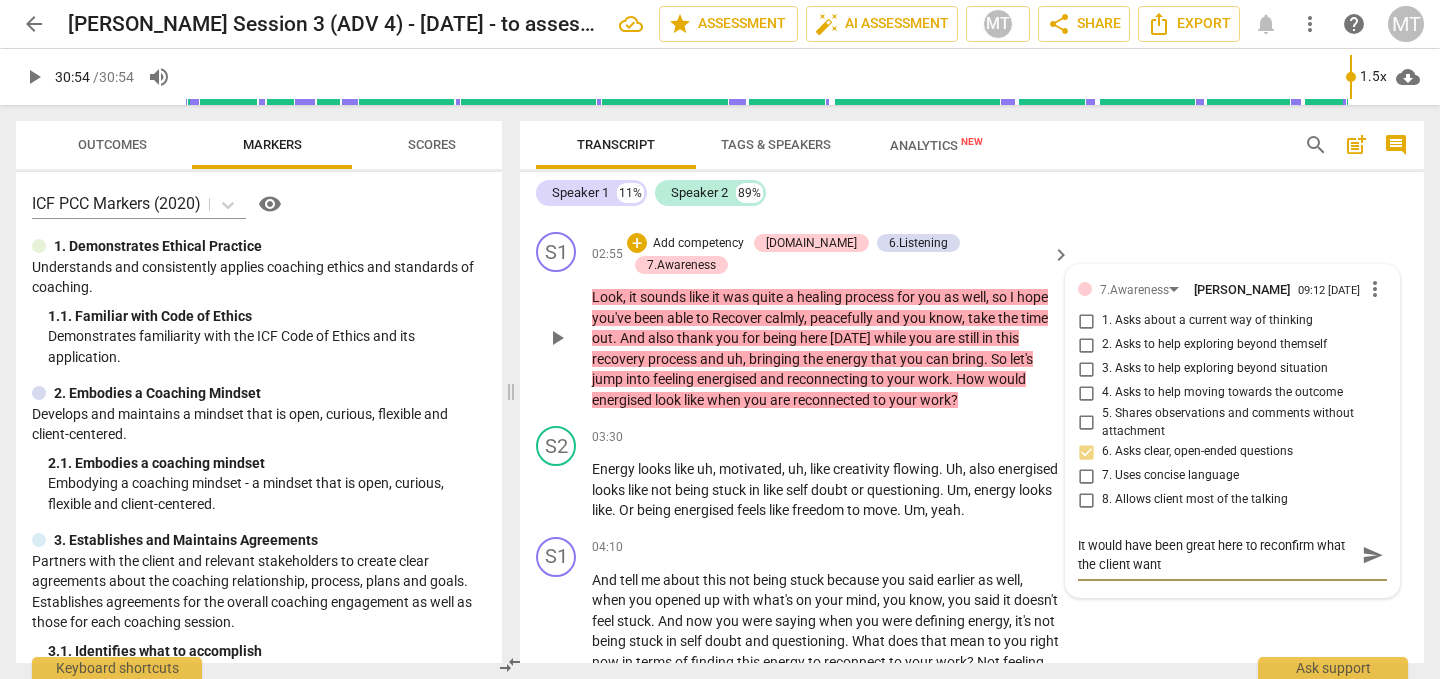 type on "It would have been great here to reconfirm what the client wante" 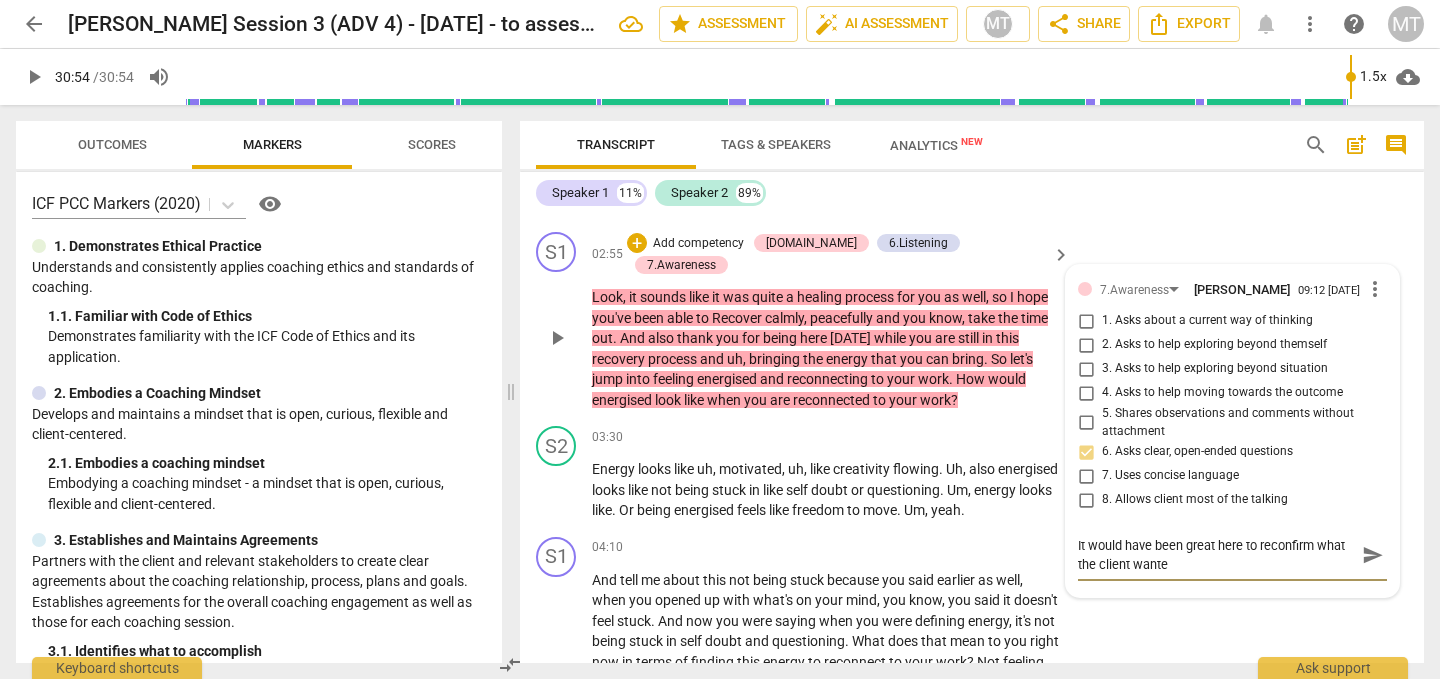 type on "It would have been great here to reconfirm what the client wanted" 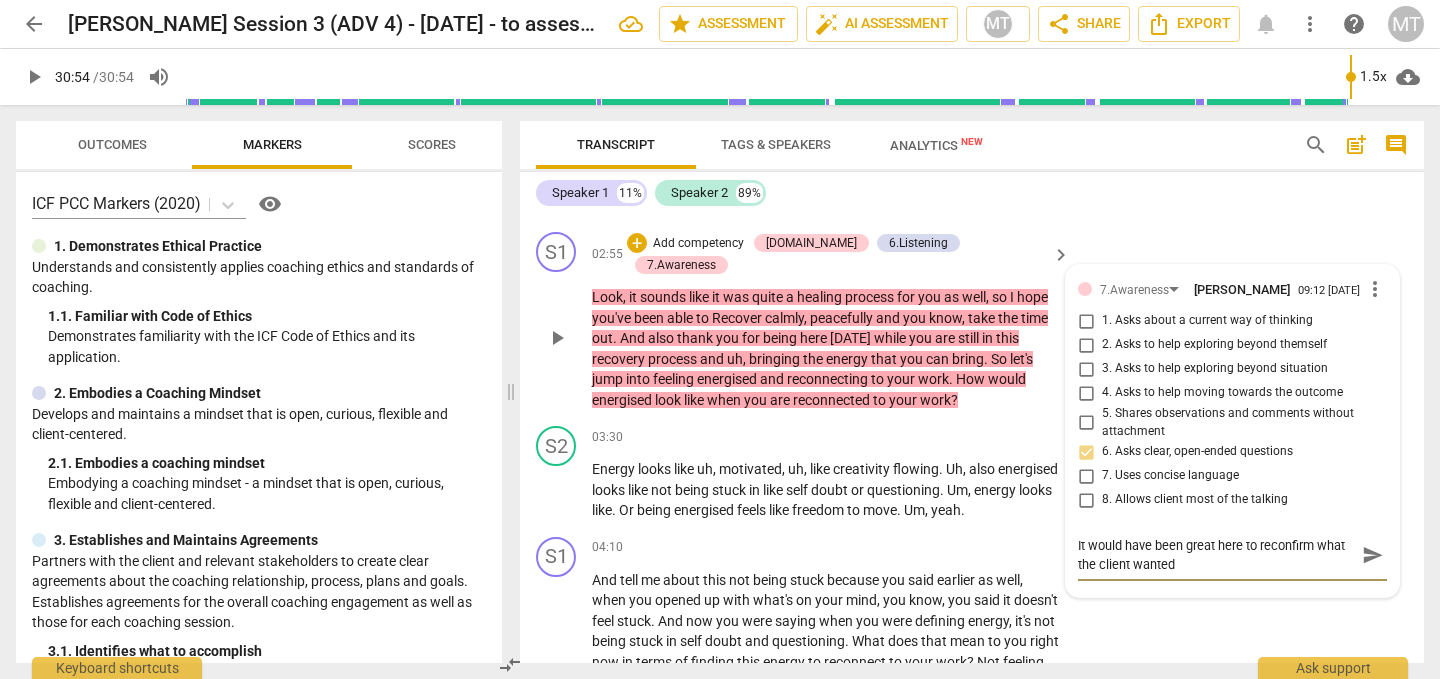 type on "It would have been great here to reconfirm what the client wanted" 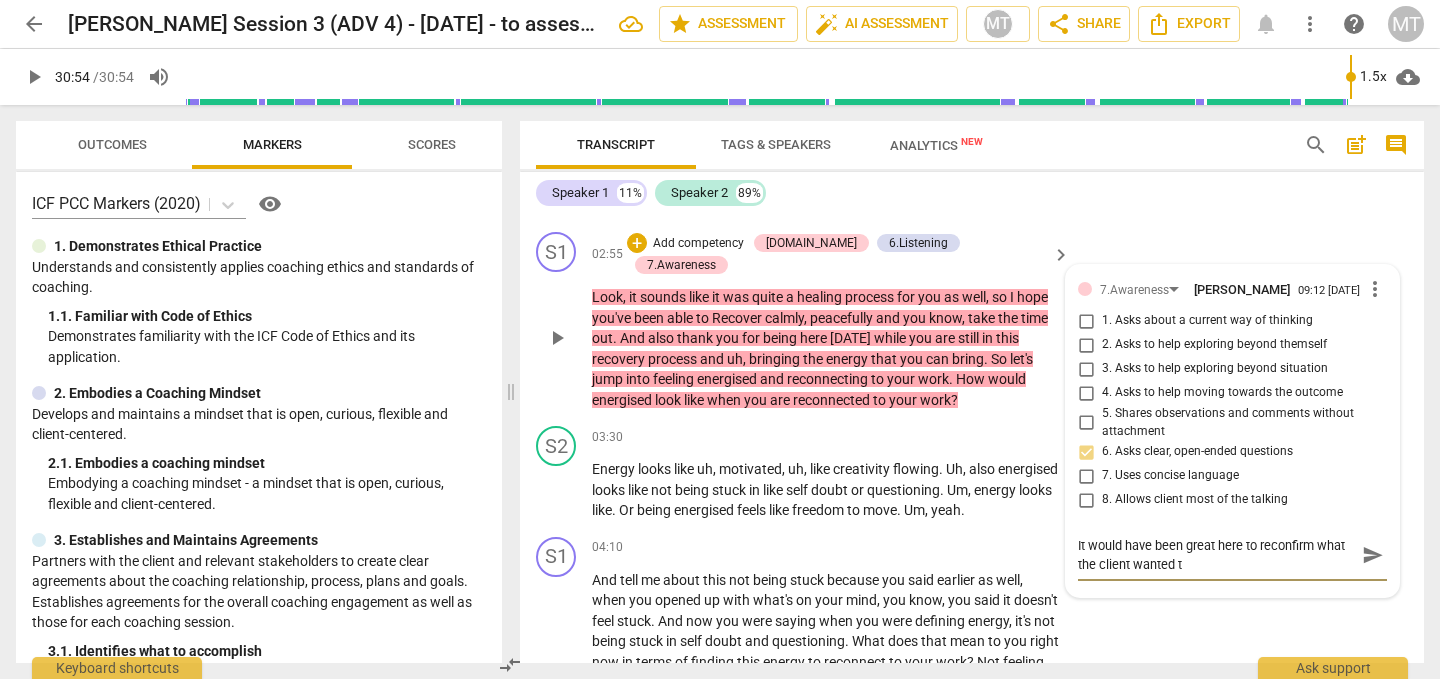type on "It would have been great here to reconfirm what the client wanted to" 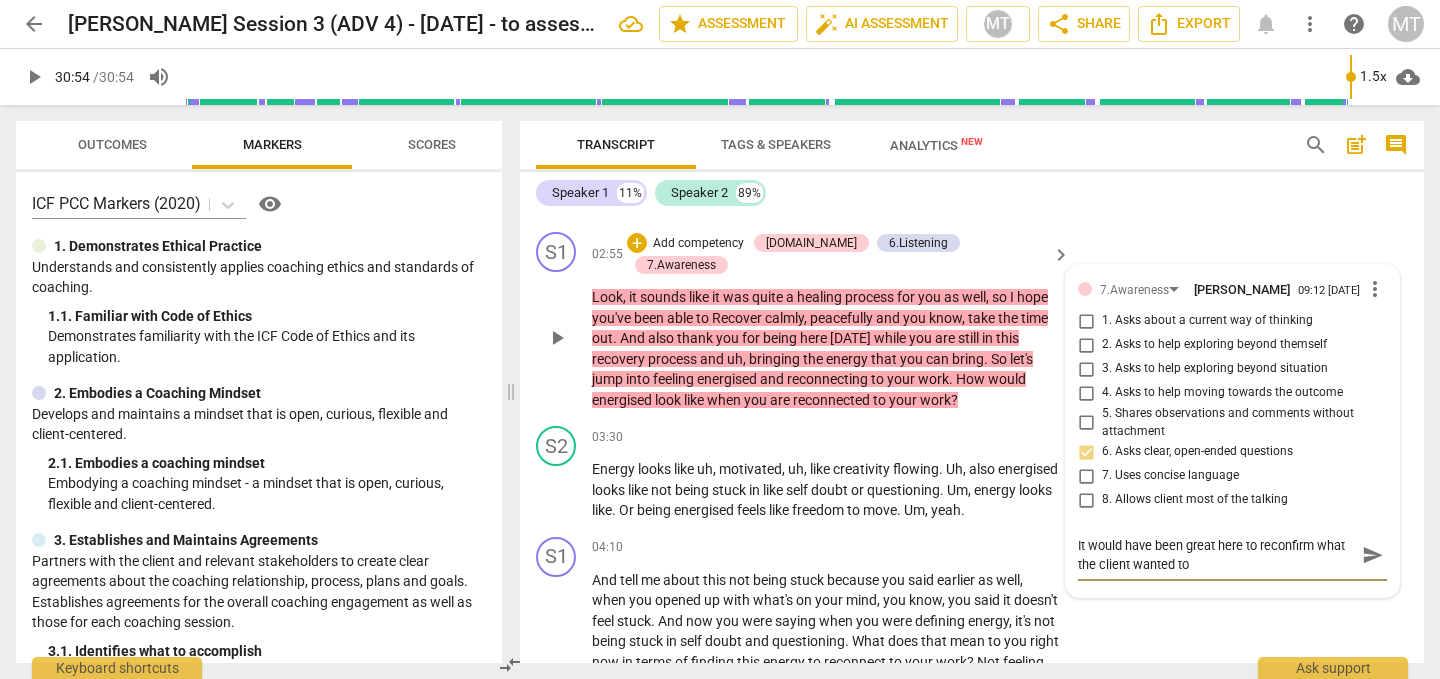 type on "It would have been great here to reconfirm what the client wanted to" 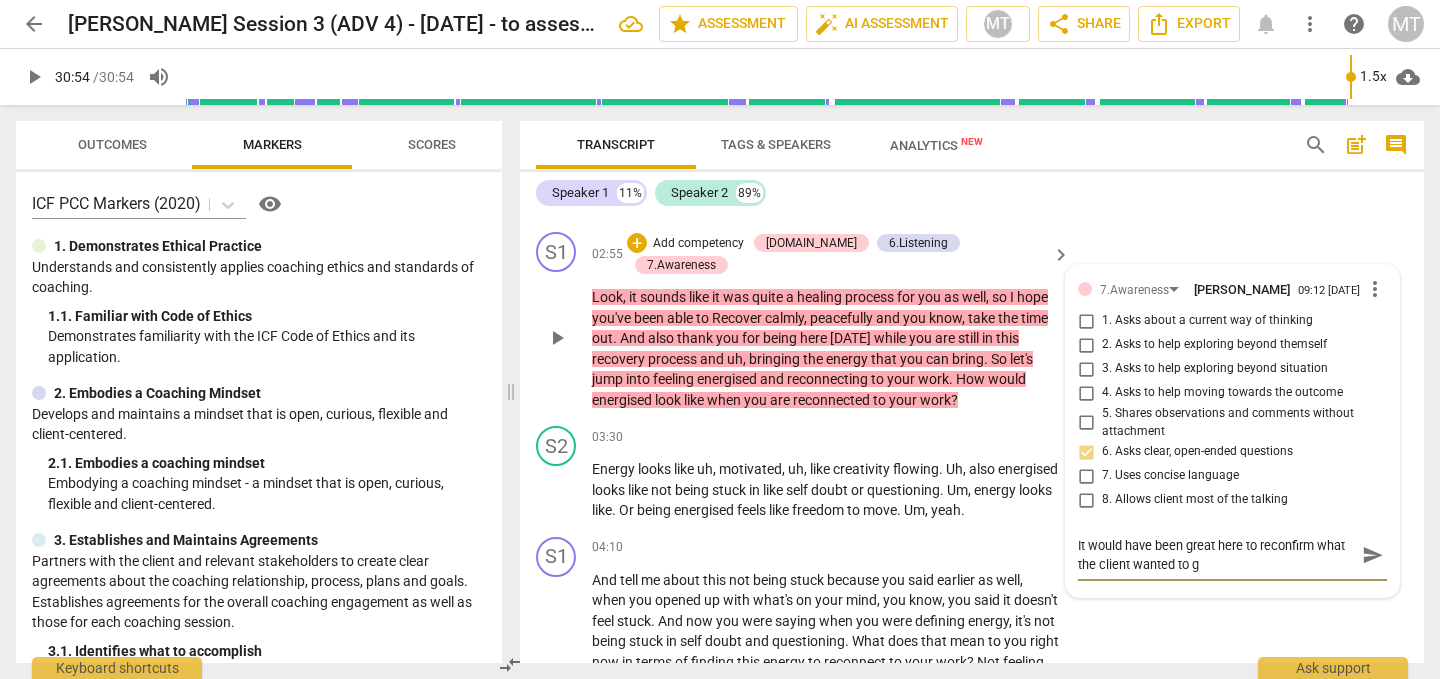 type on "It would have been great here to reconfirm what the client wanted to ge" 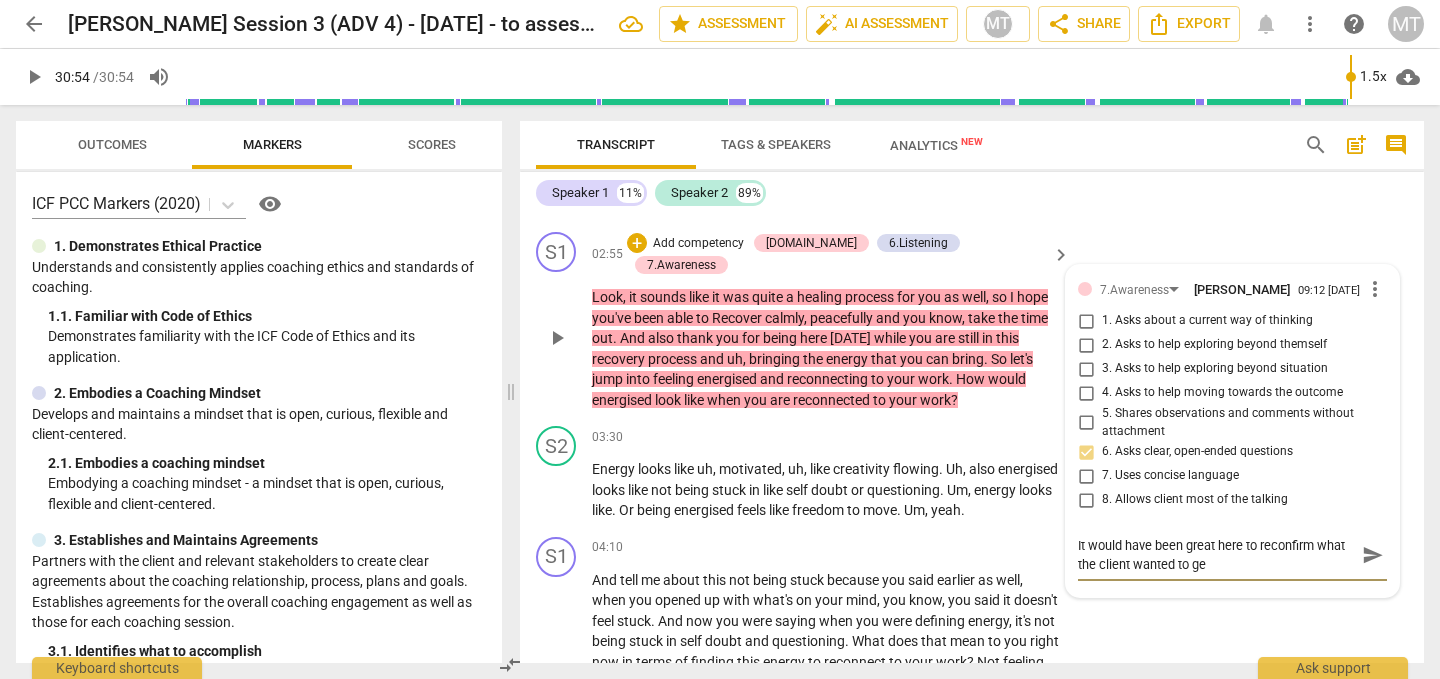 type on "It would have been great here to reconfirm what the client wanted to get" 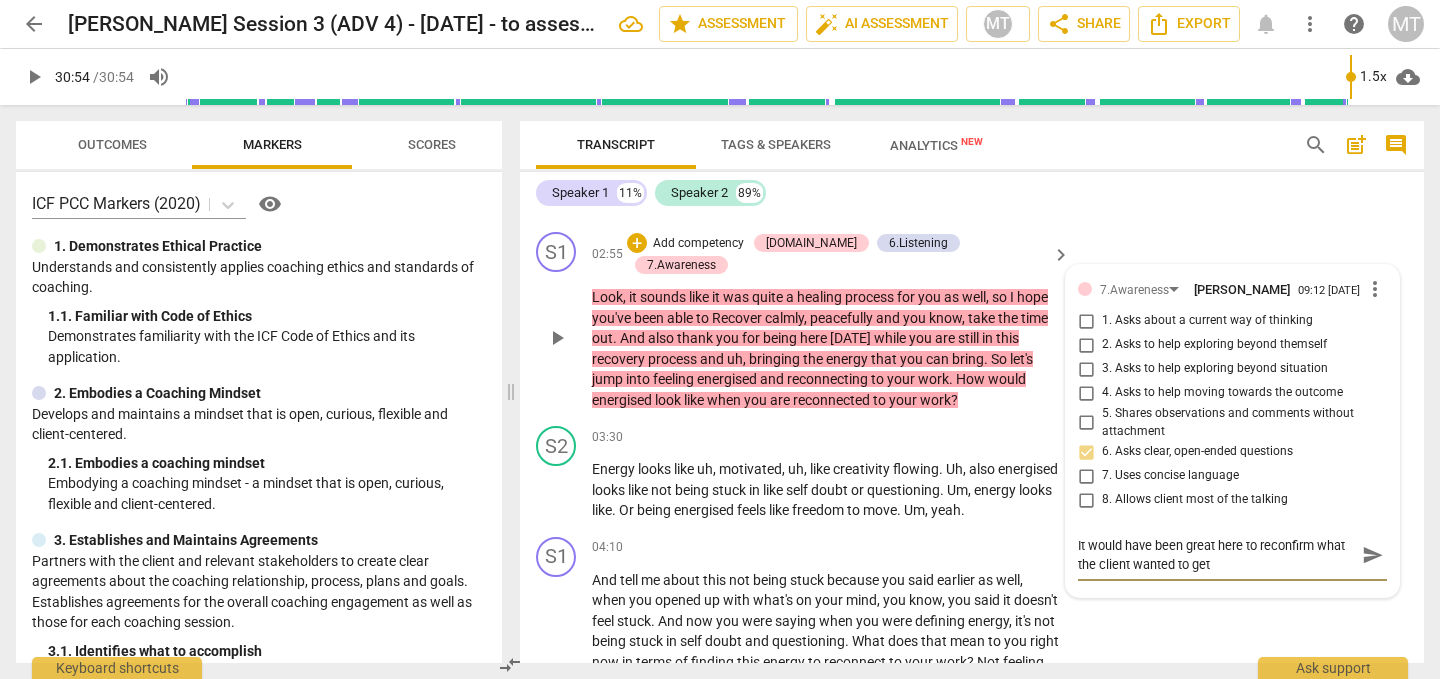 type on "It would have been great here to reconfirm what the client wanted to get" 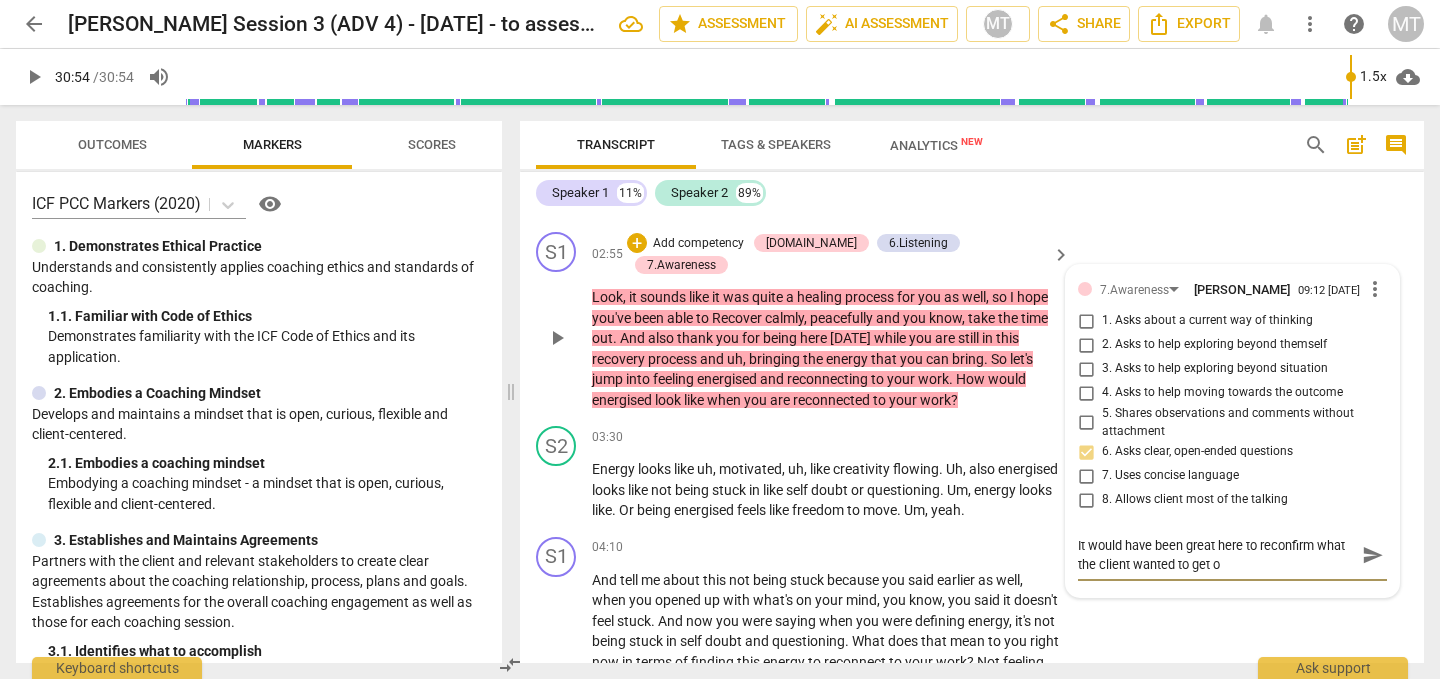 type on "It would have been great here to reconfirm what the client wanted to get ou" 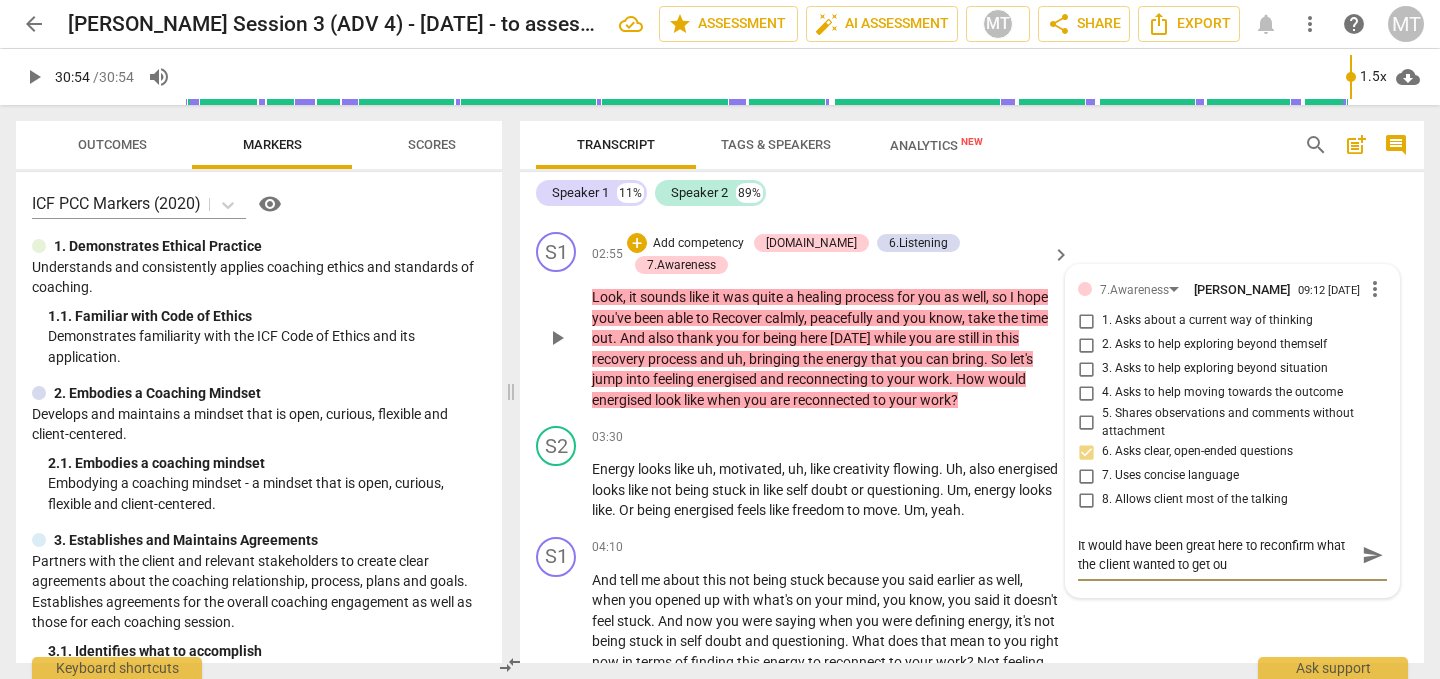 type on "It would have been great here to reconfirm what the client wanted to get out" 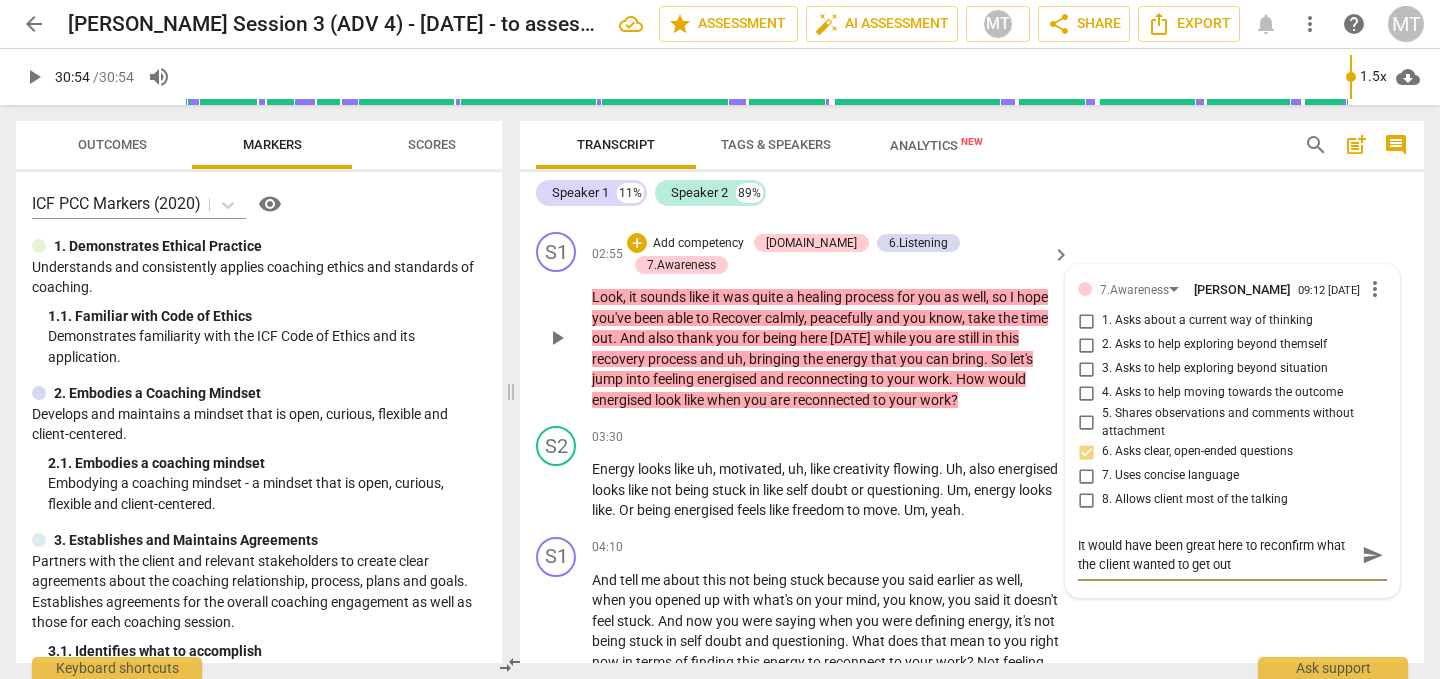 type on "It would have been great here to reconfirm what the client wanted to get out" 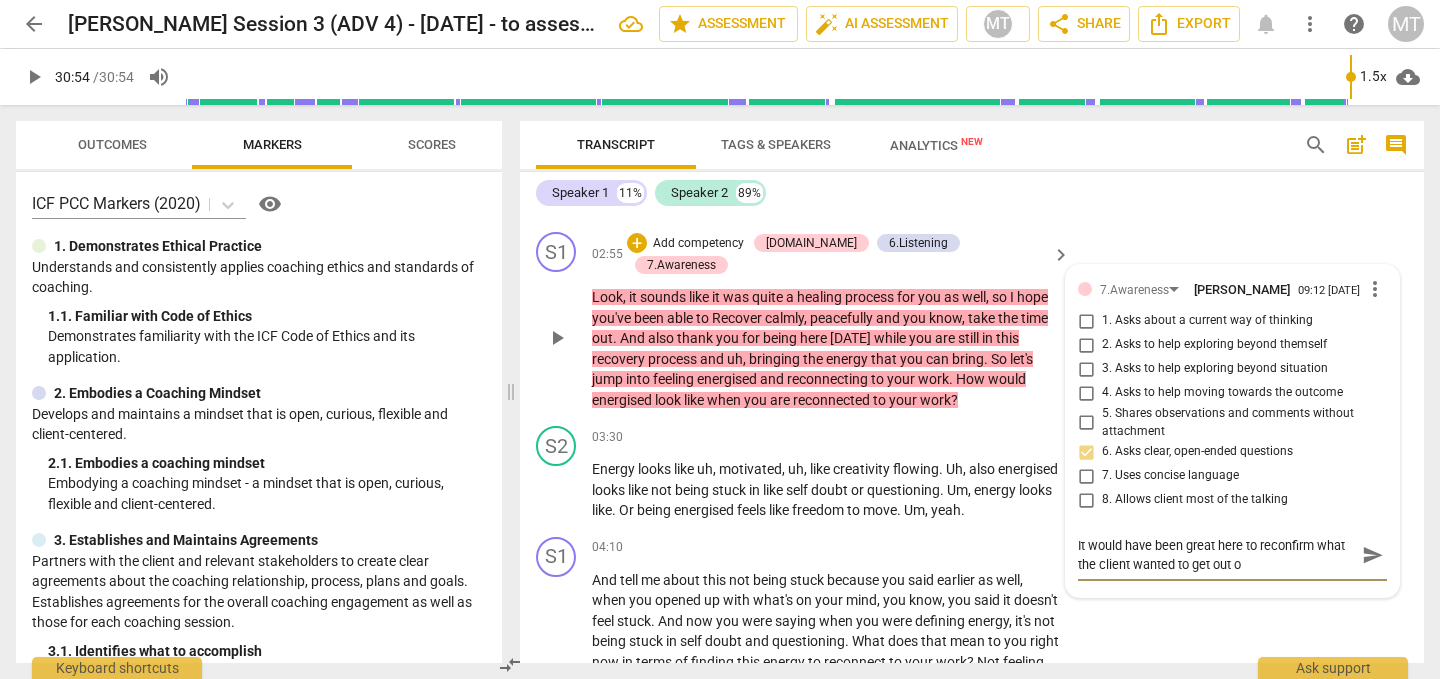 type on "It would have been great here to reconfirm what the client wanted to get out of" 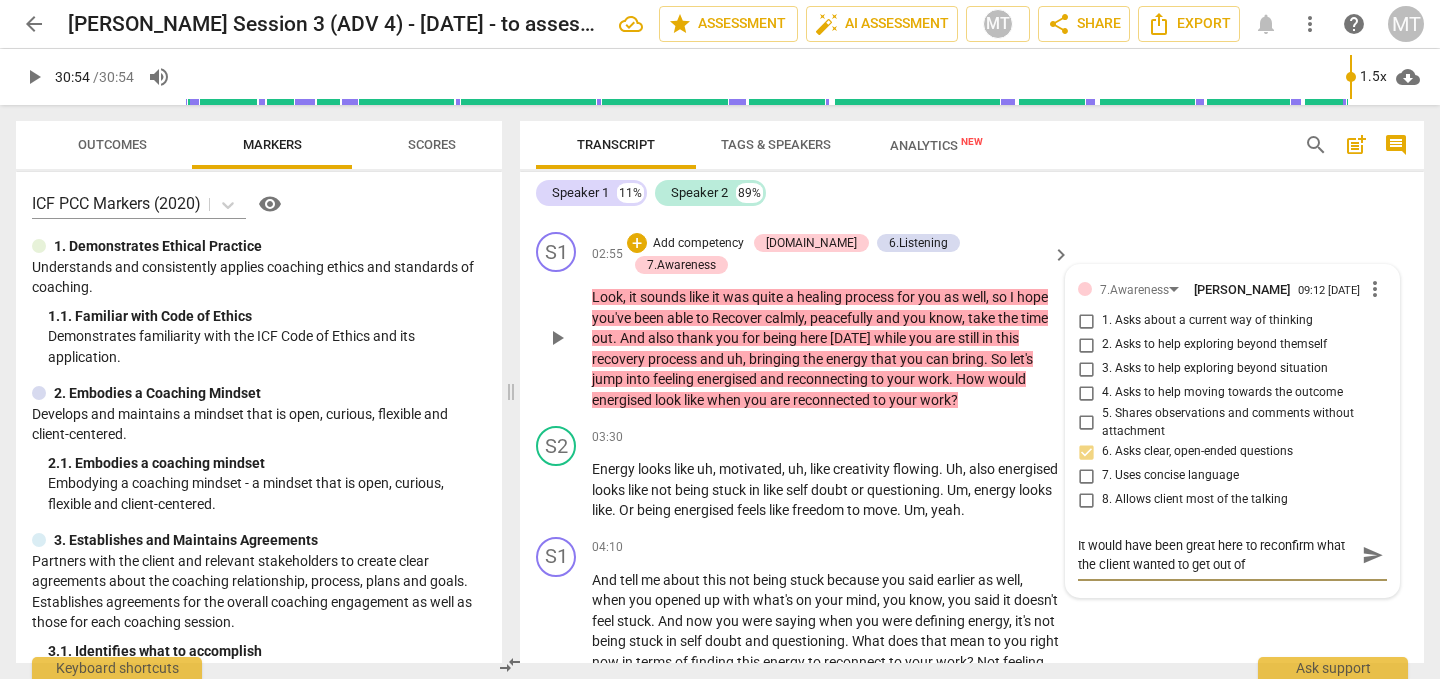 type on "It would have been great here to reconfirm what the client wanted to get out of" 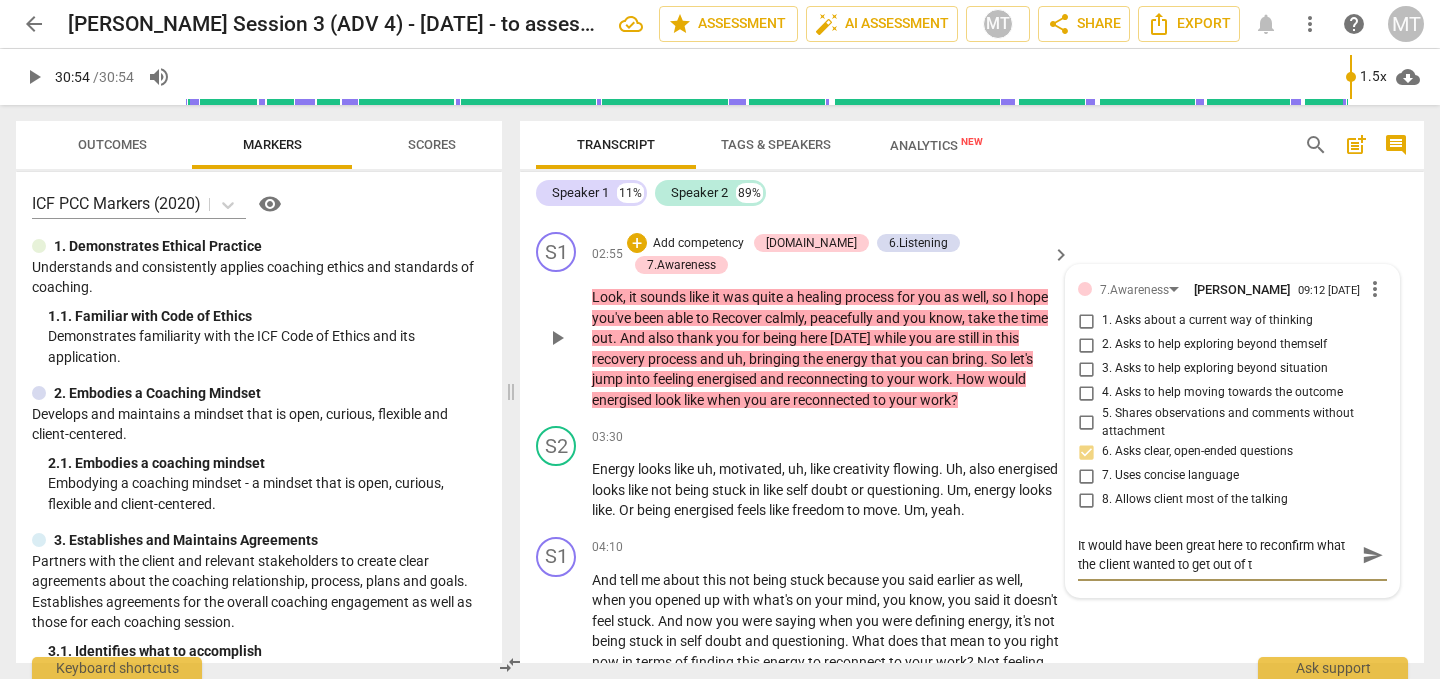 type on "It would have been great here to reconfirm what the client wanted to get out of th" 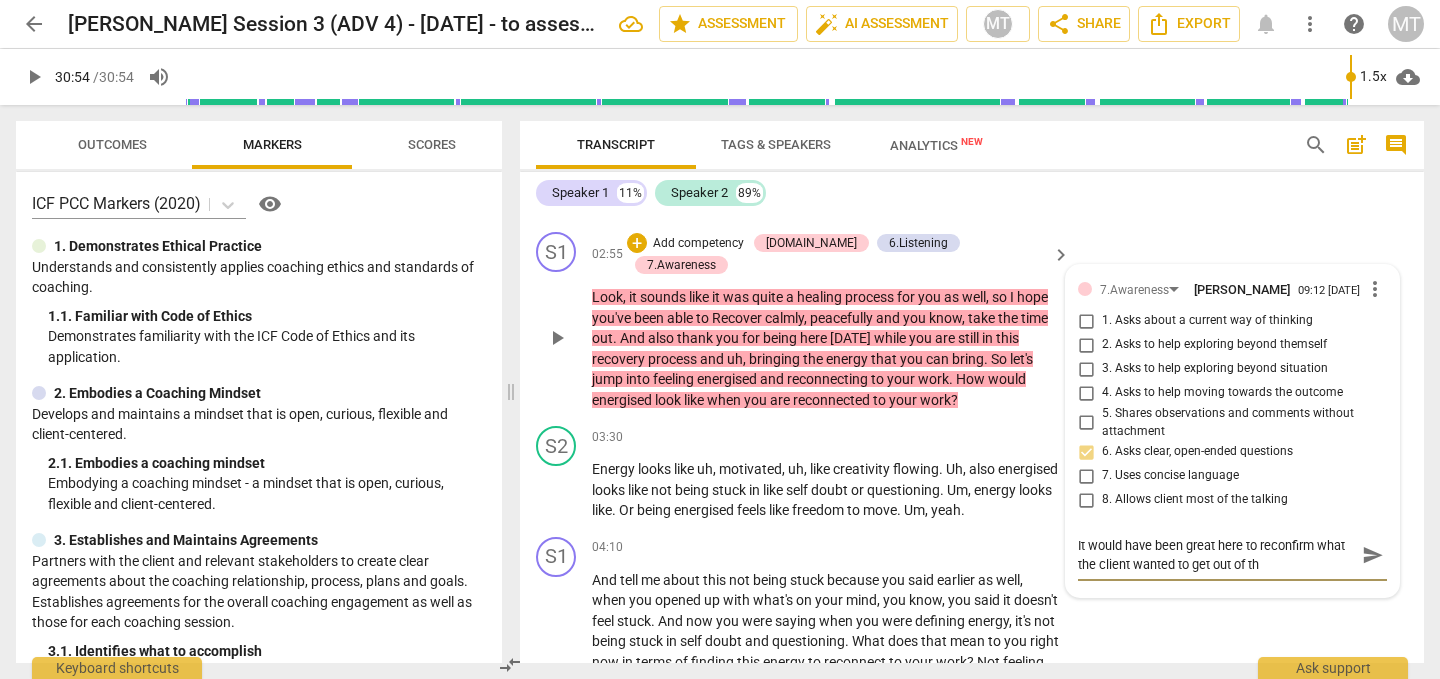 type on "It would have been great here to reconfirm what the client wanted to get out of the" 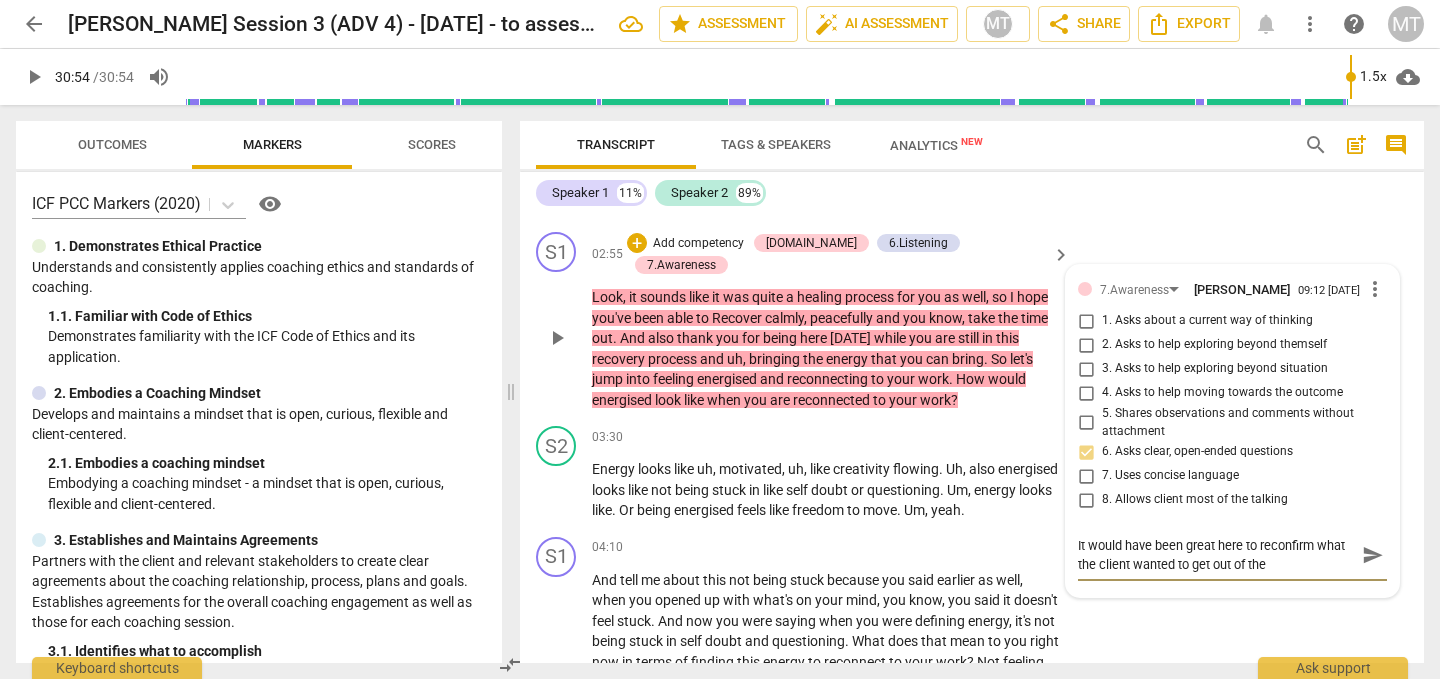 type on "It would have been great here to reconfirm what the client wanted to get out of the" 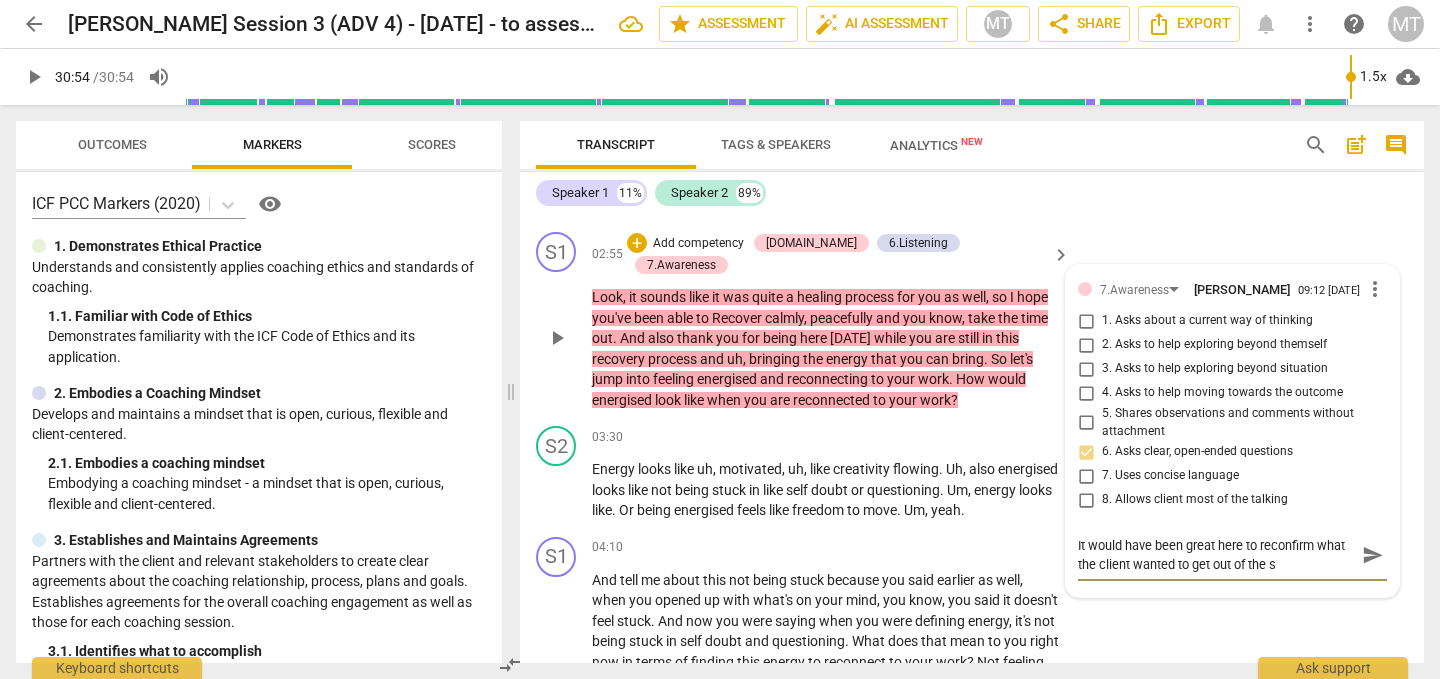 type on "It would have been great here to reconfirm what the client wanted to get out of the" 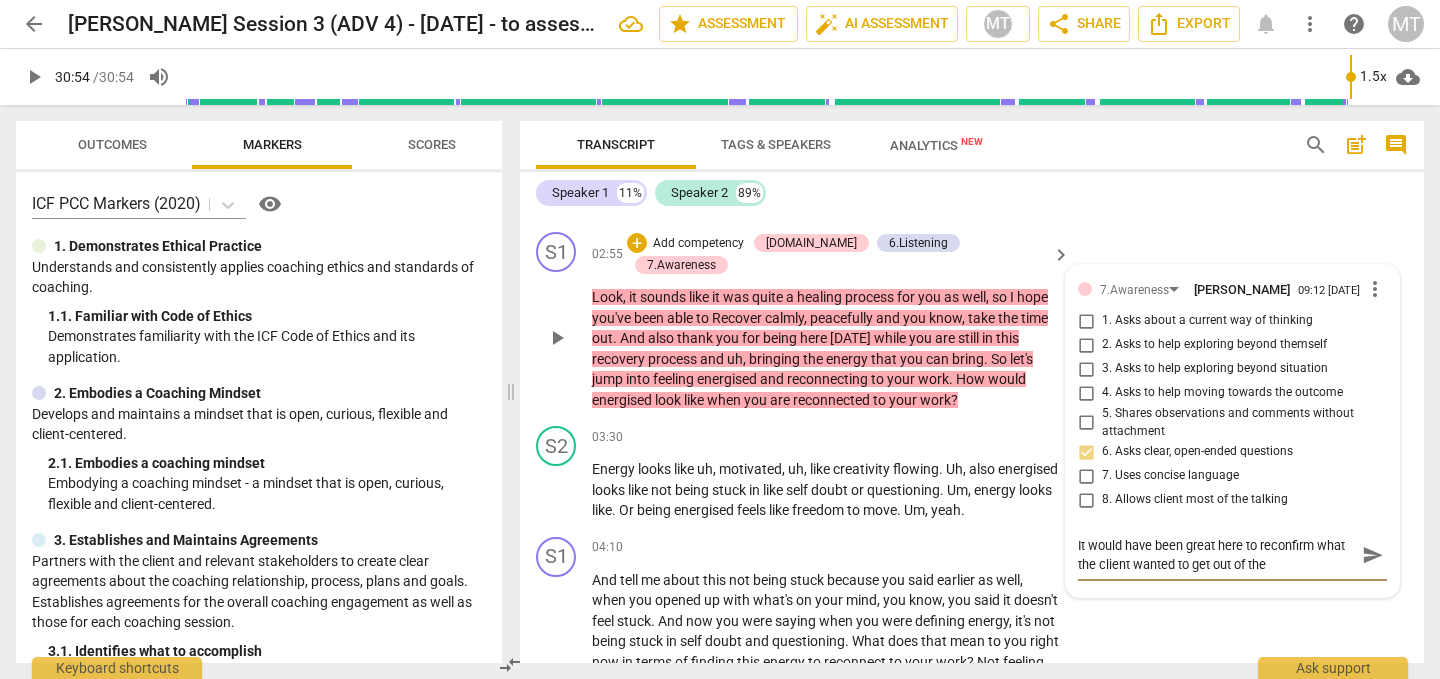 type on "It would have been great here to reconfirm what the client wanted to get out of the s" 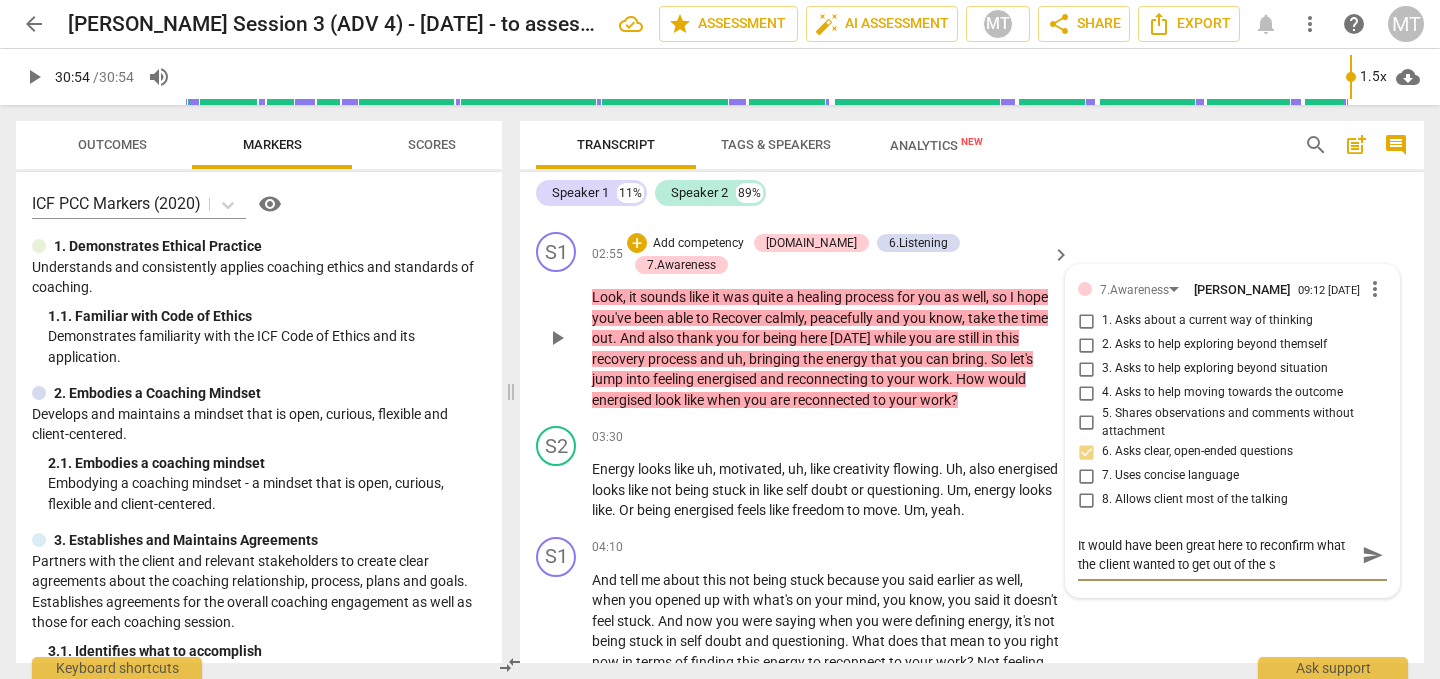 type on "It would have been great here to reconfirm what the client wanted to get out of the se" 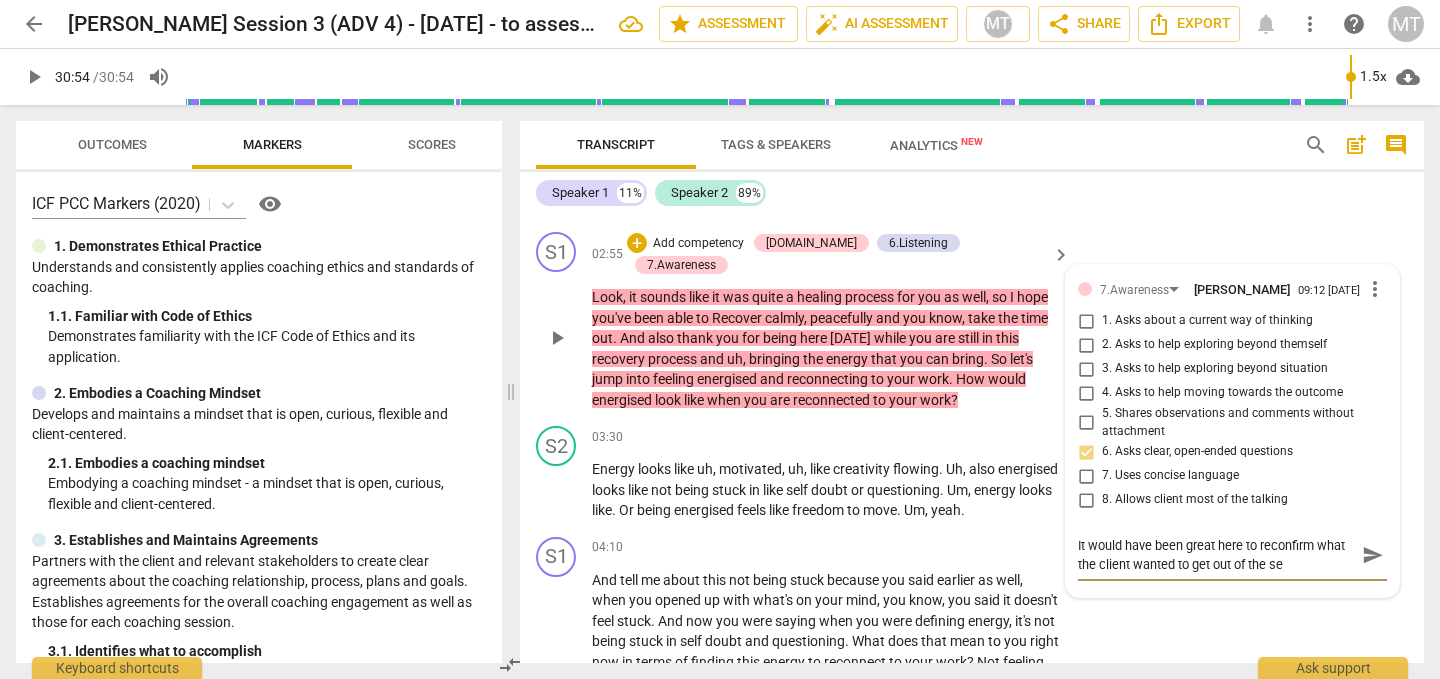 type on "It would have been great here to reconfirm what the client wanted to get out of the ses" 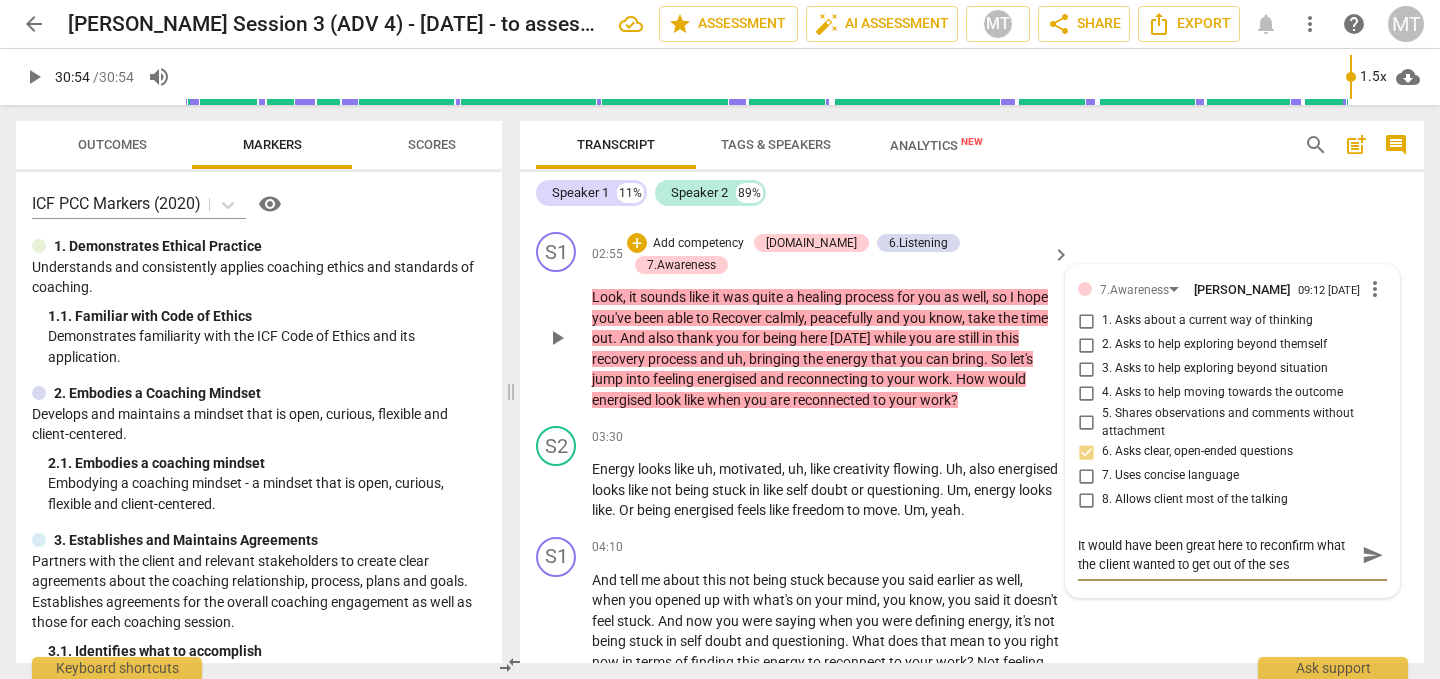 type on "It would have been great here to reconfirm what the client wanted to get out of the sess" 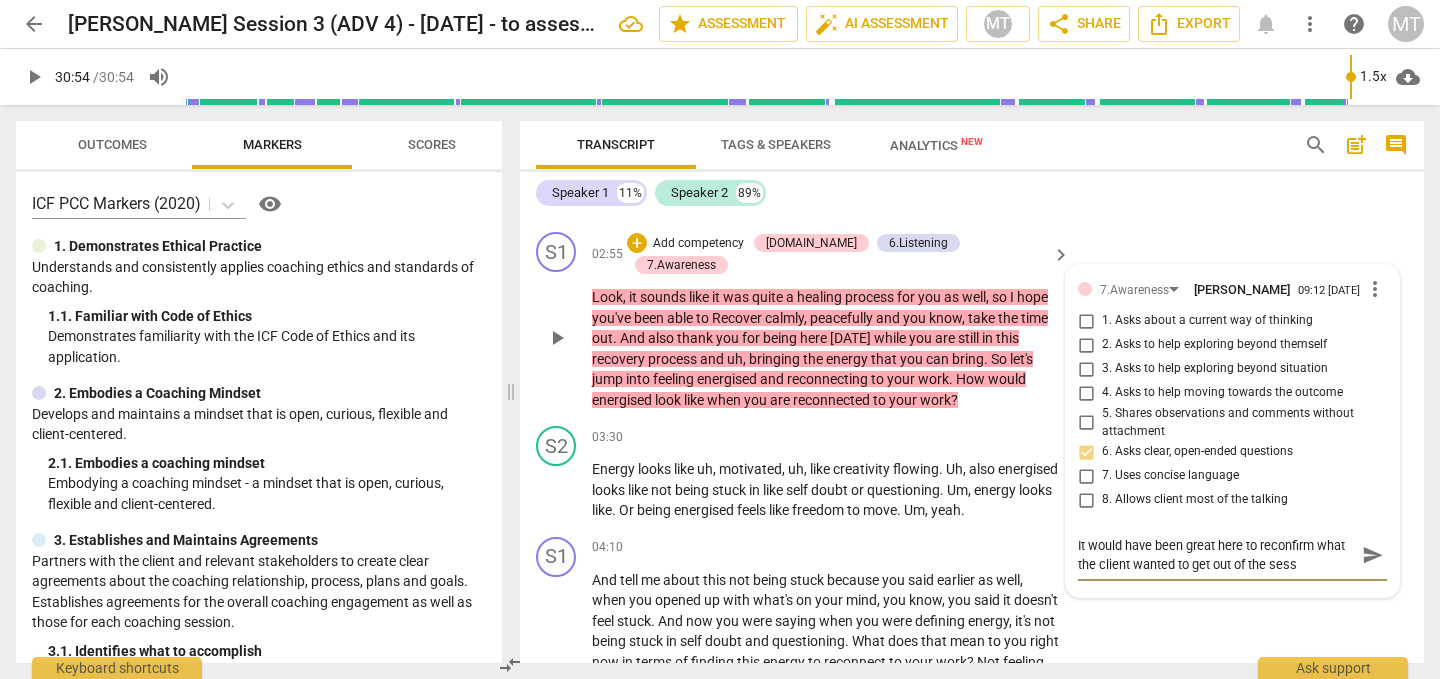type on "It would have been great here to reconfirm what the client wanted to get out of the sessi" 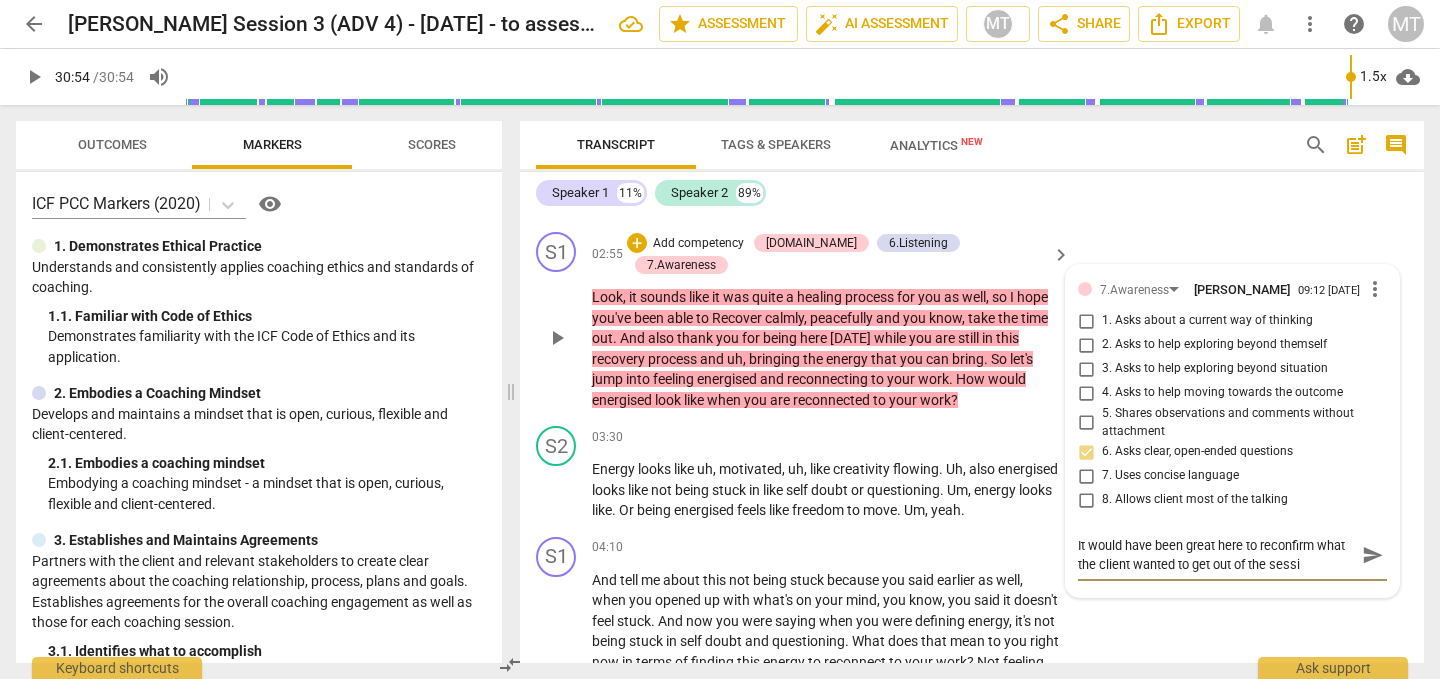 type on "It would have been great here to reconfirm what the client wanted to get out of the sessio" 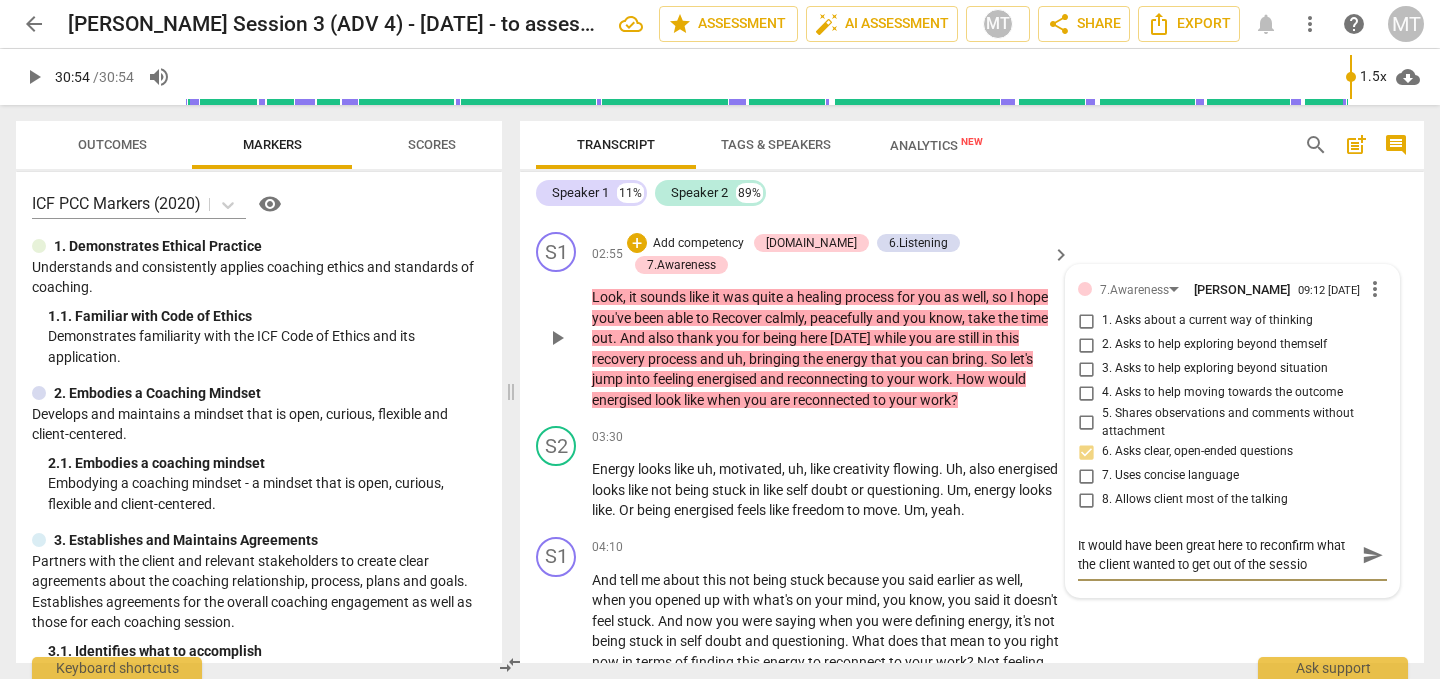 type on "It would have been great here to reconfirm what the client wanted to get out of the session" 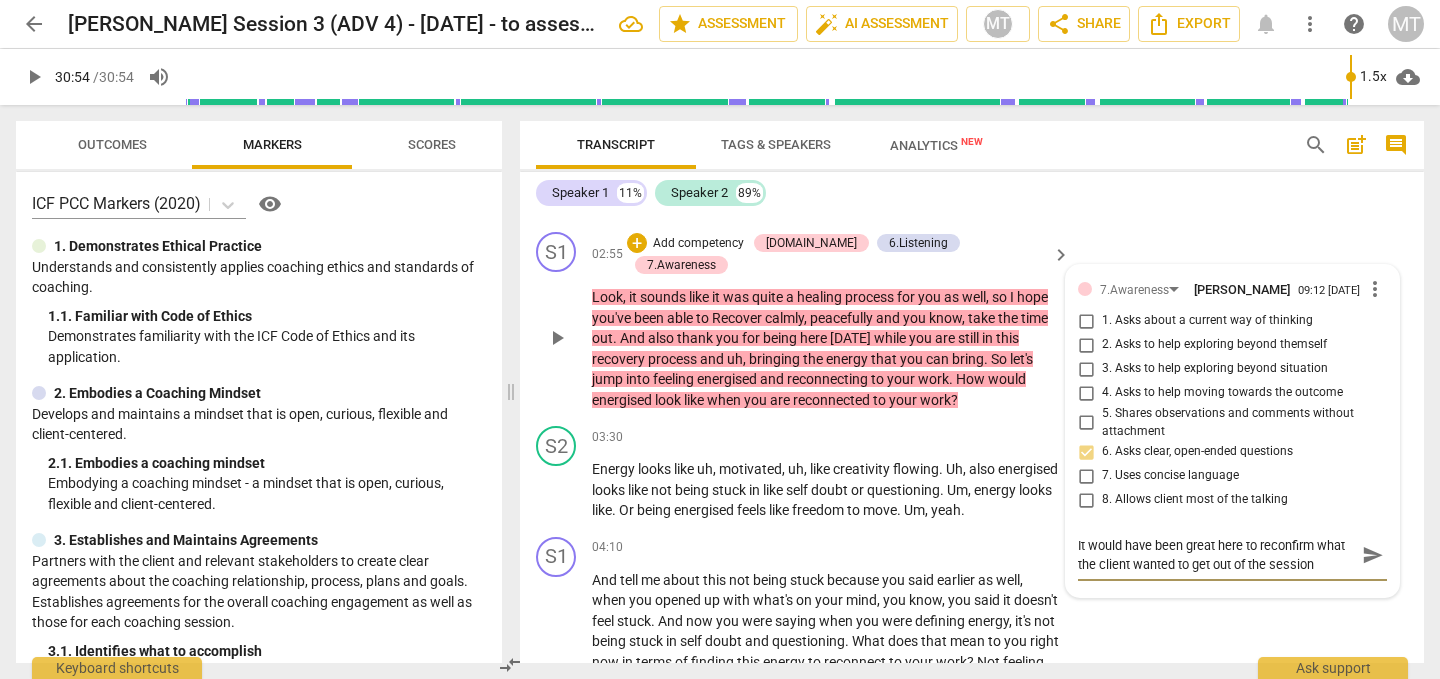 type on "It would have been great here to reconfirm what the client wanted to get out of the session" 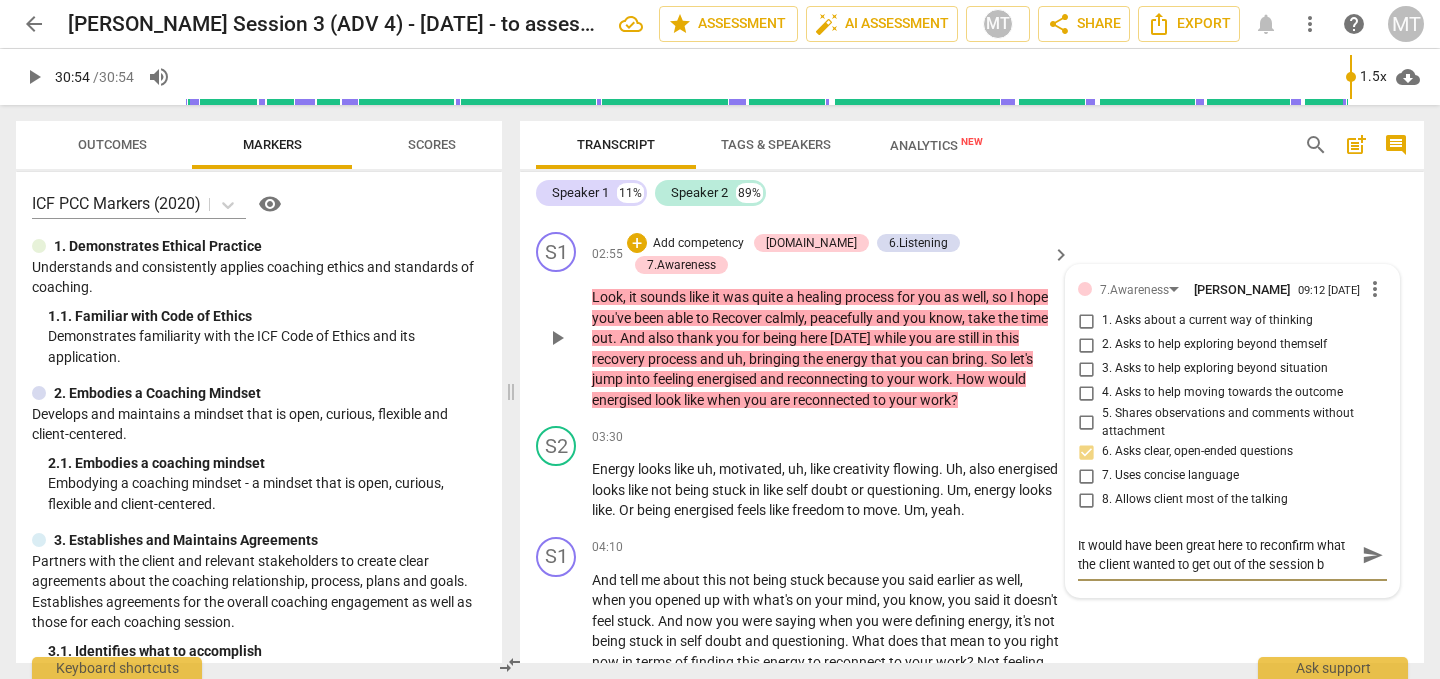 type on "It would have been great here to reconfirm what the client wanted to get out of the session be" 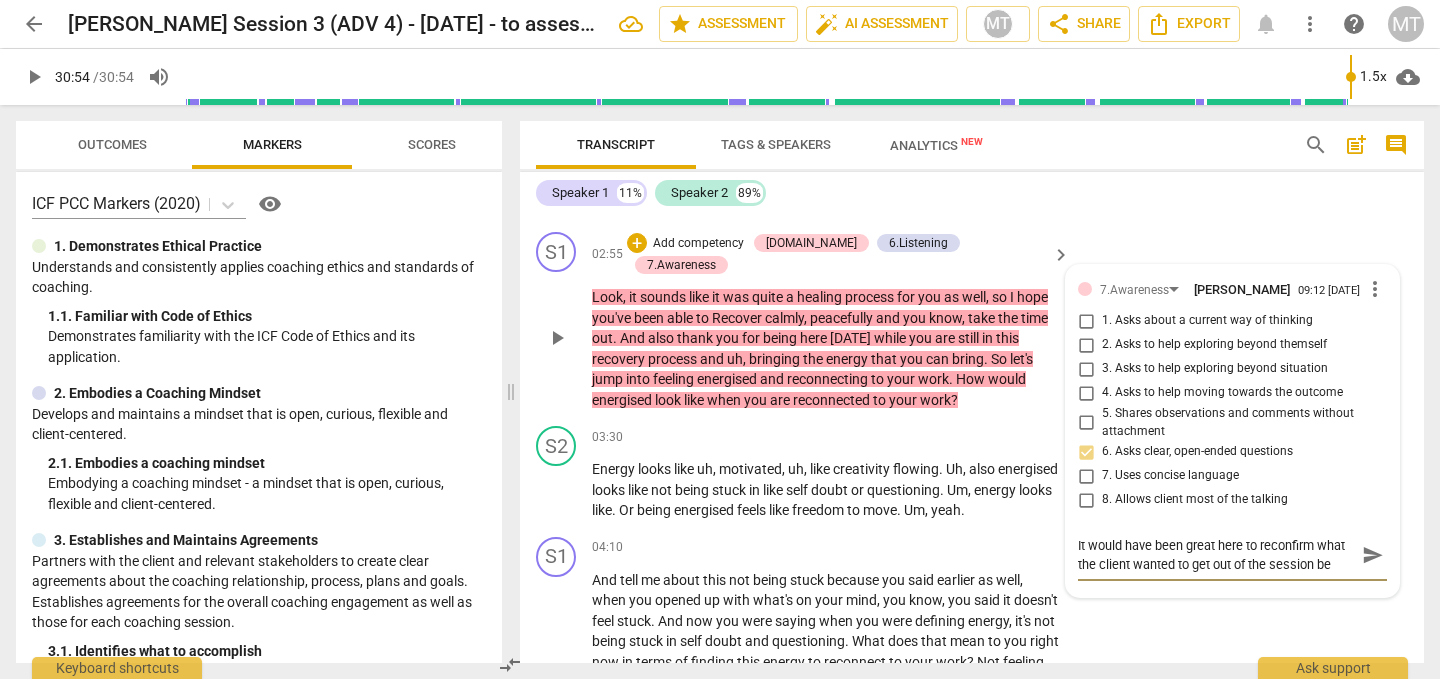 type on "It would have been great here to reconfirm what the client wanted to get out of the session bef" 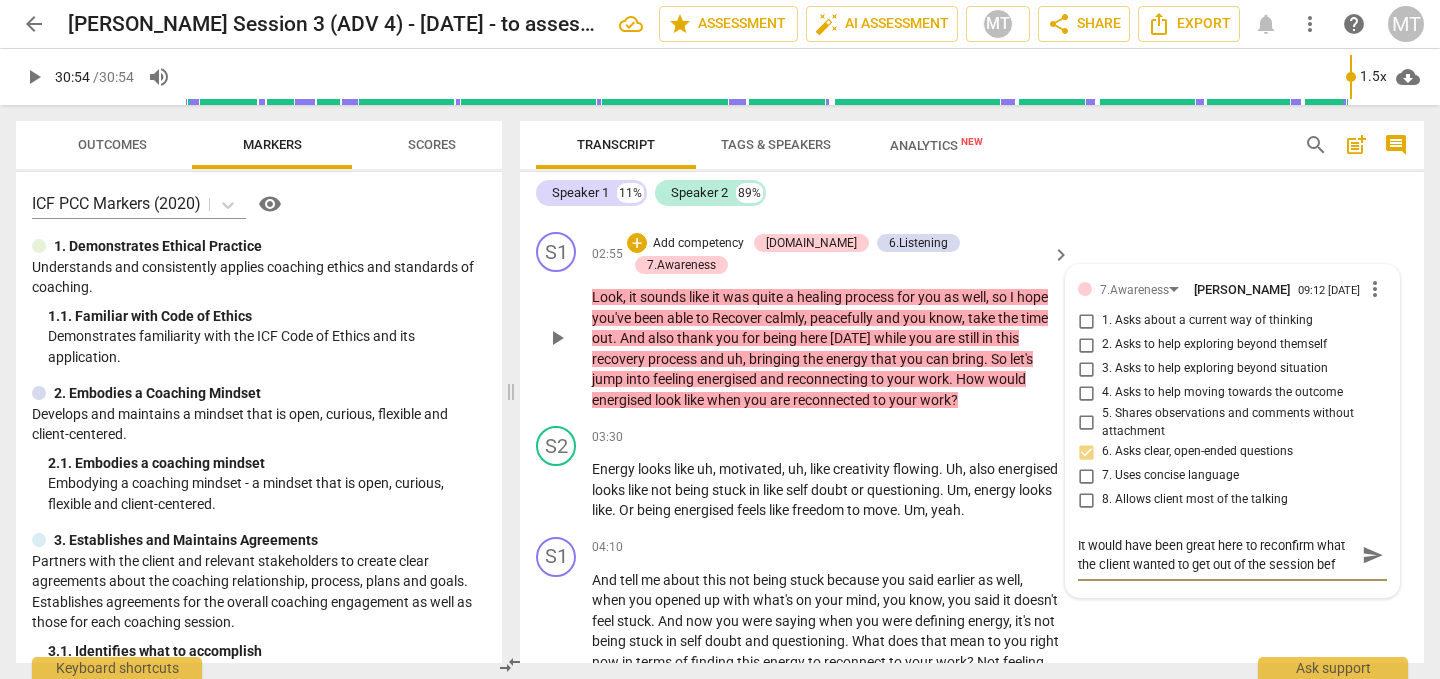 type on "It would have been great here to reconfirm what the client wanted to get out of the session befo" 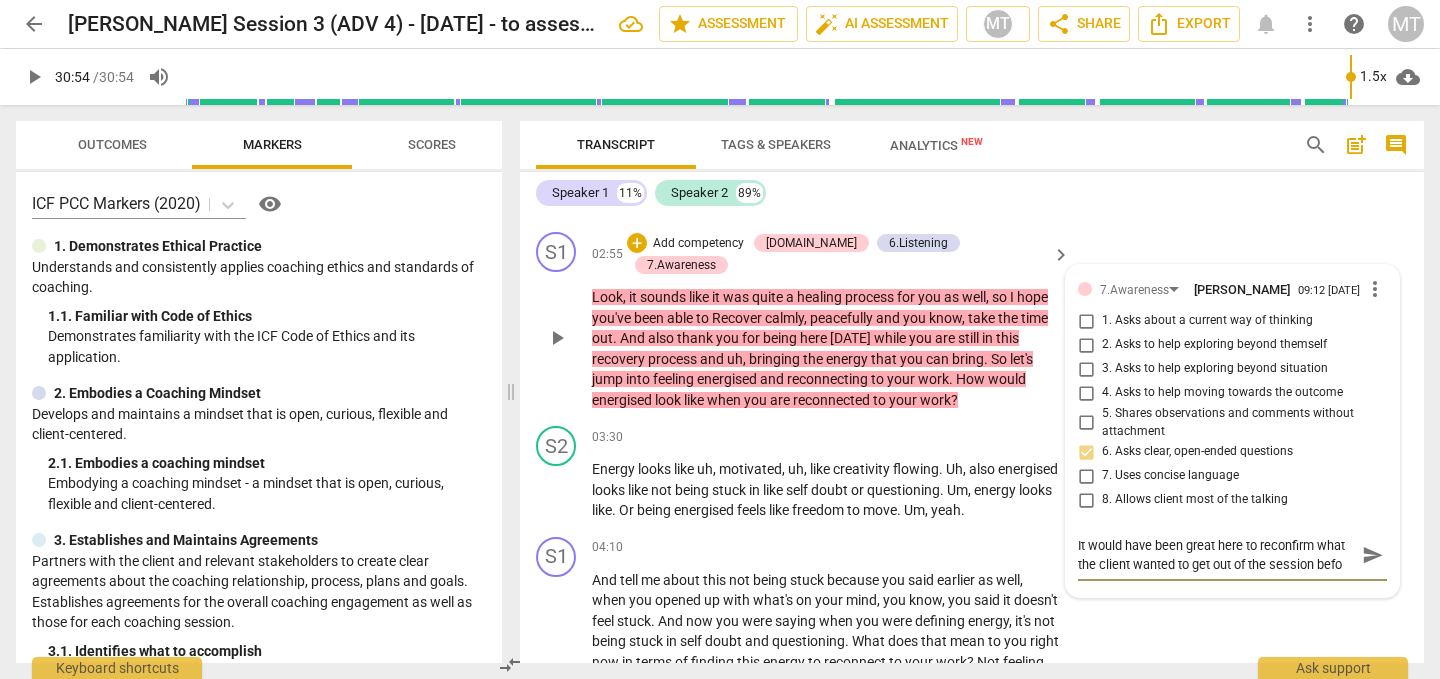 type on "It would have been great here to reconfirm what the client wanted to get out of the session befor" 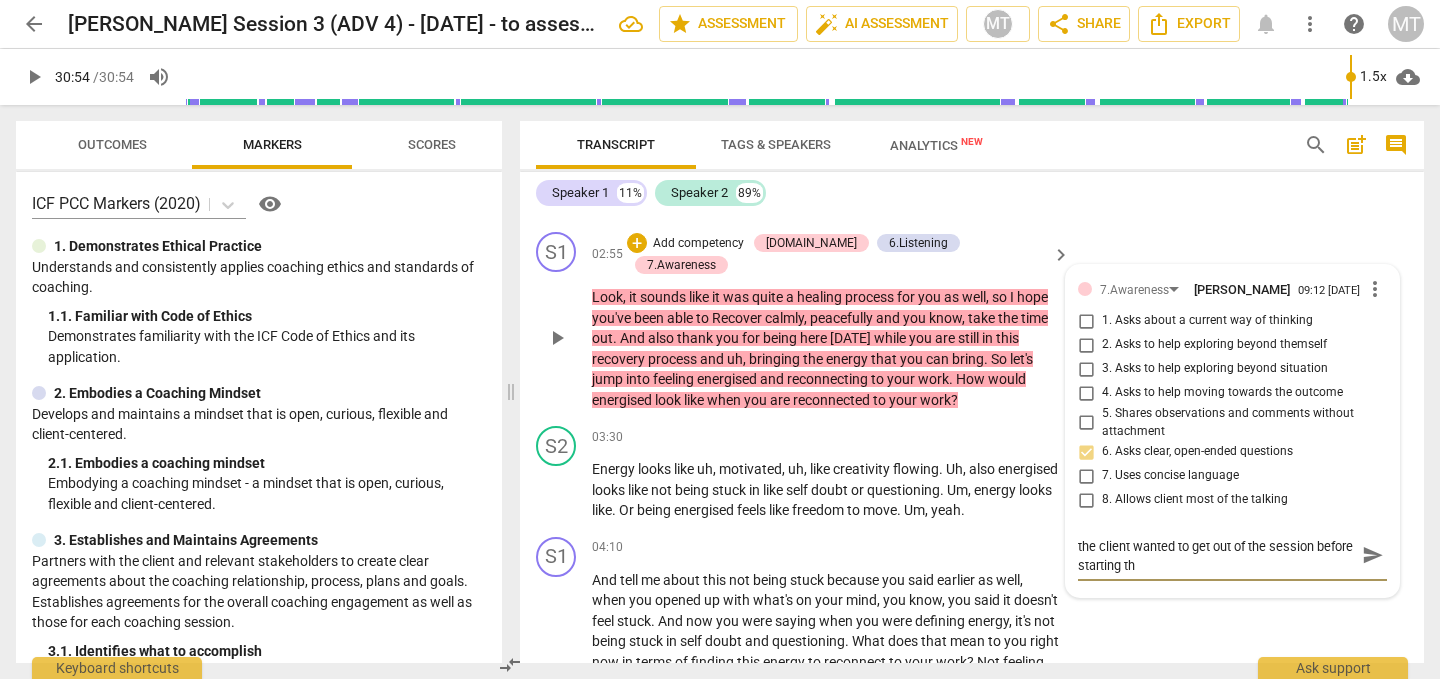 scroll, scrollTop: 0, scrollLeft: 0, axis: both 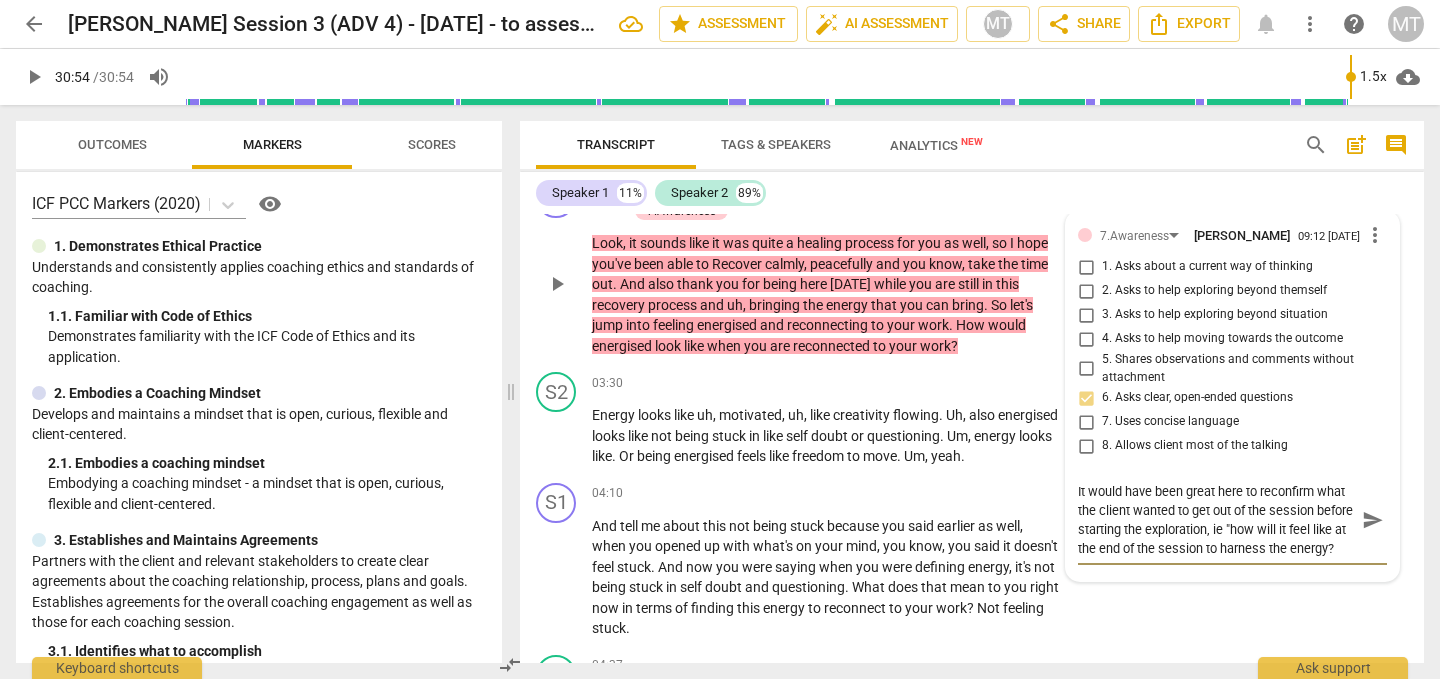 click on "It would have been great here to reconfirm what the client wanted to get out of the session before starting the exploration, ie "how will it feel like at the end of the session to harness the energy?" at bounding box center (1216, 520) 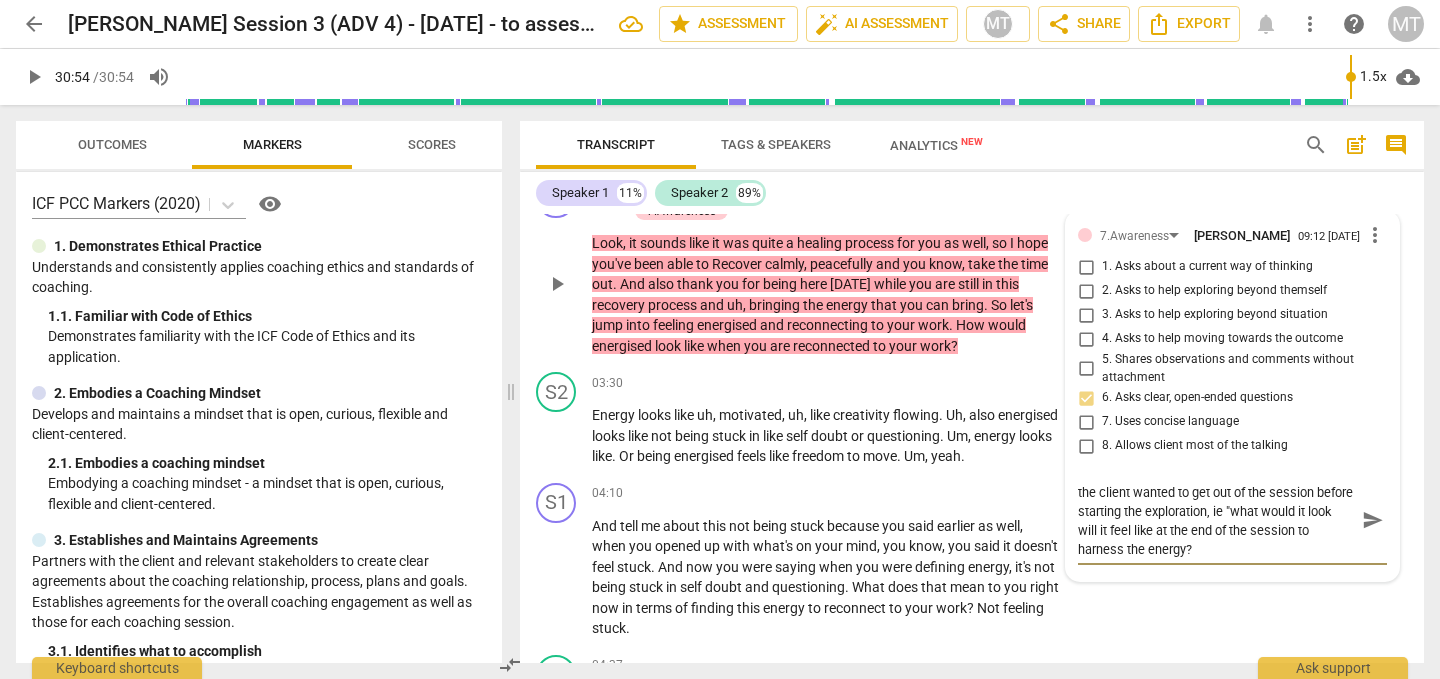 drag, startPoint x: 1186, startPoint y: 532, endPoint x: 1245, endPoint y: 534, distance: 59.03389 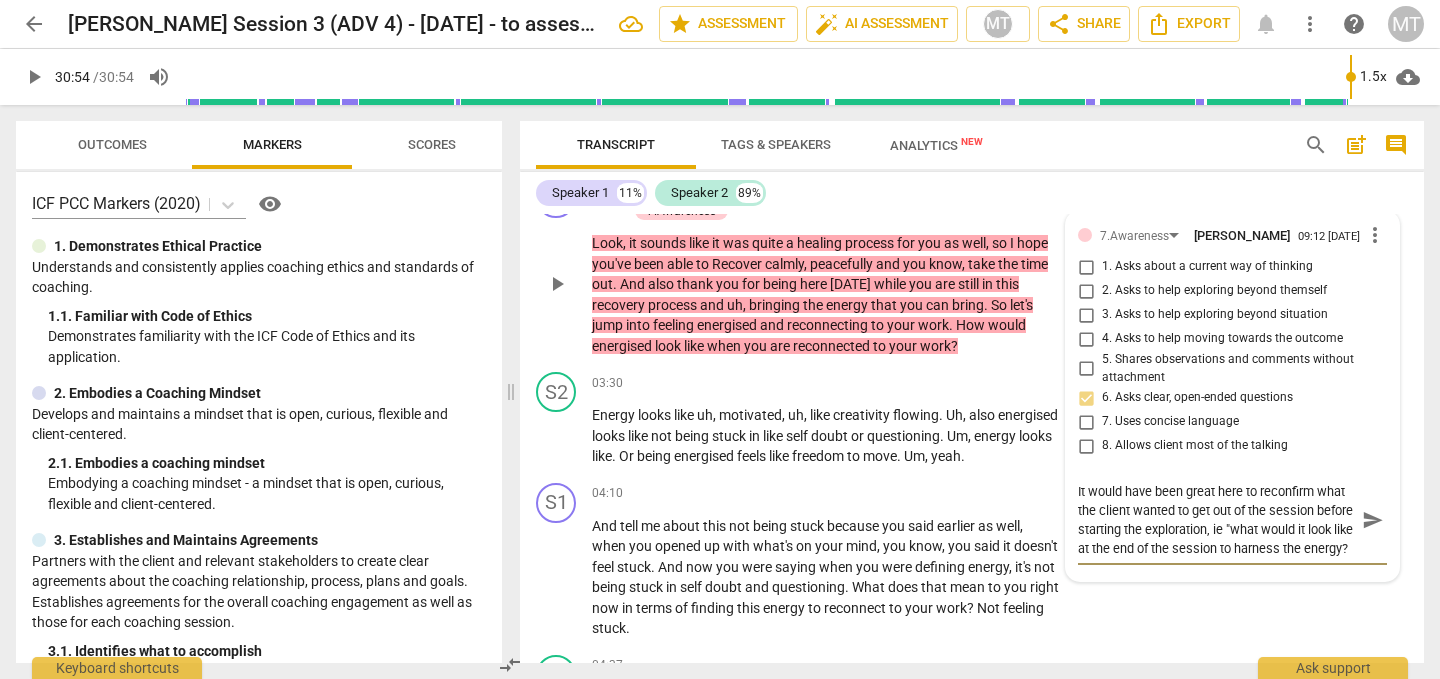 click on "It would have been great here to reconfirm what the client wanted to get out of the session before starting the exploration, ie "what would it look like at the end of the session to harness the energy?" at bounding box center [1216, 520] 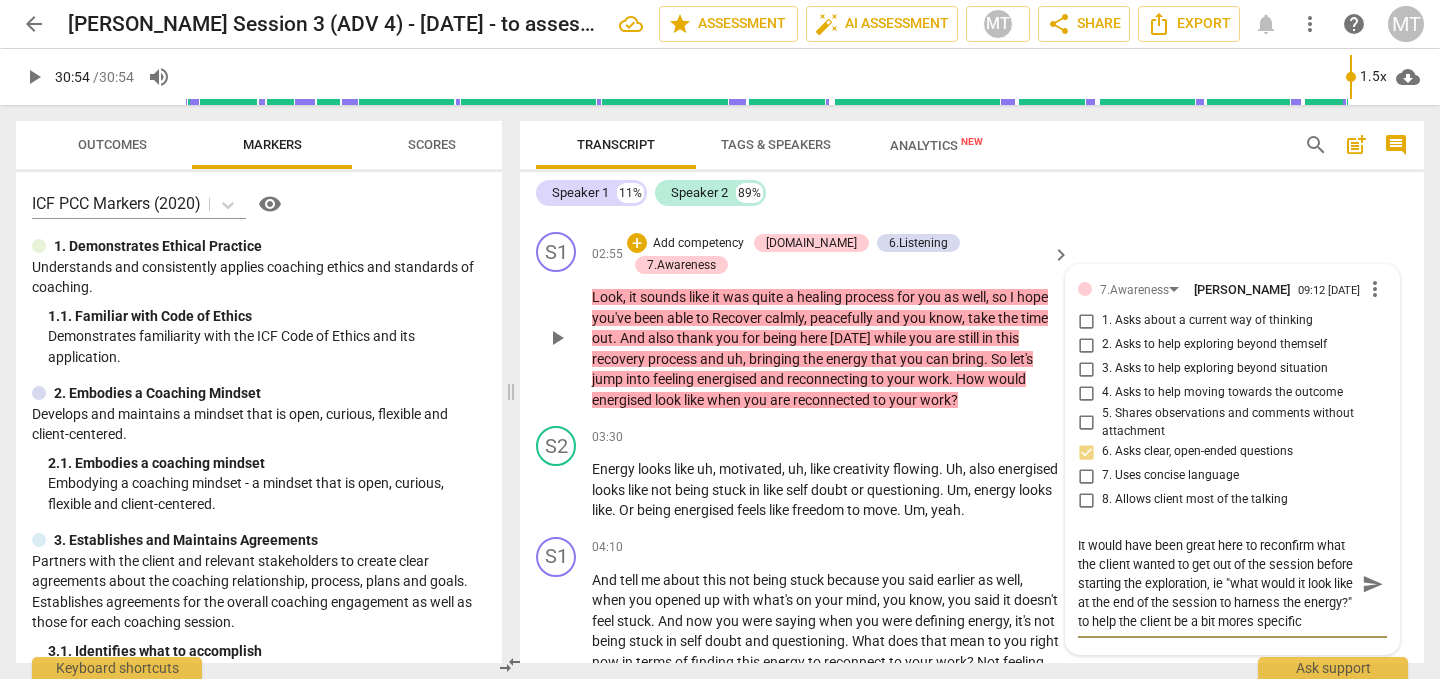 scroll, scrollTop: 932, scrollLeft: 0, axis: vertical 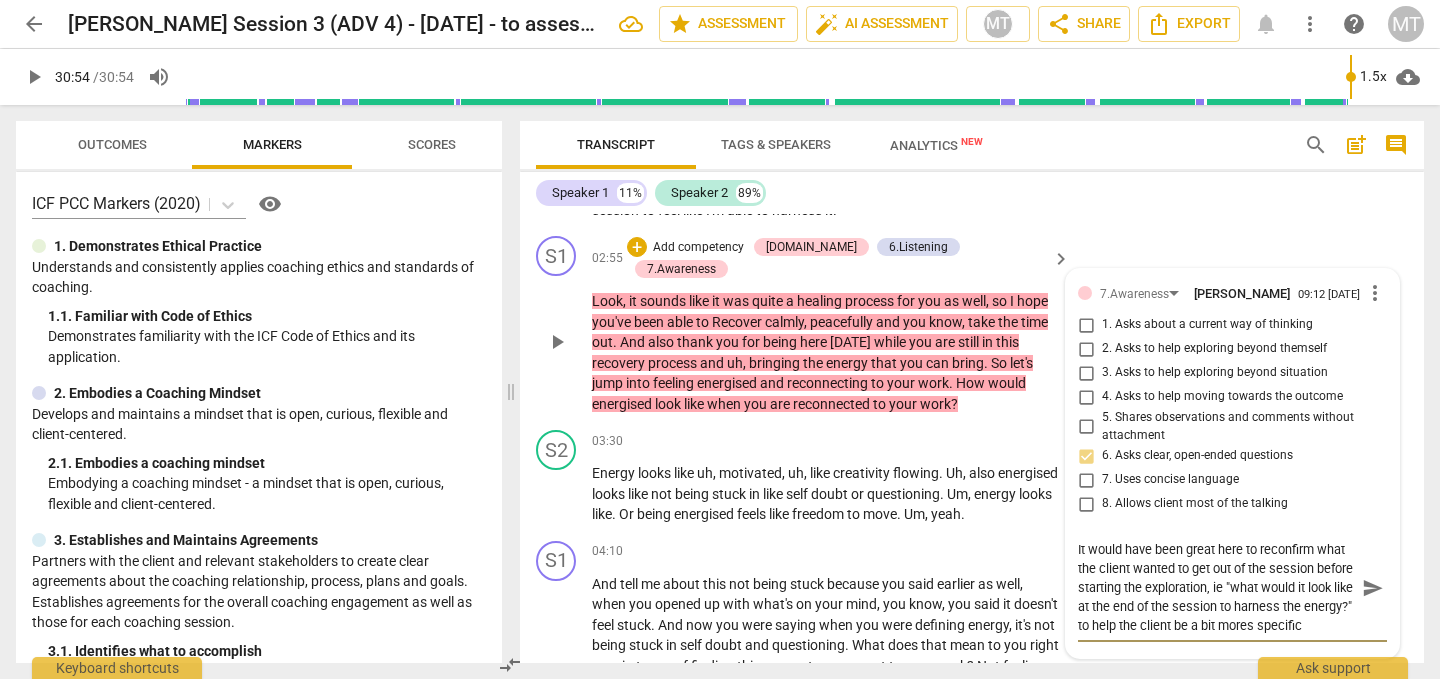 click on "It would have been great here to reconfirm what the client wanted to get out of the session before starting the exploration, ie "what would it look like at the end of the session to harness the energy?" to help the client be a bit mores specific" at bounding box center (1216, 587) 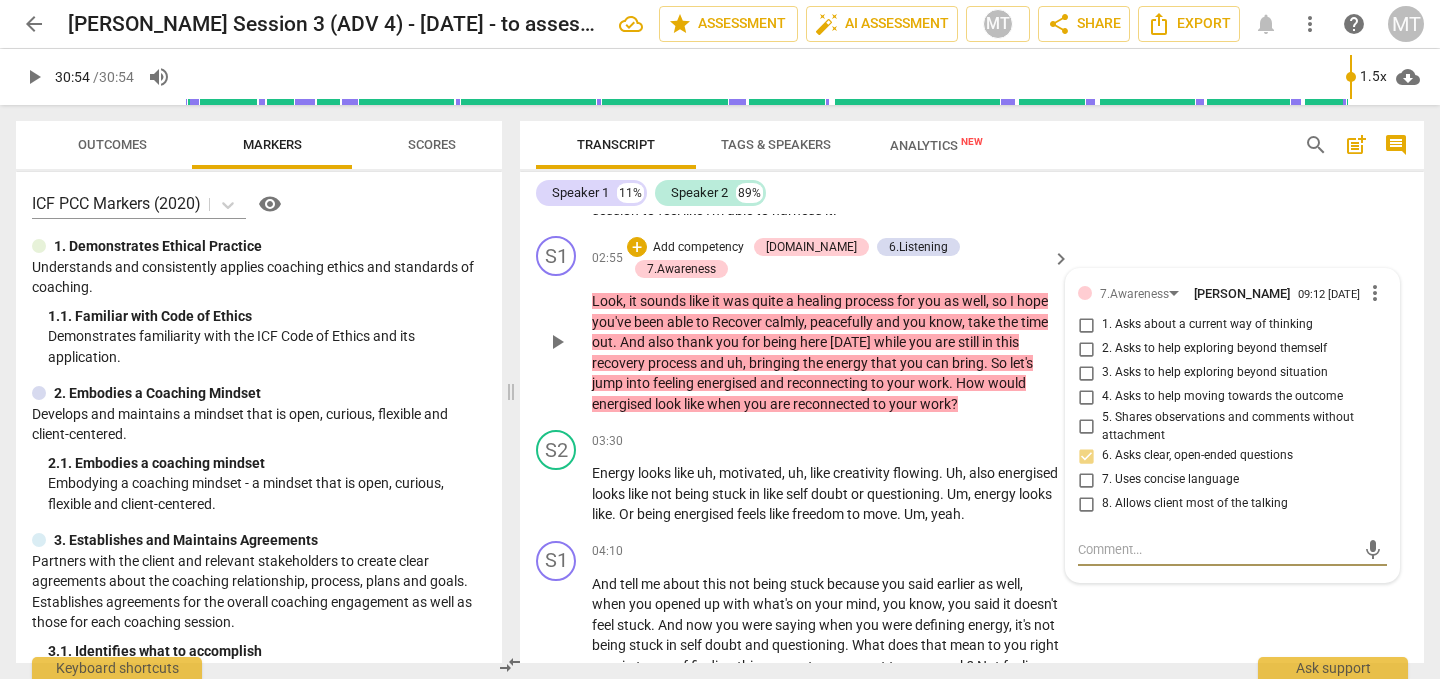 scroll, scrollTop: 0, scrollLeft: 0, axis: both 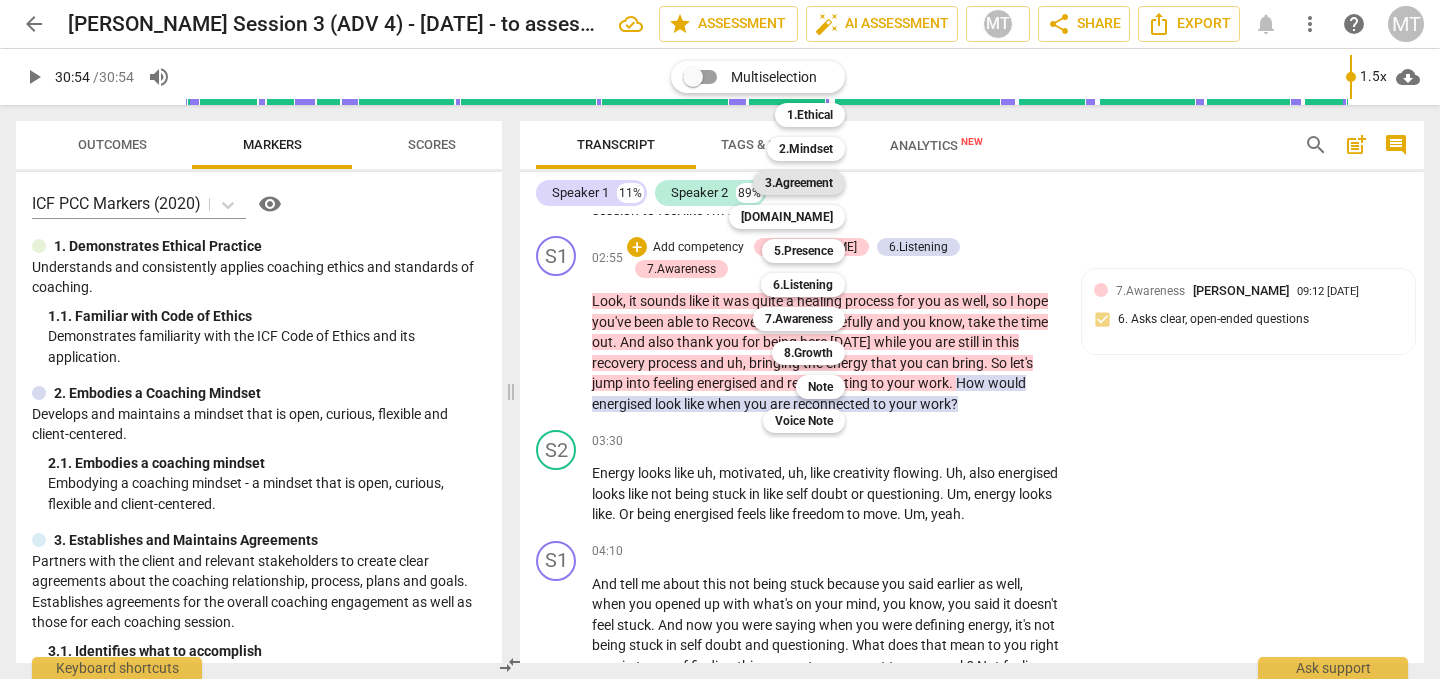 click on "3.Agreement" at bounding box center [799, 183] 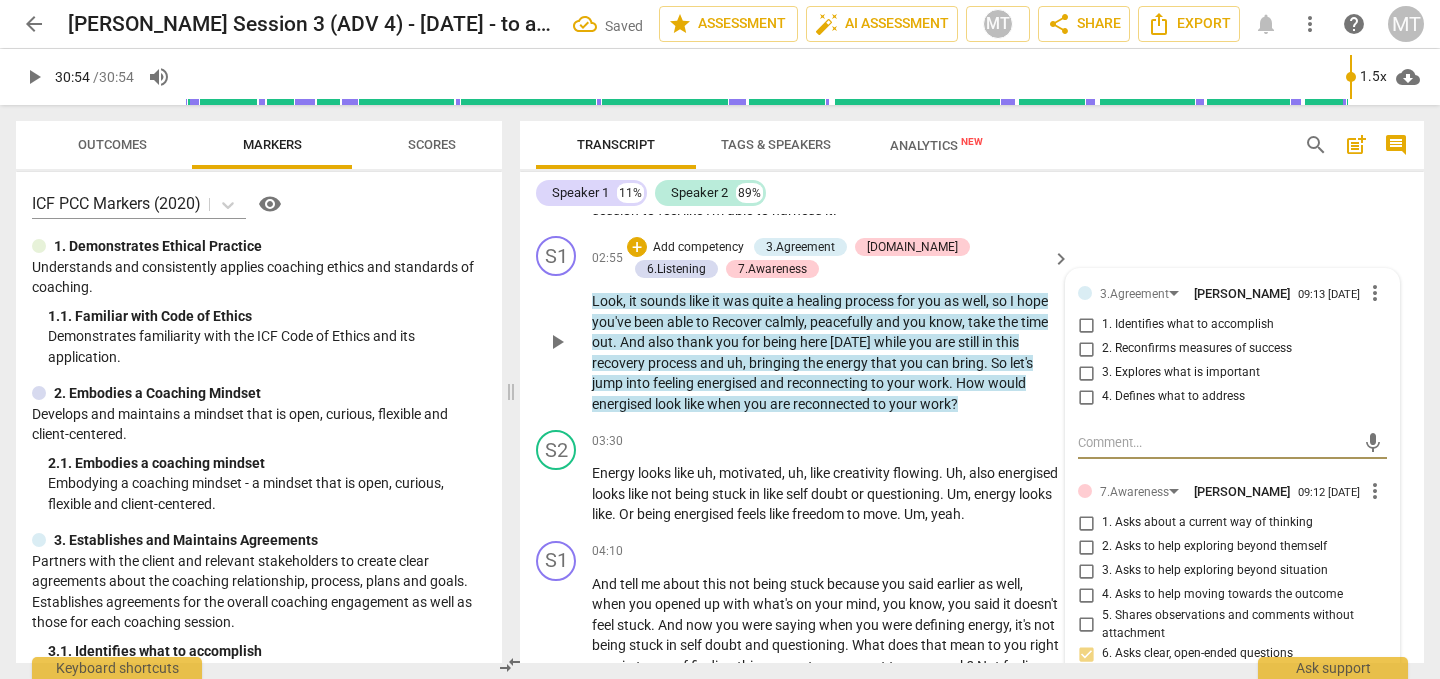 click on "2. Reconfirms measures of success" at bounding box center [1197, 349] 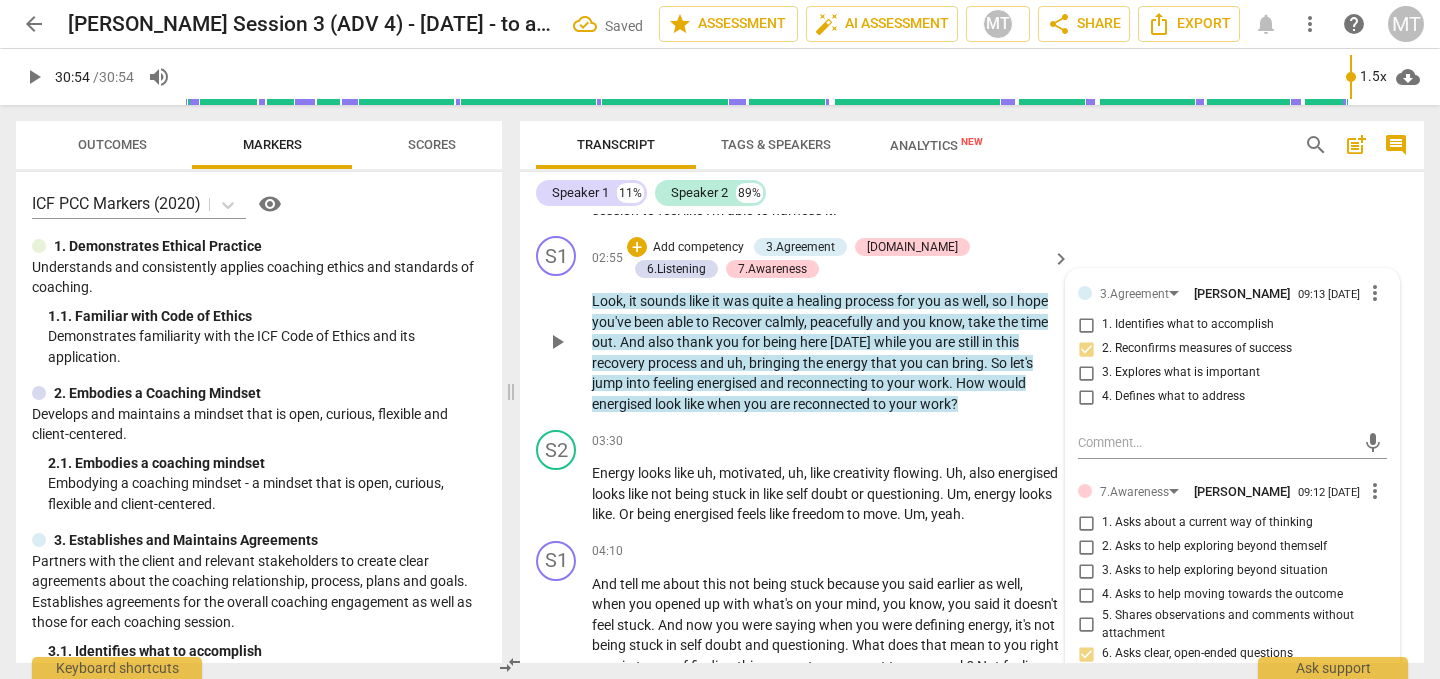click on "2. Reconfirms measures of success" at bounding box center (1197, 349) 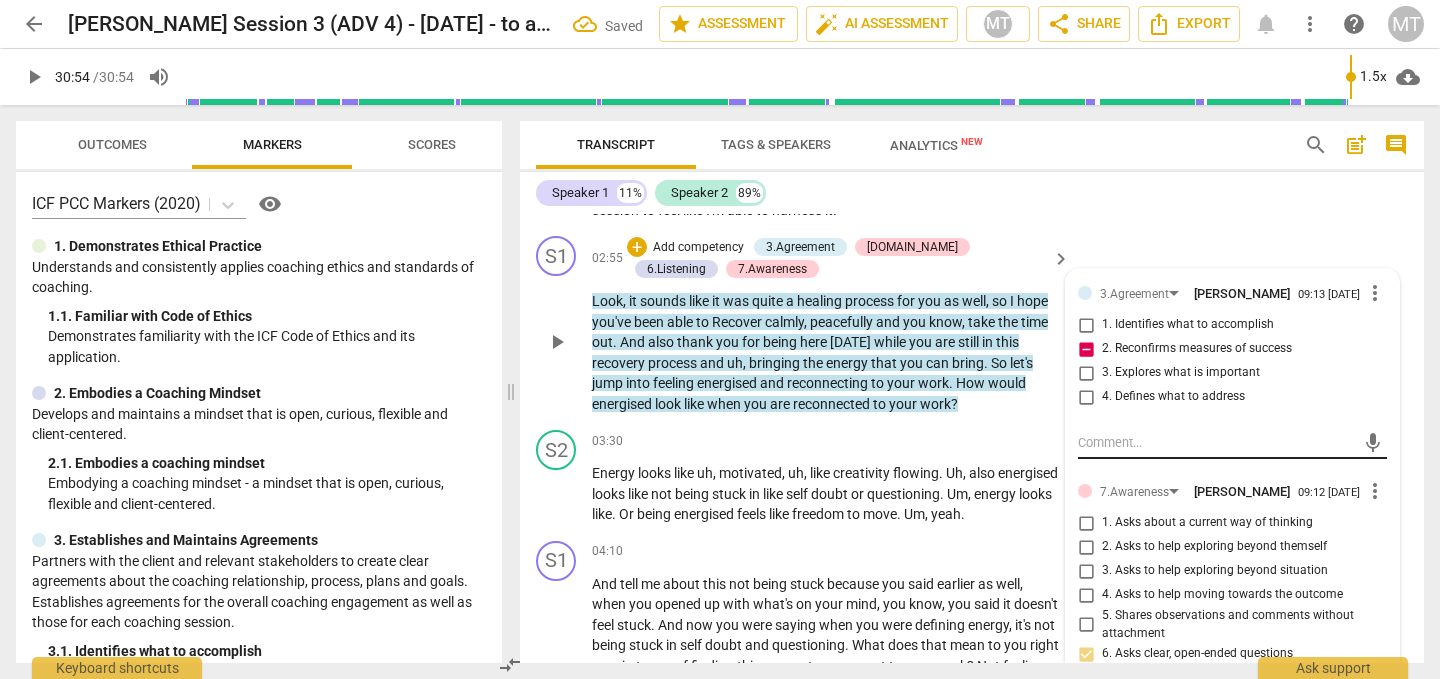 click at bounding box center [1216, 442] 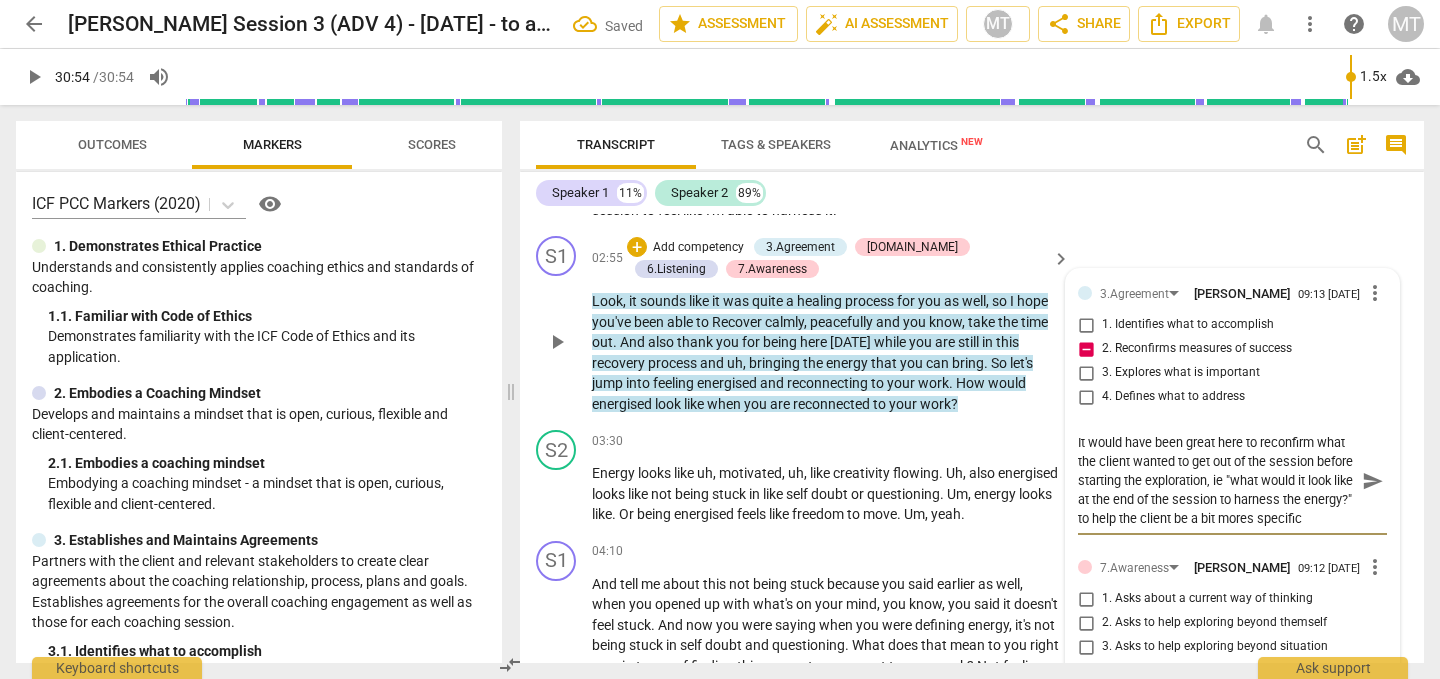 scroll, scrollTop: 17, scrollLeft: 0, axis: vertical 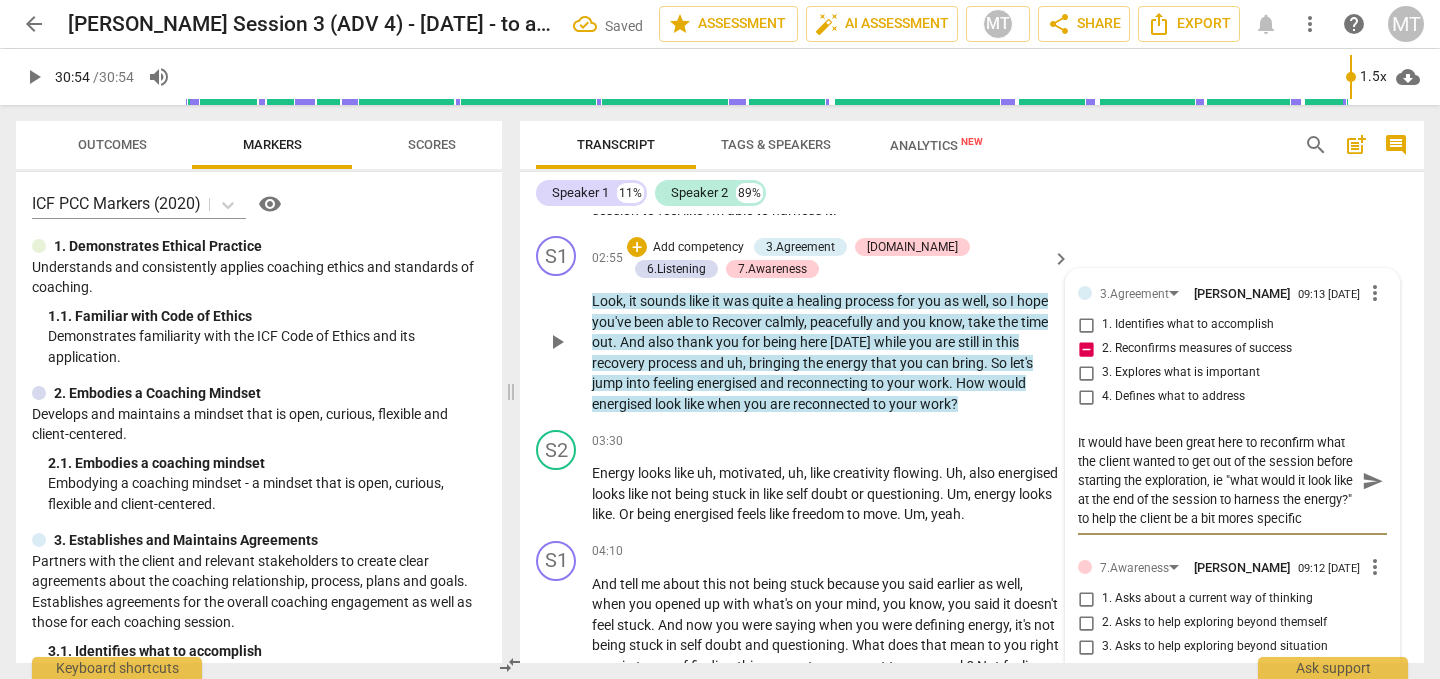 click on "send" at bounding box center (1373, 481) 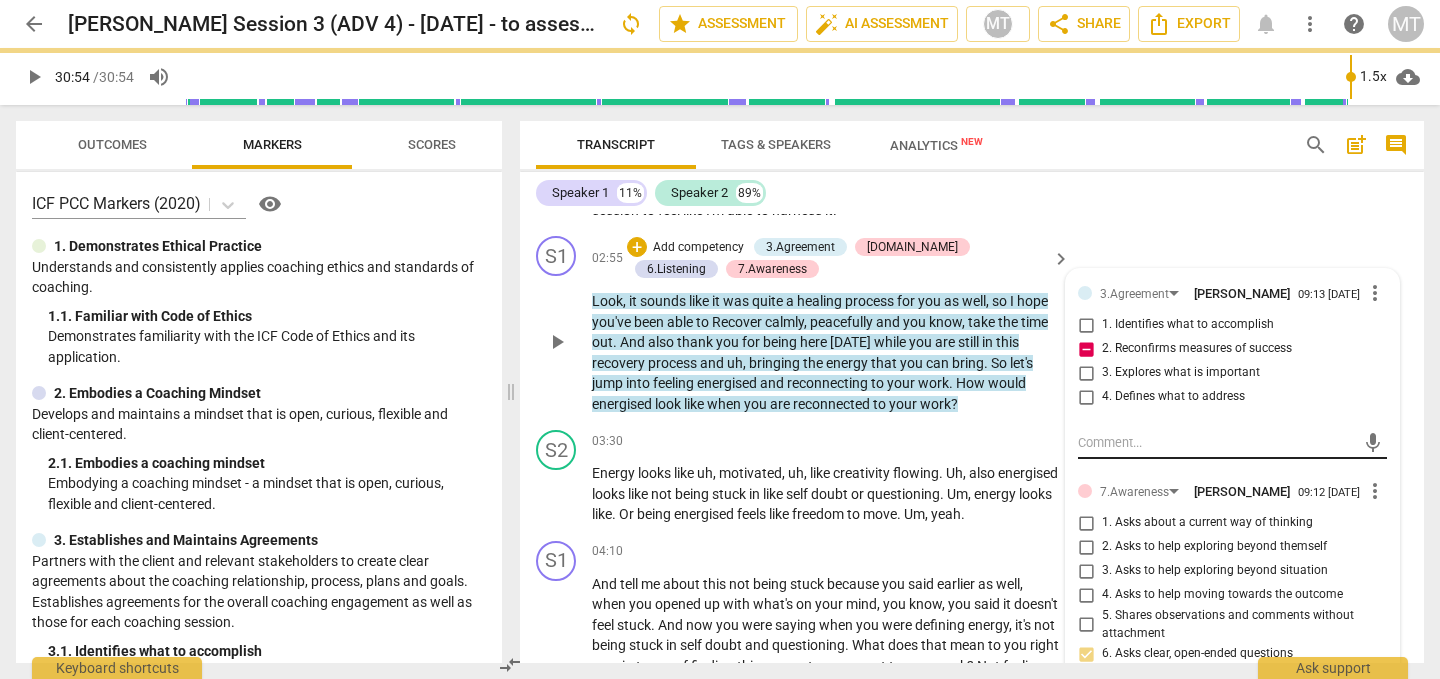 scroll, scrollTop: 0, scrollLeft: 0, axis: both 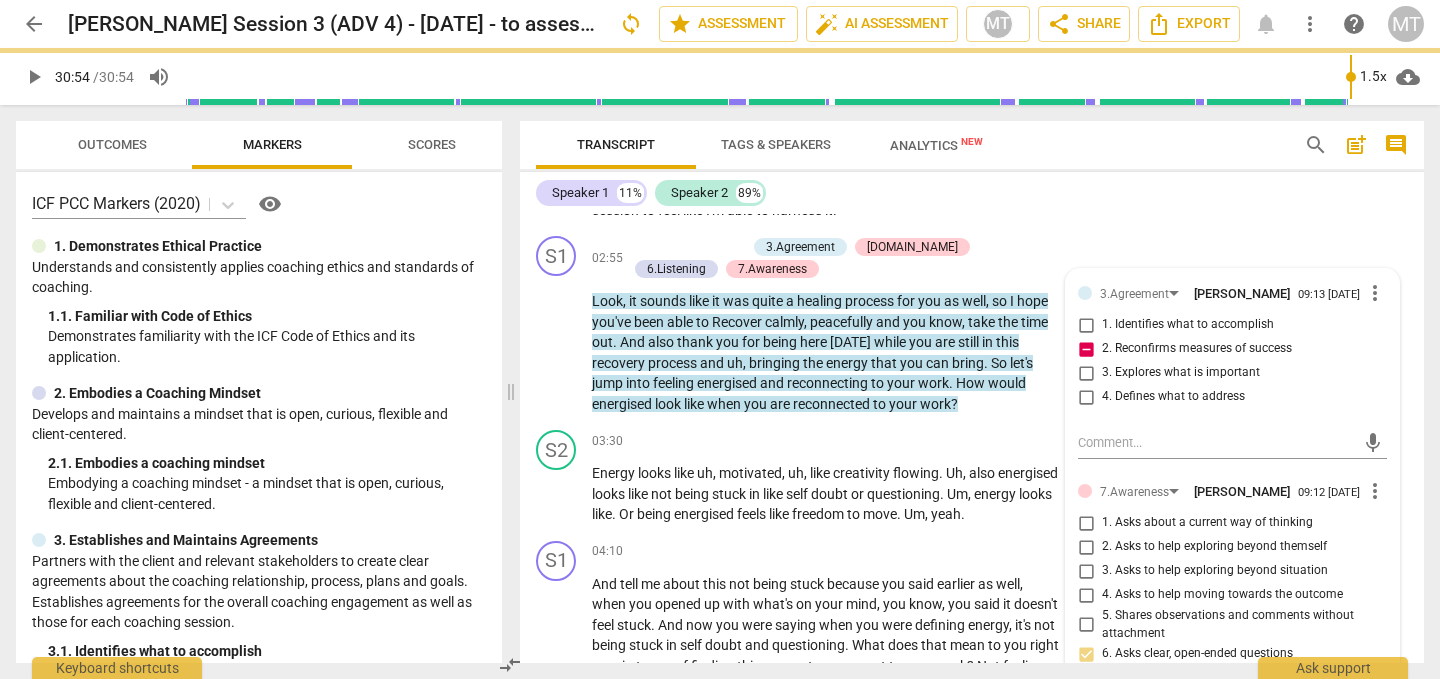 click on "S2 play_arrow pause 02:10 + Add competency keyboard_arrow_right I   think   what's   most   important   to   me   right   now   is   feeling   energised .   Like ,   feeling .   It's   not   that   I   need   to   have   everything   sorted   out   in   terms   of   what   I'm   writing   or   what   I'm ,   you   know ,   my   deeper   purpose ,   but .   But   just   feeling .   Yeah ,   energised .   Um ,   to .   Yeah ,   reconnect   to .   To   my   work   that   I   feel   so   passionate   about .   It's   just   I .   I've   been   so   low   on   energy ,   um ,   physically   and   mentally .   And   [DATE]   I   feel   like   I'm ,   um .   Like   I   feel   the   energy   is ,   like ,   starting   to   bubble   up .   Like   it's   there ,   and   I   just .   Yeah ,   I   would   love   by   the   end   of   the   session   to   feel   like   I'm   able   to   harness   it ." at bounding box center [972, 121] 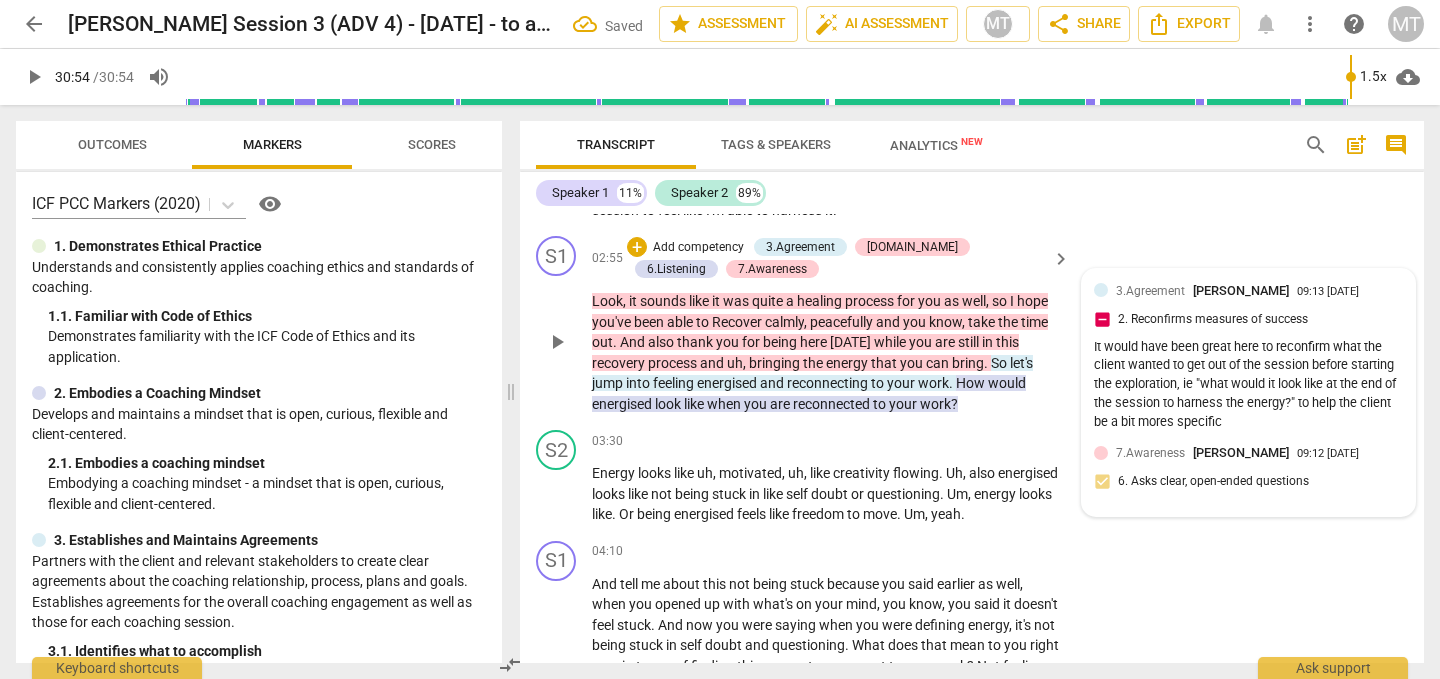 click on "7.Awareness [PERSON_NAME] 09:12 [DATE] 6. Asks clear, open-ended questions" at bounding box center [1248, 473] 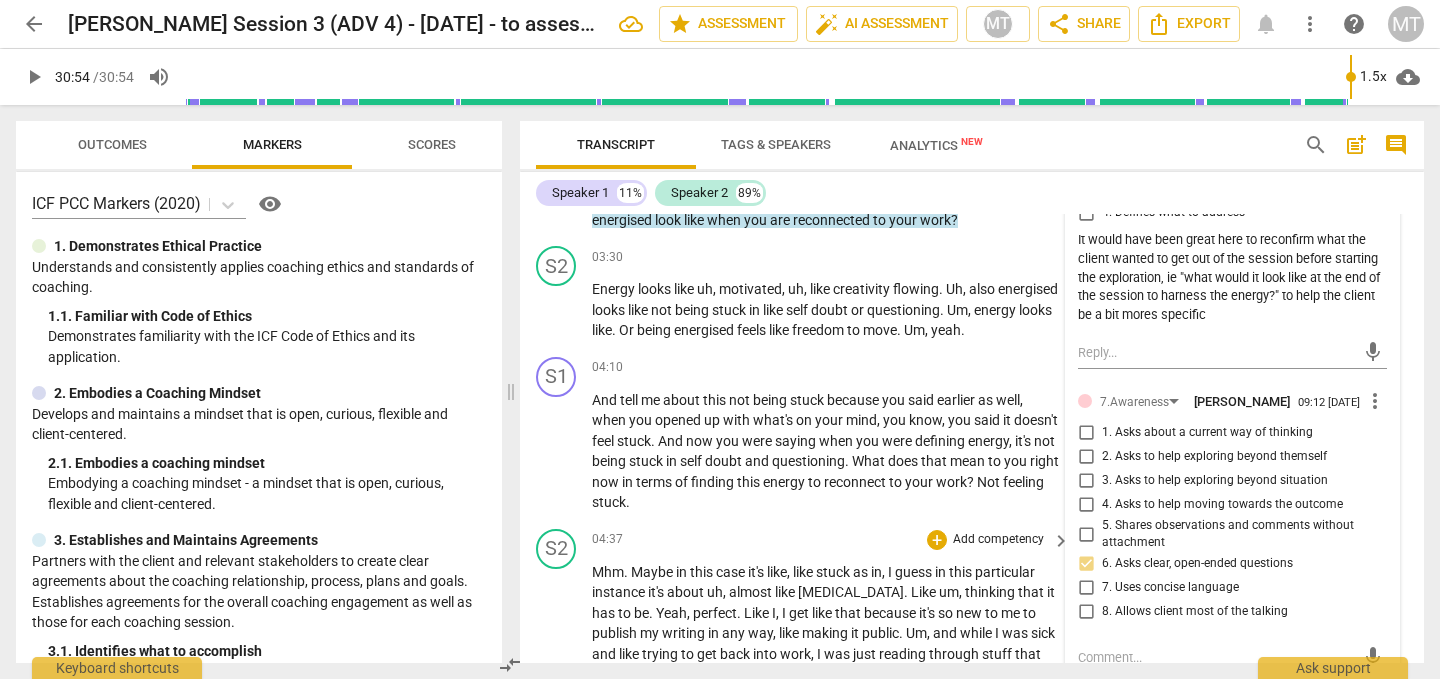 scroll, scrollTop: 1046, scrollLeft: 0, axis: vertical 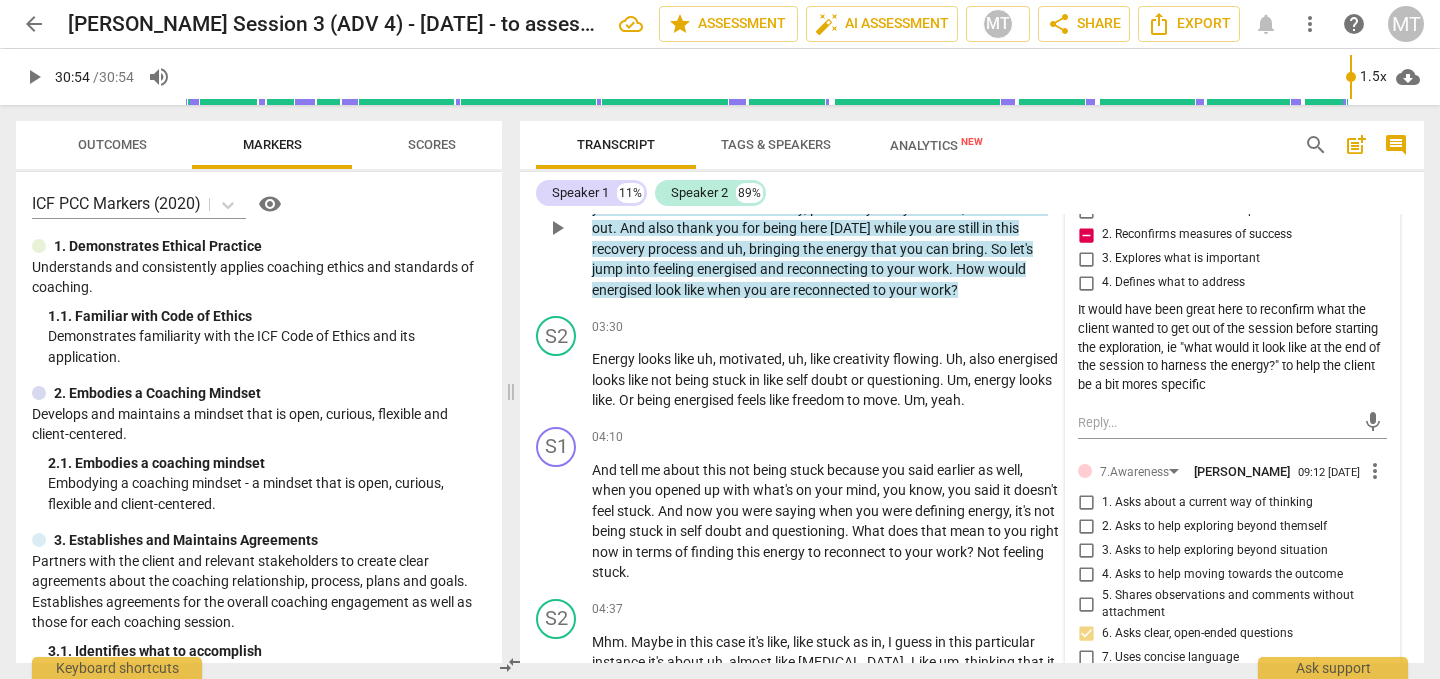 click on "It would have been great here to reconfirm what the client wanted to get out of the session before starting the exploration, ie "what would it look like at the end of the session to harness the energy?" to help the client be a bit mores specific" at bounding box center (1232, 348) 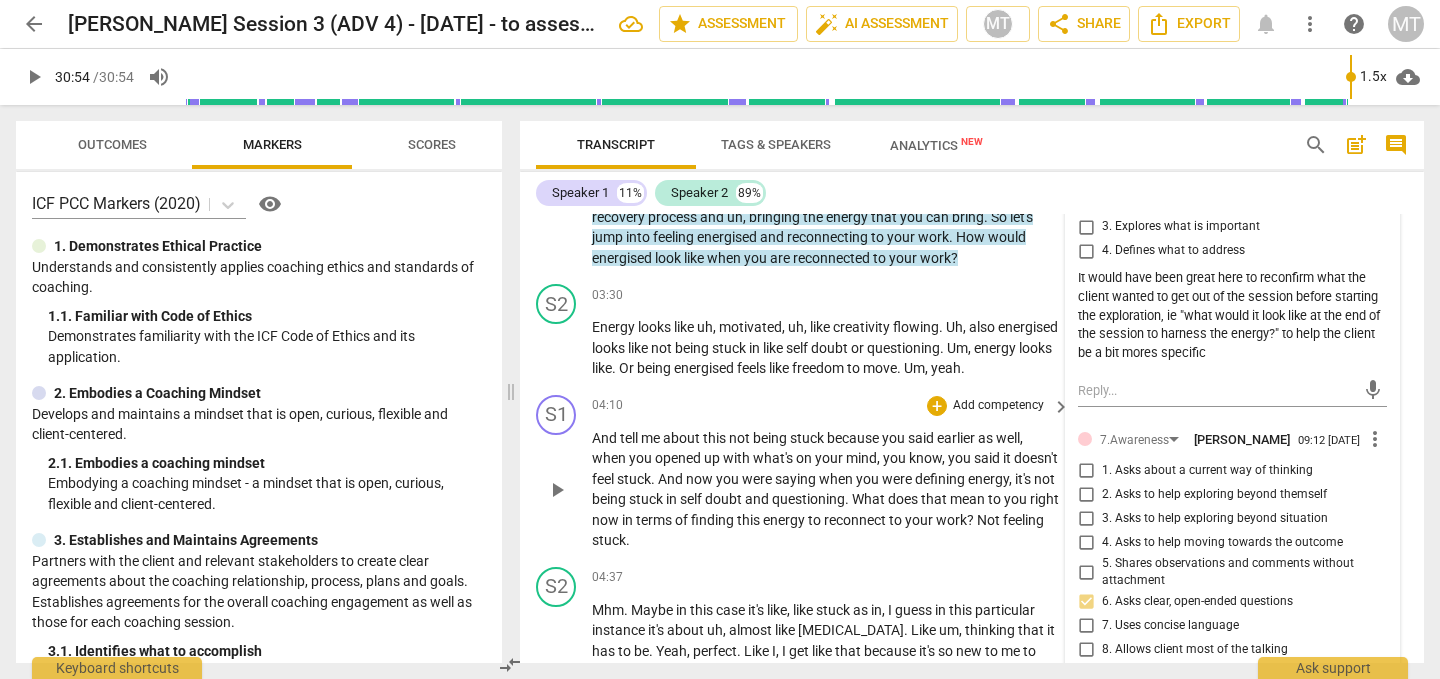 scroll, scrollTop: 1082, scrollLeft: 0, axis: vertical 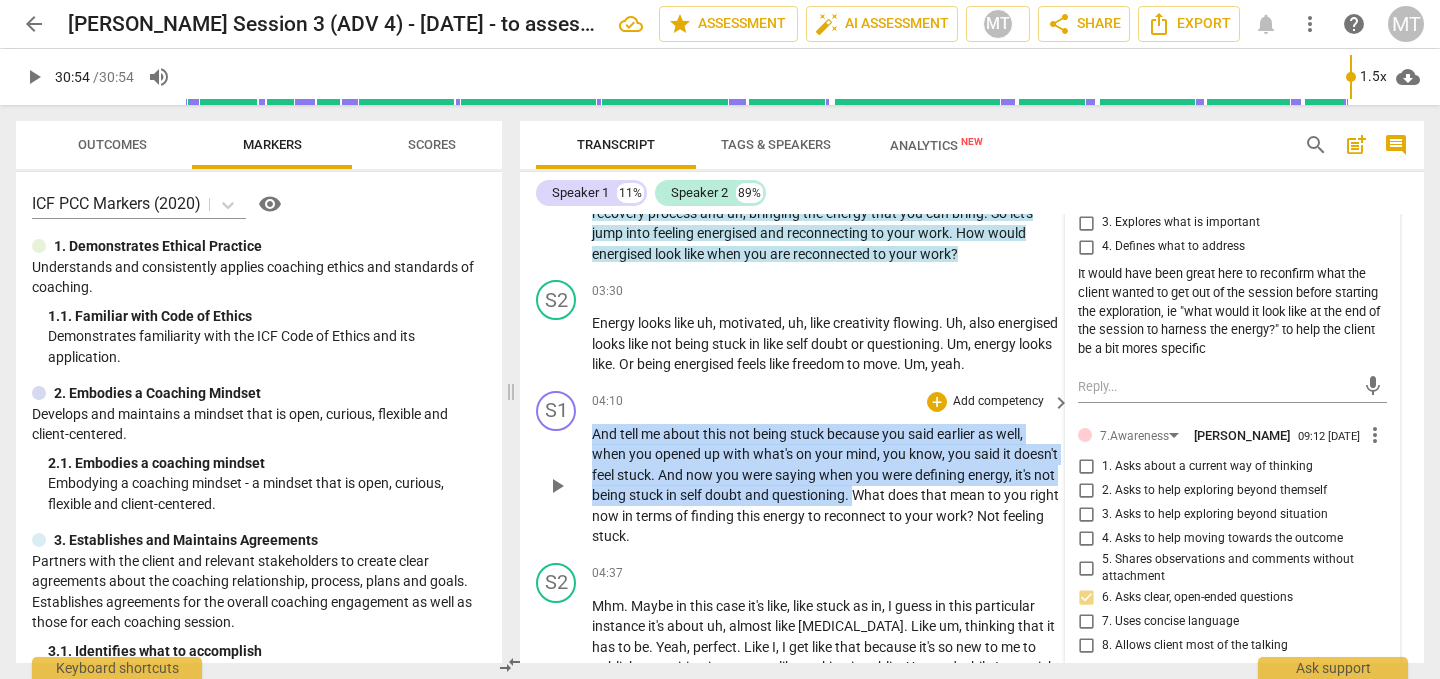 drag, startPoint x: 945, startPoint y: 498, endPoint x: 594, endPoint y: 437, distance: 356.26114 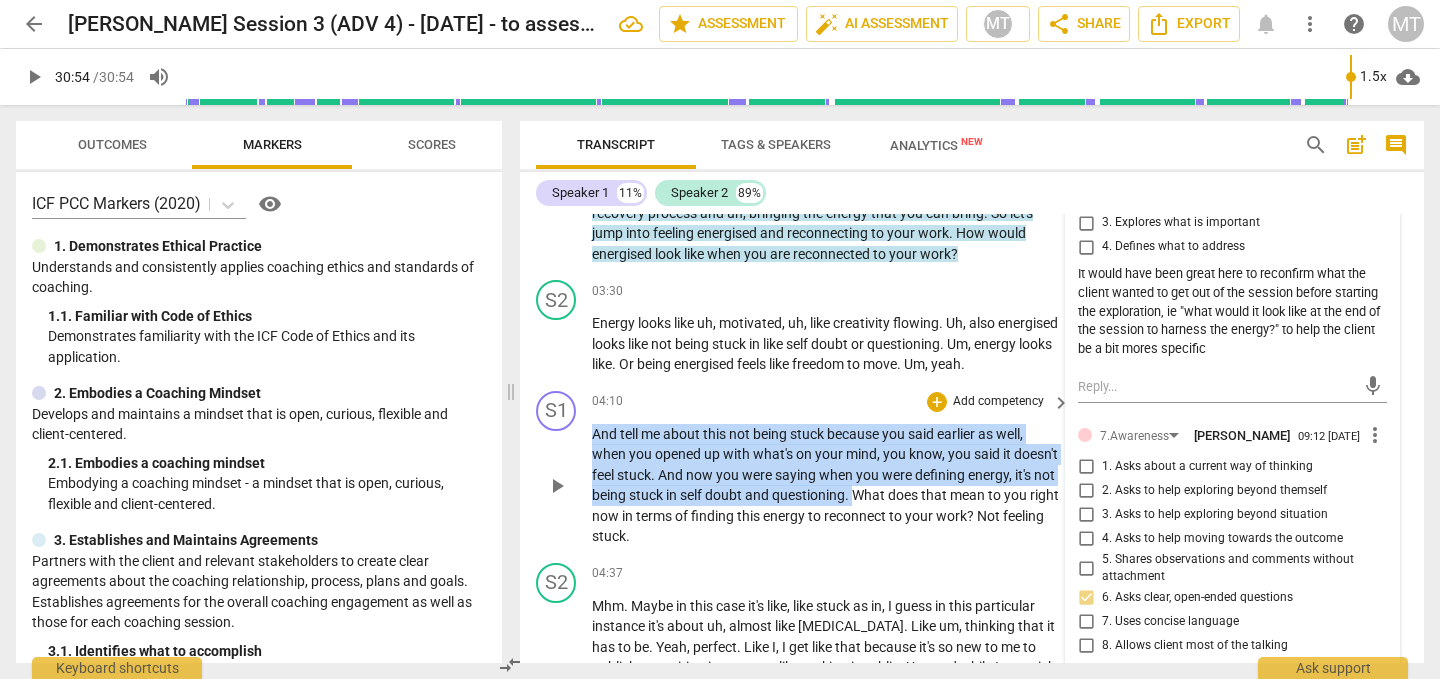 click on "And   tell   me   about   this   not   being   stuck   because   you   said   earlier   as   well ,   when   you   opened   up   with   what's   on   your   mind ,   you   know ,   you   said   it   doesn't   feel   stuck .   And   now   you   were   saying   when   you   were   defining   energy ,   it's   not   being   stuck   in   self   doubt   and   questioning .   What   does   that   mean   to   you   right   now   in   terms   of   finding   this   energy   to   reconnect   to   your   work ?   Not   feeling   stuck ." at bounding box center (826, 485) 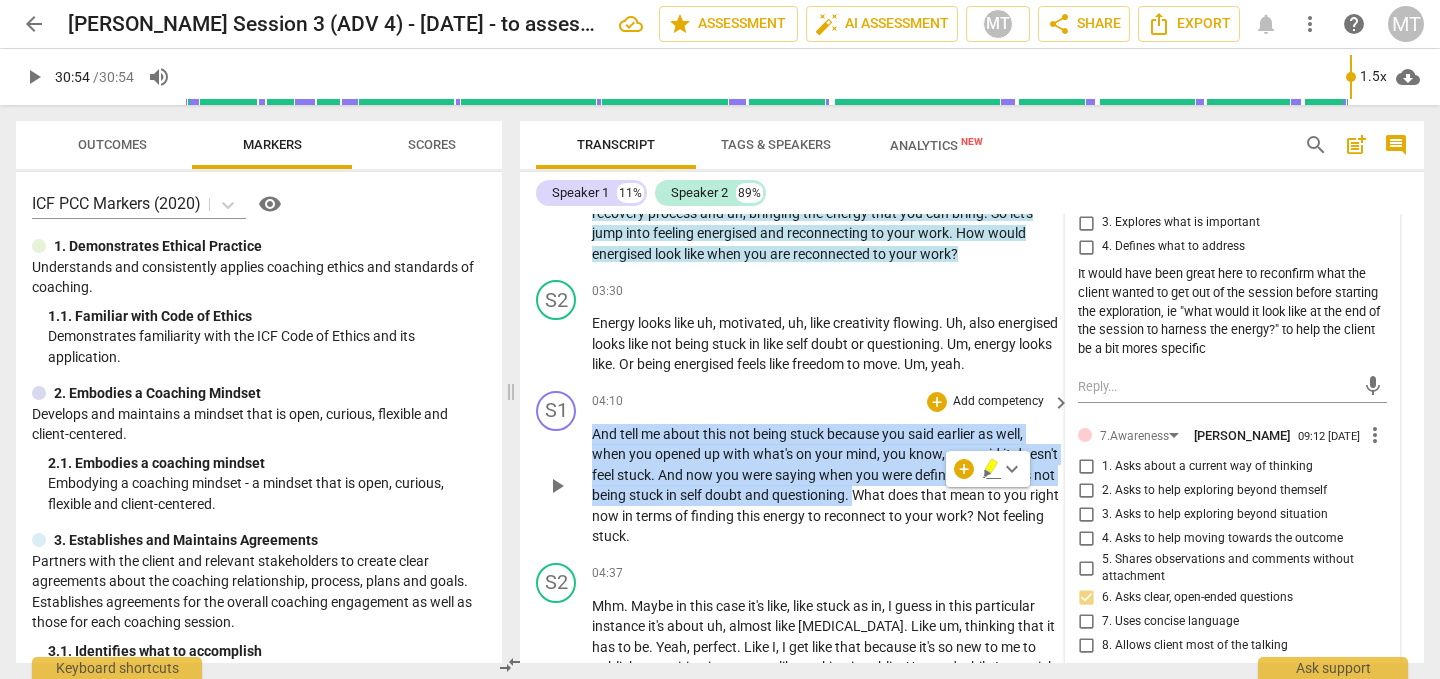 click on "Add competency" at bounding box center (998, 402) 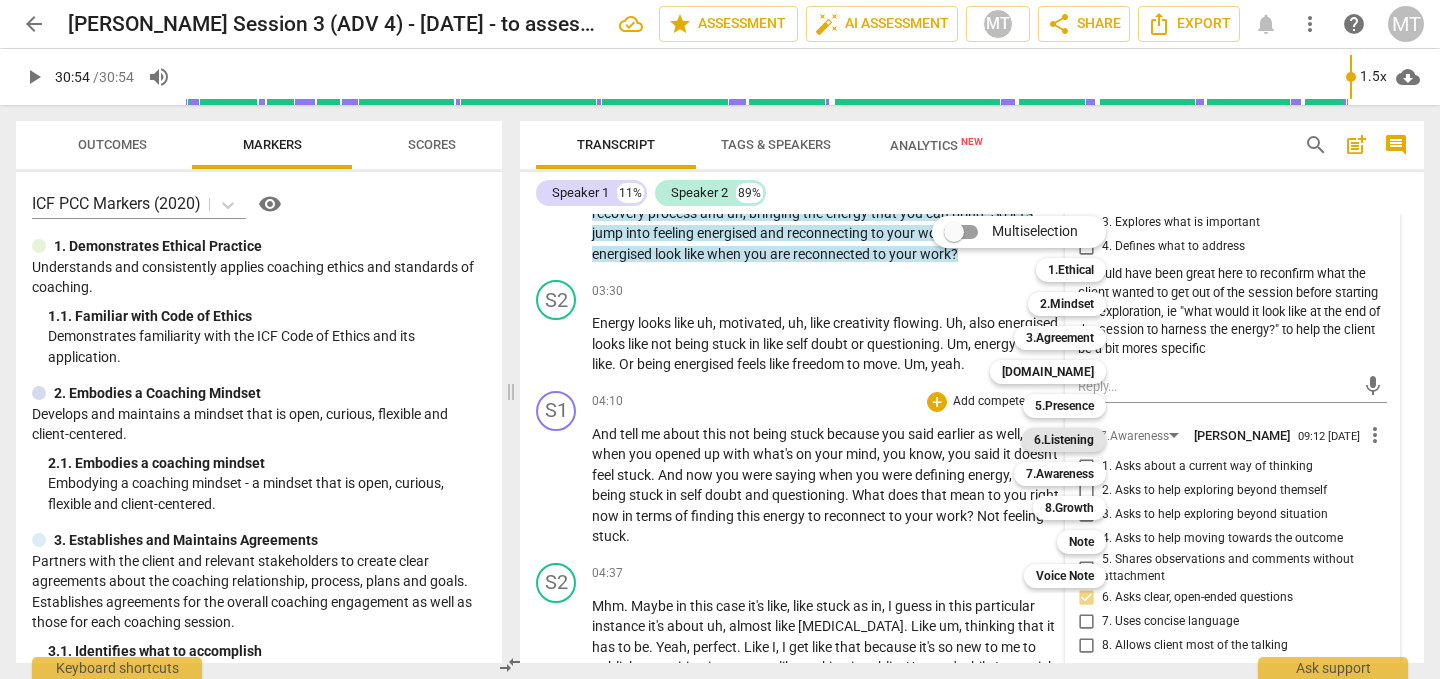click on "6.Listening" at bounding box center [1064, 440] 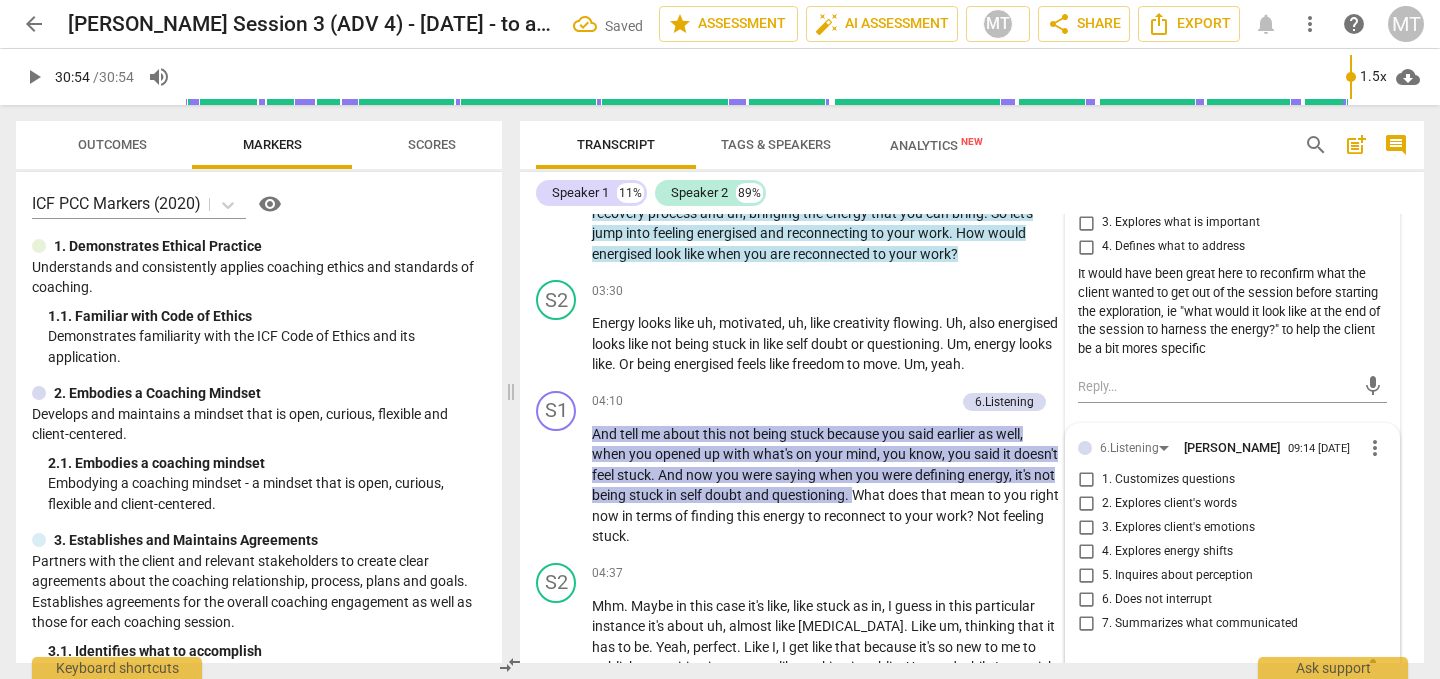 scroll, scrollTop: 1096, scrollLeft: 0, axis: vertical 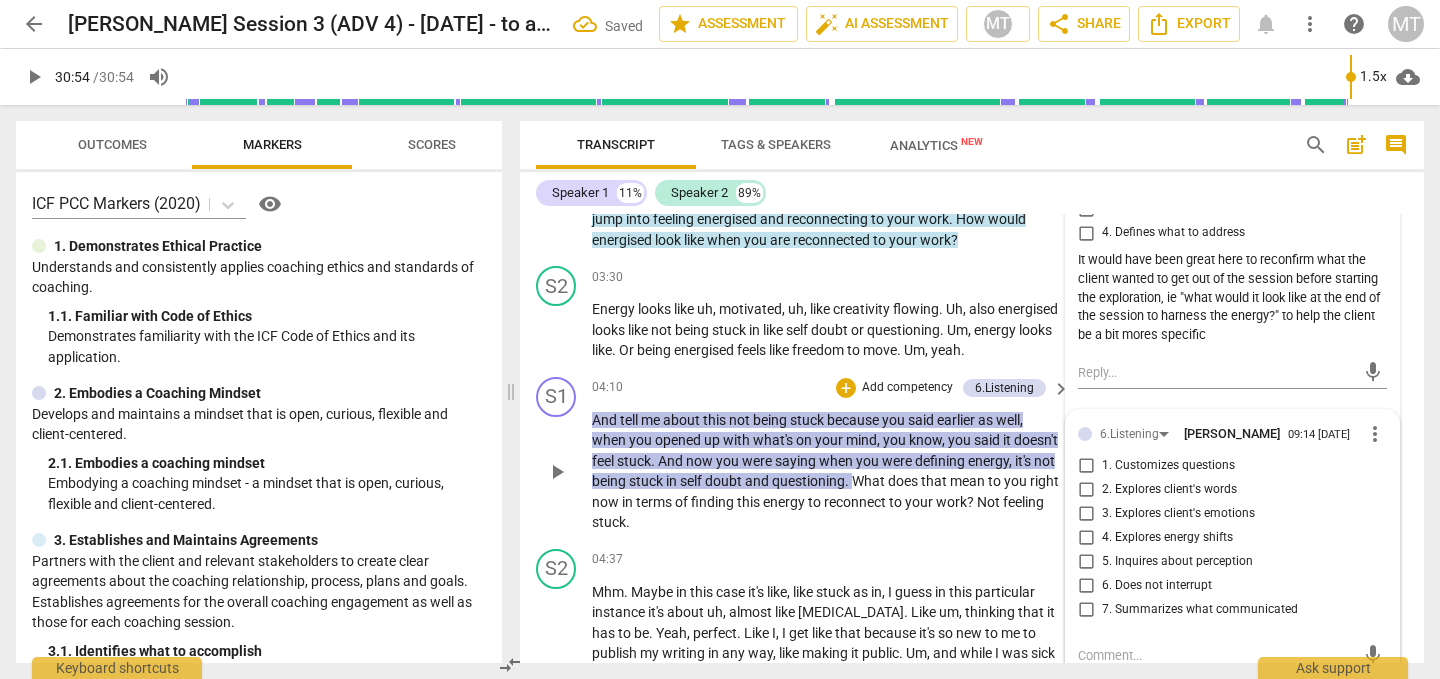 click on "7. Summarizes what communicated" at bounding box center (1200, 610) 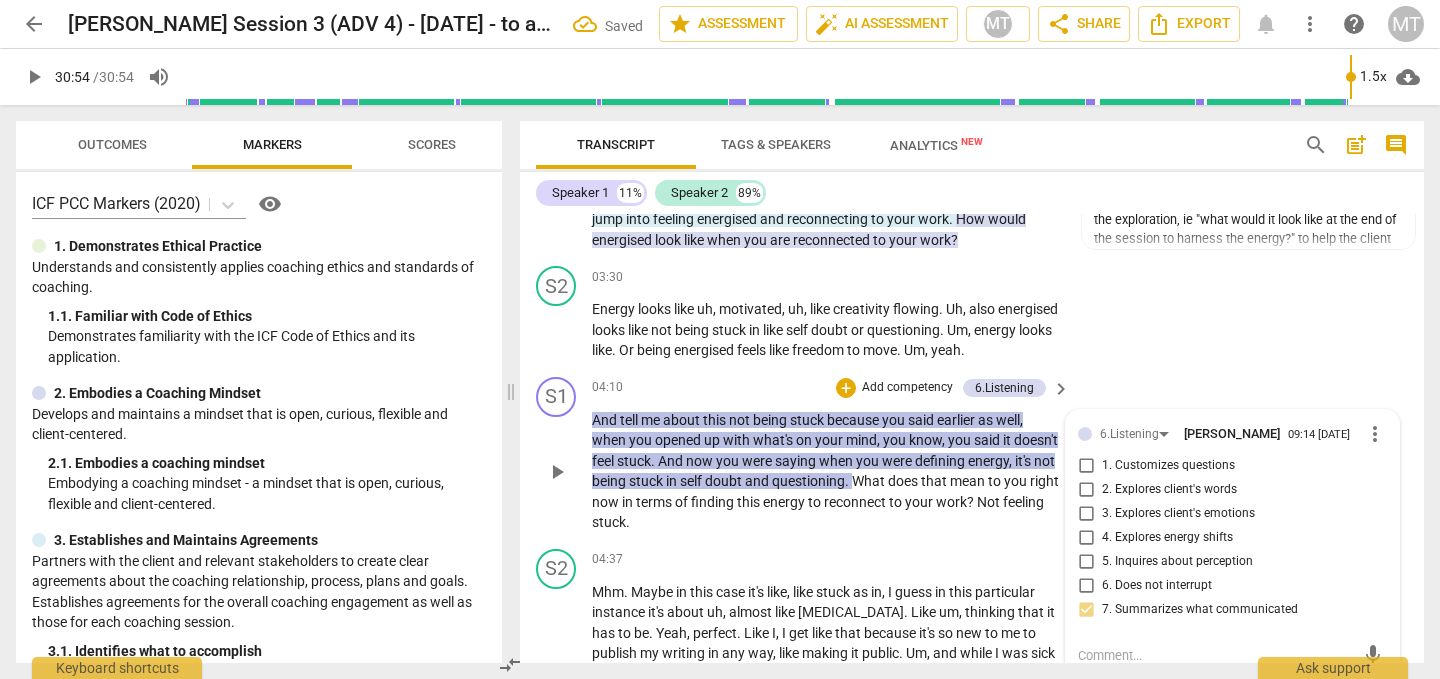 click on "2. Explores client's words" at bounding box center (1169, 490) 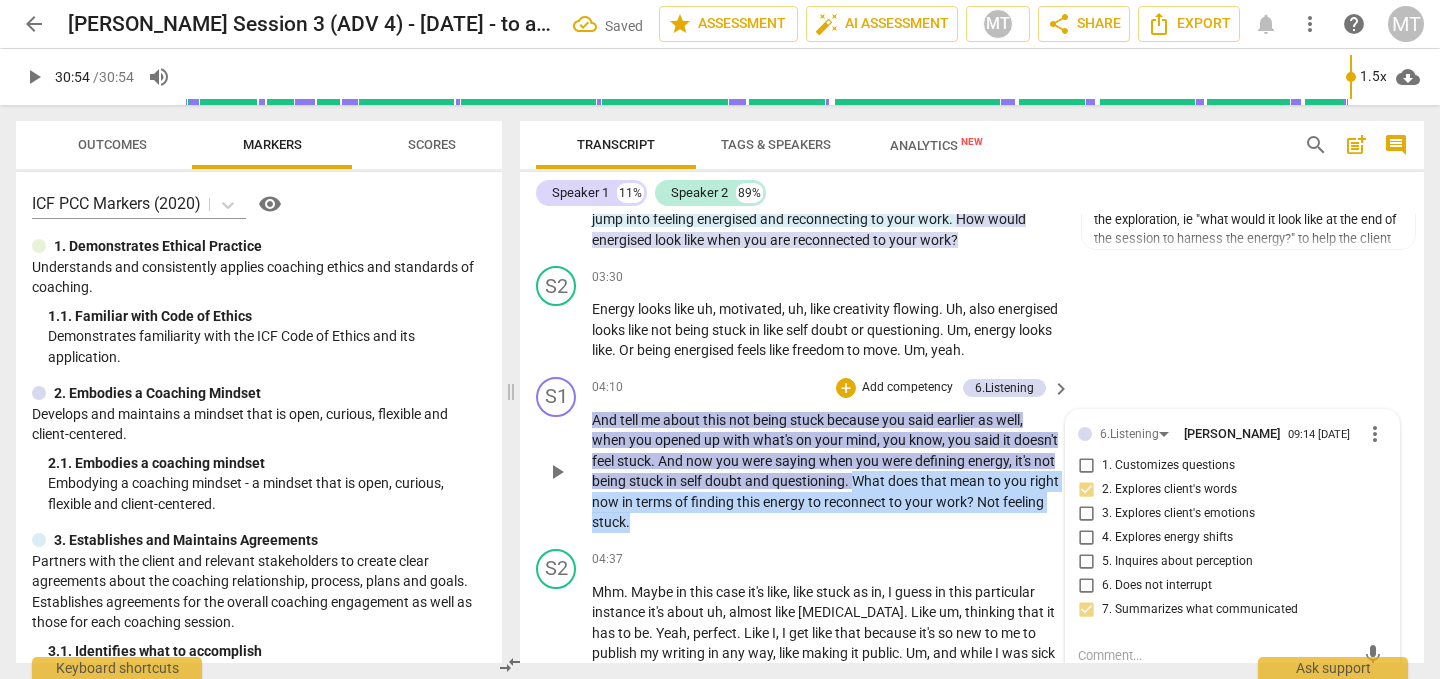 drag, startPoint x: 918, startPoint y: 523, endPoint x: 929, endPoint y: 421, distance: 102.59142 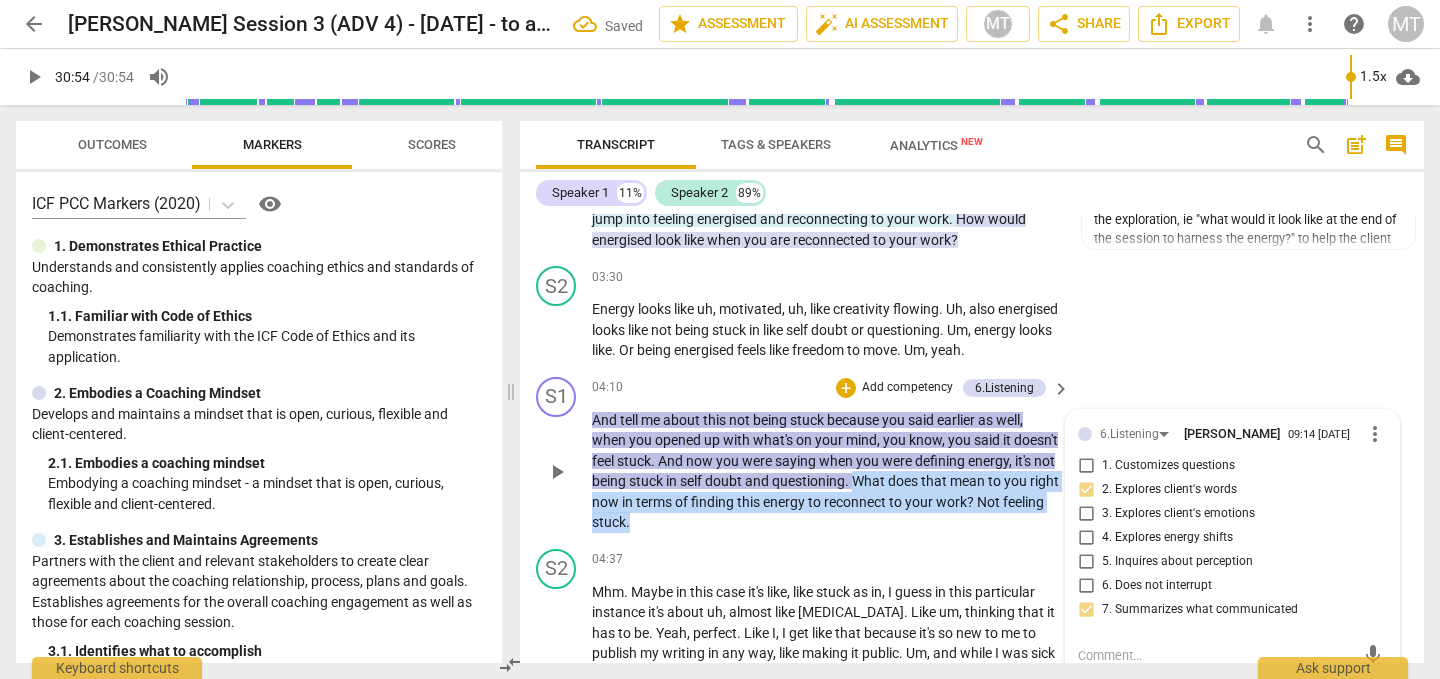 click on "And   tell   me   about   this   not   being   stuck   because   you   said   earlier   as   well ,   when   you   opened   up   with   what's   on   your   mind ,   you   know ,   you   said   it   doesn't   feel   stuck .   And   now   you   were   saying   when   you   were   defining   energy ,   it's   not   being   stuck   in   self   doubt   and   questioning .   What   does   that   mean   to   you   right   now   in   terms   of   finding   this   energy   to   reconnect   to   your   work ?   Not   feeling   stuck ." at bounding box center [826, 471] 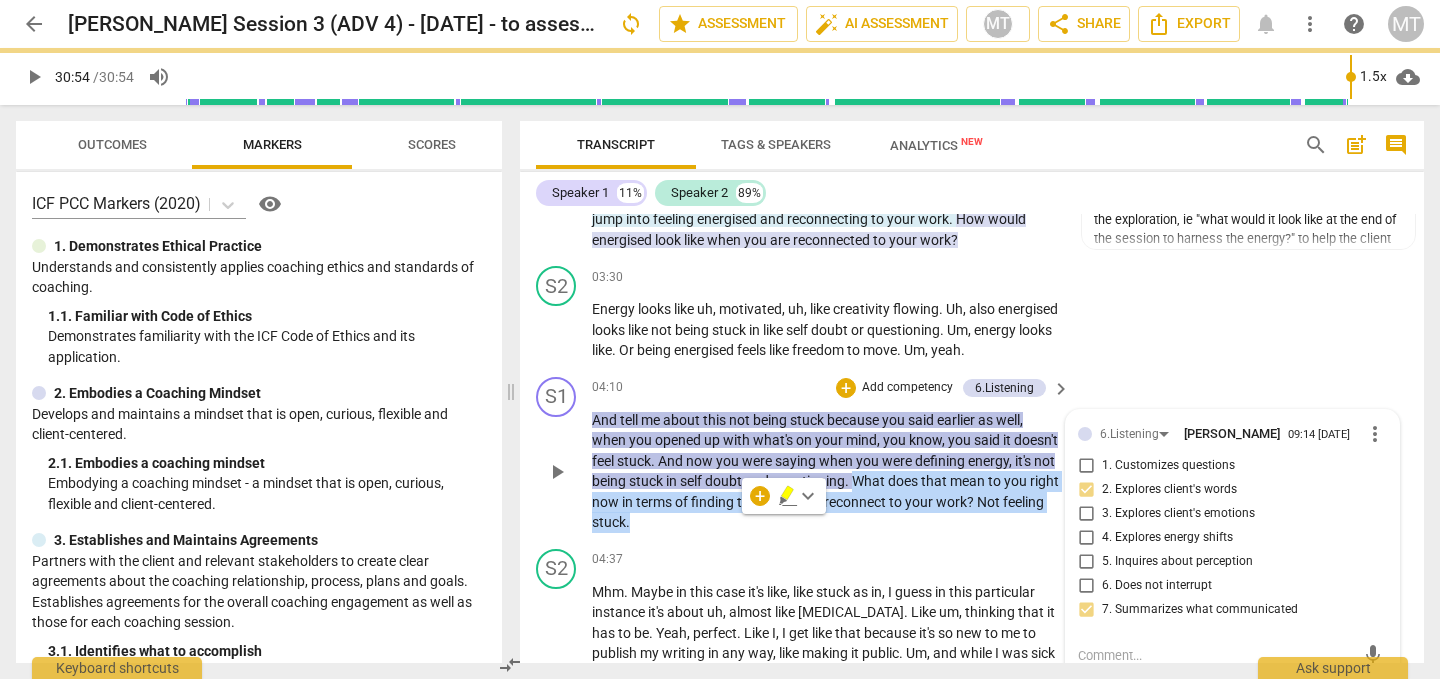 click on "Add competency" at bounding box center [907, 388] 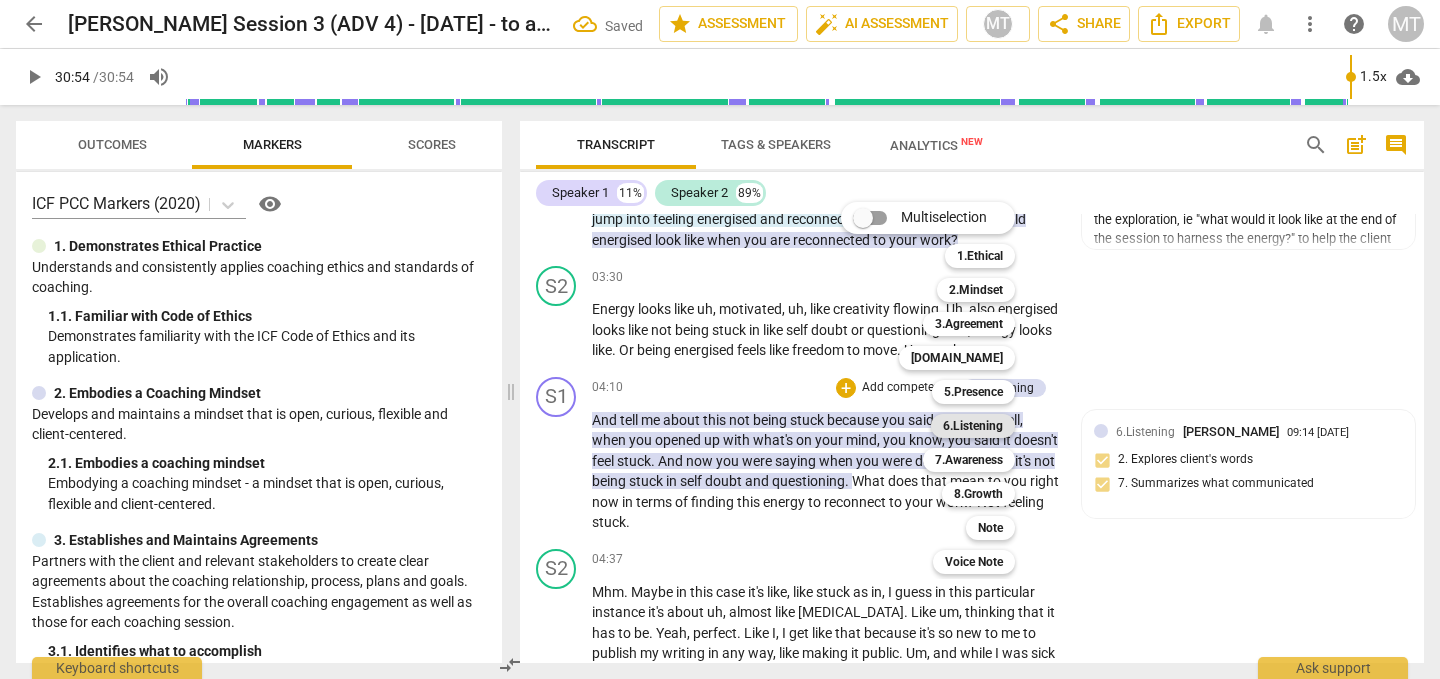 click on "6.Listening" at bounding box center (973, 426) 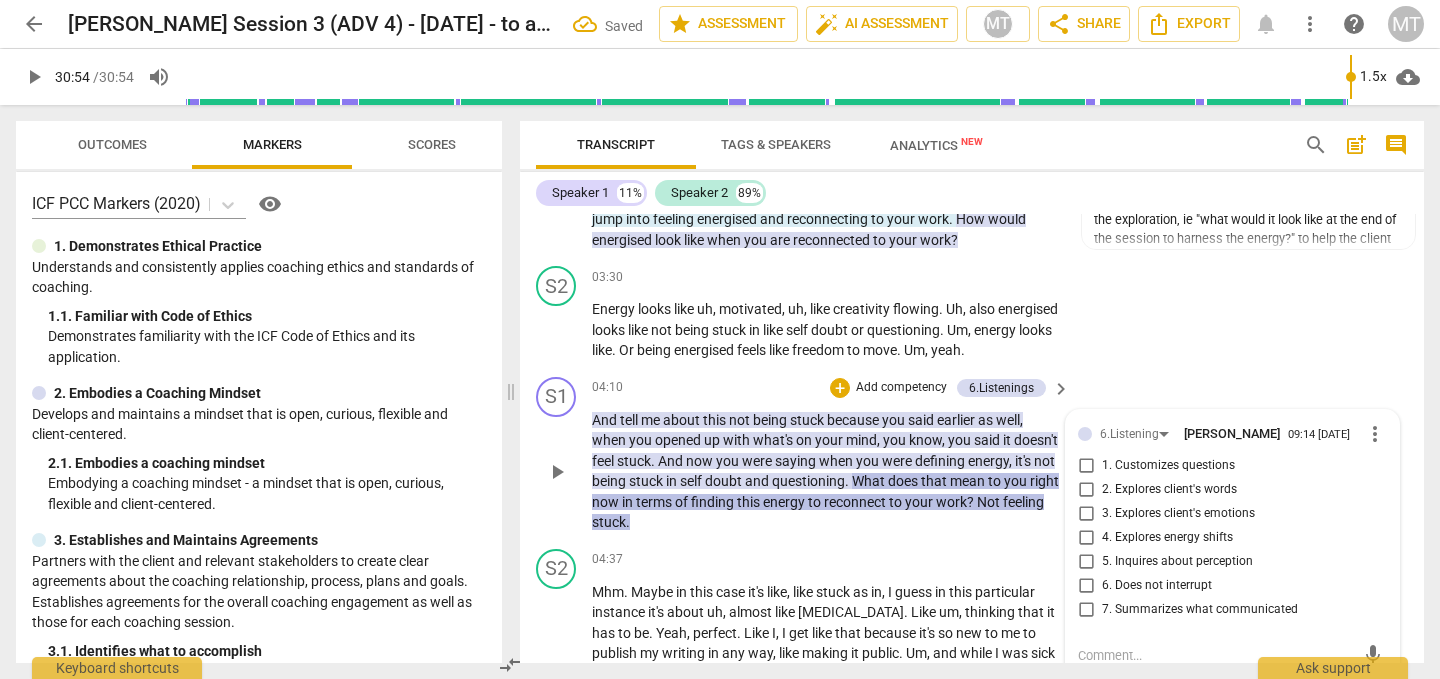 click on "2. Explores client's words" at bounding box center [1169, 490] 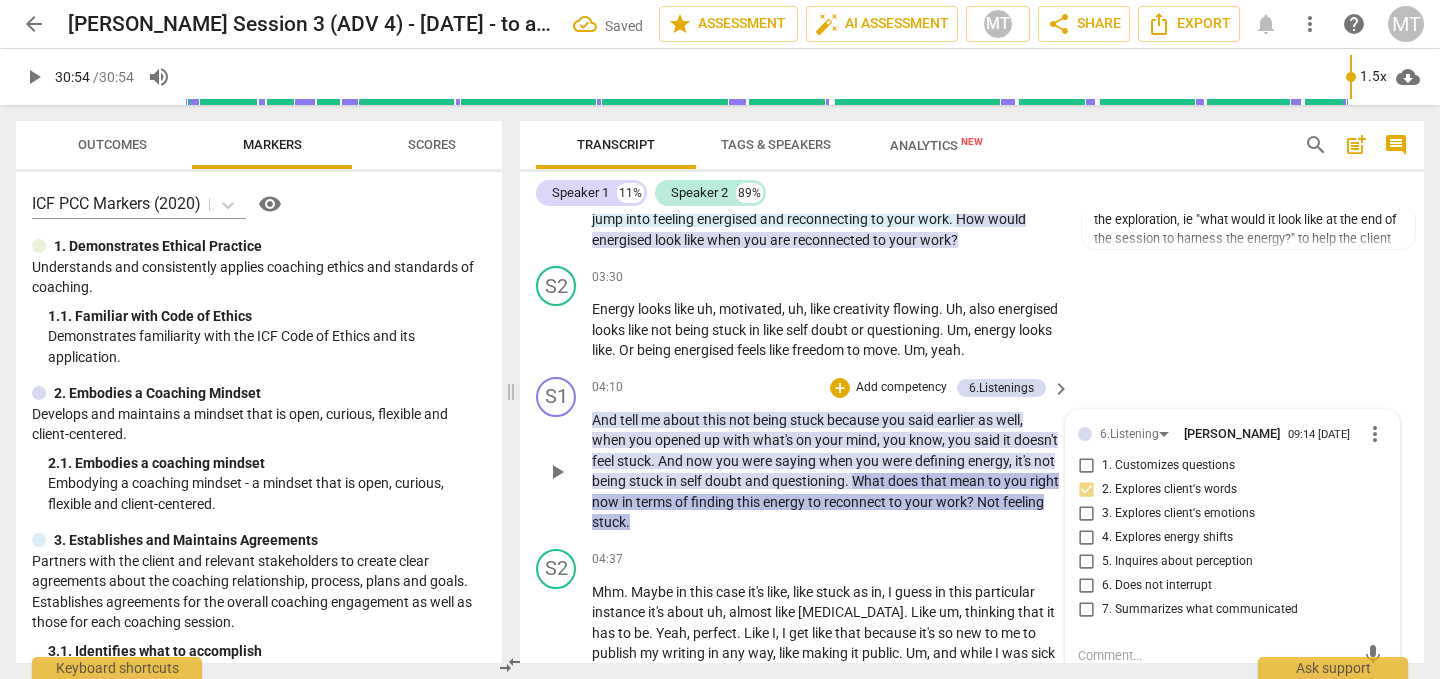 click on "4. Explores energy shifts" at bounding box center [1167, 538] 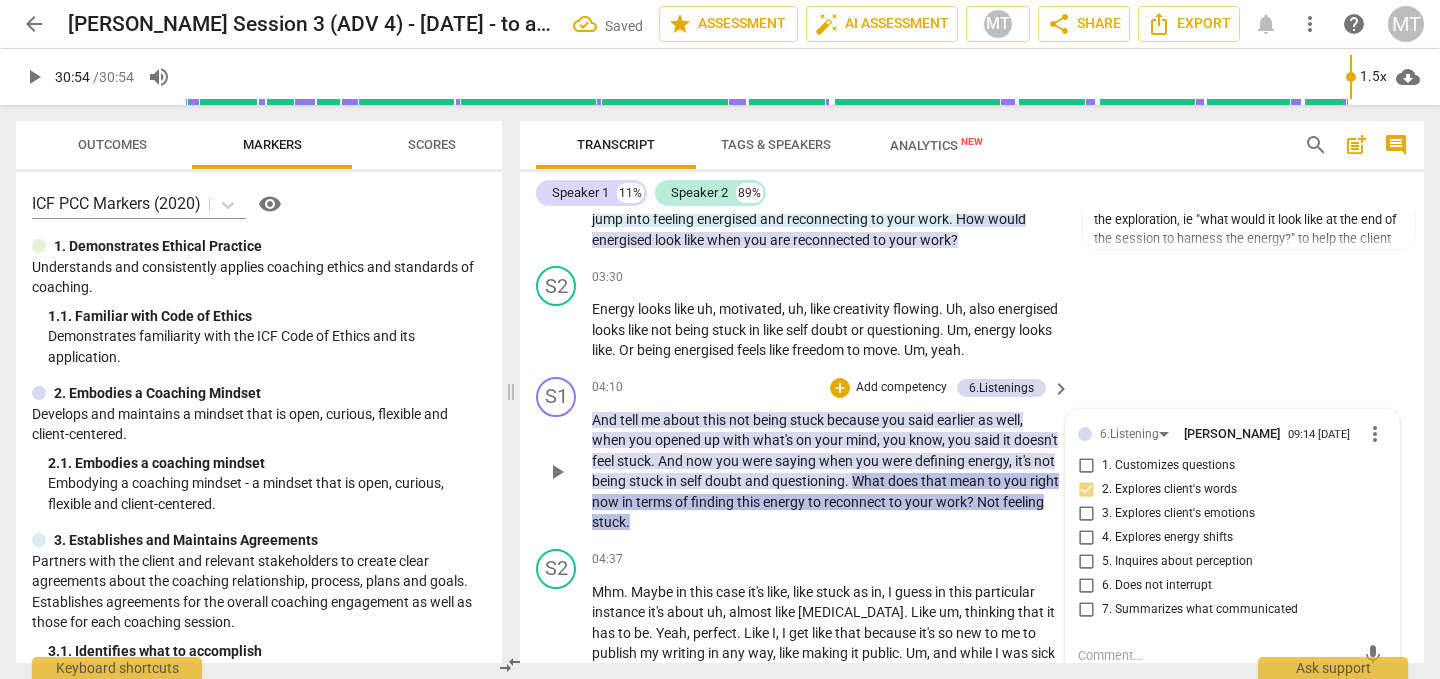 click on "4. Explores energy shifts" at bounding box center [1086, 538] 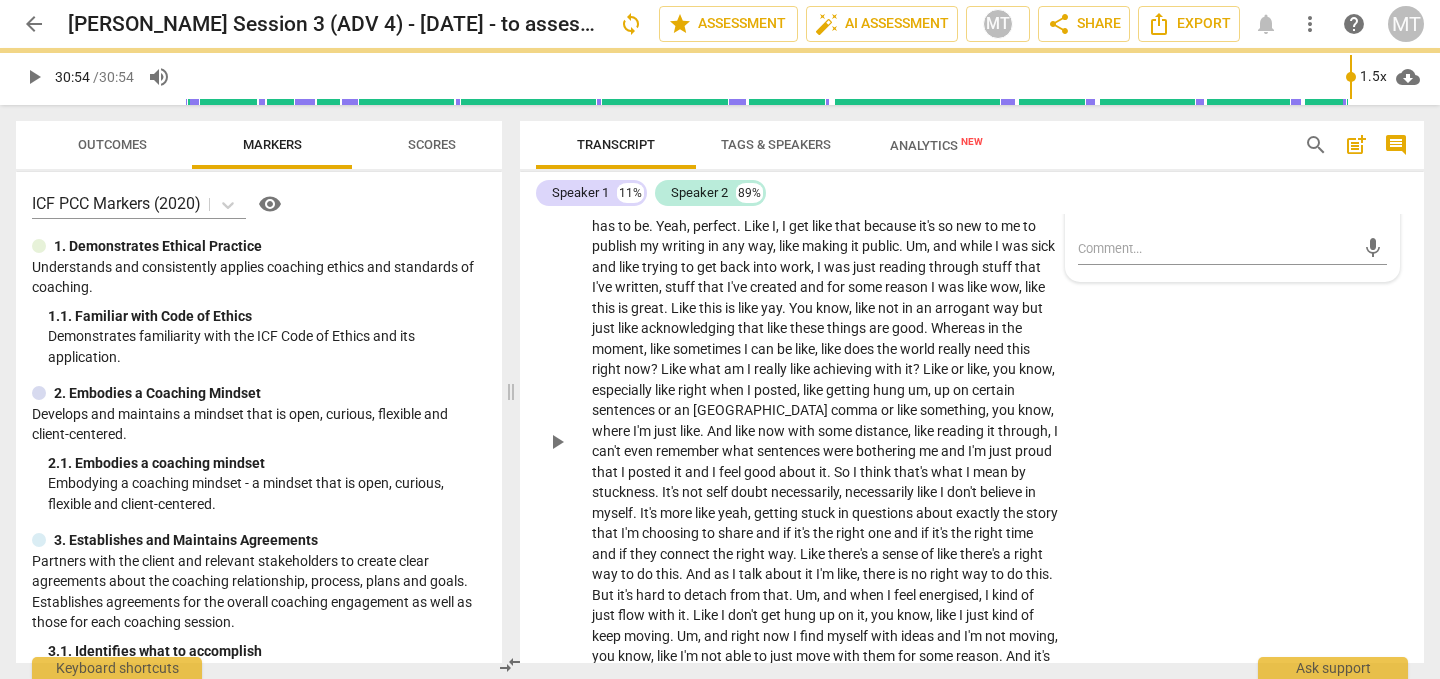 scroll, scrollTop: 1835, scrollLeft: 0, axis: vertical 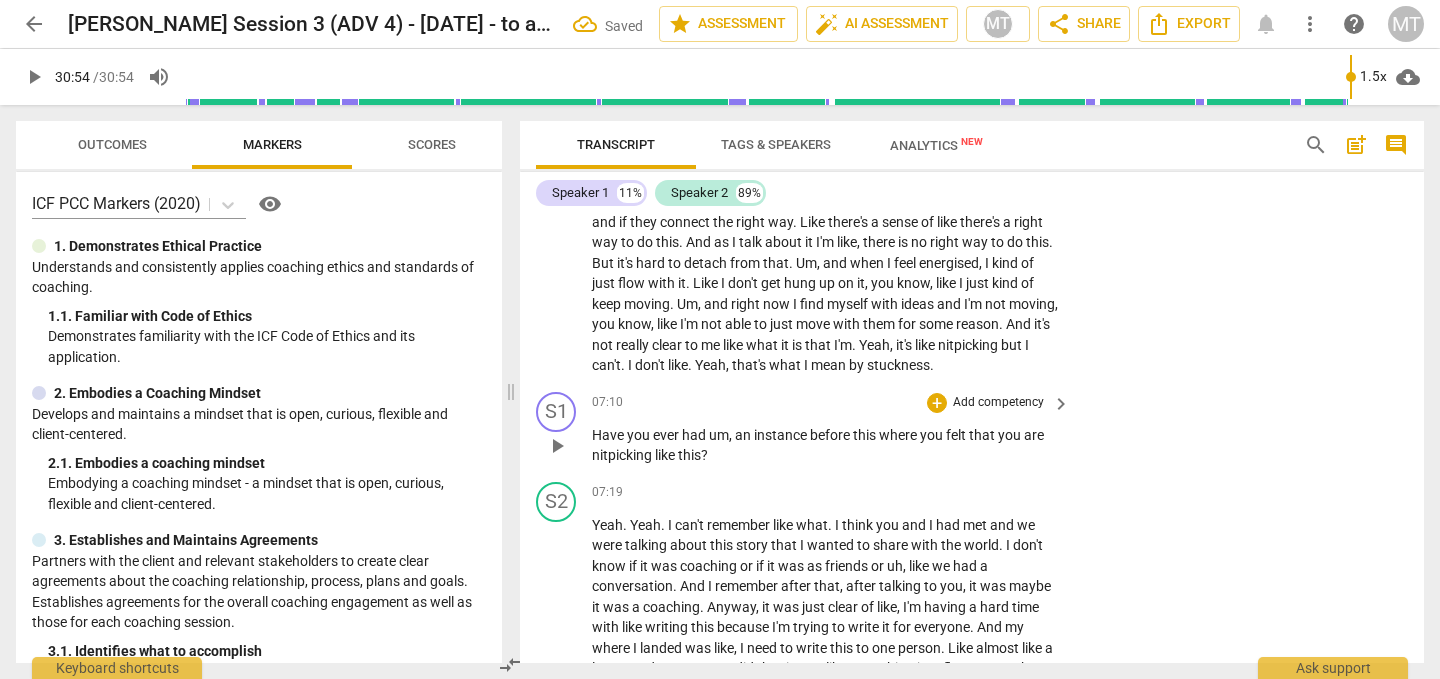 click on "Add competency" at bounding box center [998, 403] 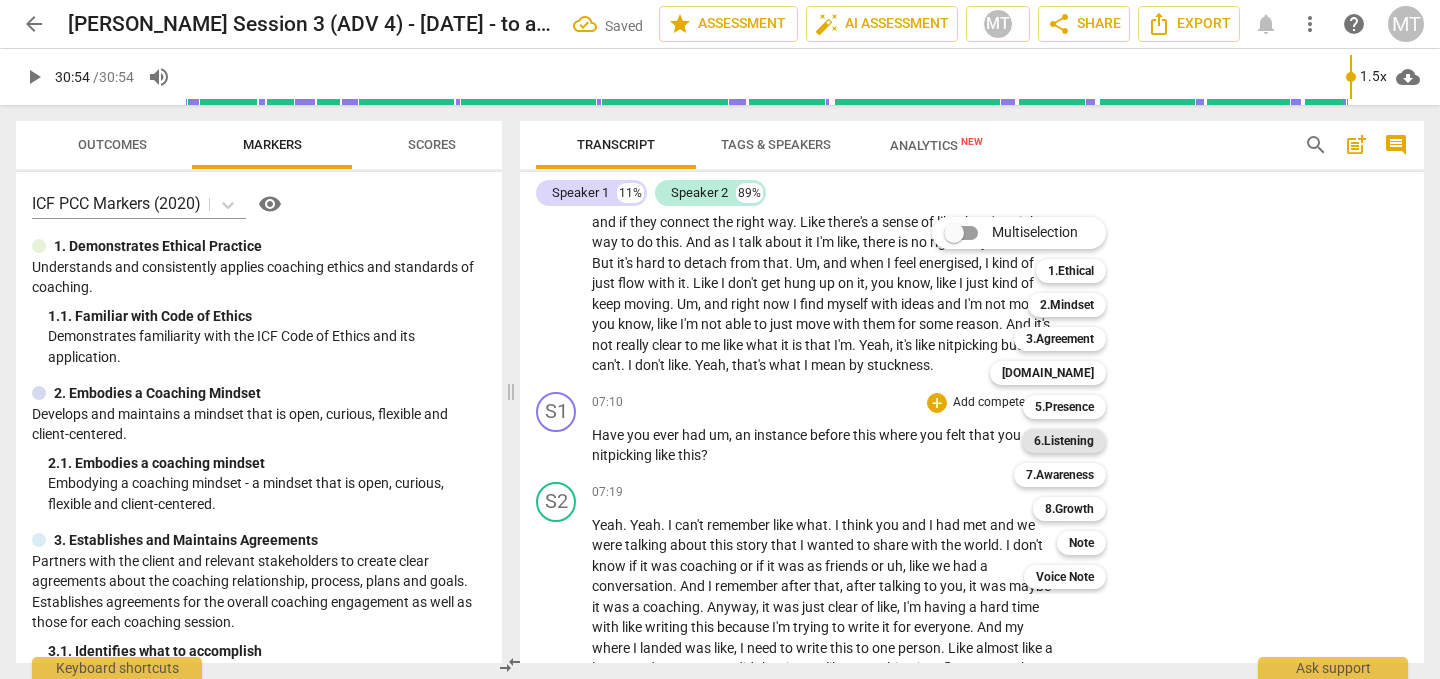 click on "6.Listening" at bounding box center (1064, 441) 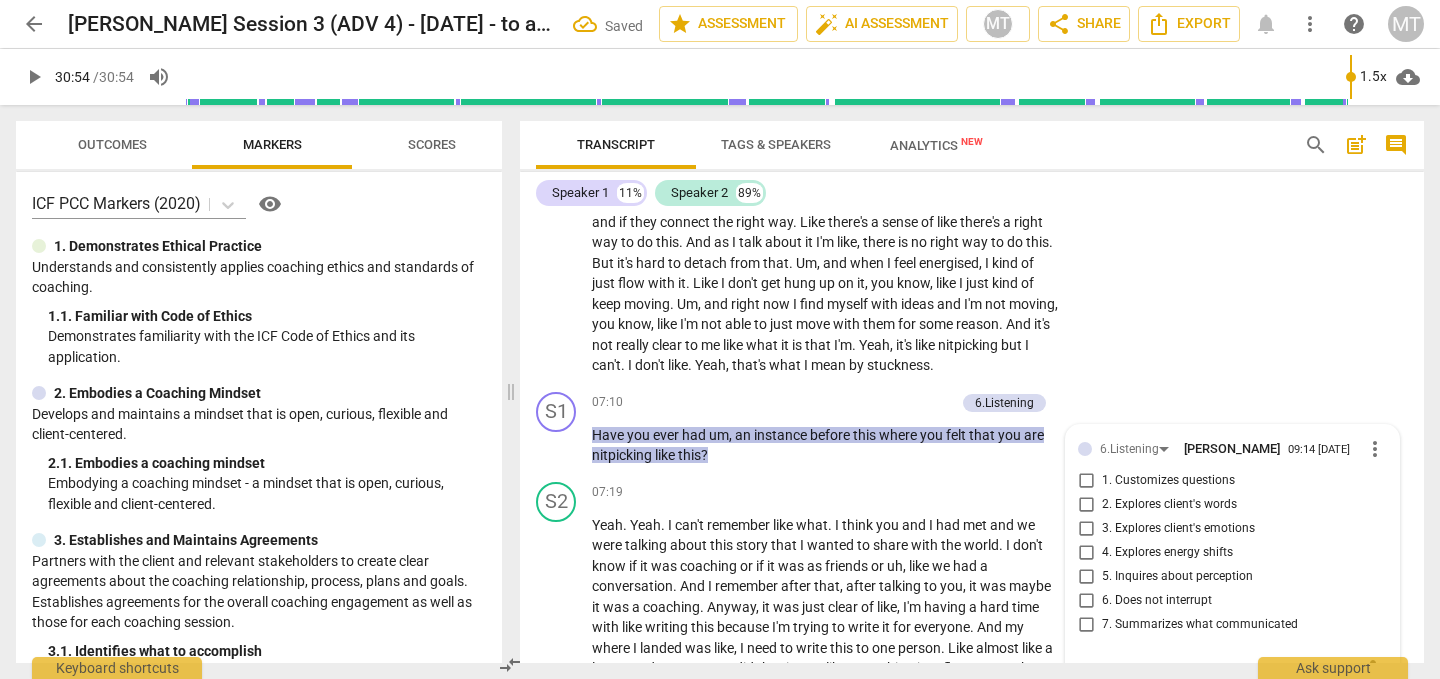 scroll, scrollTop: 1850, scrollLeft: 0, axis: vertical 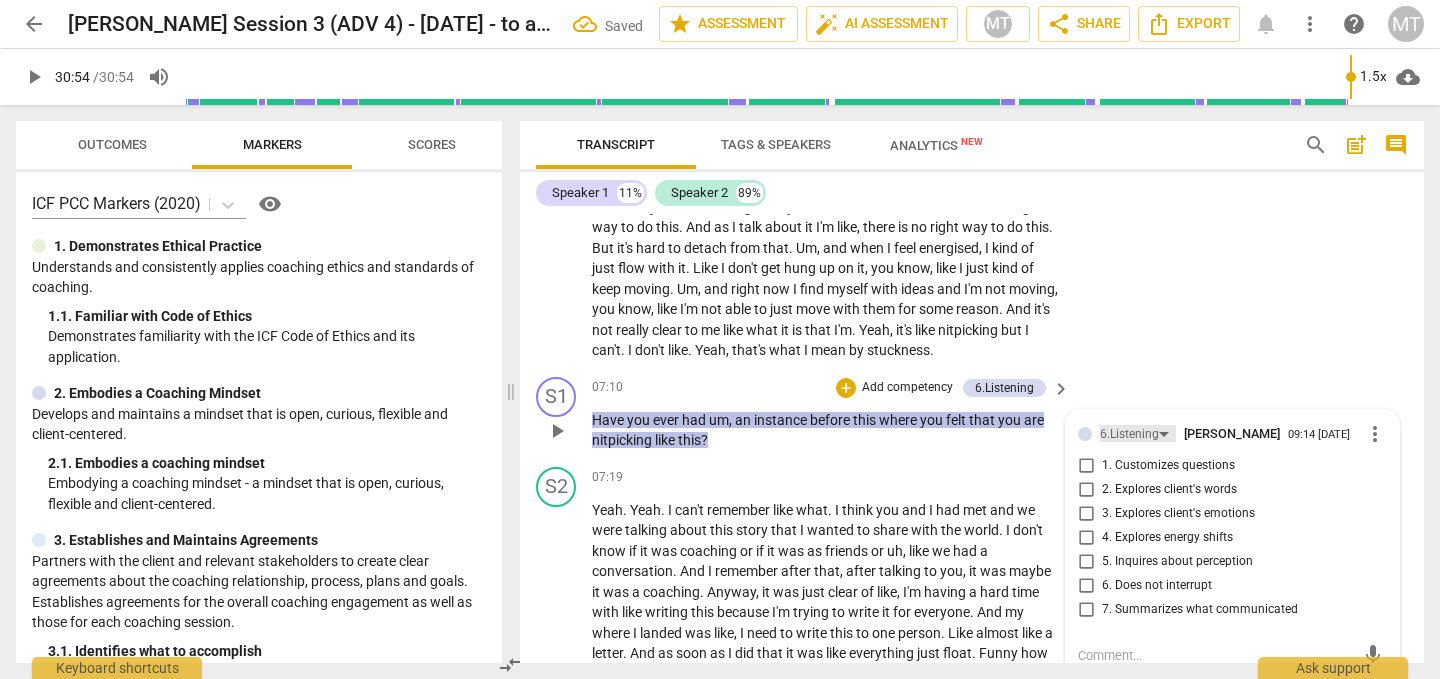 click on "6.Listening" at bounding box center [1129, 434] 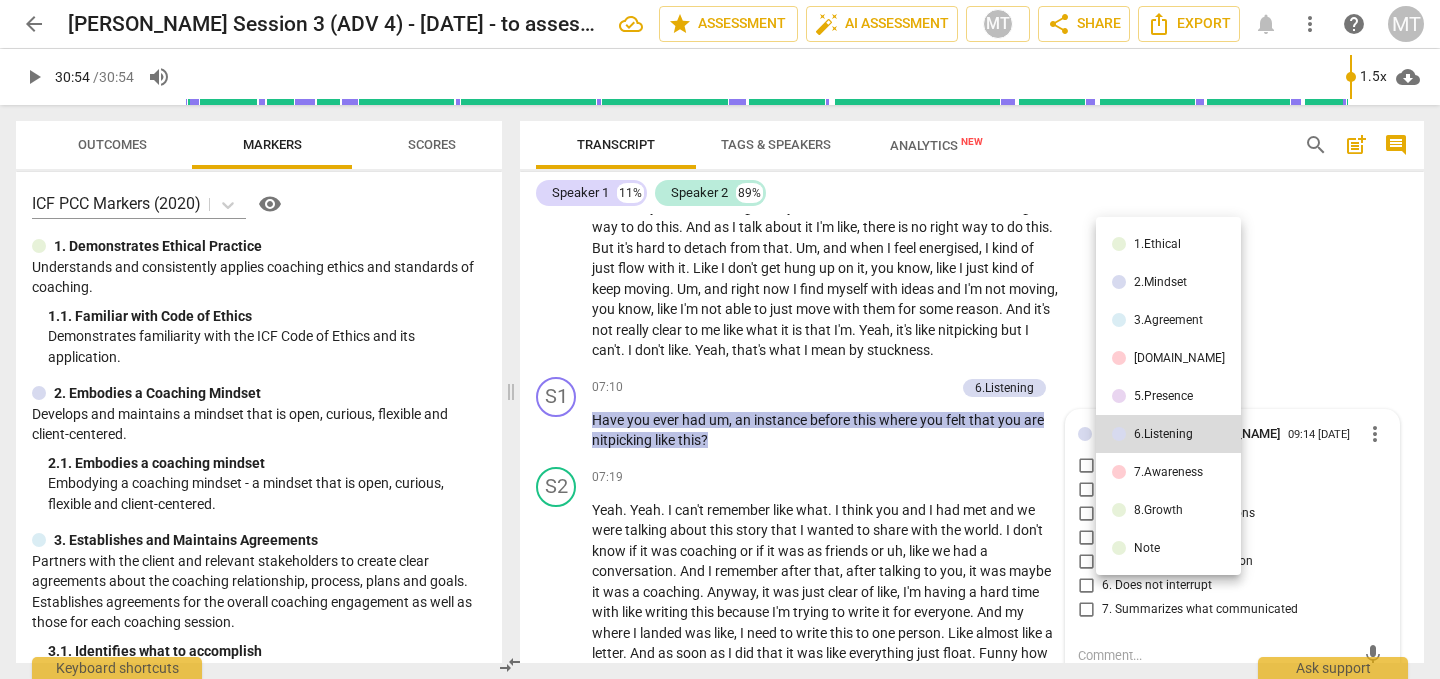 click on "7.Awareness" at bounding box center (1168, 472) 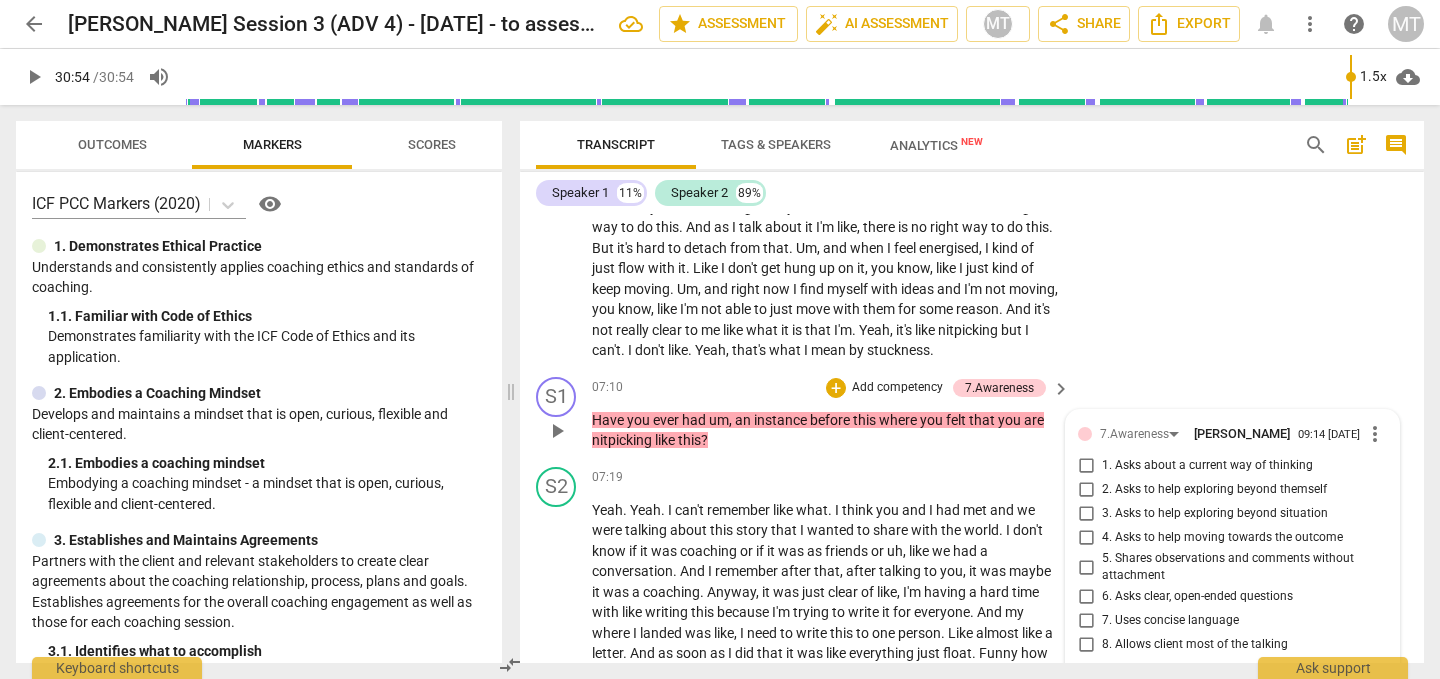 click on "3. Asks to help exploring beyond situation" at bounding box center (1215, 514) 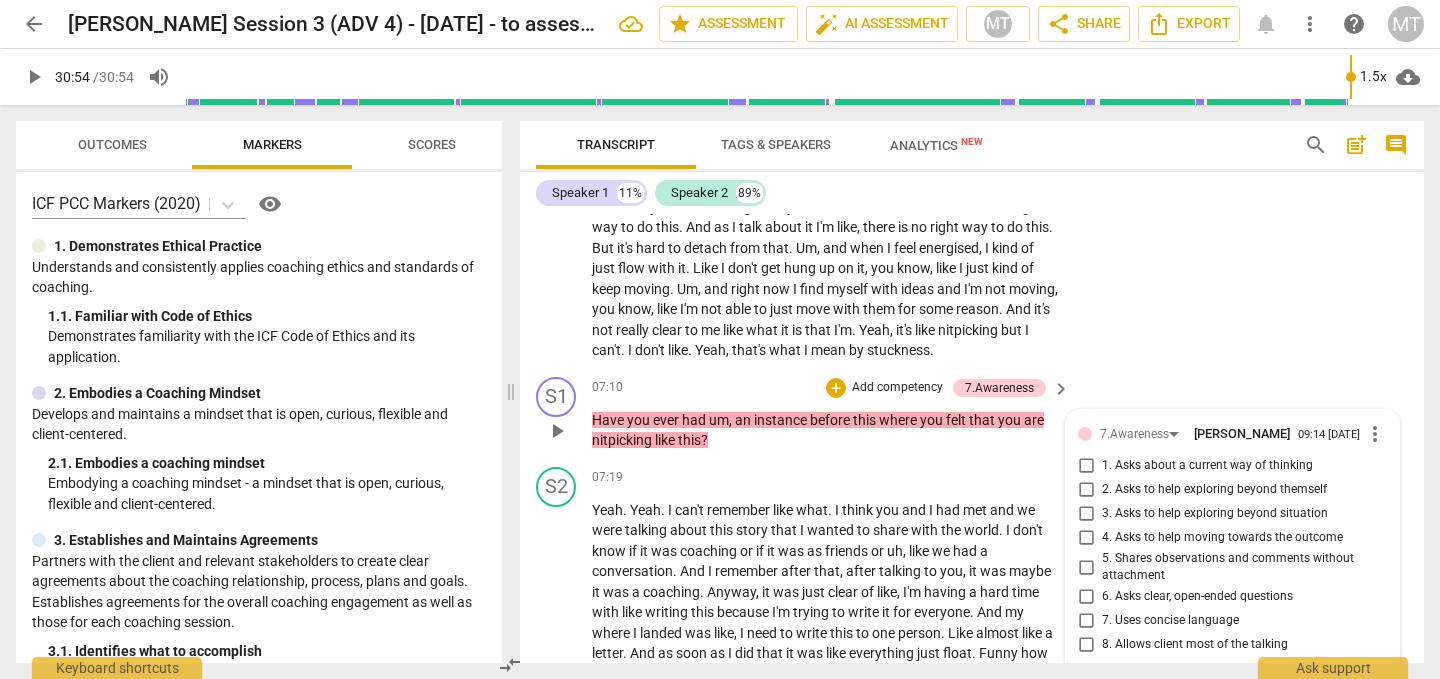 click on "3. Asks to help exploring beyond situation" at bounding box center [1086, 514] 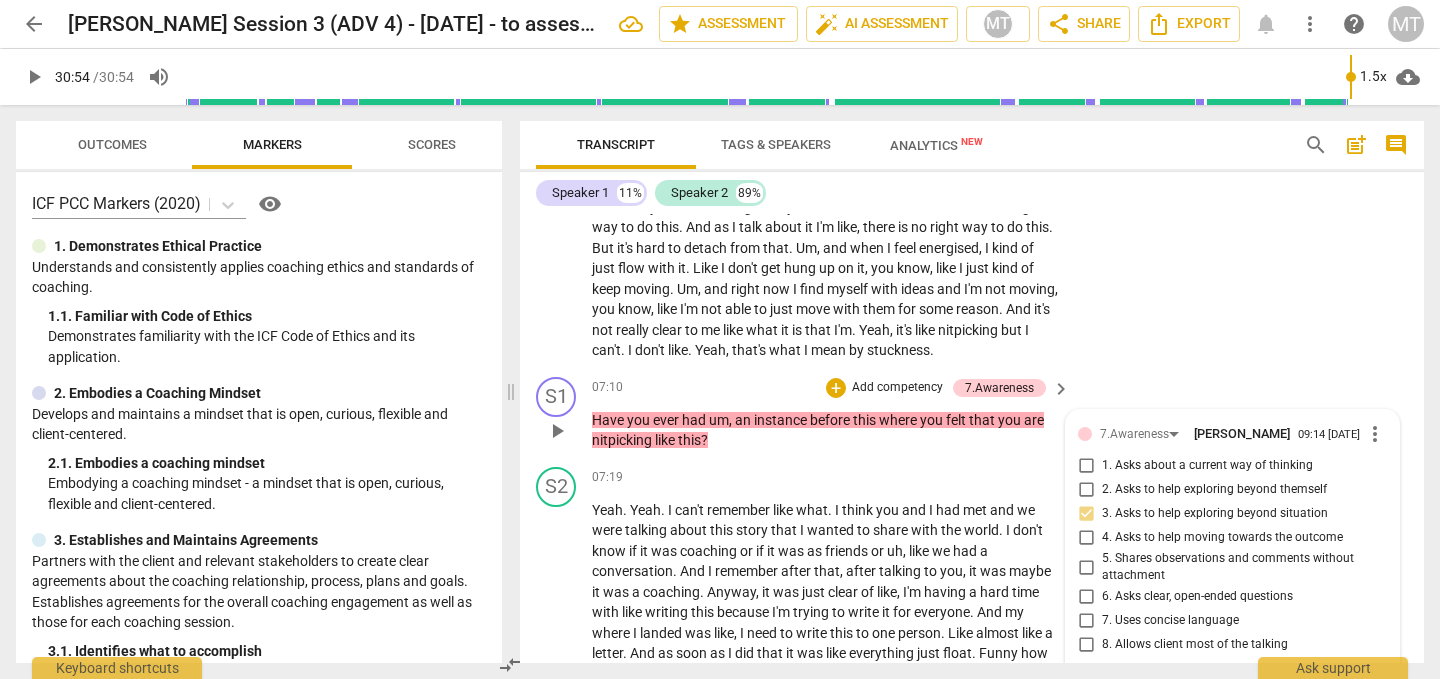 click on "3. Asks to help exploring beyond situation" at bounding box center (1215, 514) 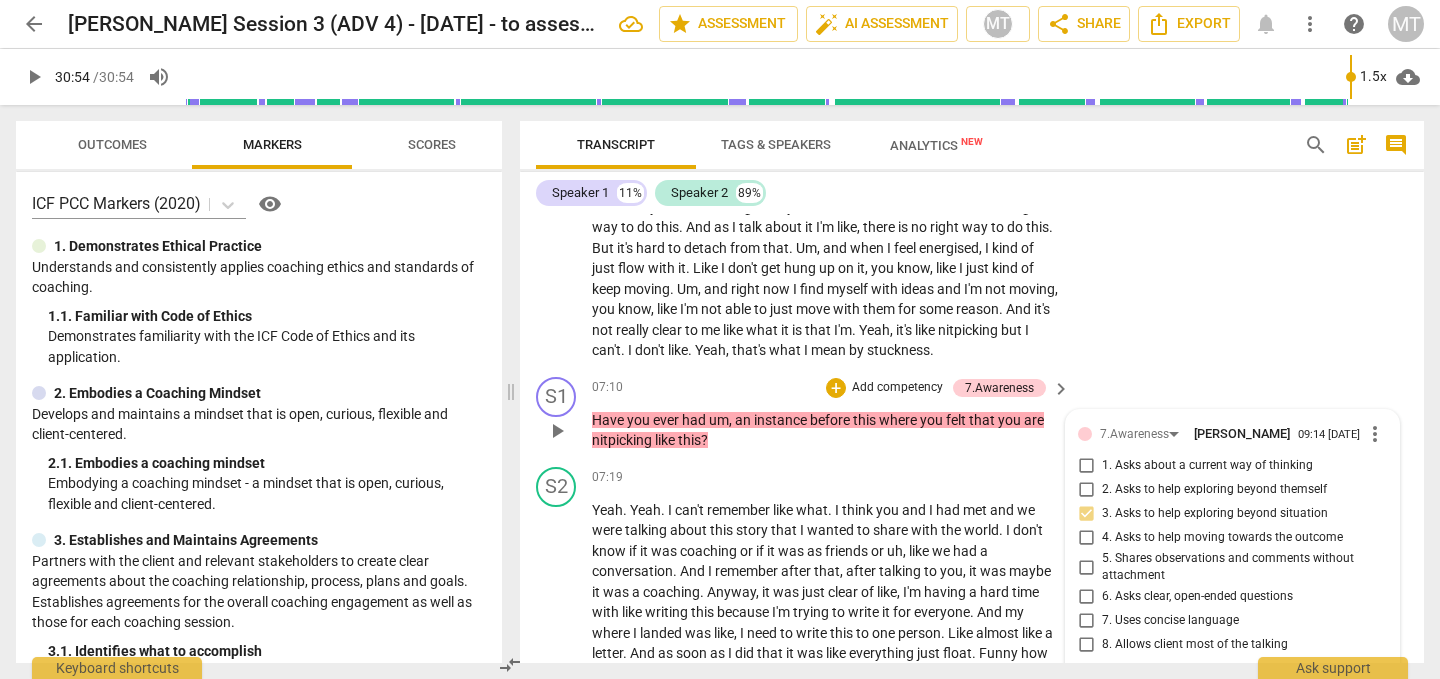 click on "3. Asks to help exploring beyond situation" at bounding box center (1086, 514) 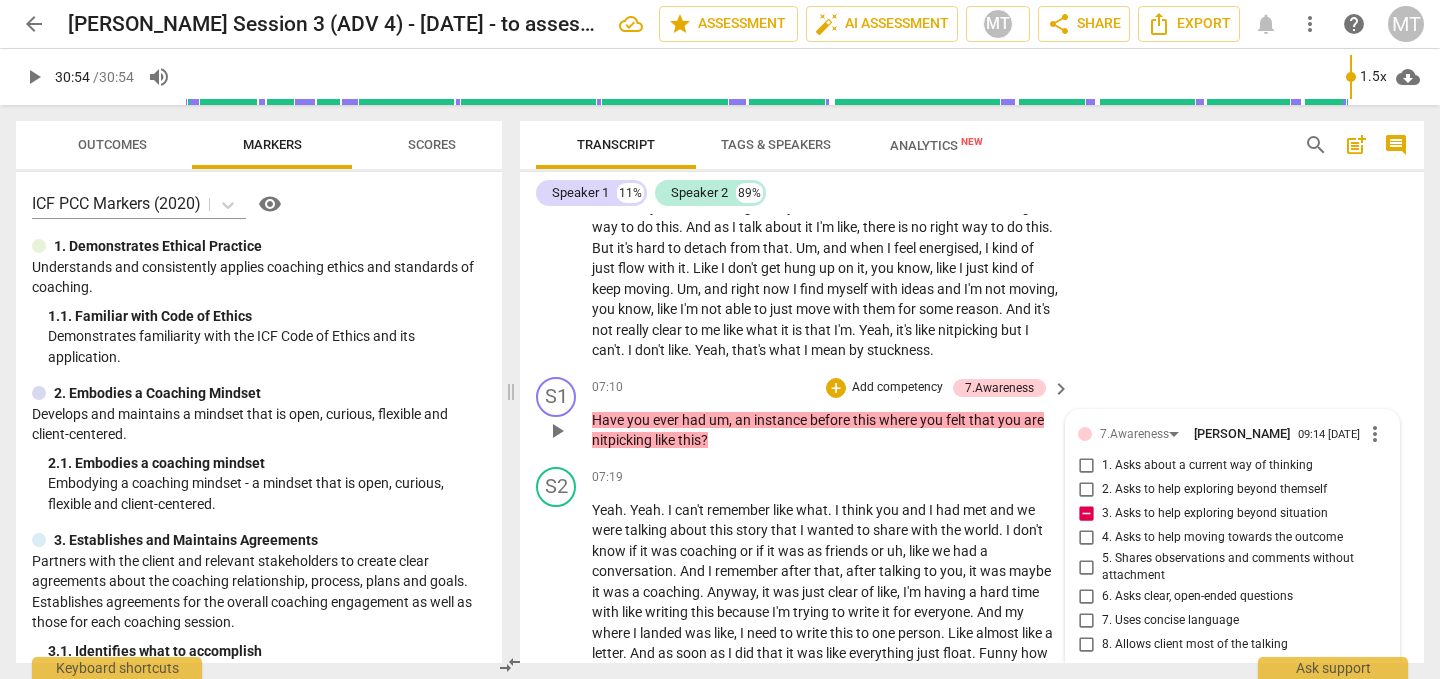 click on "3. Asks to help exploring beyond situation" at bounding box center (1215, 514) 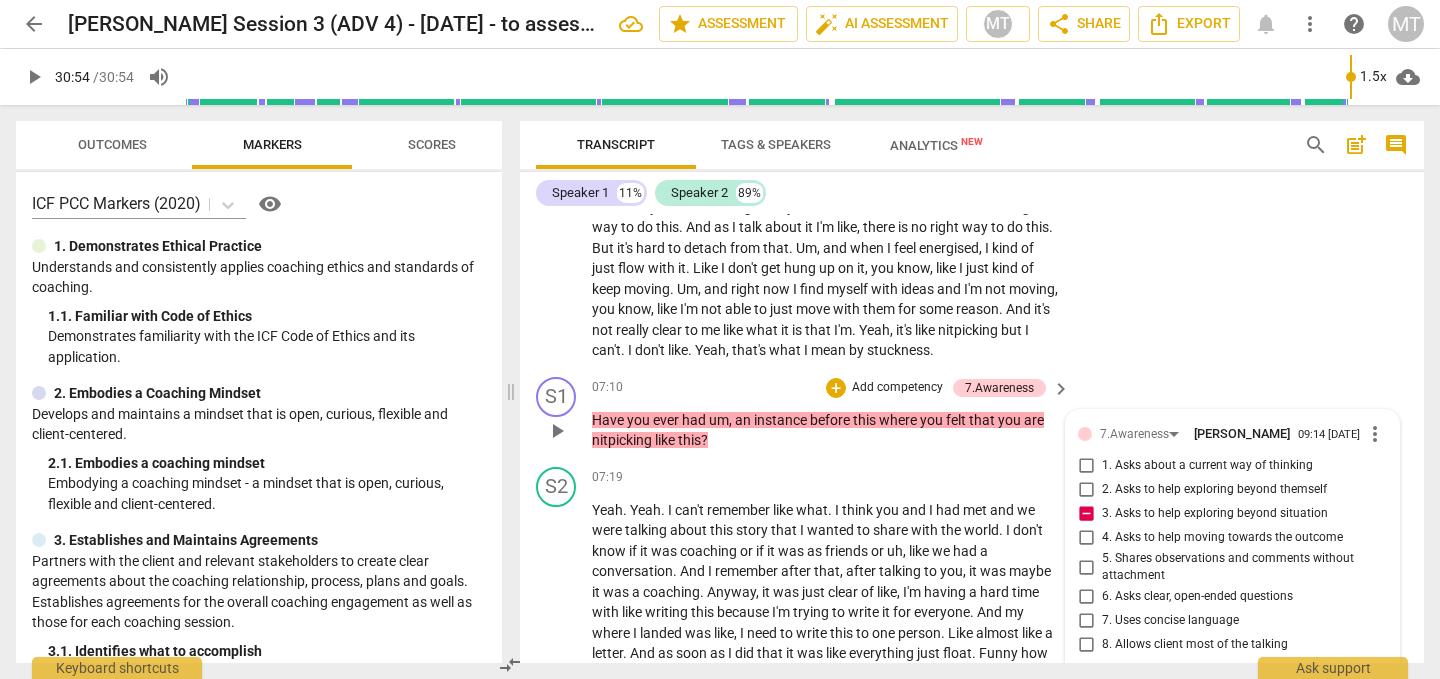 click on "3. Asks to help exploring beyond situation" at bounding box center (1086, 514) 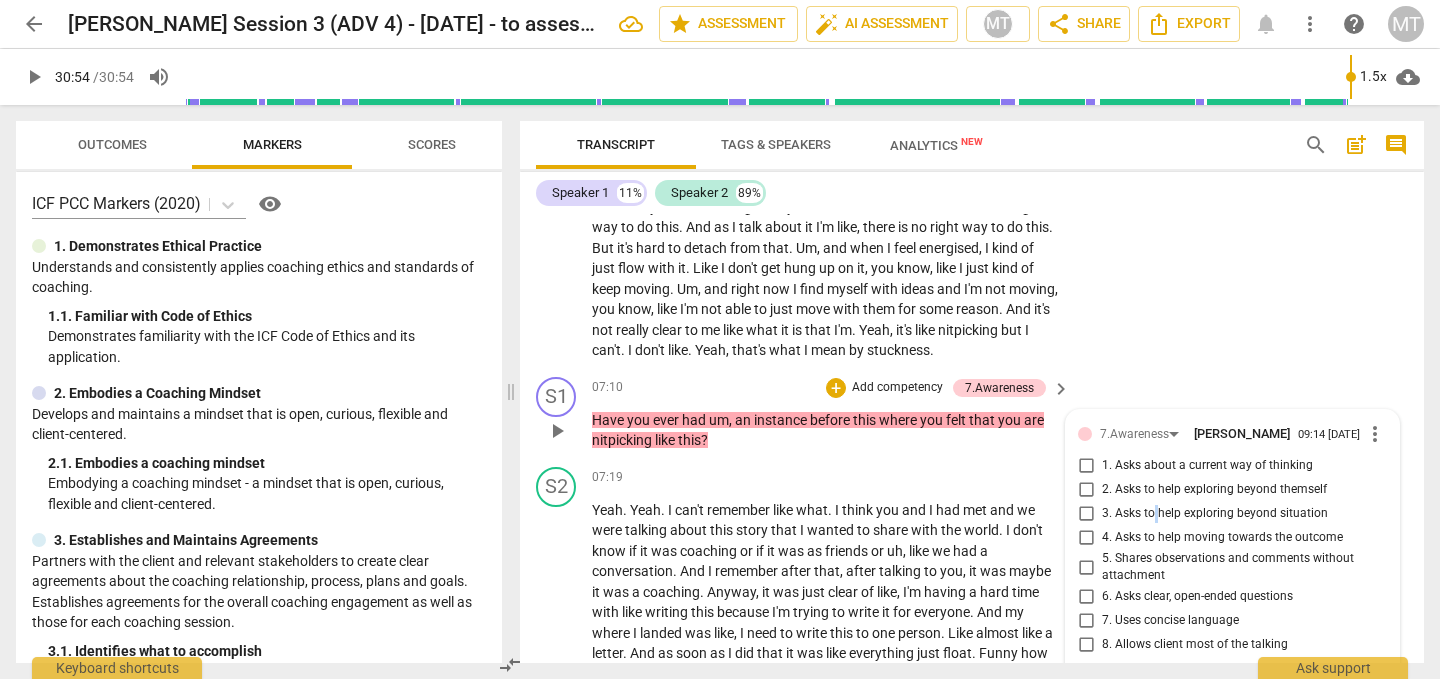 click on "3. Asks to help exploring beyond situation" at bounding box center [1215, 514] 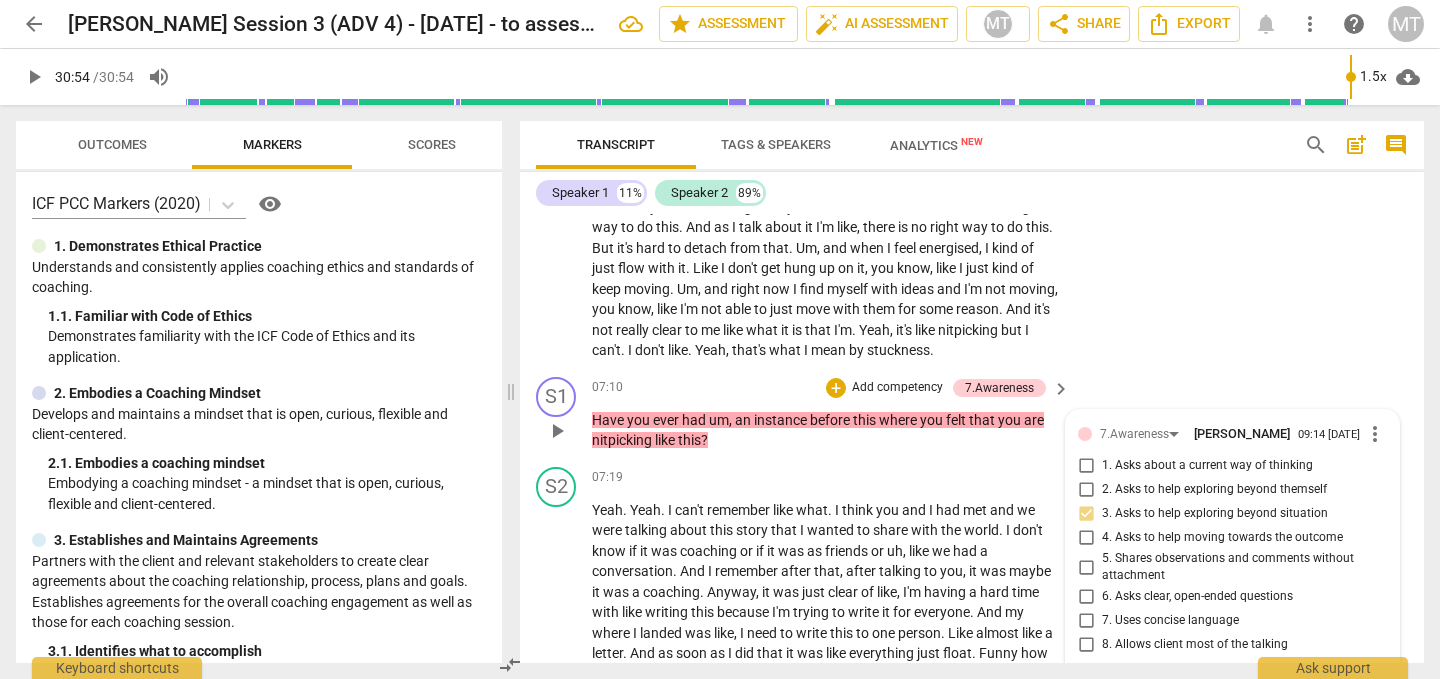 click on "7. Uses concise language" at bounding box center [1170, 621] 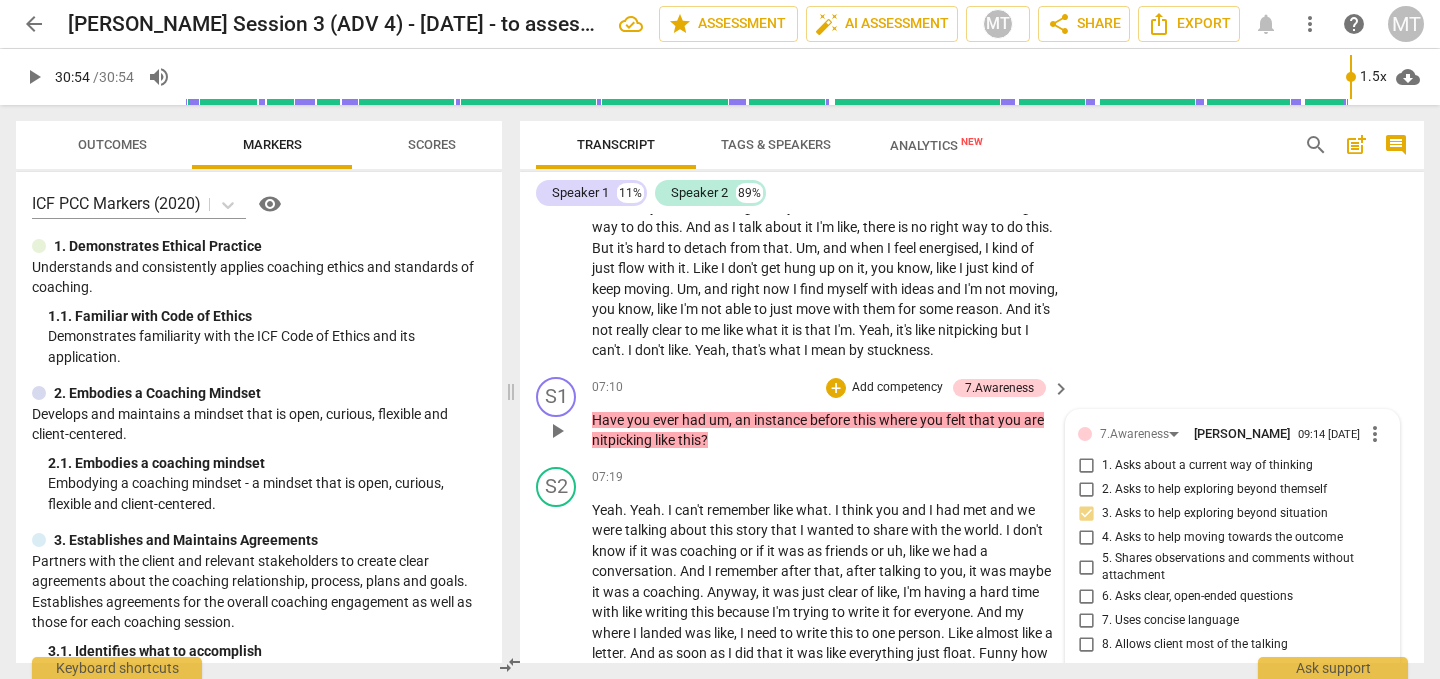 click on "7. Uses concise language" at bounding box center (1086, 621) 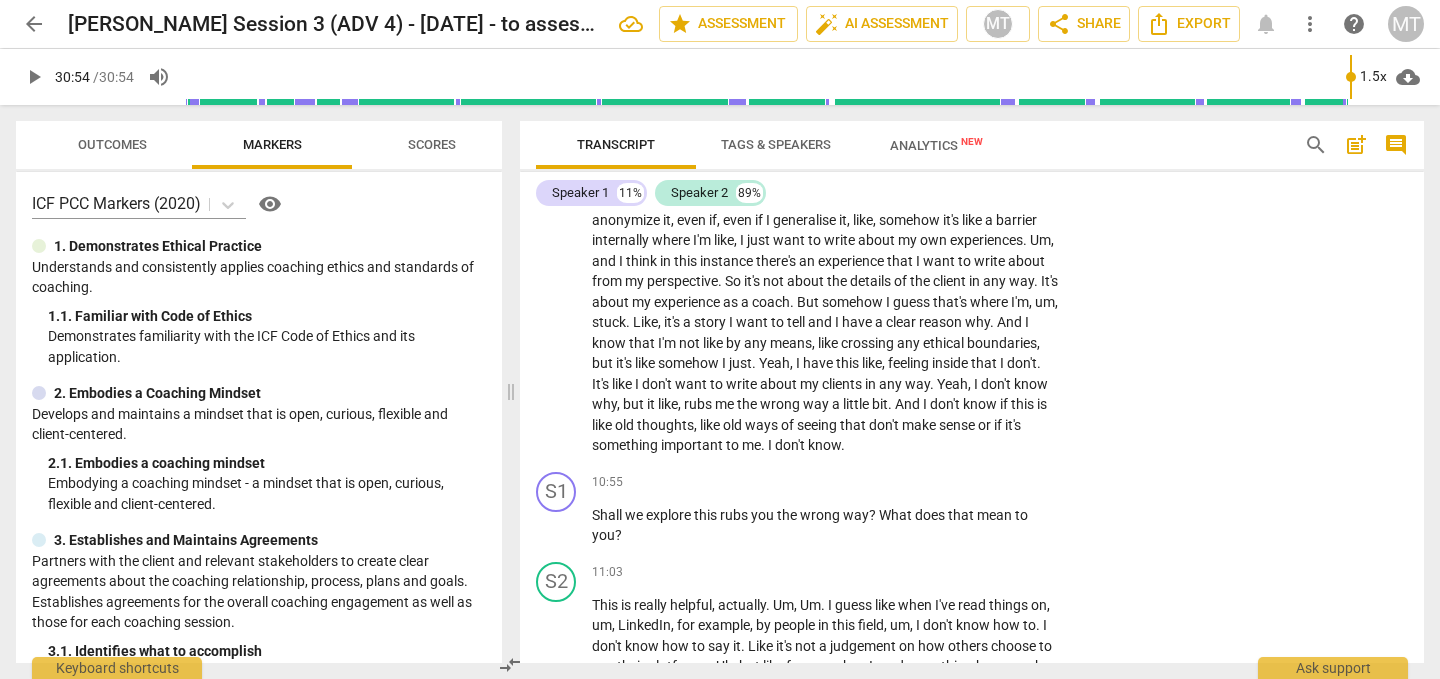 scroll, scrollTop: 2635, scrollLeft: 0, axis: vertical 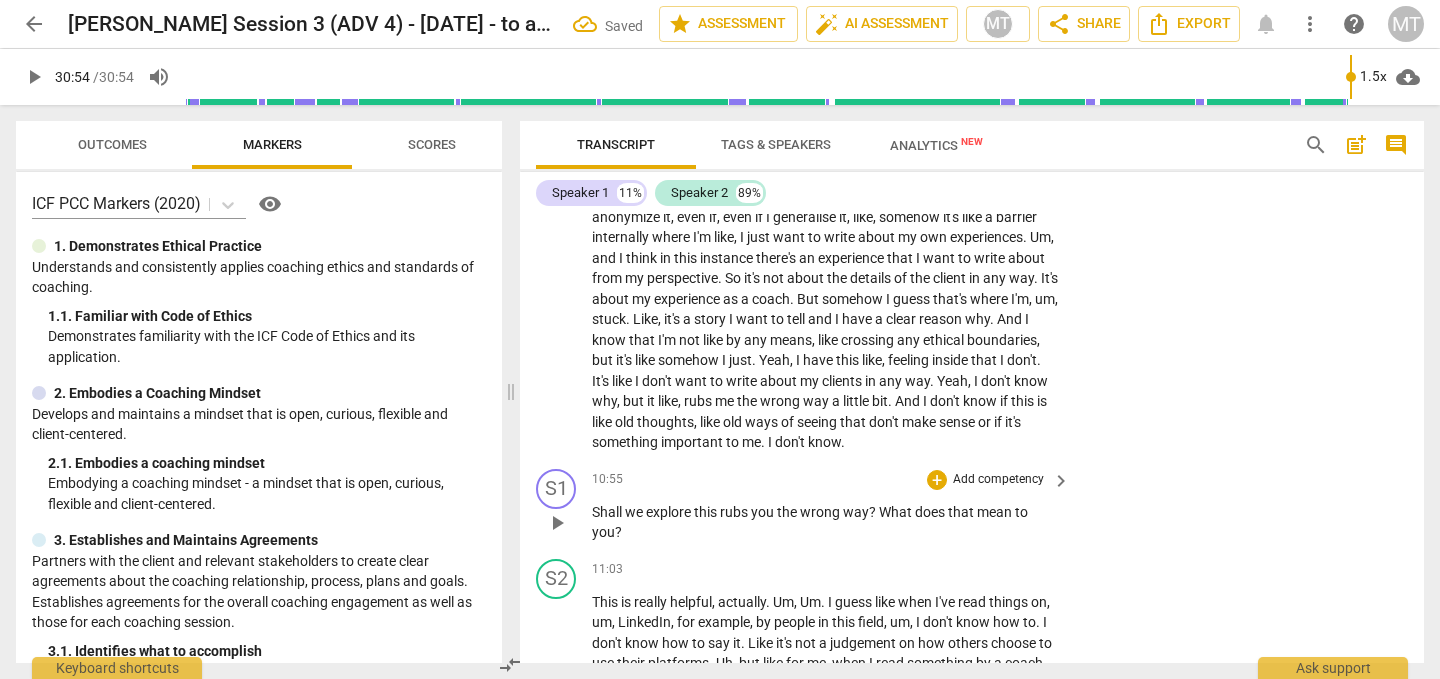 click on "Add competency" at bounding box center [998, 480] 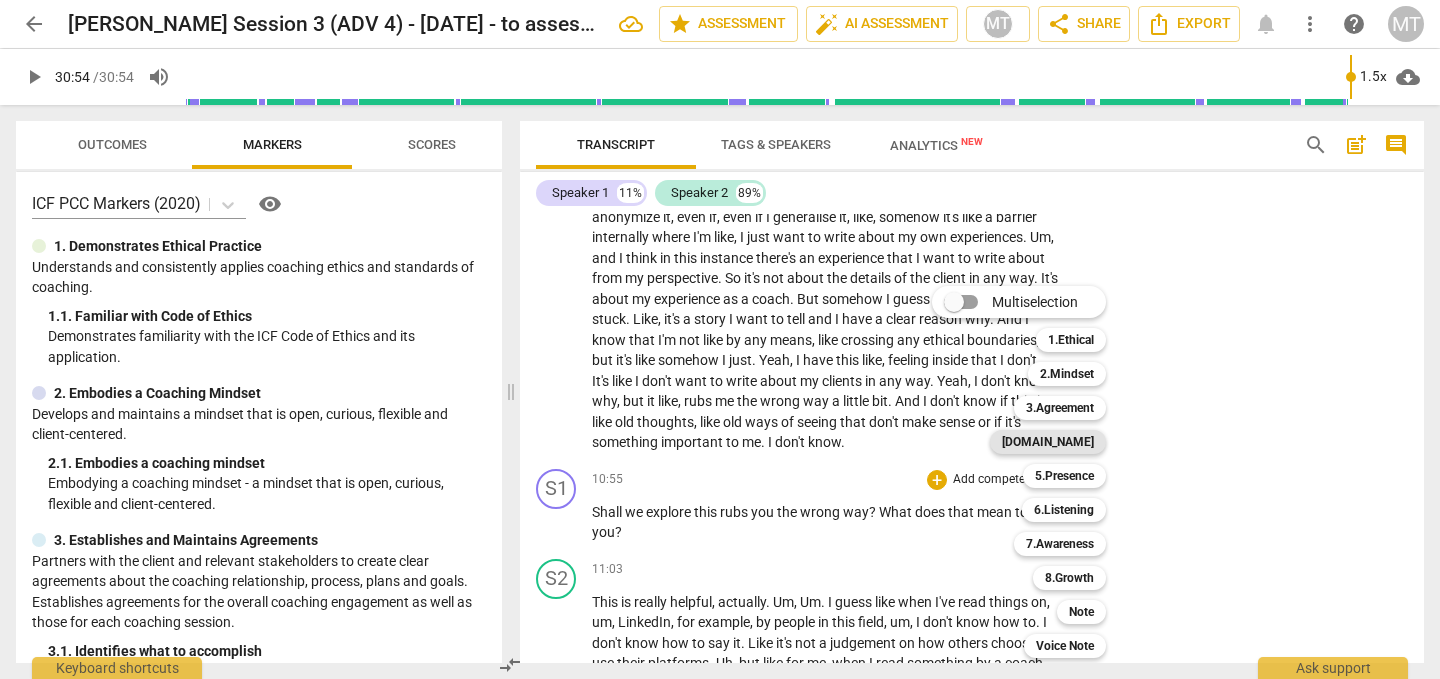 click on "[DOMAIN_NAME]" at bounding box center [1048, 442] 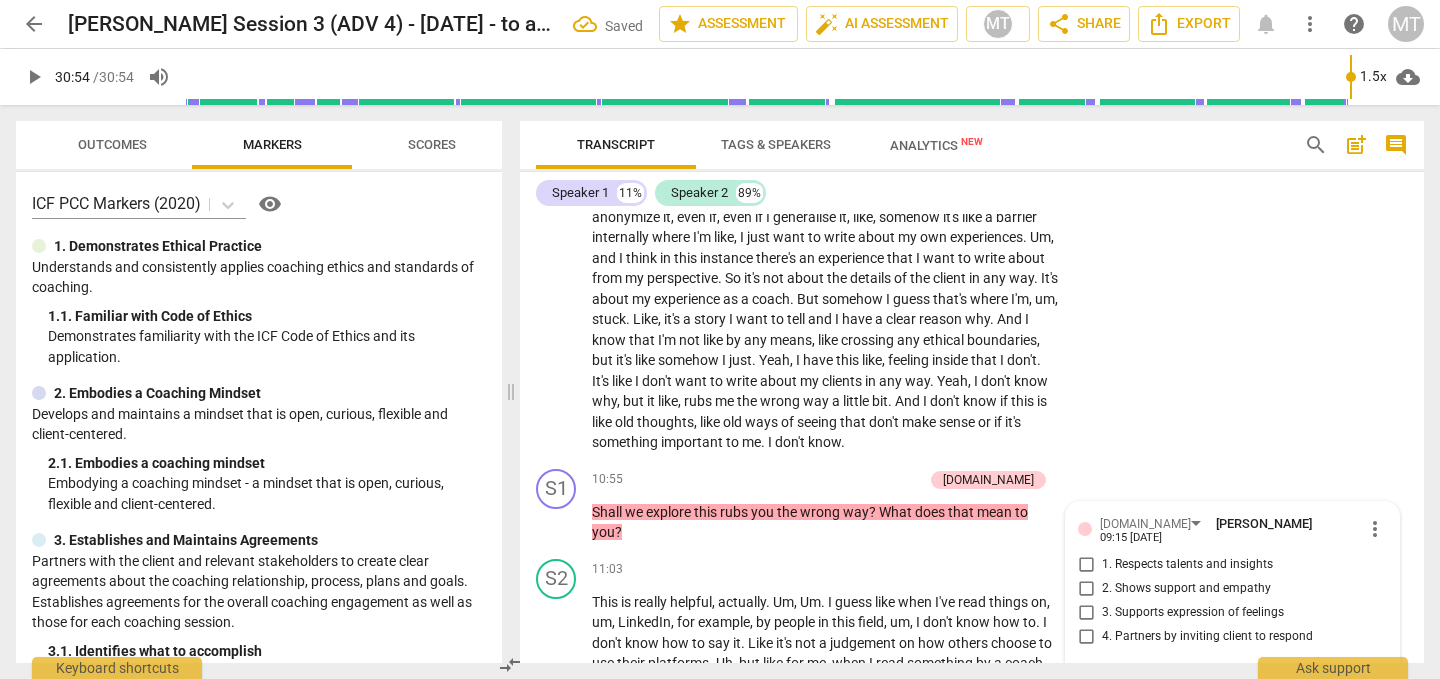 scroll, scrollTop: 2872, scrollLeft: 0, axis: vertical 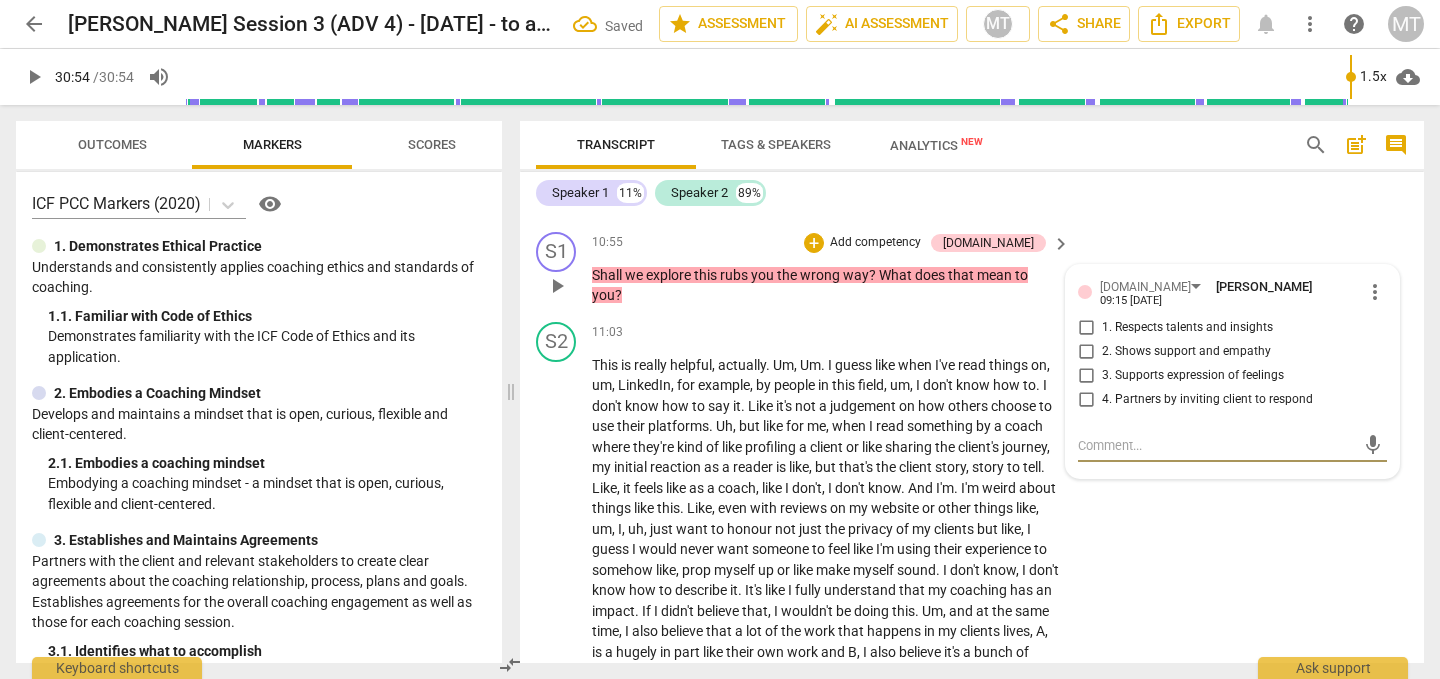 click on "4. Partners by inviting client to respond" at bounding box center [1207, 400] 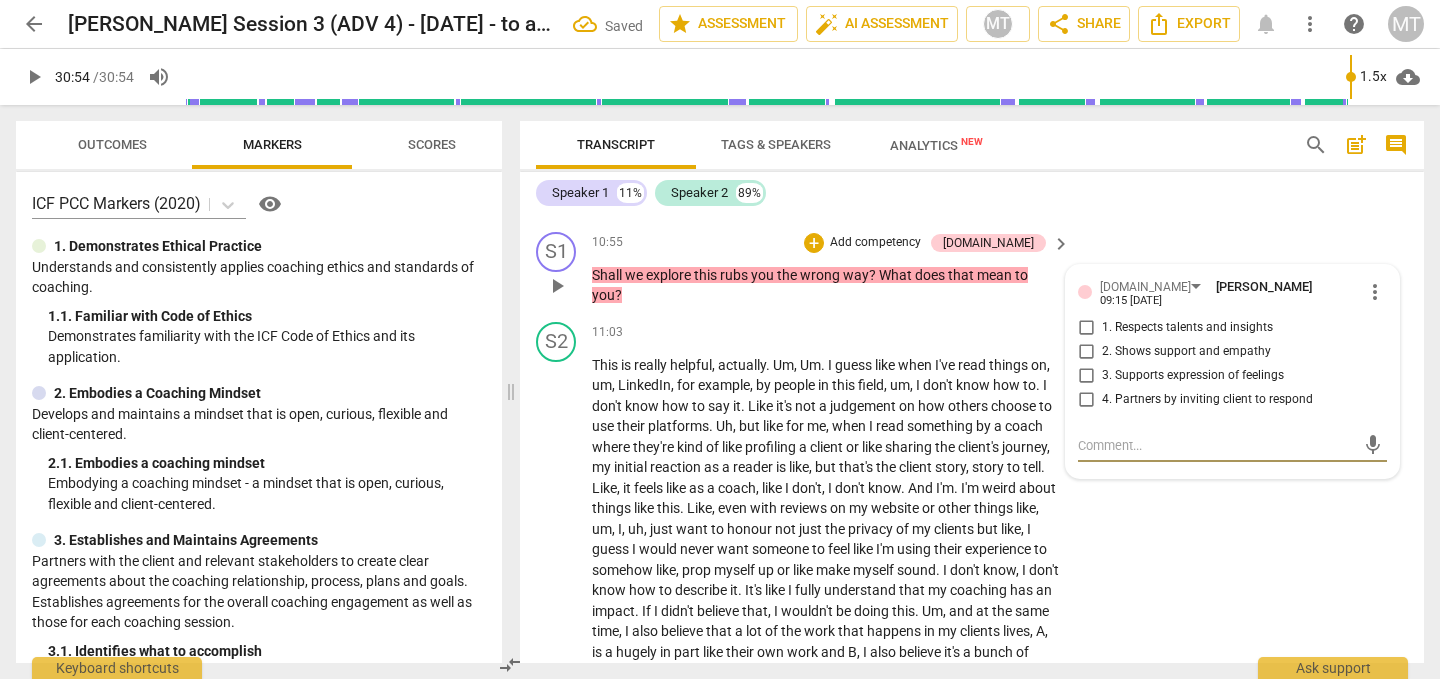 click on "4. Partners by inviting client to respond" at bounding box center (1086, 400) 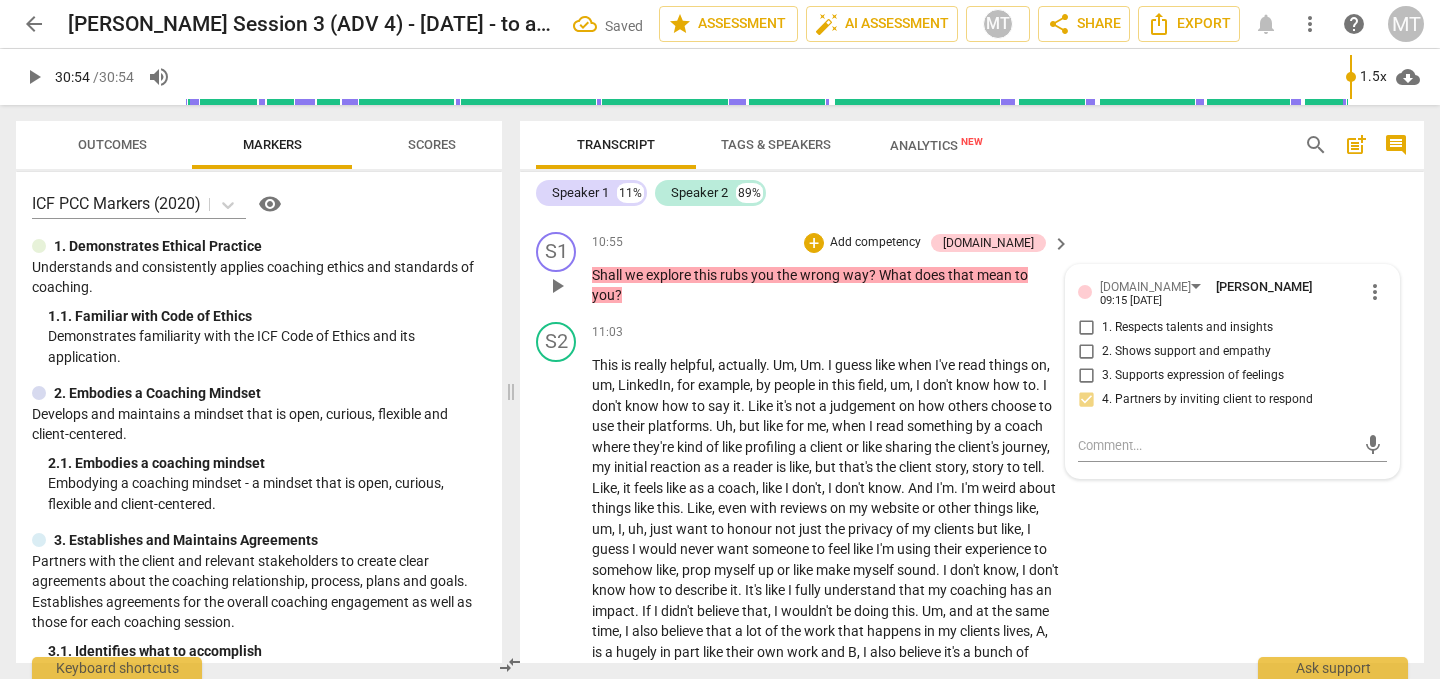 click on "4. Partners by inviting client to respond" at bounding box center [1207, 400] 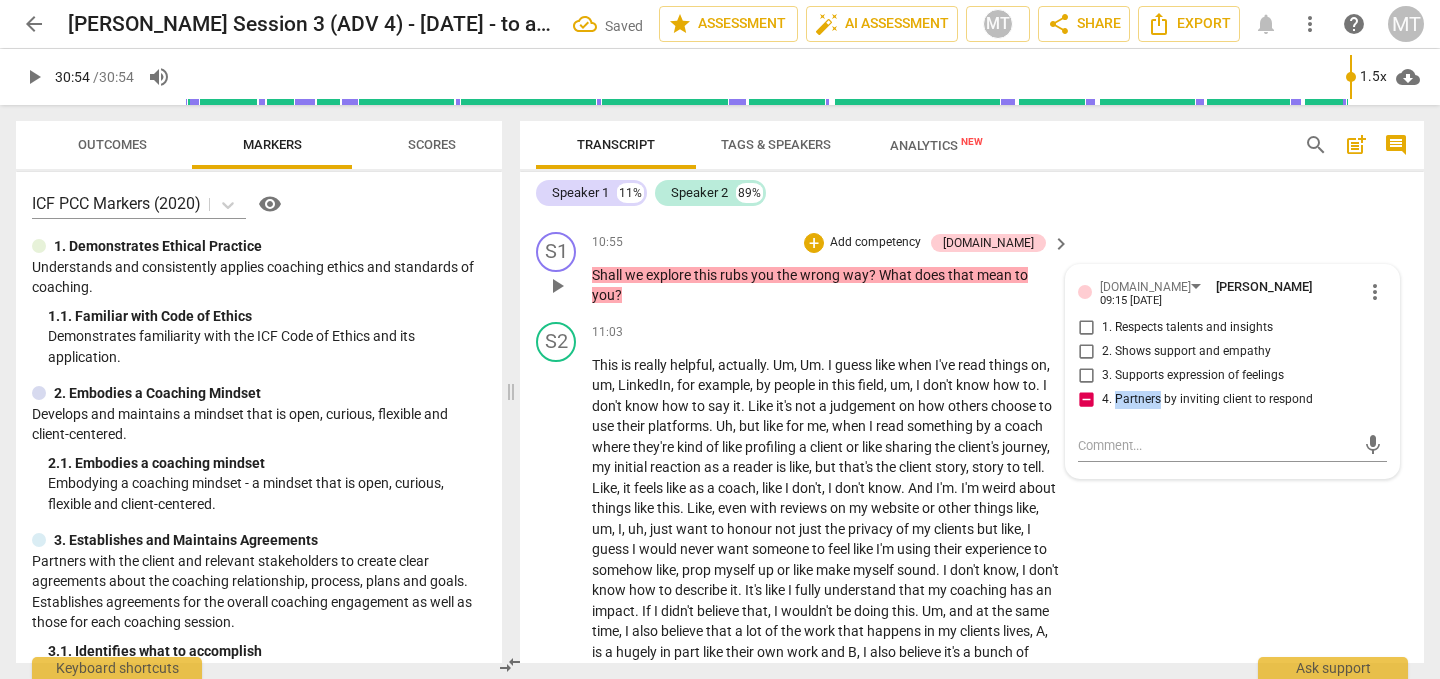 click on "4. Partners by inviting client to respond" at bounding box center (1207, 400) 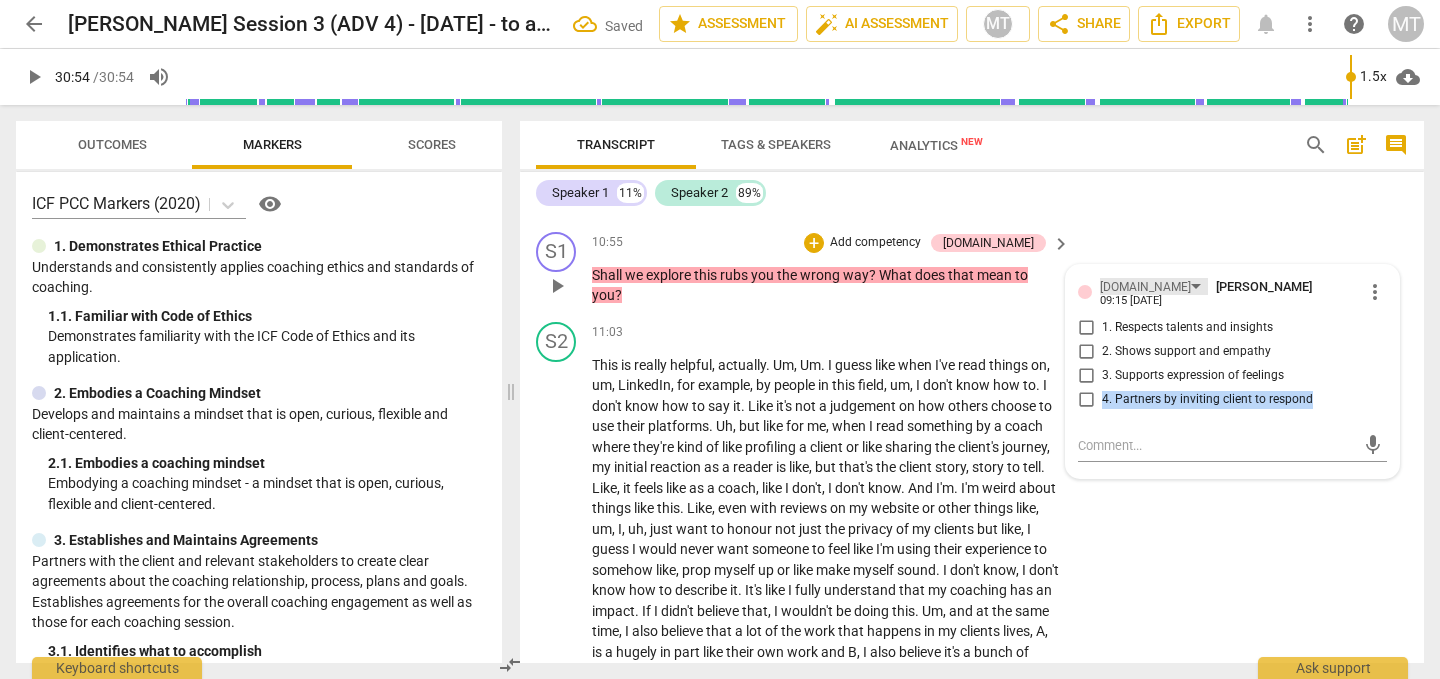 click on "[DOMAIN_NAME]" at bounding box center (1145, 287) 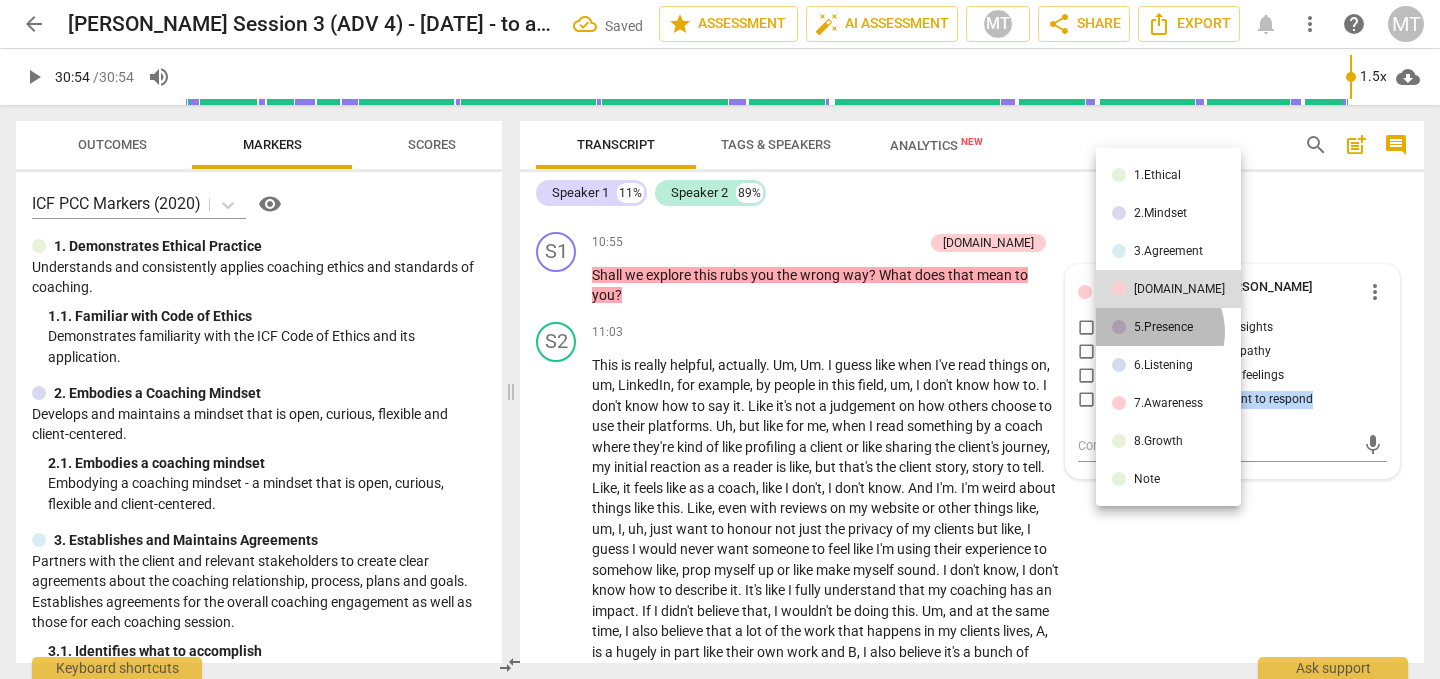 click on "5.Presence" at bounding box center [1163, 327] 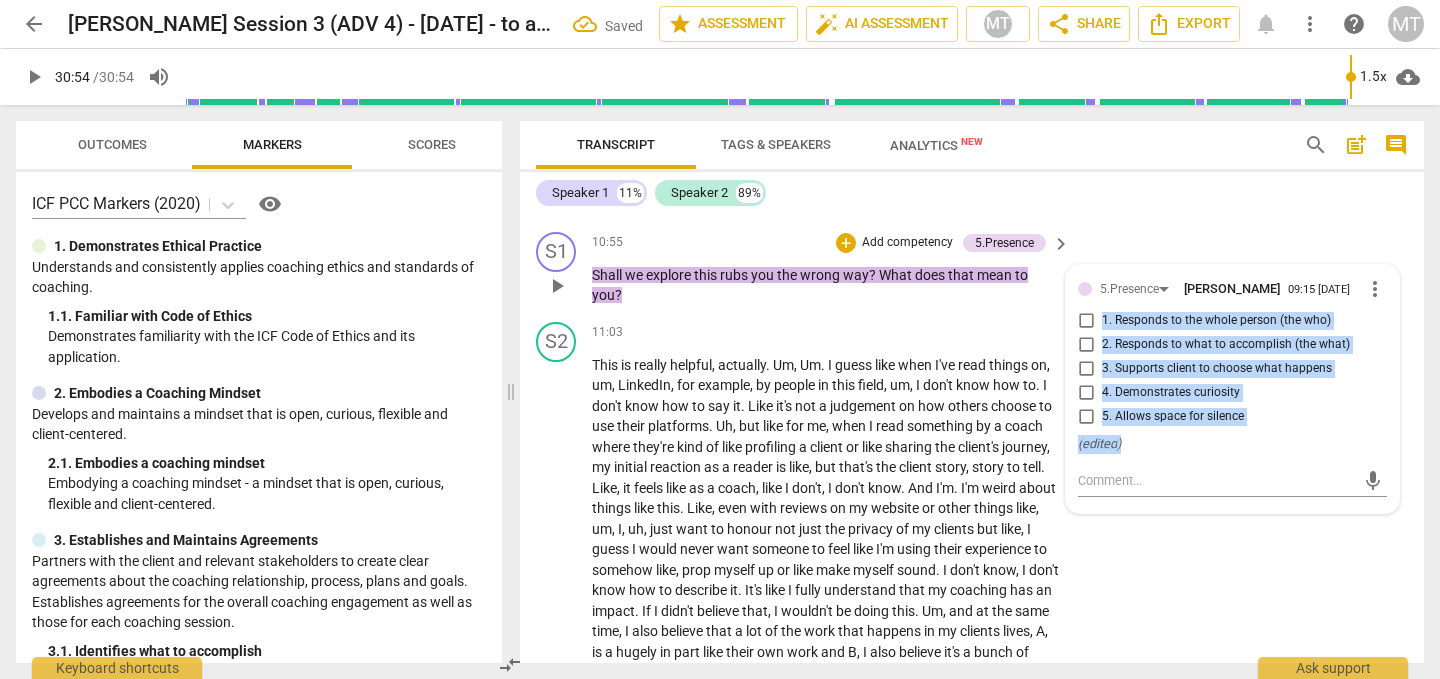 click on "4. Demonstrates curiosity" at bounding box center (1171, 393) 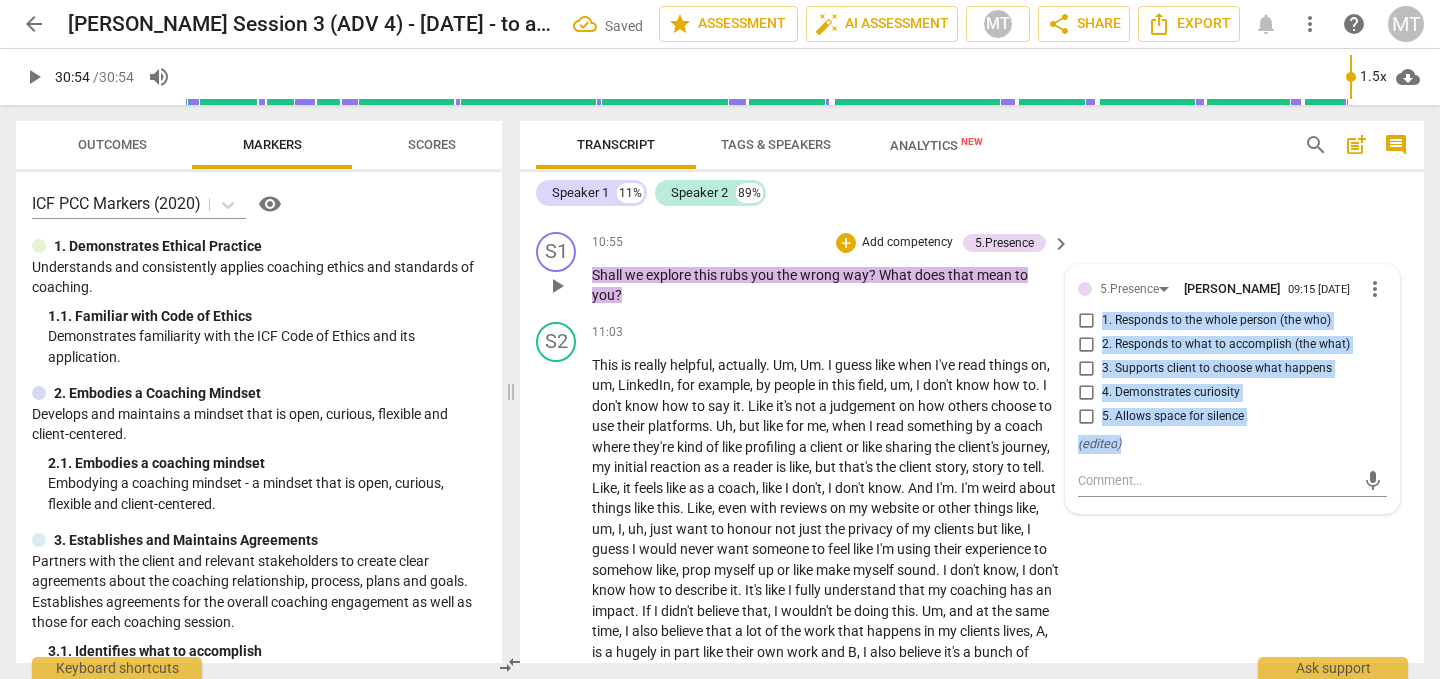 click on "4. Demonstrates curiosity" at bounding box center (1086, 393) 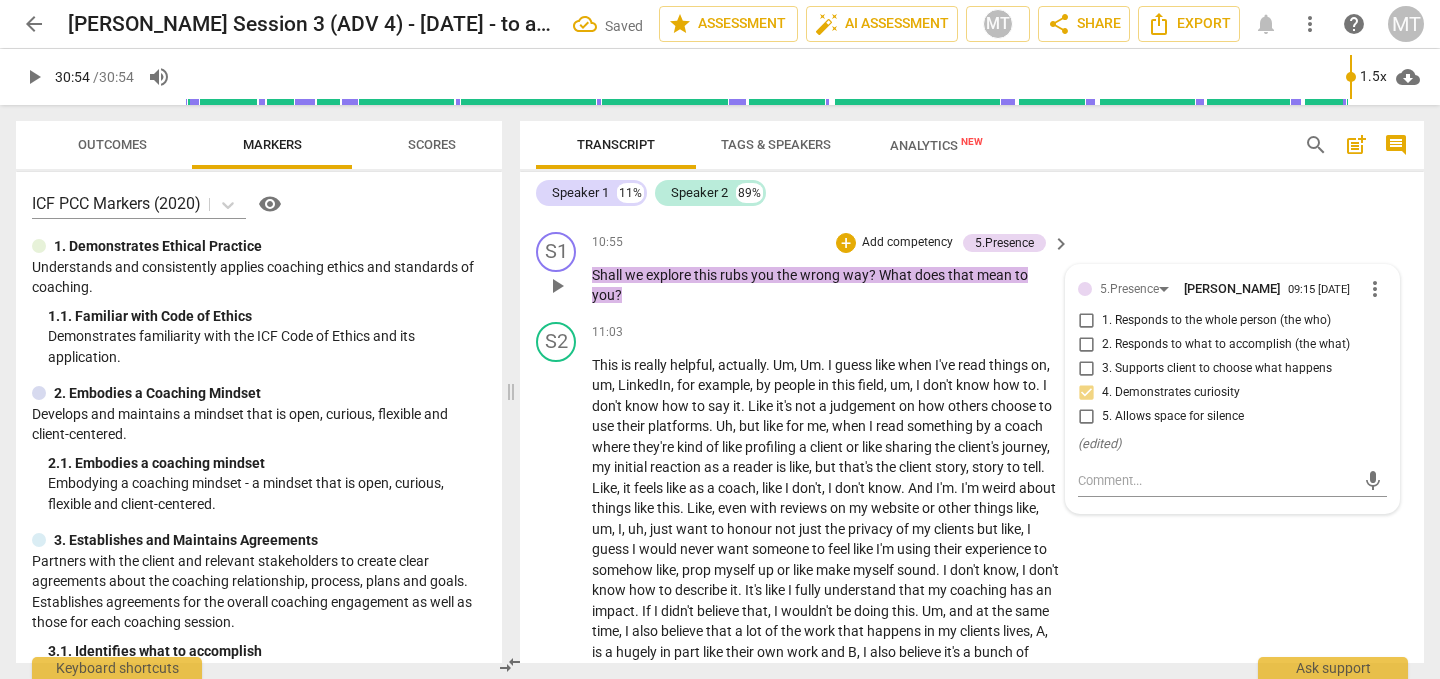 click on "3. Supports client to choose what happens" at bounding box center [1217, 369] 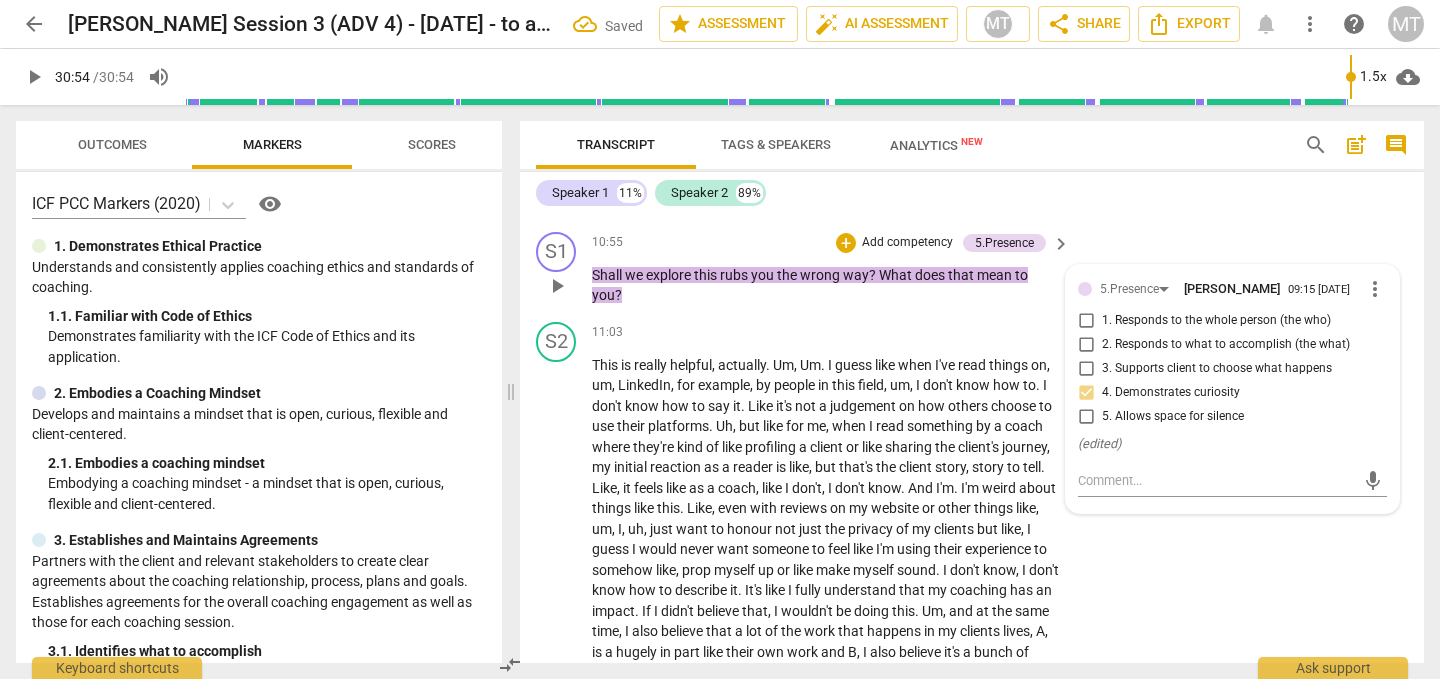 click on "3. Supports client to choose what happens" at bounding box center [1086, 369] 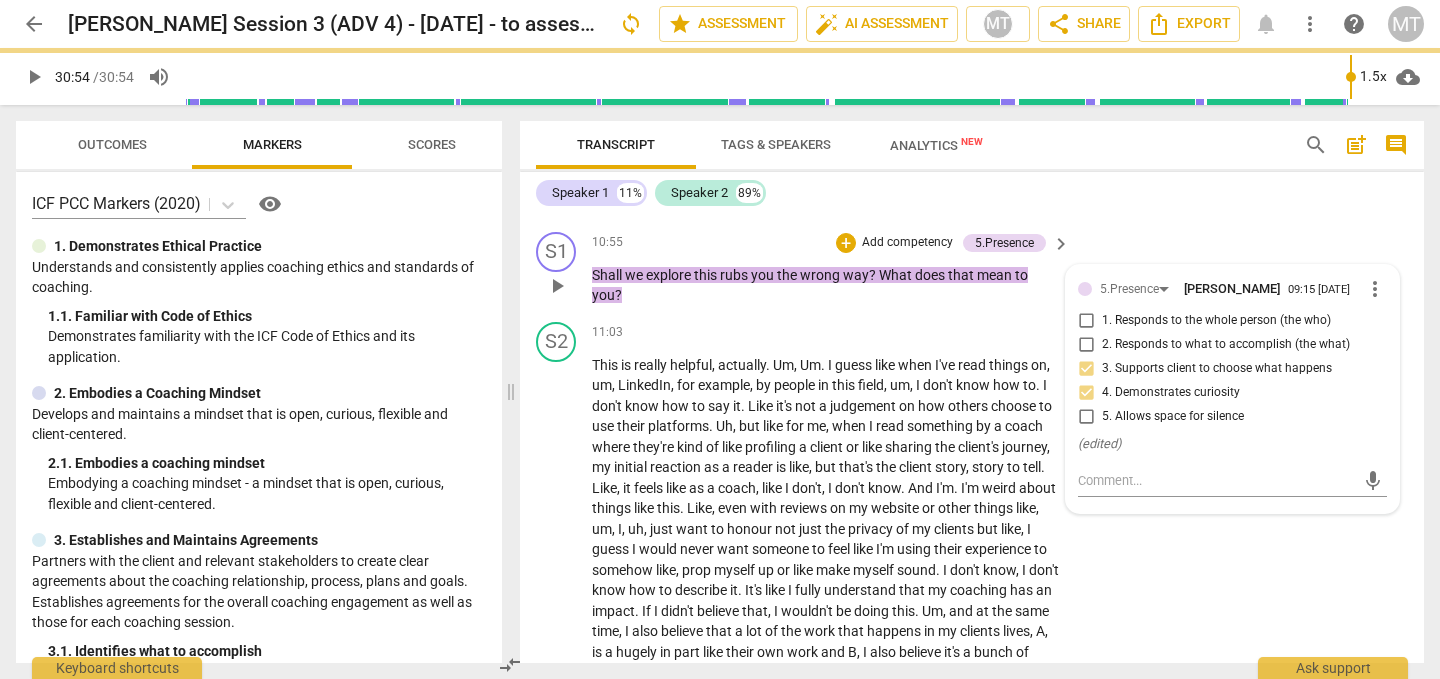 click on "Add competency" at bounding box center (907, 243) 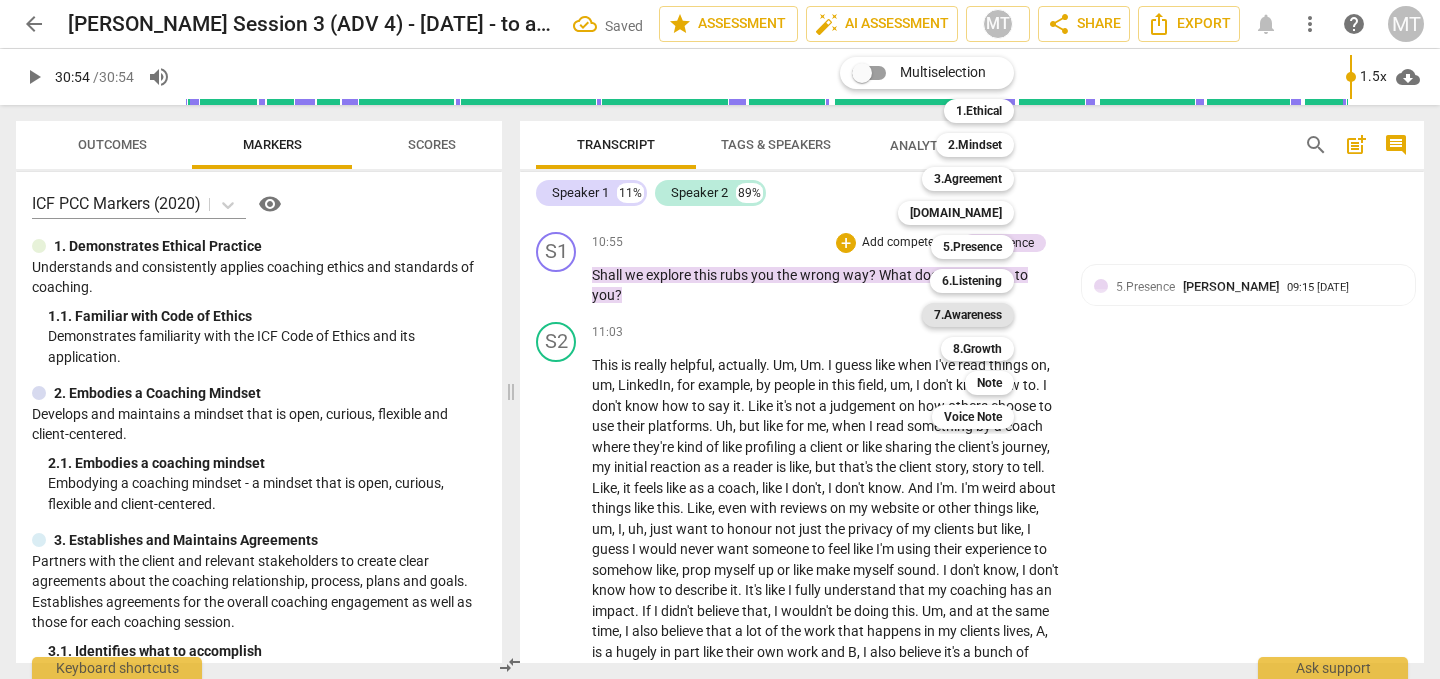 click on "7.Awareness" at bounding box center (968, 315) 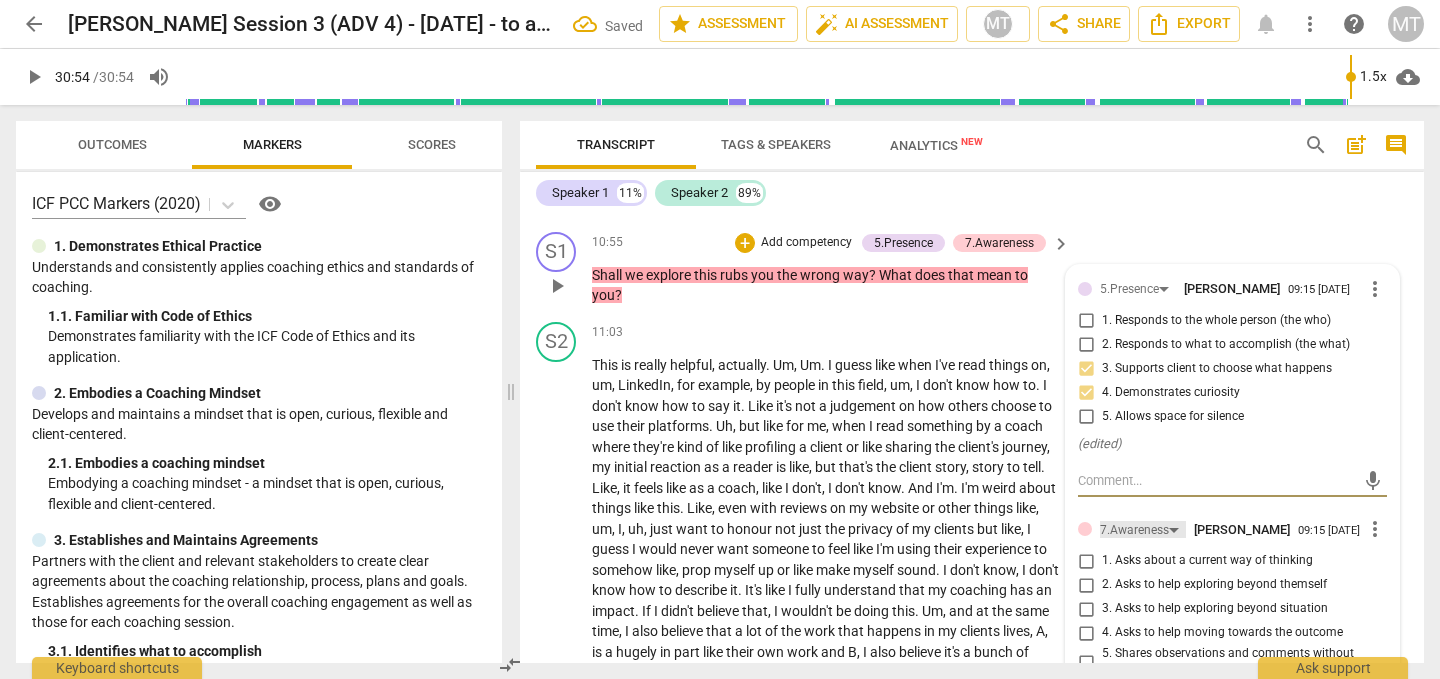 click on "7.Awareness" at bounding box center [1134, 530] 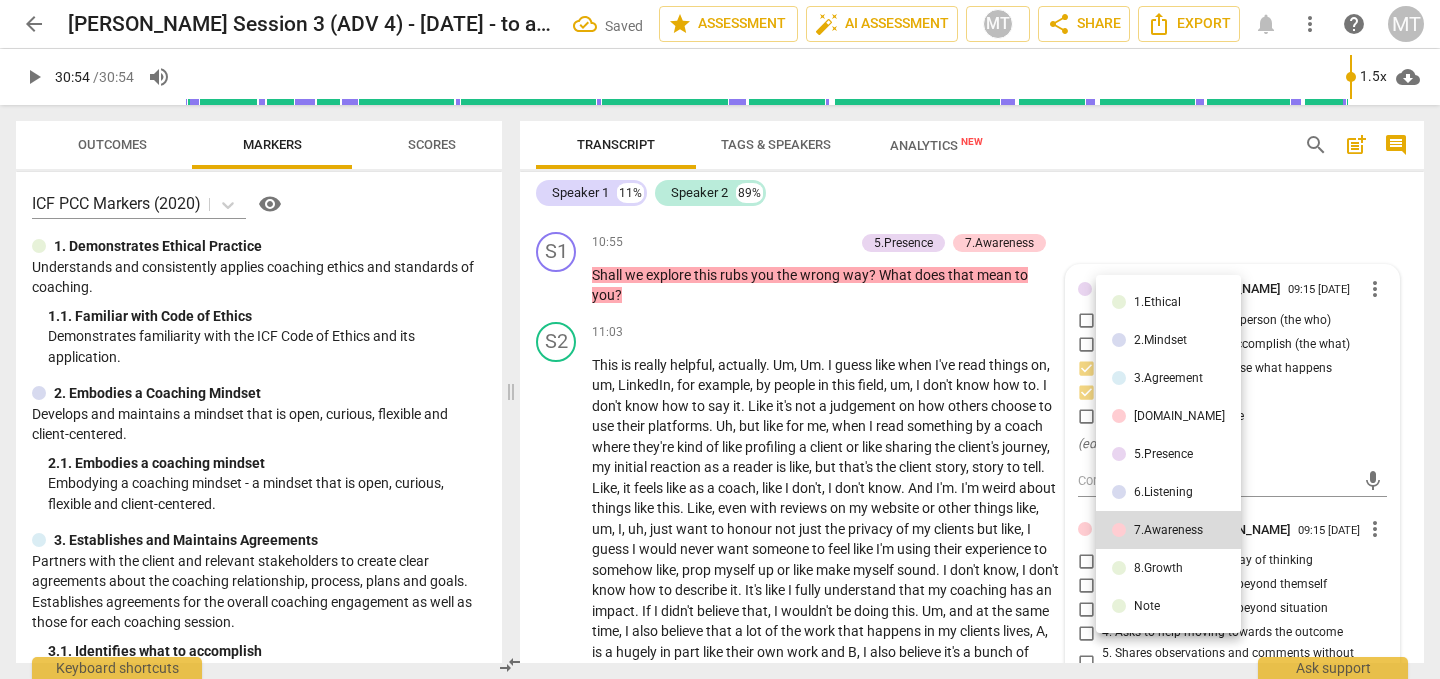 click on "6.Listening" at bounding box center [1168, 492] 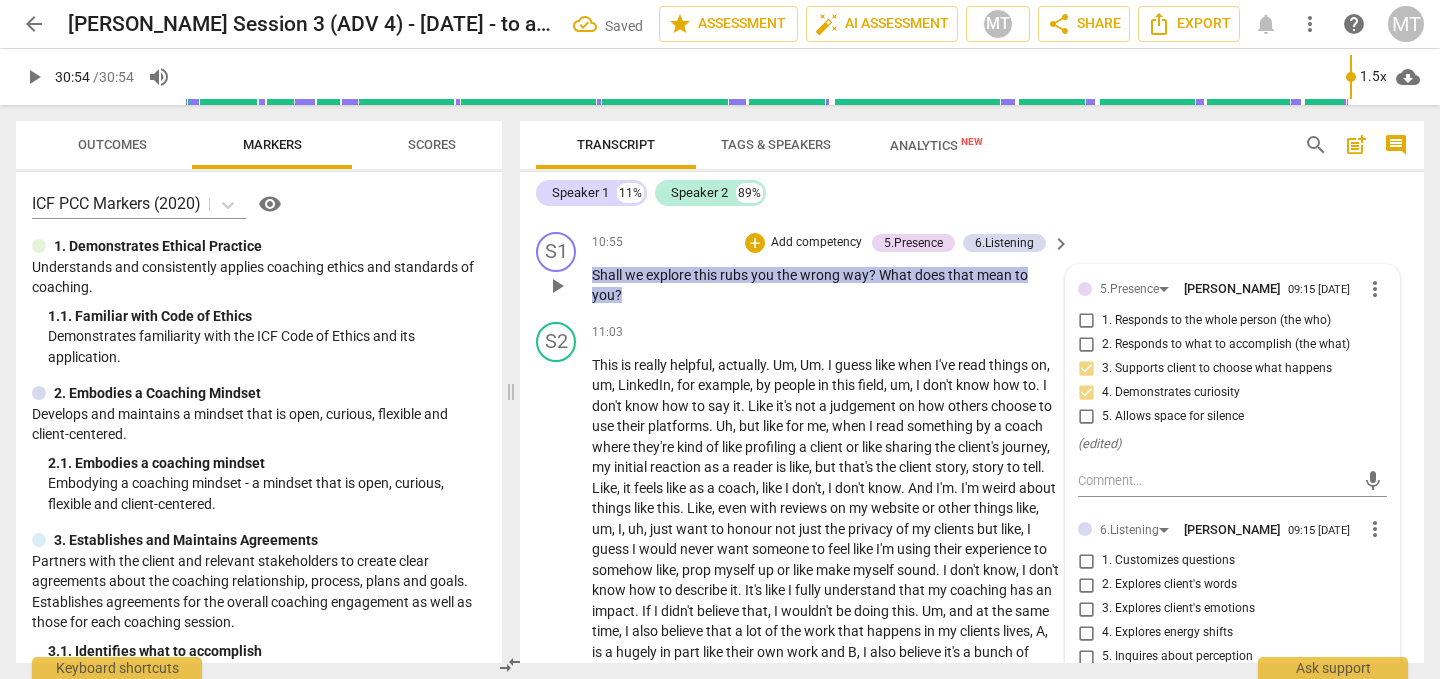 click on "1. Customizes questions" at bounding box center [1168, 561] 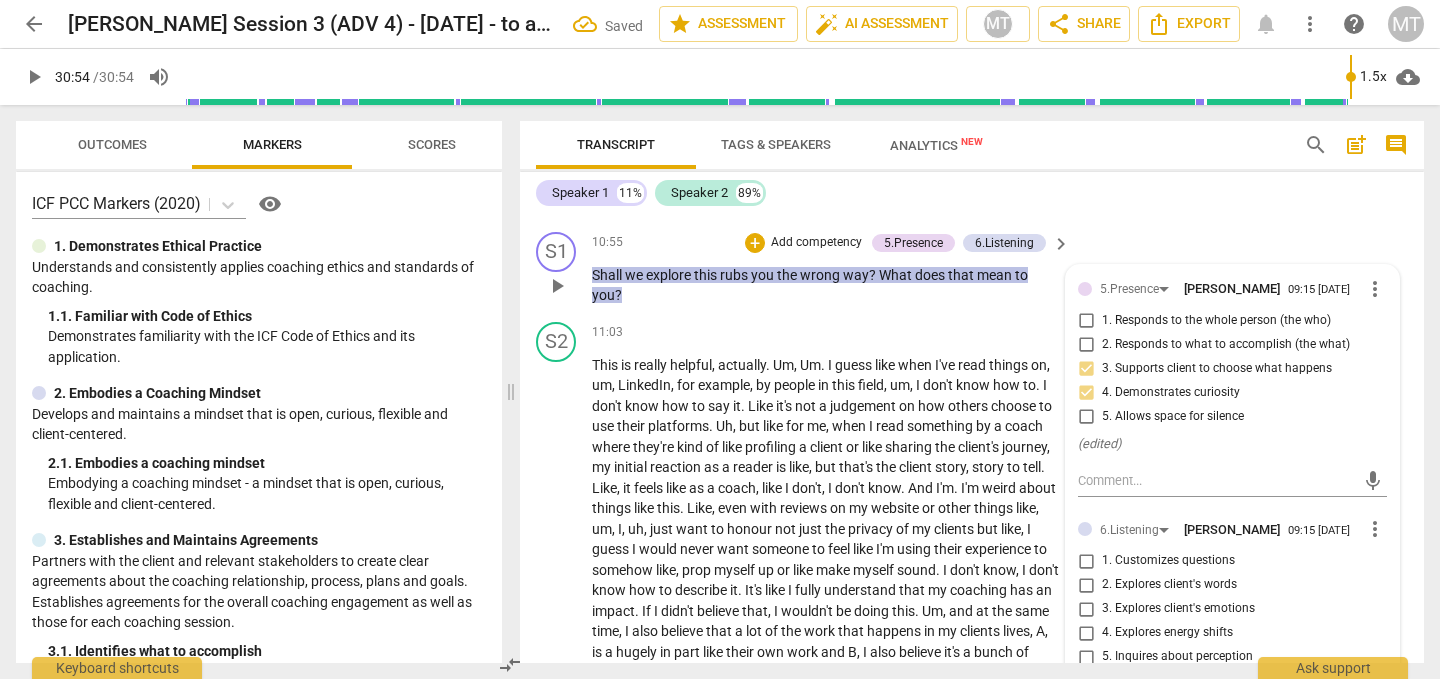 click on "1. Customizes questions" at bounding box center [1086, 561] 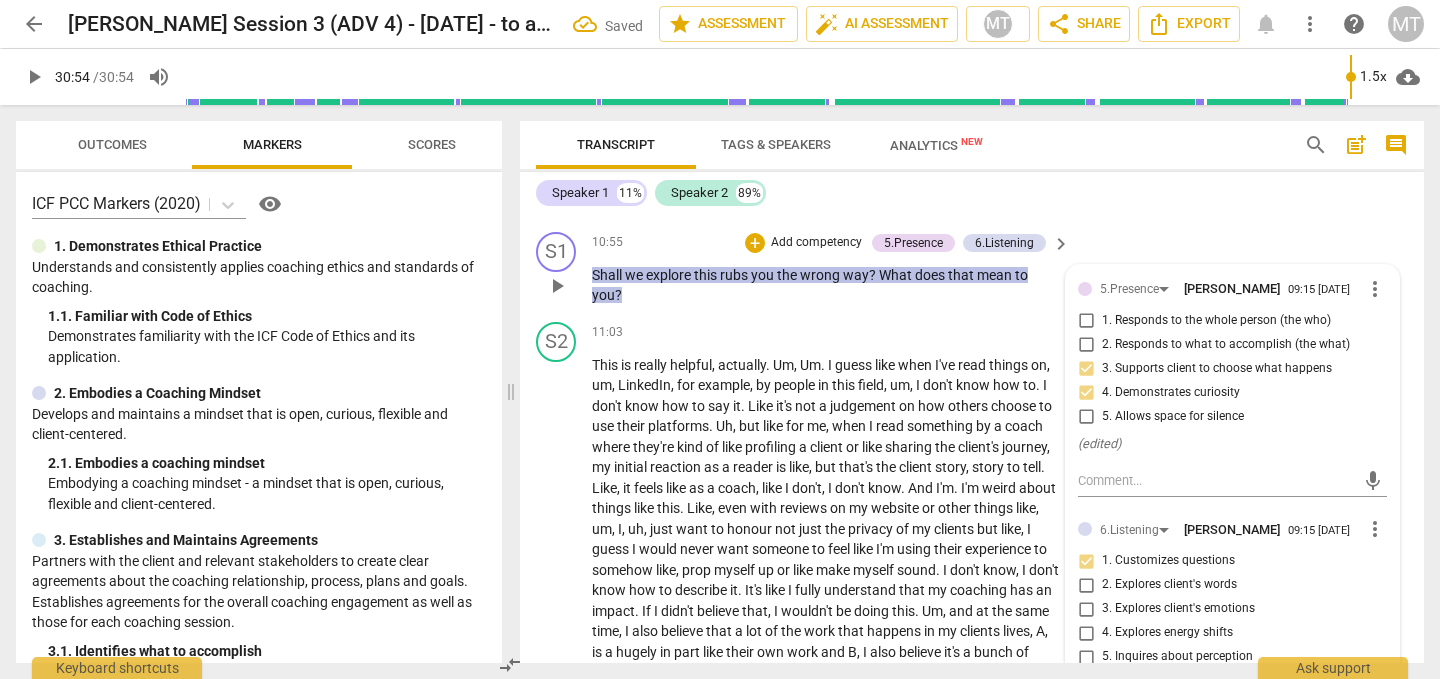 click on "2. Explores client's words" at bounding box center [1169, 585] 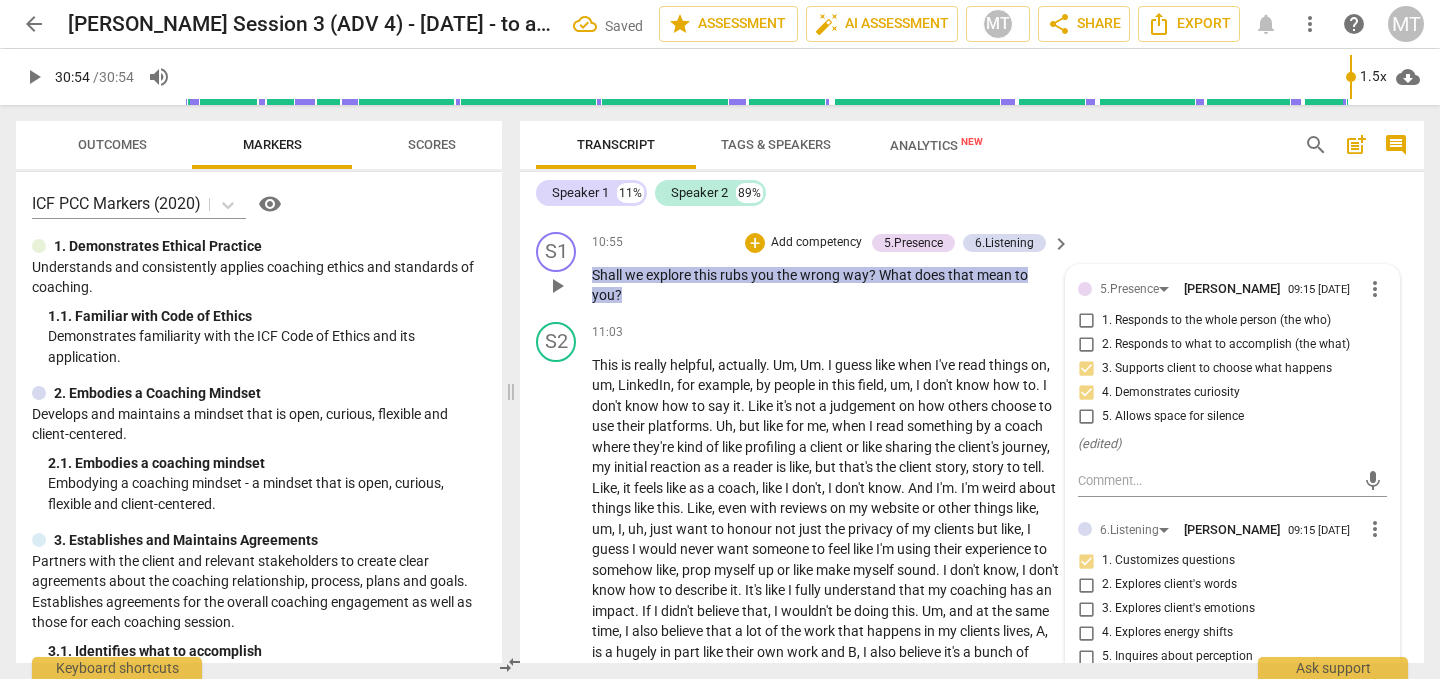 click on "2. Explores client's words" at bounding box center (1086, 585) 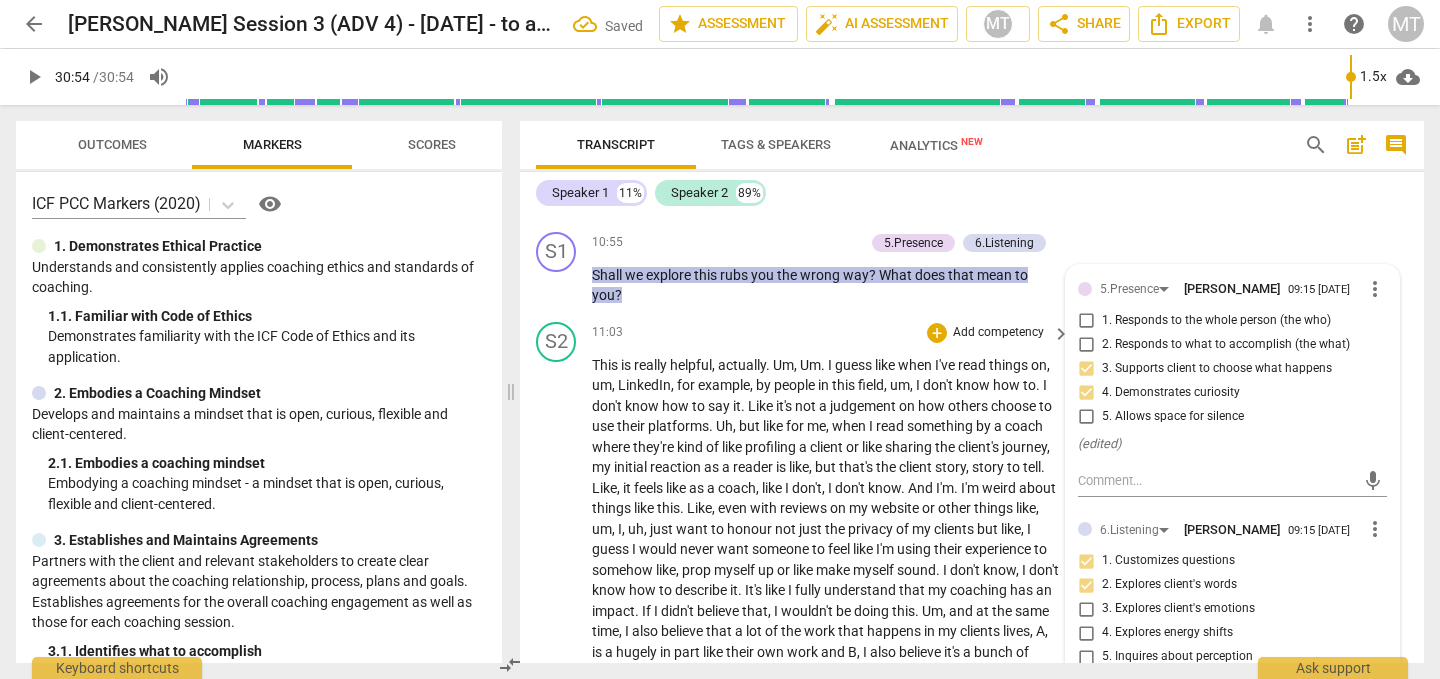 click on "just" at bounding box center (812, 529) 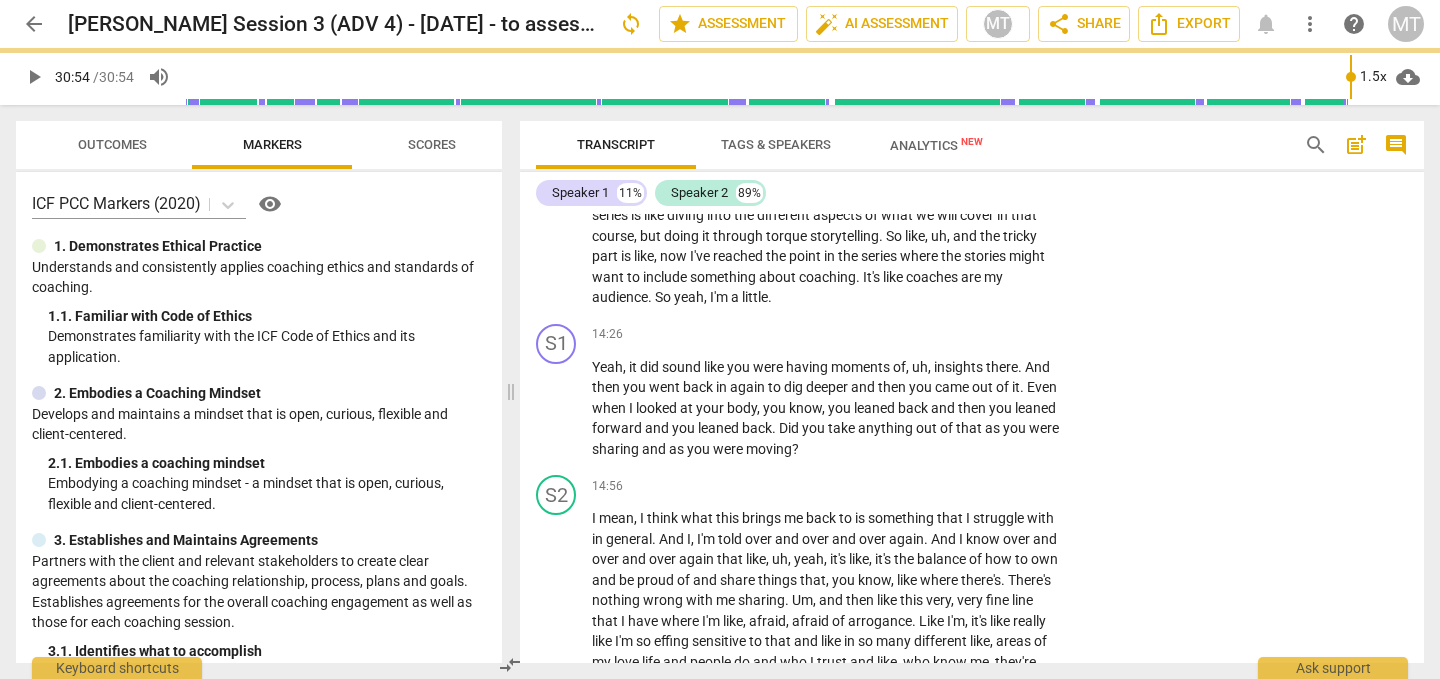 scroll, scrollTop: 3581, scrollLeft: 0, axis: vertical 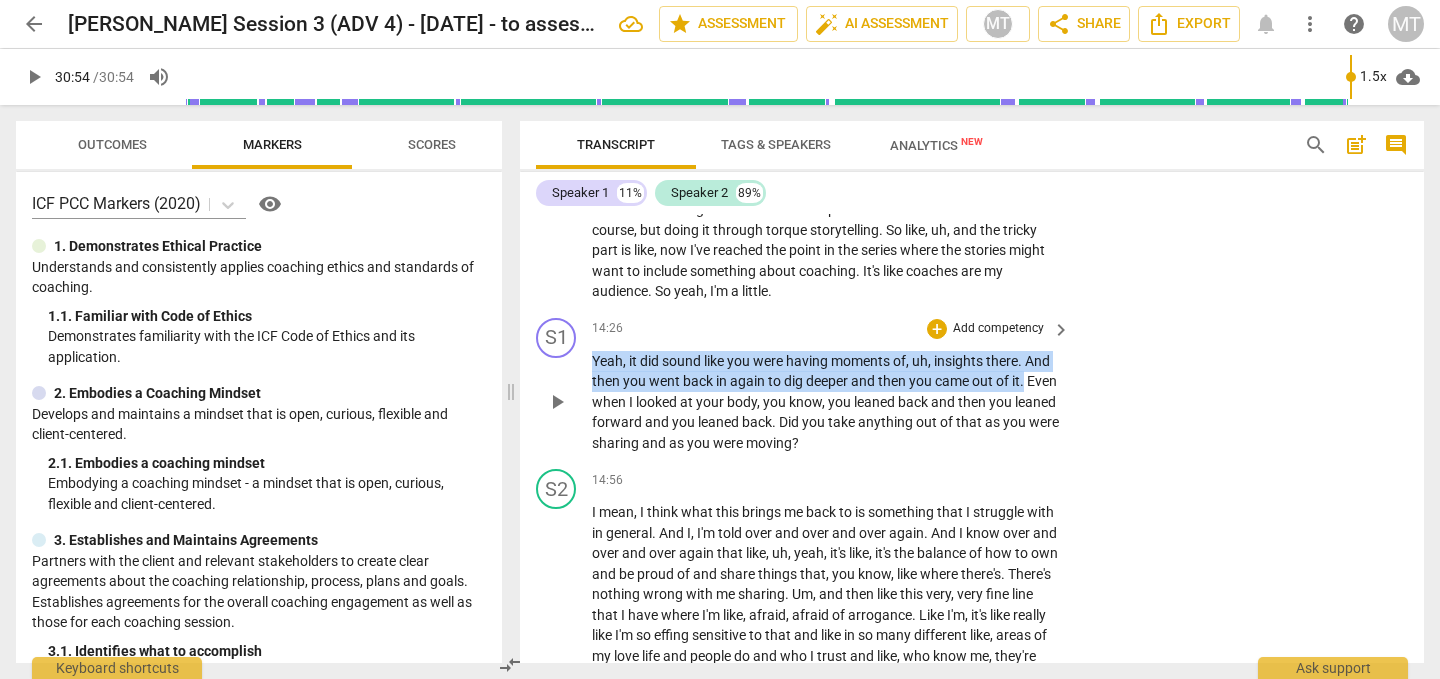 drag, startPoint x: 1037, startPoint y: 408, endPoint x: 591, endPoint y: 382, distance: 446.7572 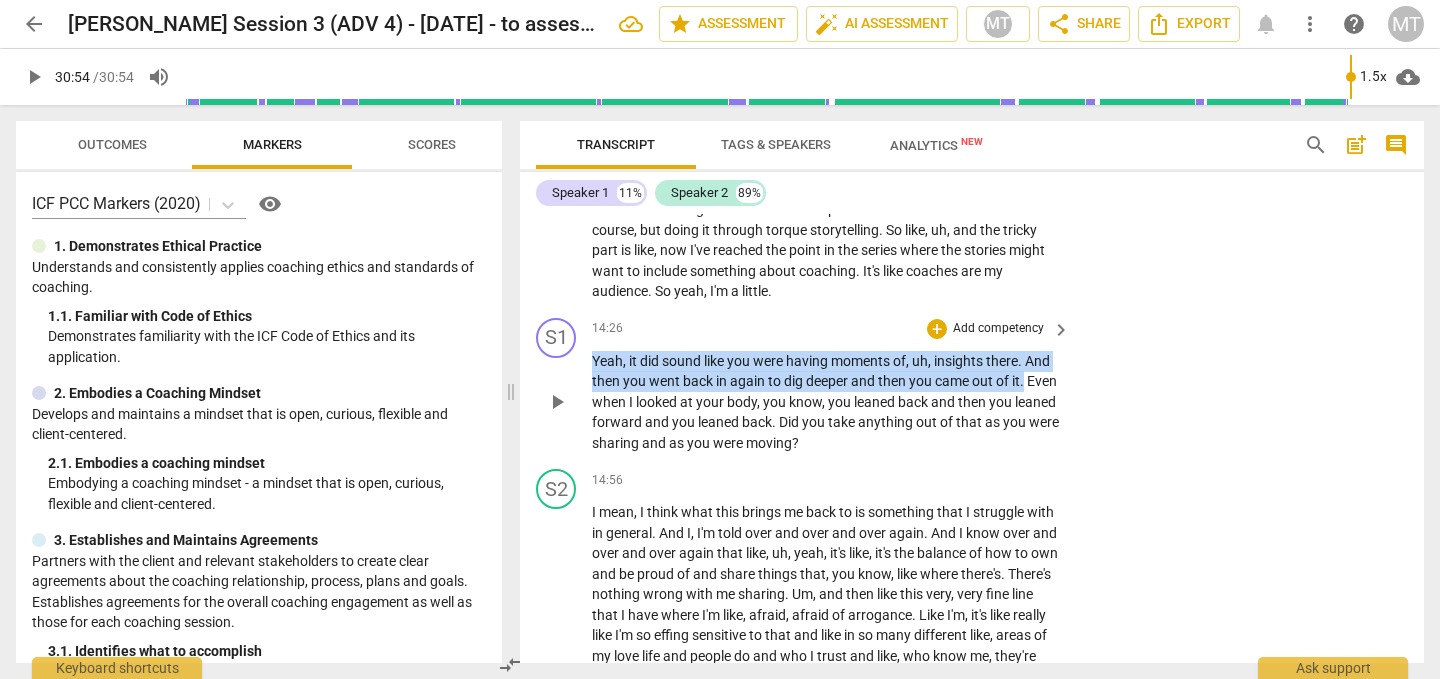 click on "Yeah ,   it   did   sound   like   you   were   having   moments   of ,   uh ,   insights   there .   And   then   you   went   back   in   again   to   dig   deeper   and   then   you   came   out   of   it .   Even   when   I   looked   at   your   body ,   you   know ,   you   leaned   back   and   then   you   leaned   forward   and   you   leaned   back .   Did   you   take   anything   out   of   that   as   you   were   sharing   and   as   you   were   moving ?" at bounding box center (826, 402) 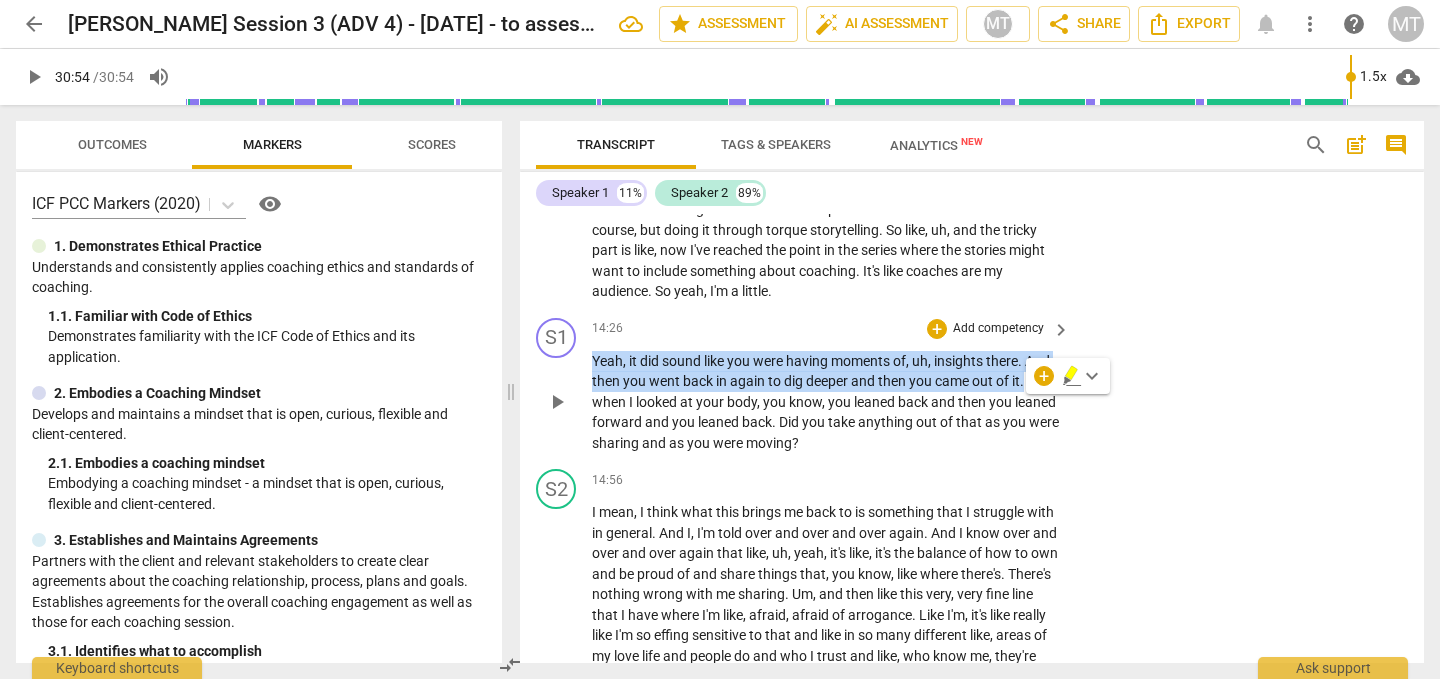 click on "Add competency" at bounding box center [998, 329] 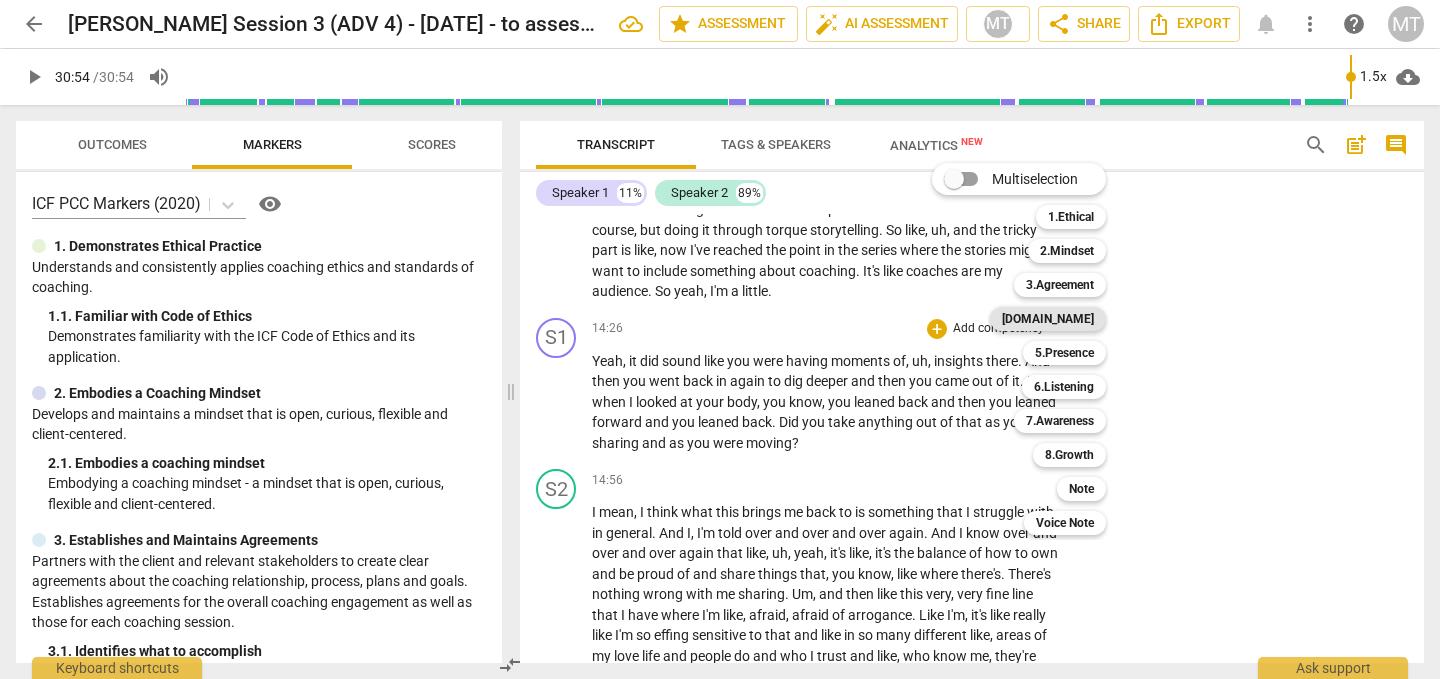 click on "[DOMAIN_NAME]" at bounding box center (1048, 319) 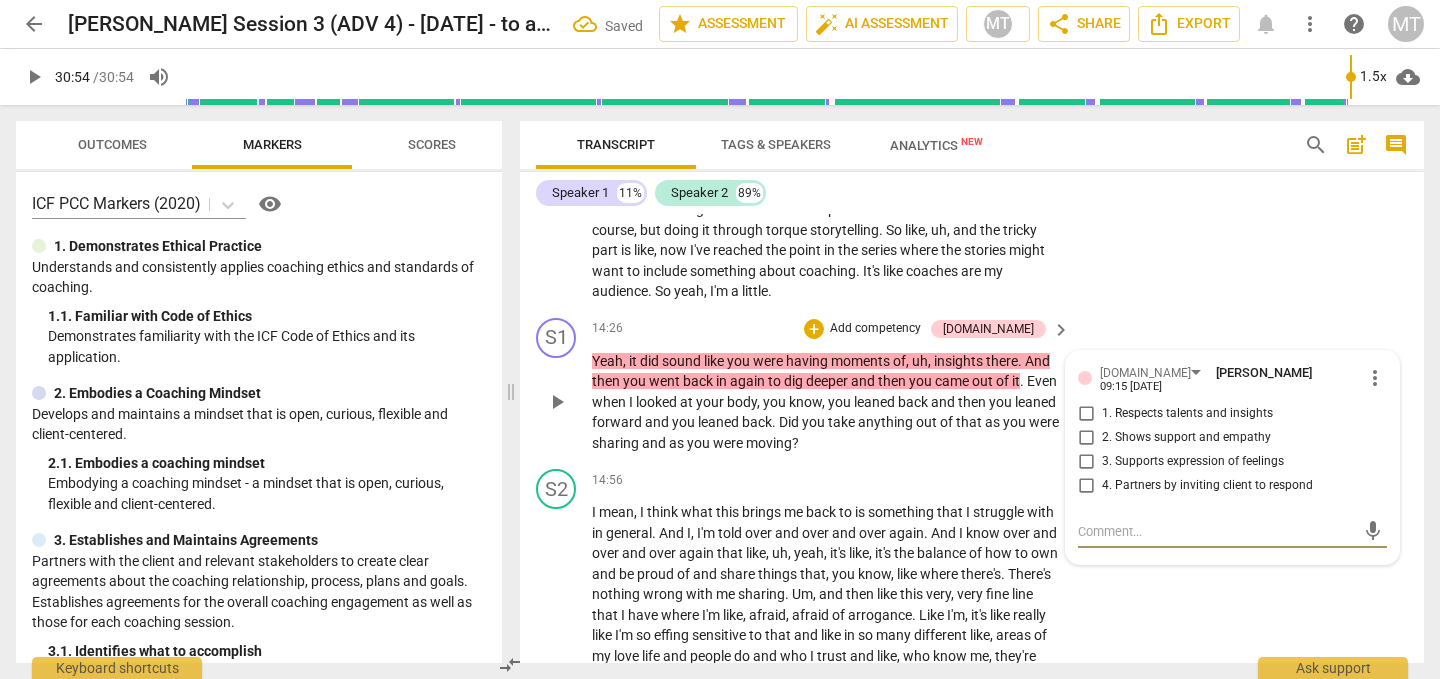 click on "2. Shows support and empathy" at bounding box center (1186, 438) 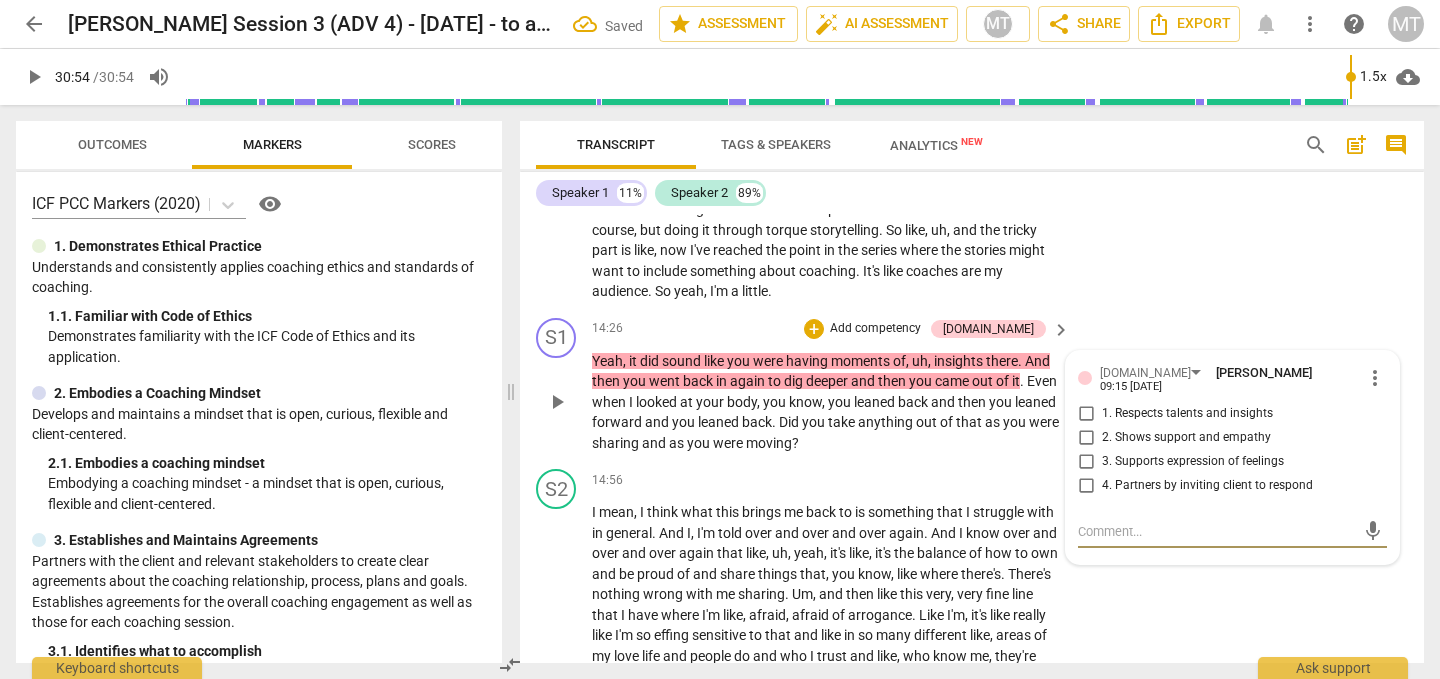 click on "2. Shows support and empathy" at bounding box center [1086, 438] 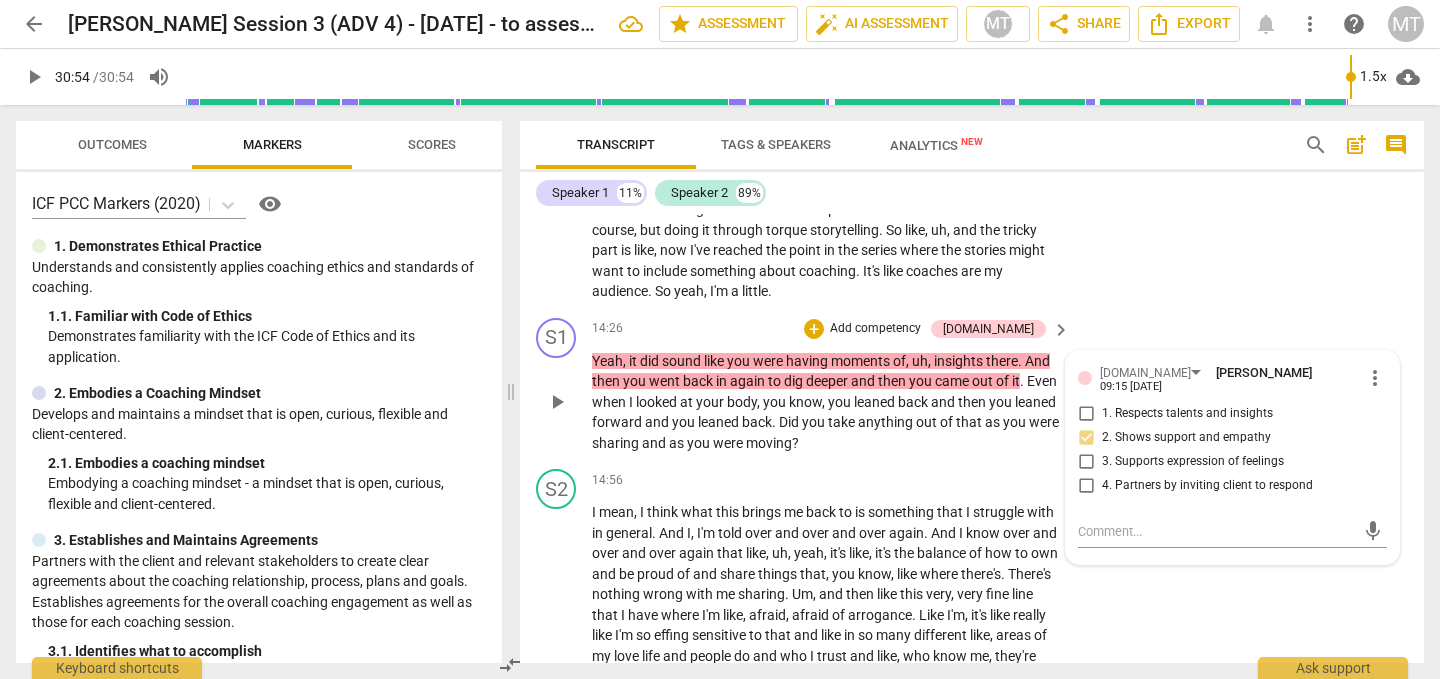click on "Yeah ,   it   did   sound   like   you   were   having   moments   of ,   uh ,   insights   there .   And   then   you   went   back   in   again   to   dig   deeper   and   then   you   came   out   of   it .   Even   when   I   looked   at   your   body ,   you   know ,   you   leaned   back   and   then   you   leaned   forward   and   you   leaned   back .   Did   you   take   anything   out   of   that   as   you   were   sharing   and   as   you   were   moving ?" at bounding box center (826, 402) 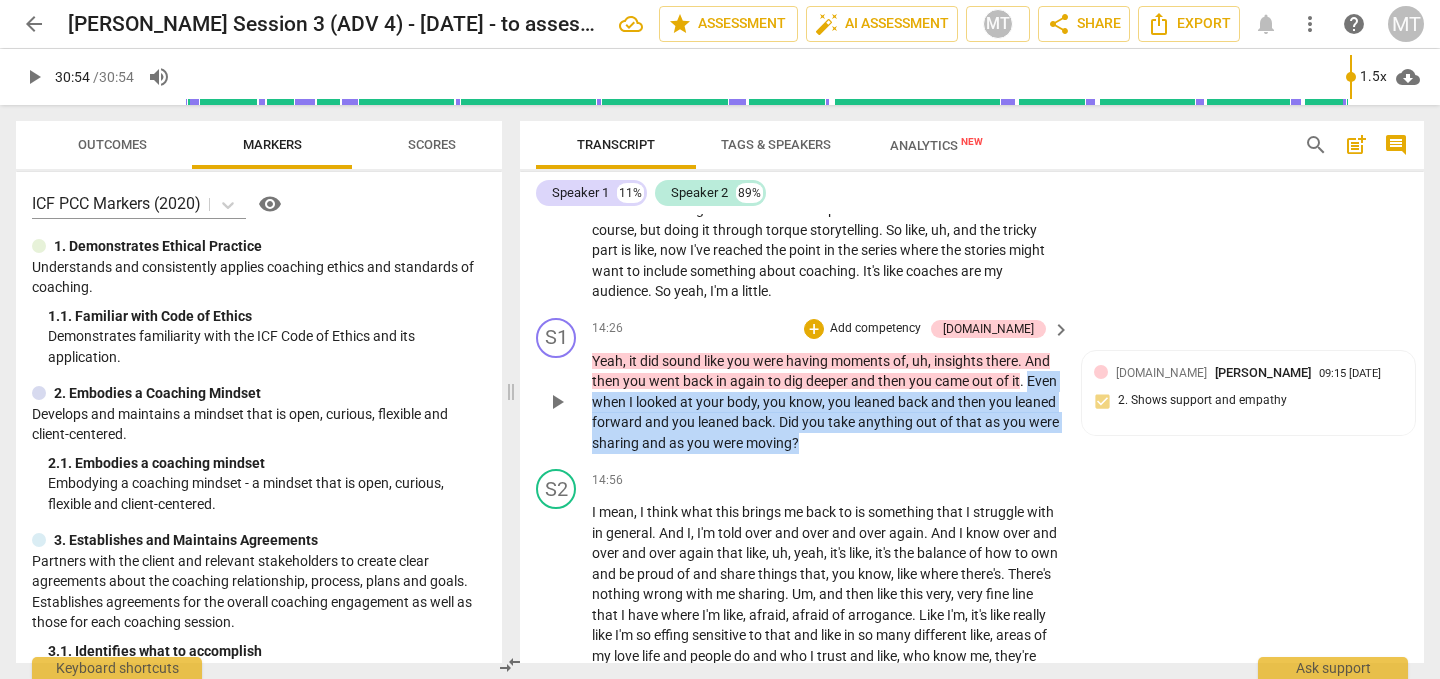 drag, startPoint x: 953, startPoint y: 465, endPoint x: 592, endPoint y: 423, distance: 363.435 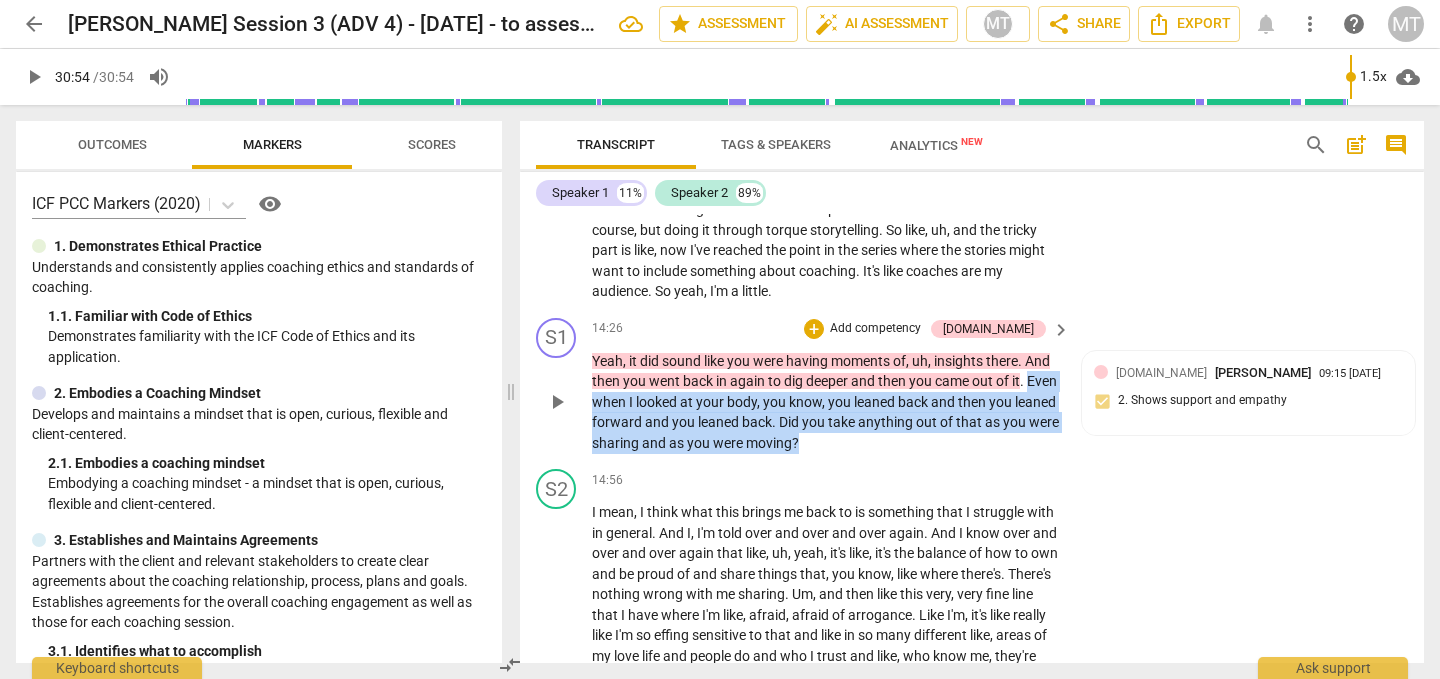 click on "Yeah ,   it   did   sound   like   you   were   having   moments   of ,   uh ,   insights   there .   And   then   you   went   back   in   again   to   dig   deeper   and   then   you   came   out   of   it .   Even   when   I   looked   at   your   body ,   you   know ,   you   leaned   back   and   then   you   leaned   forward   and   you   leaned   back .   Did   you   take   anything   out   of   that   as   you   were   sharing   and   as   you   were   moving ?" at bounding box center (826, 402) 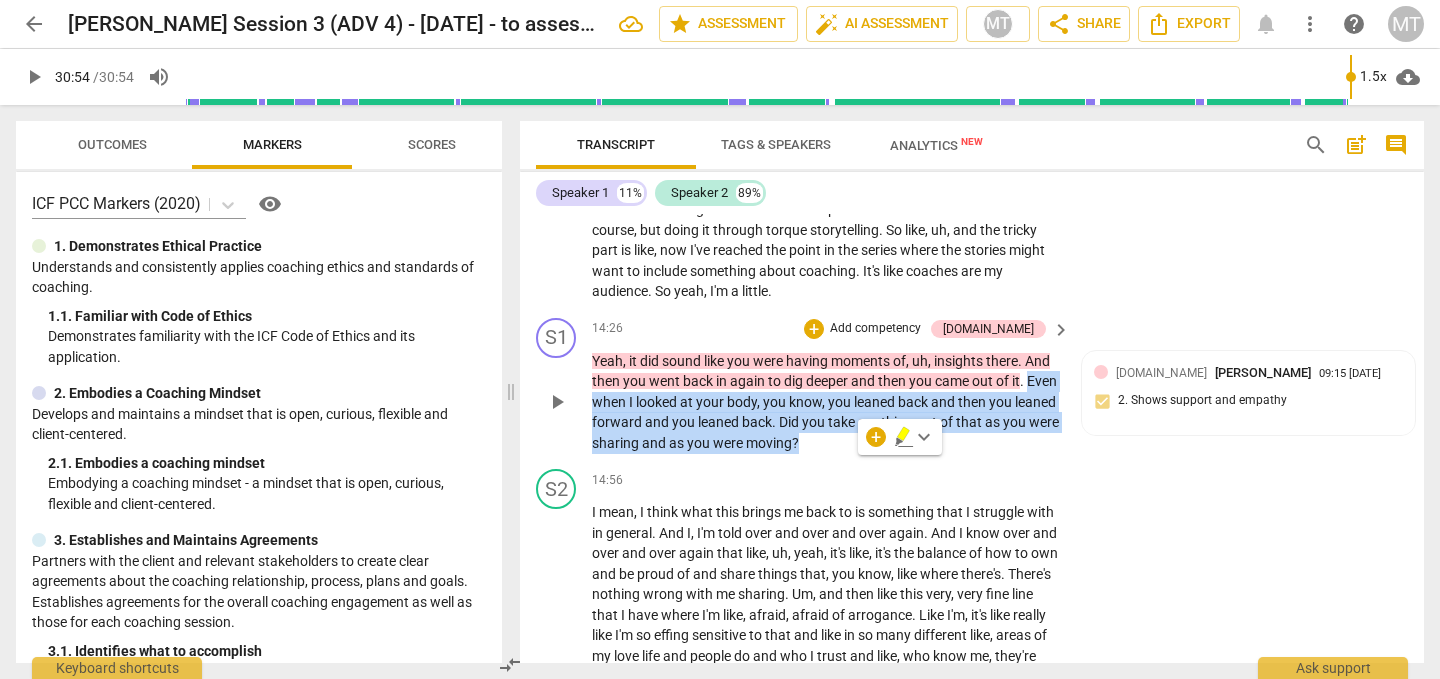 click on "Add competency" at bounding box center (875, 329) 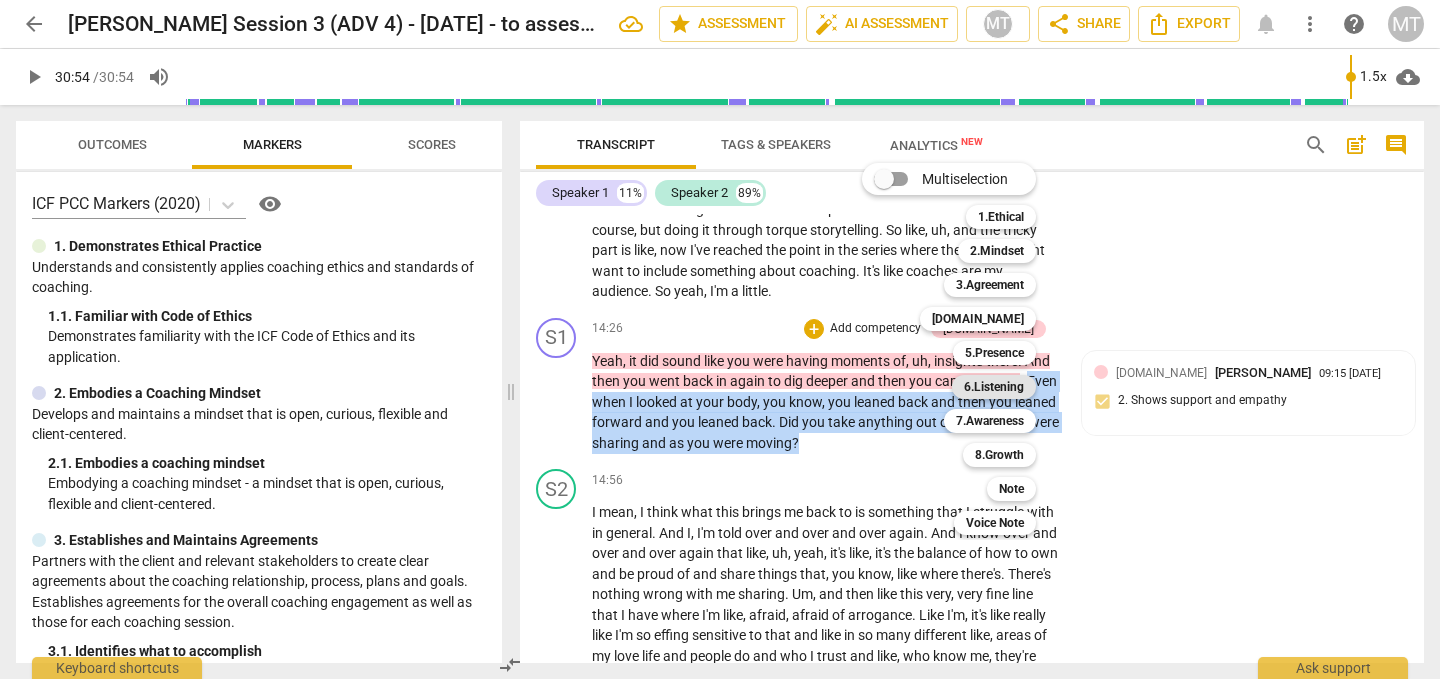 click on "6.Listening" at bounding box center (994, 387) 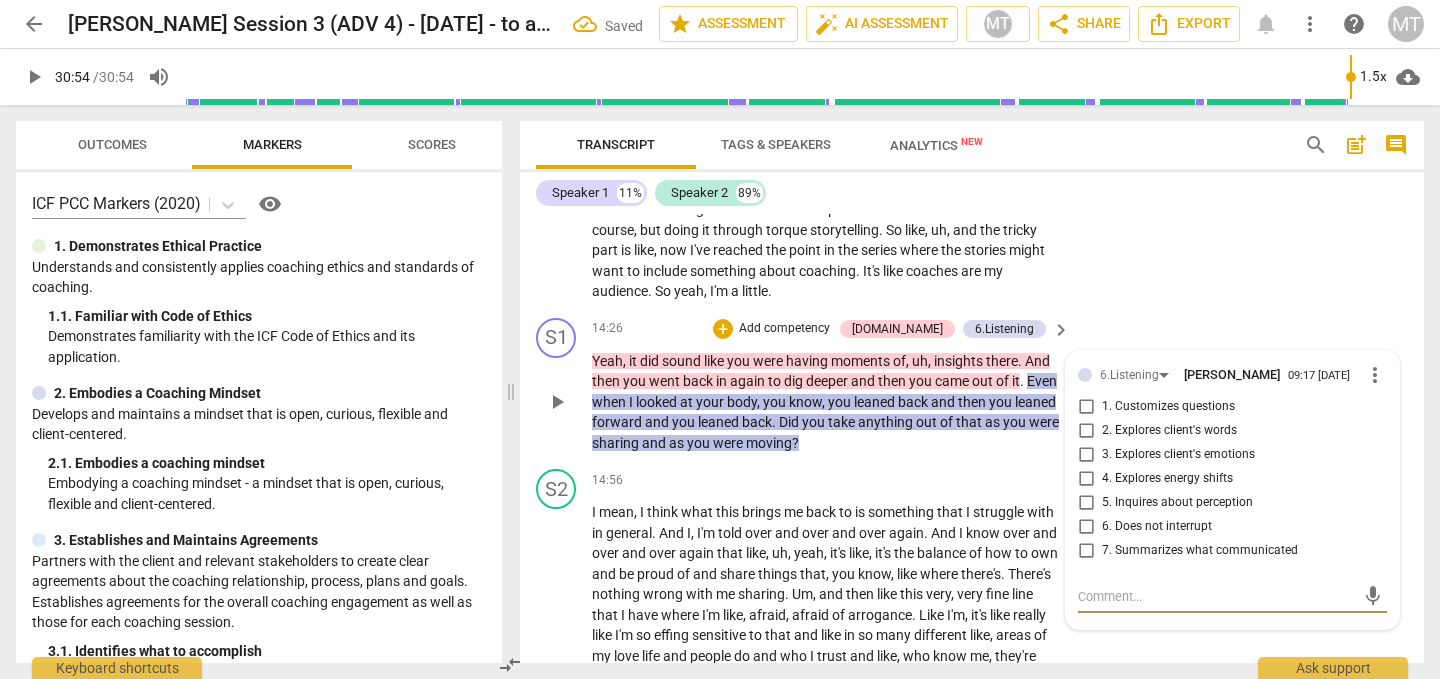 click on "4. Explores energy shifts" at bounding box center [1167, 479] 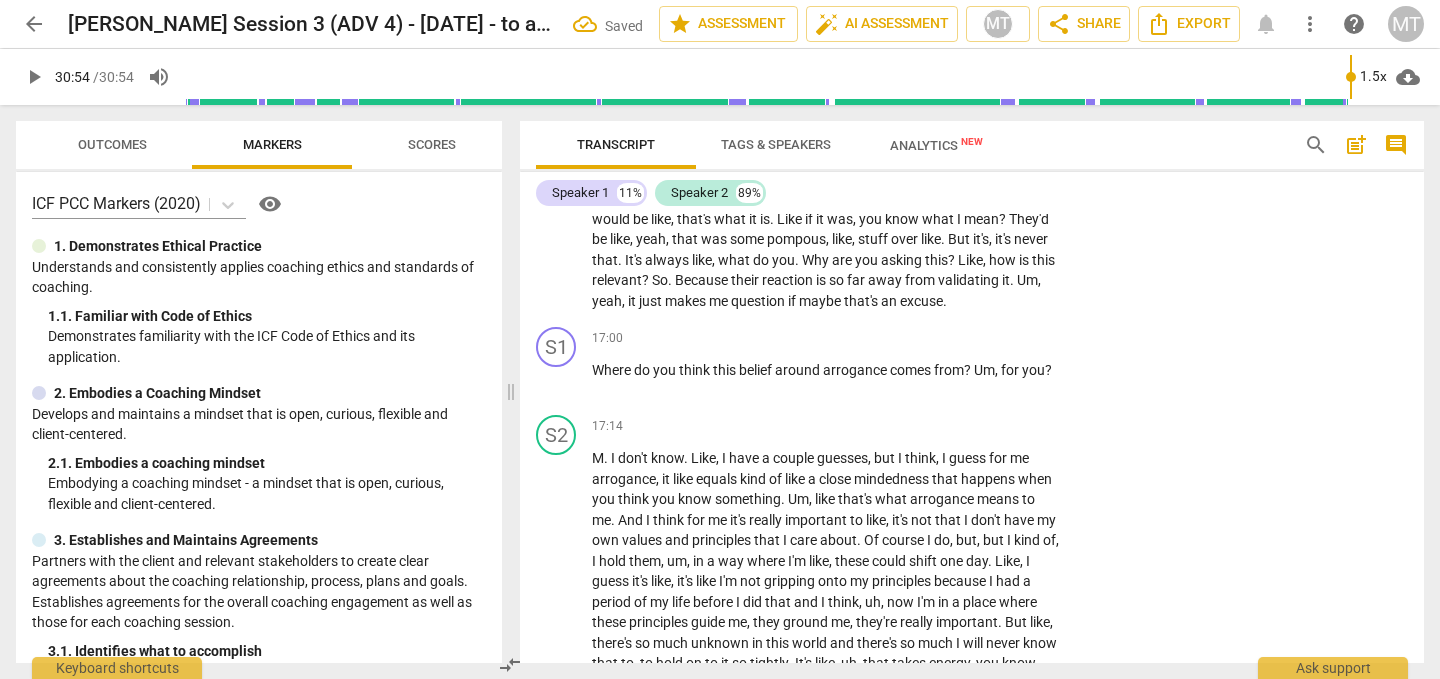 scroll, scrollTop: 4323, scrollLeft: 0, axis: vertical 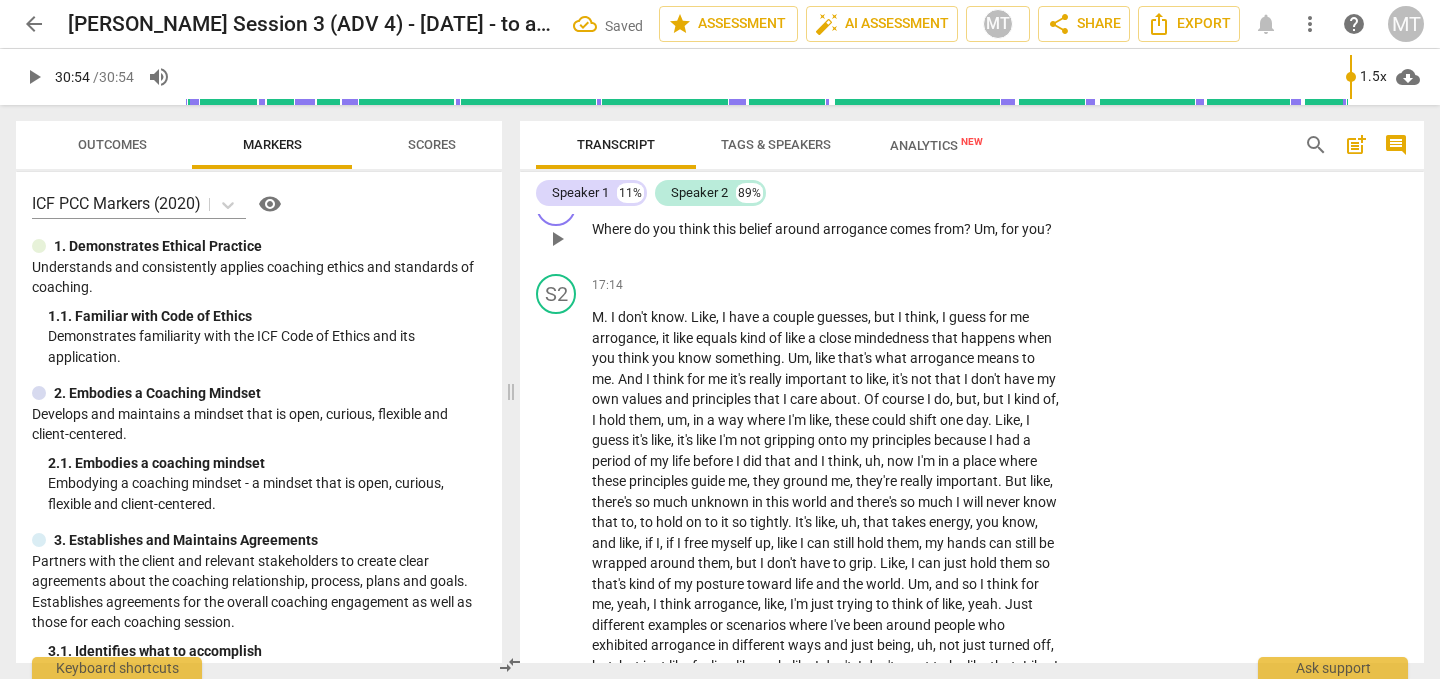 click on "+ Add competency" at bounding box center [986, 197] 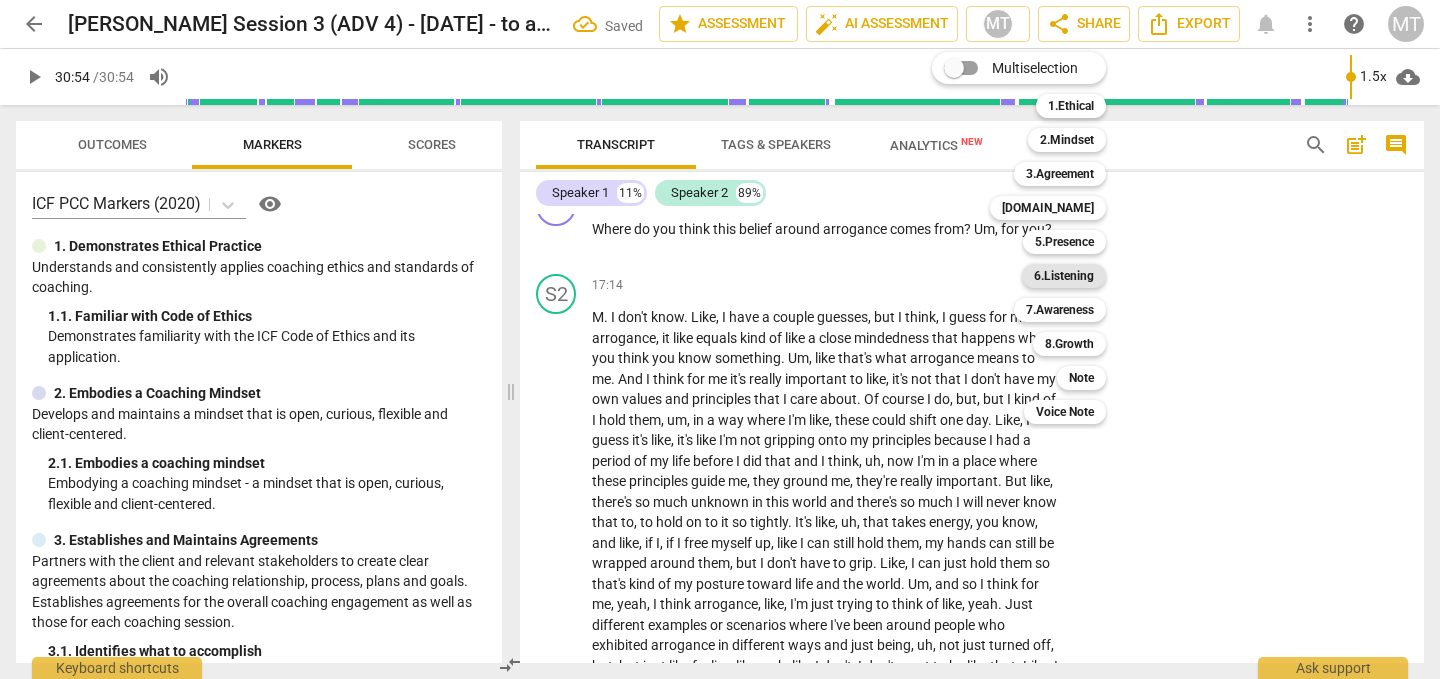 click on "6.Listening" at bounding box center (1064, 276) 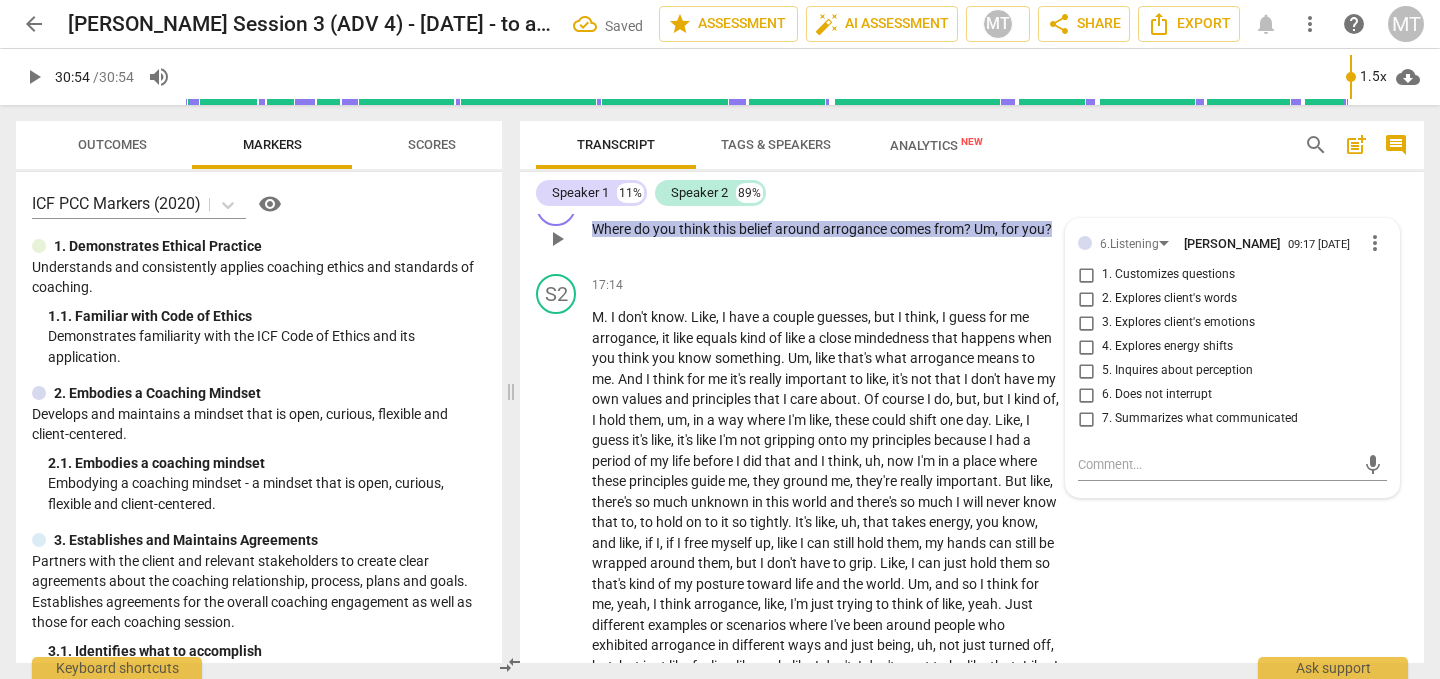 click on "1. Customizes questions" at bounding box center [1168, 275] 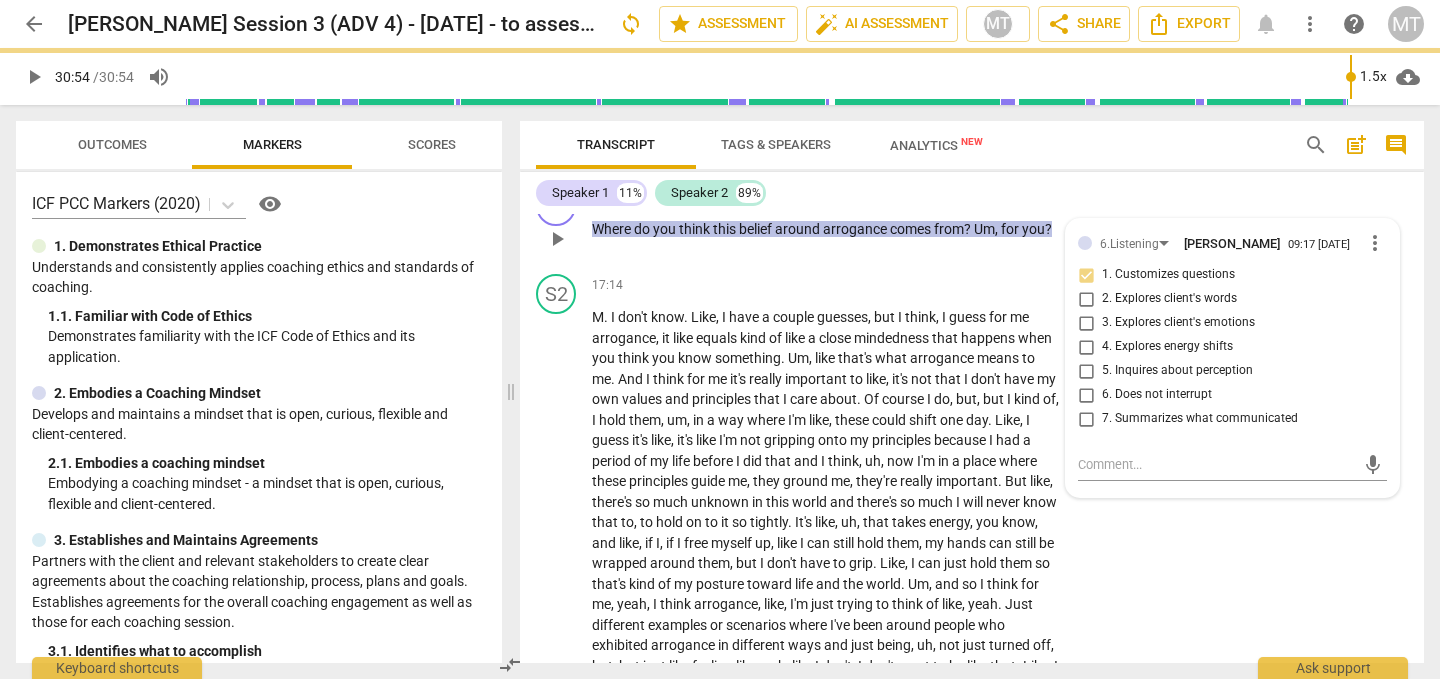click on "Add competency" at bounding box center [907, 198] 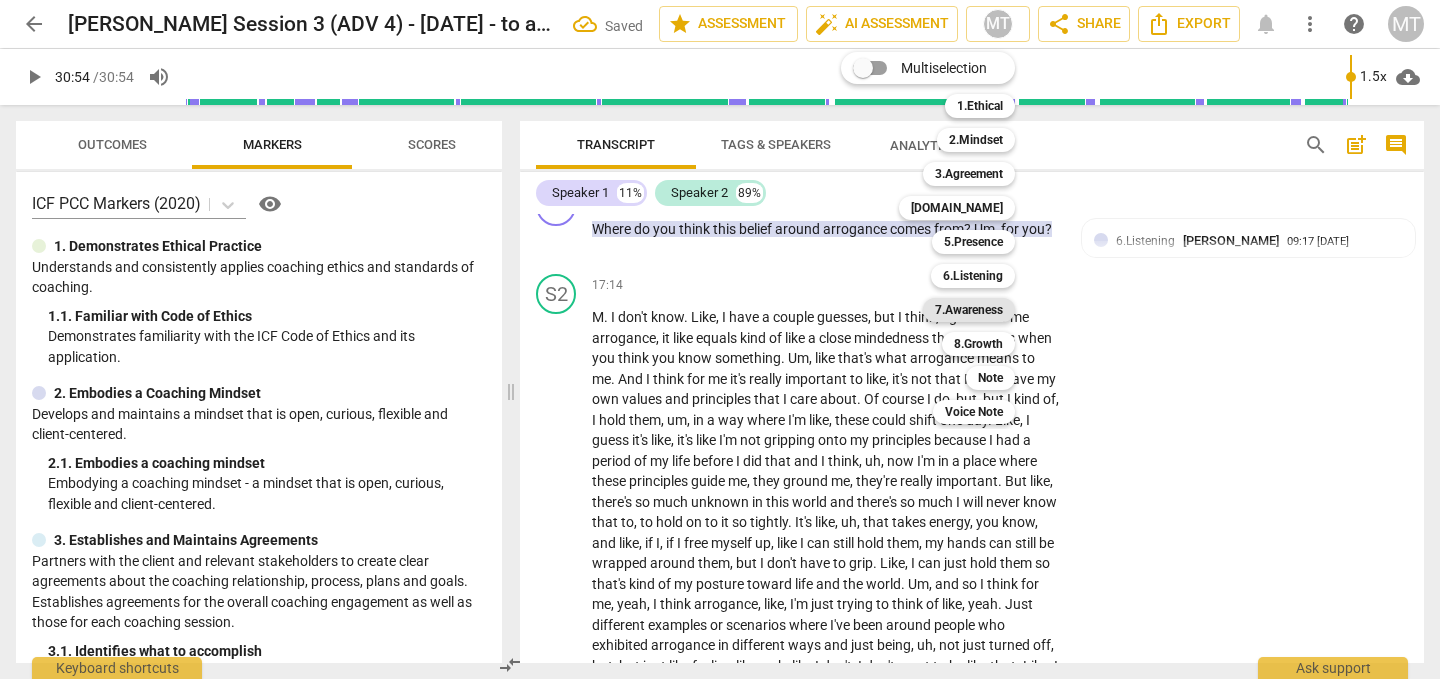 click on "7.Awareness" at bounding box center [969, 310] 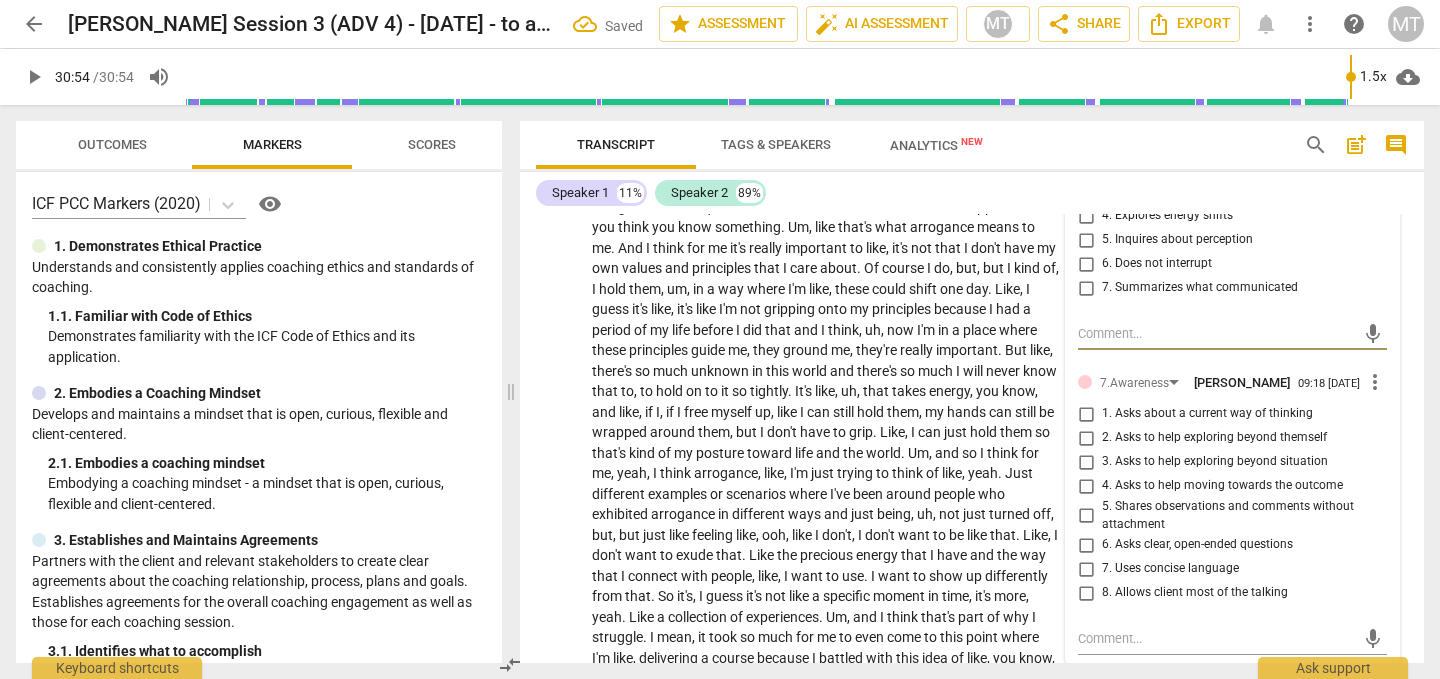 scroll, scrollTop: 4485, scrollLeft: 0, axis: vertical 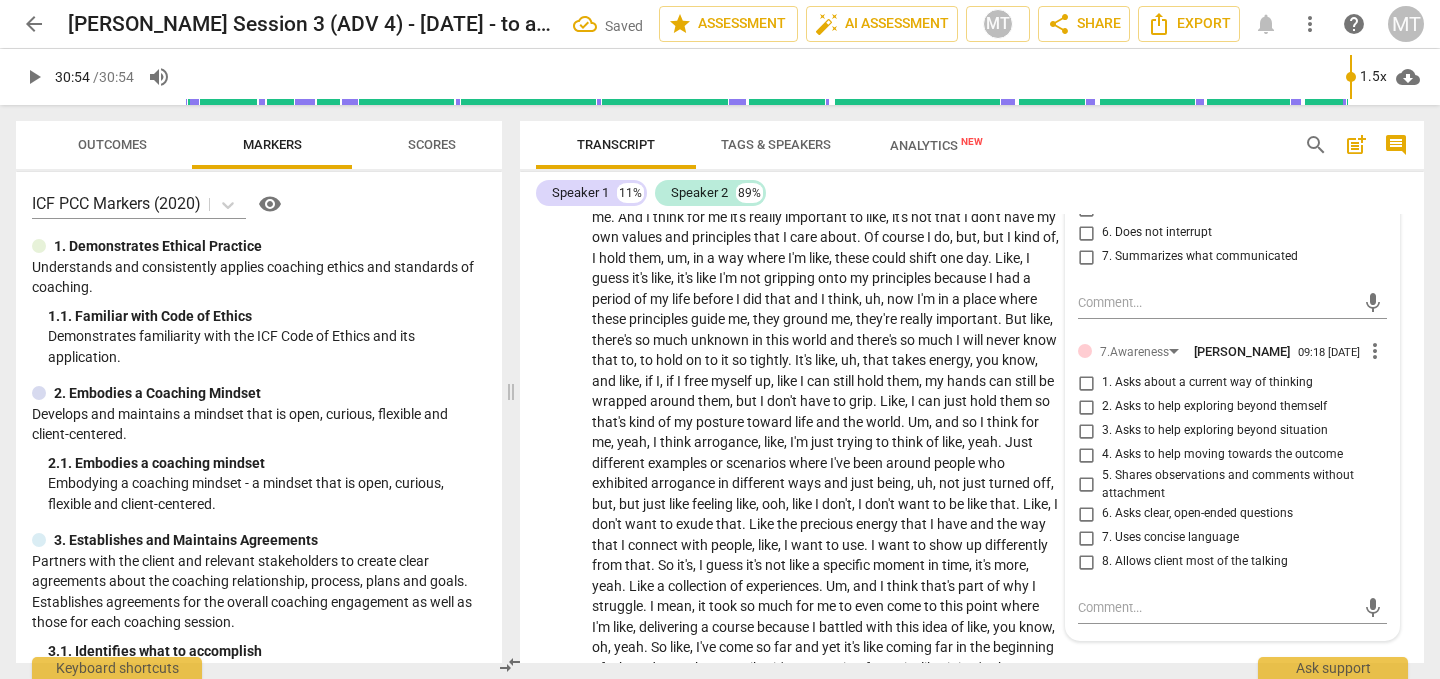 click on "2. Asks to help exploring beyond themself" at bounding box center [1214, 407] 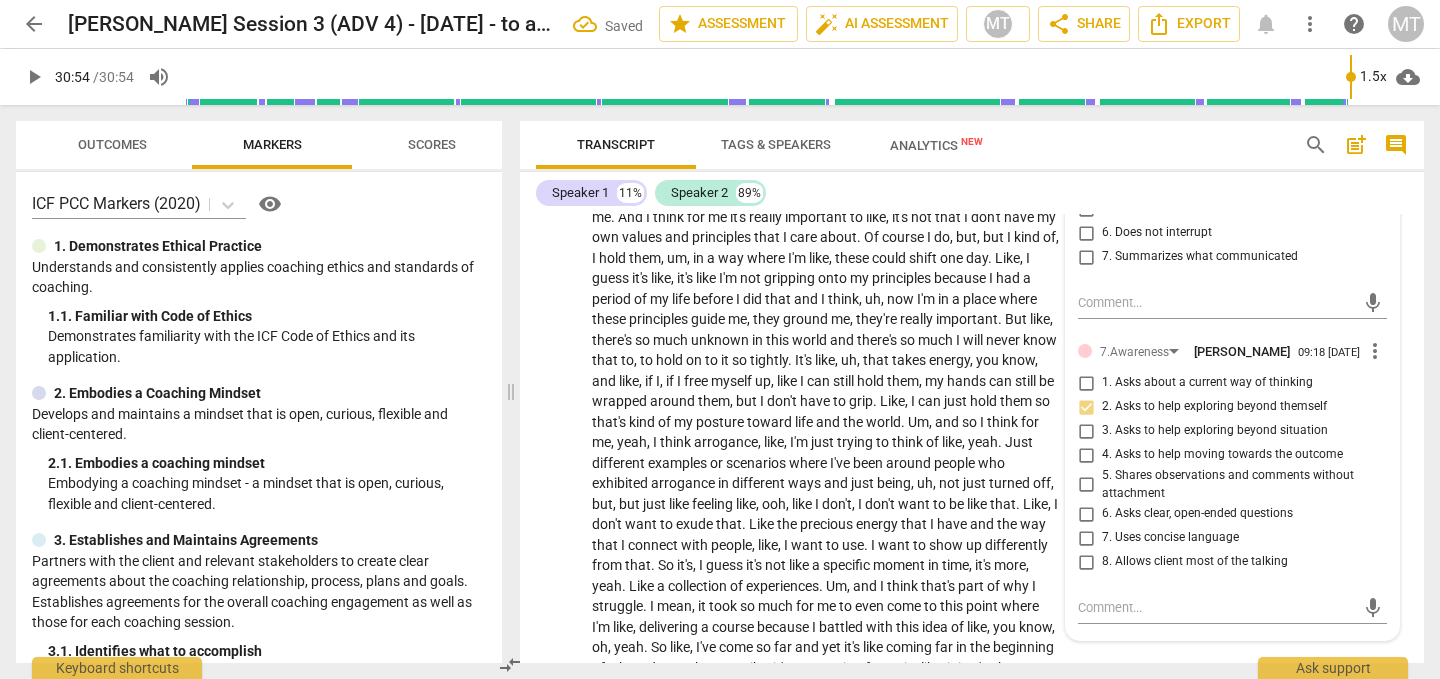 click on "6. Asks clear, open-ended questions" at bounding box center [1197, 514] 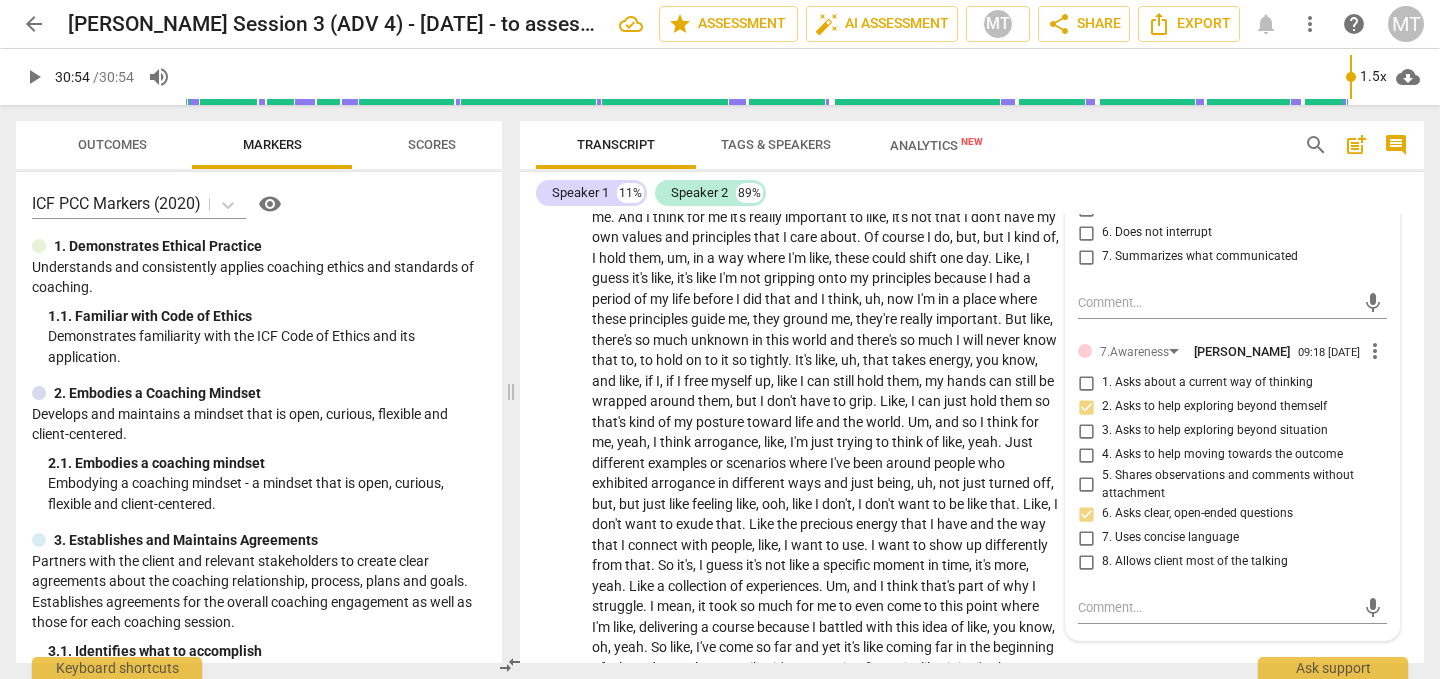 click on "7. Uses concise language" at bounding box center [1170, 538] 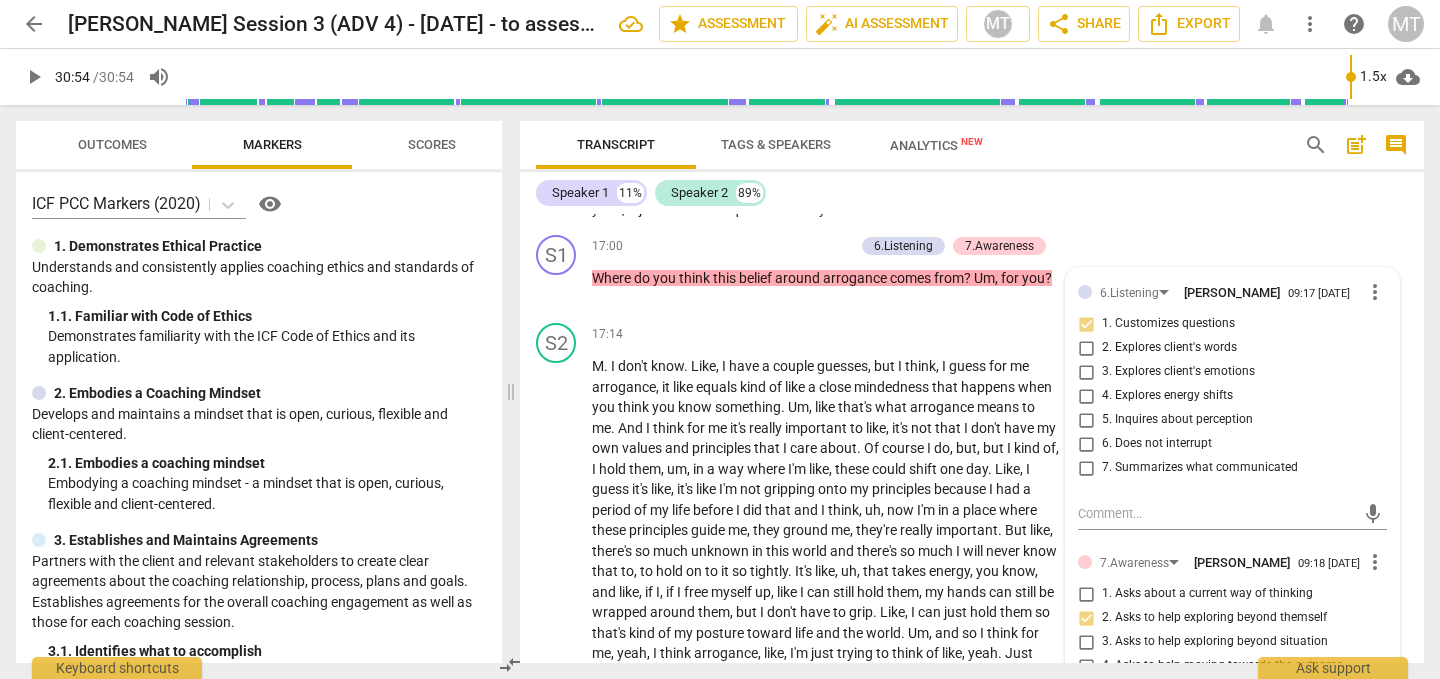 scroll, scrollTop: 4189, scrollLeft: 0, axis: vertical 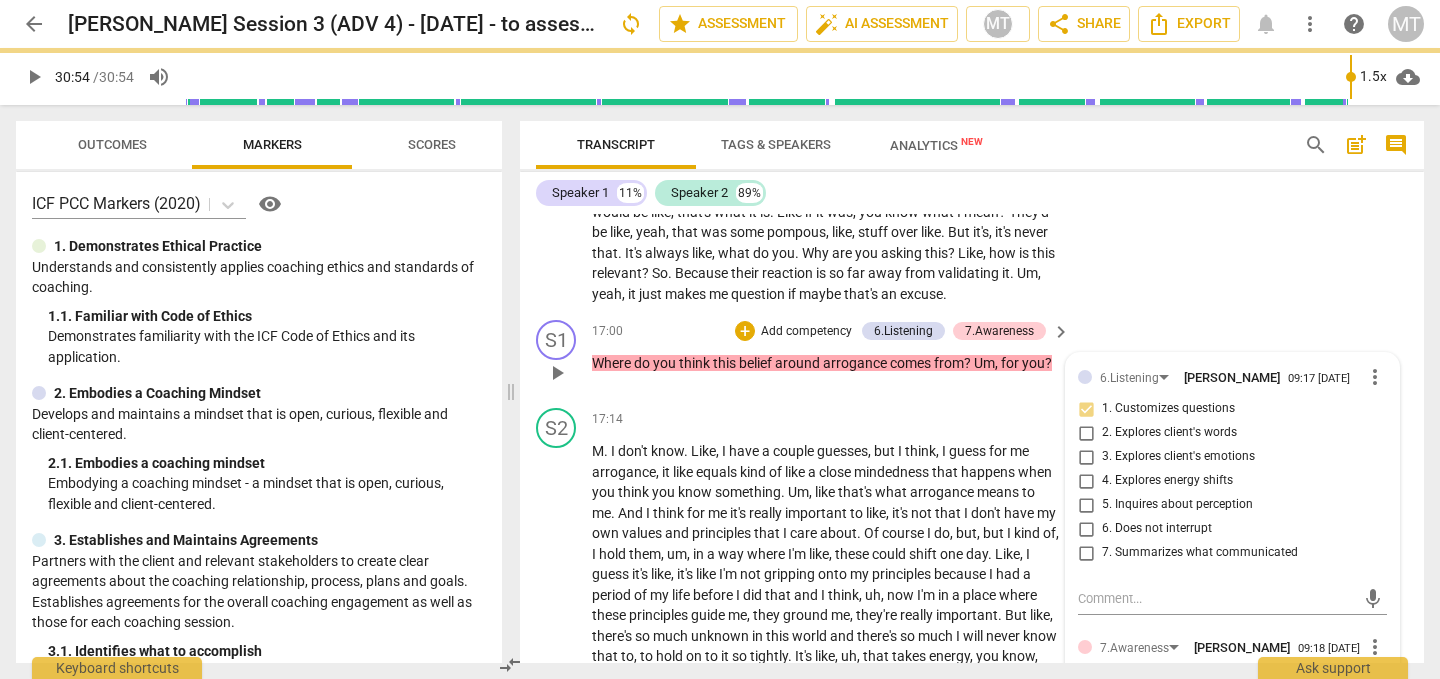 click on "Add competency" at bounding box center [806, 332] 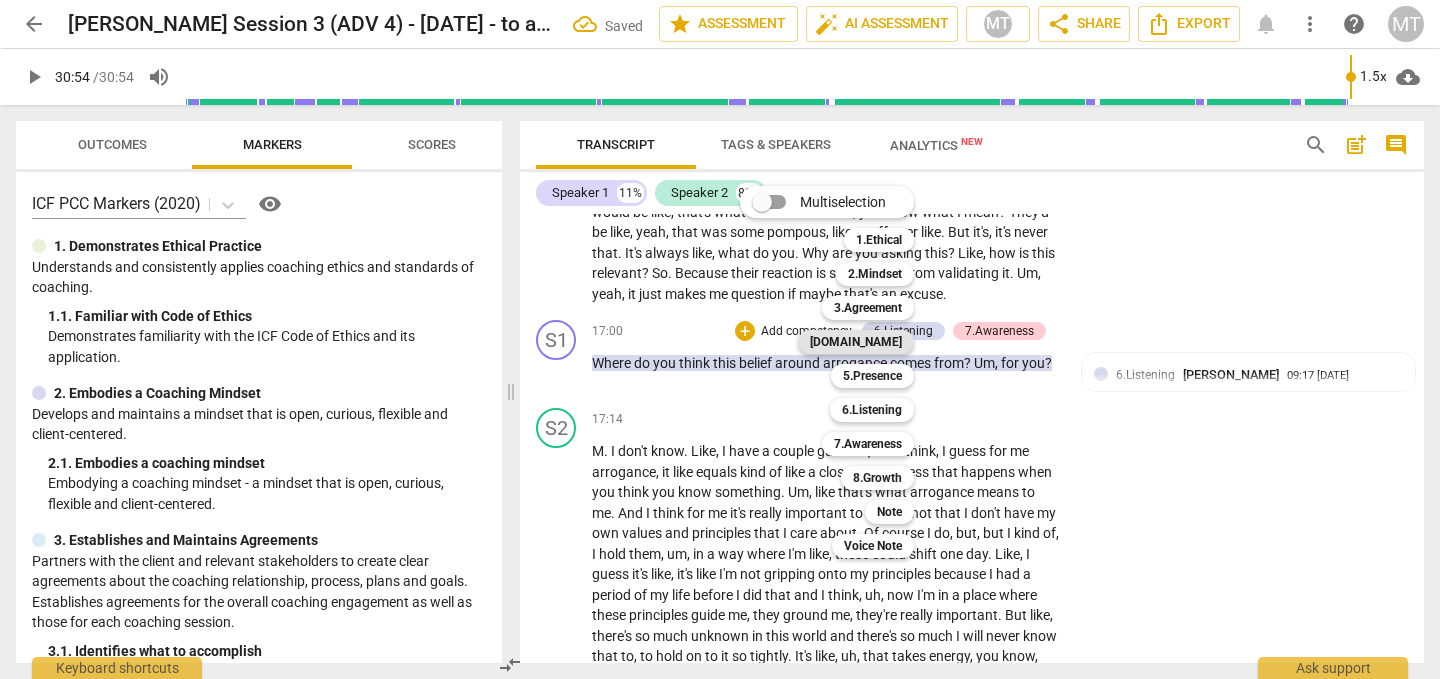 click on "[DOMAIN_NAME]" at bounding box center (856, 342) 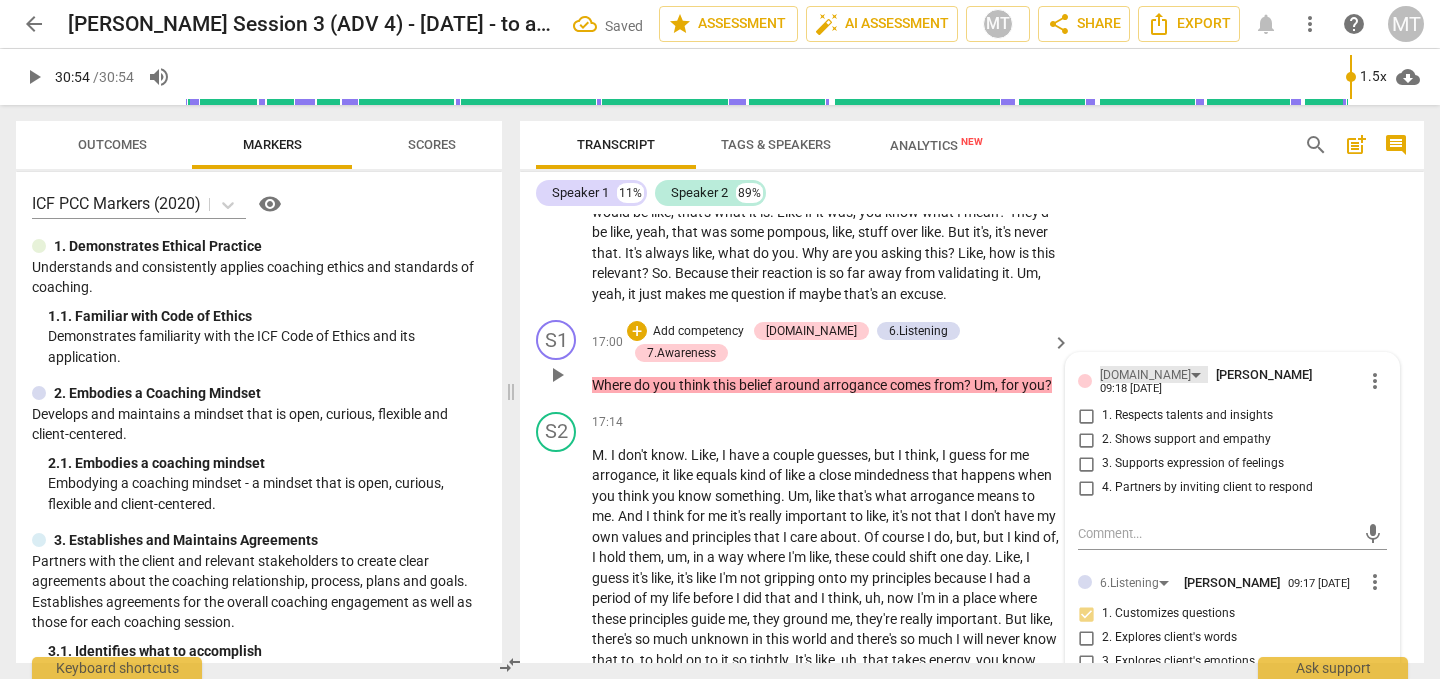 click on "[DOMAIN_NAME]" at bounding box center [1145, 375] 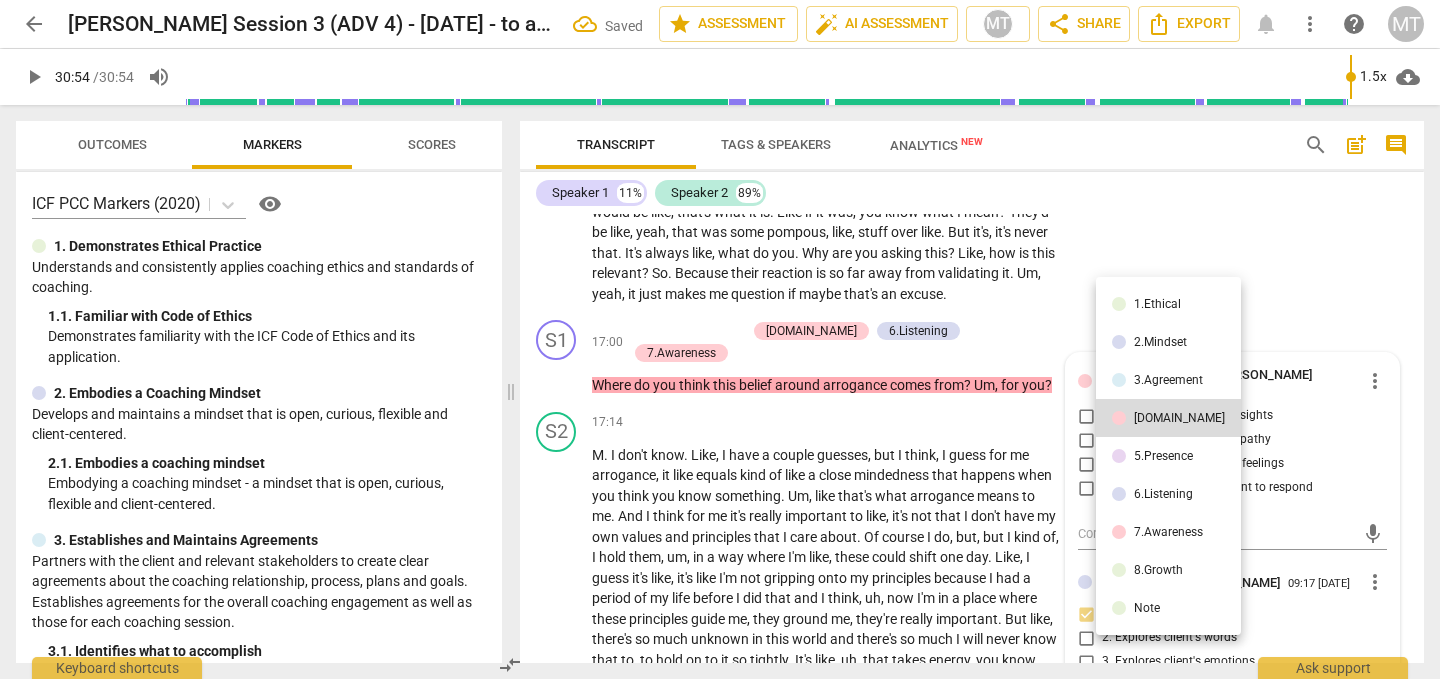 click on "5.Presence" at bounding box center [1163, 456] 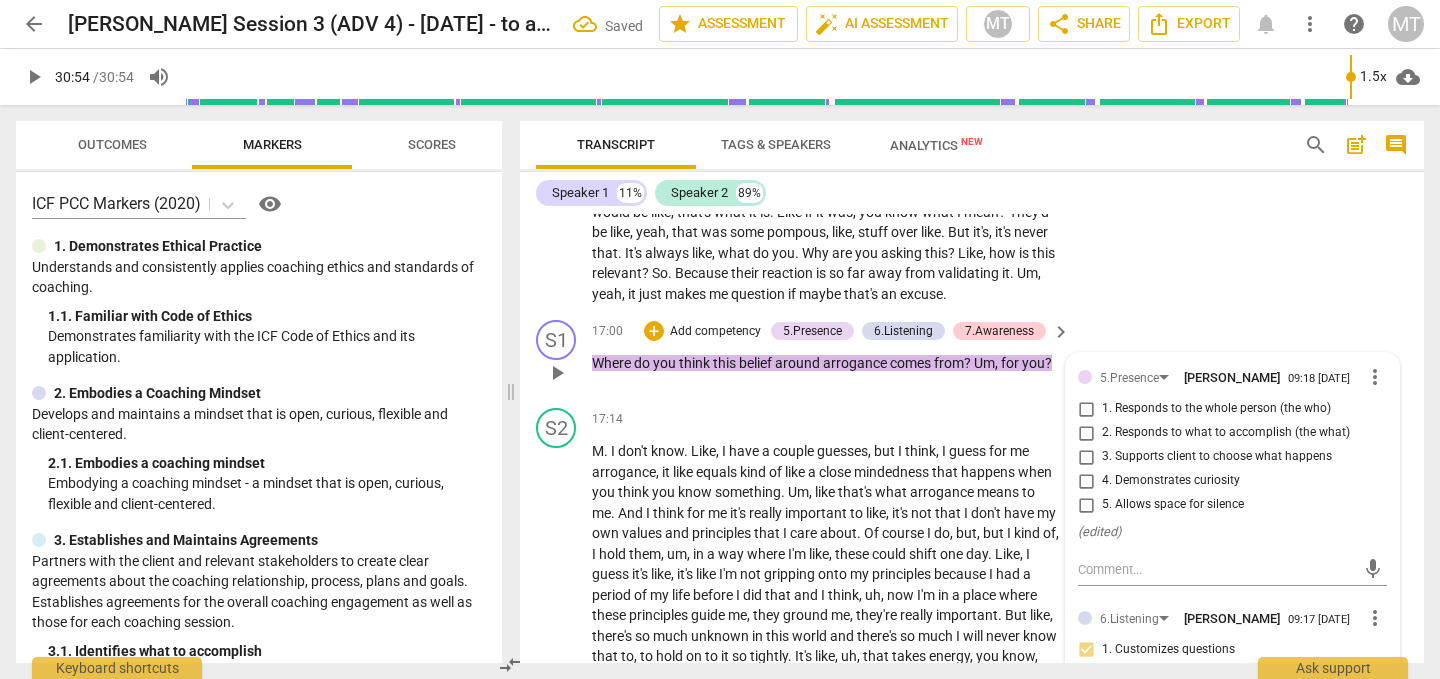 click on "1. Responds to the whole person (the who)" at bounding box center [1216, 409] 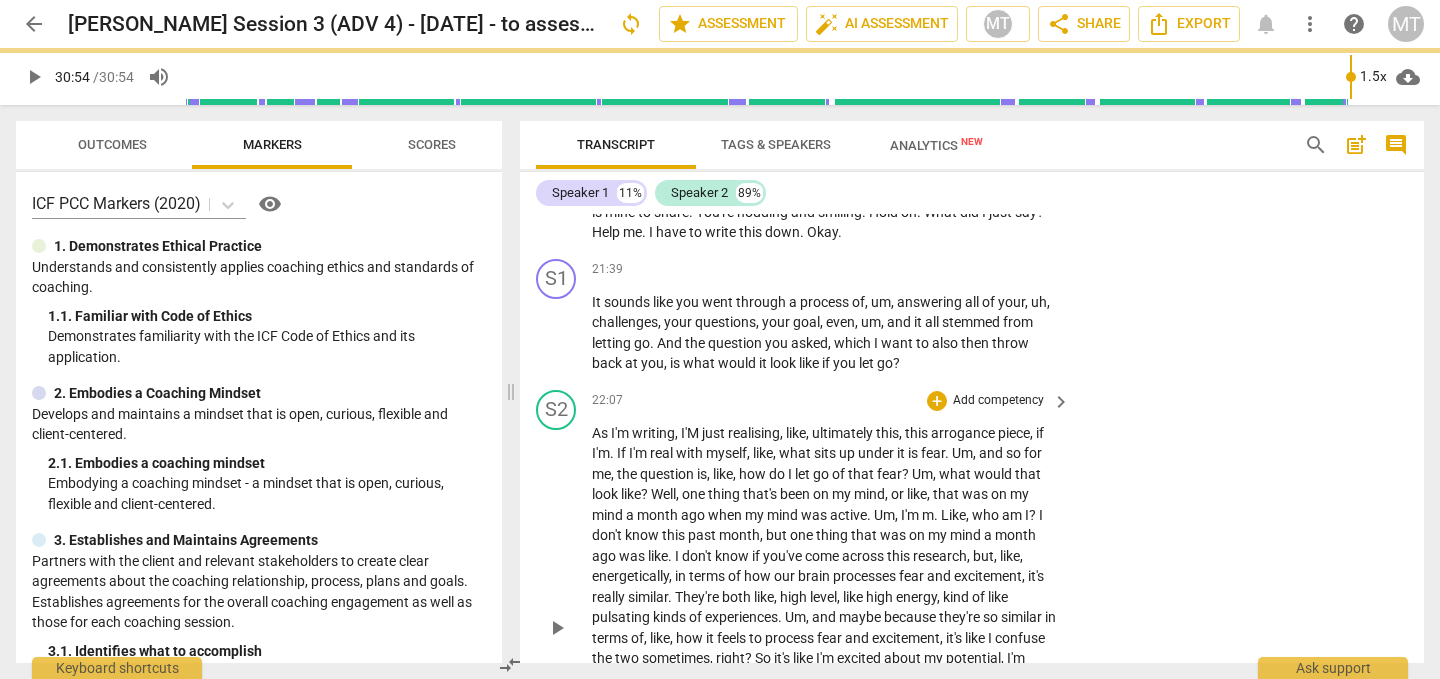 scroll, scrollTop: 5189, scrollLeft: 0, axis: vertical 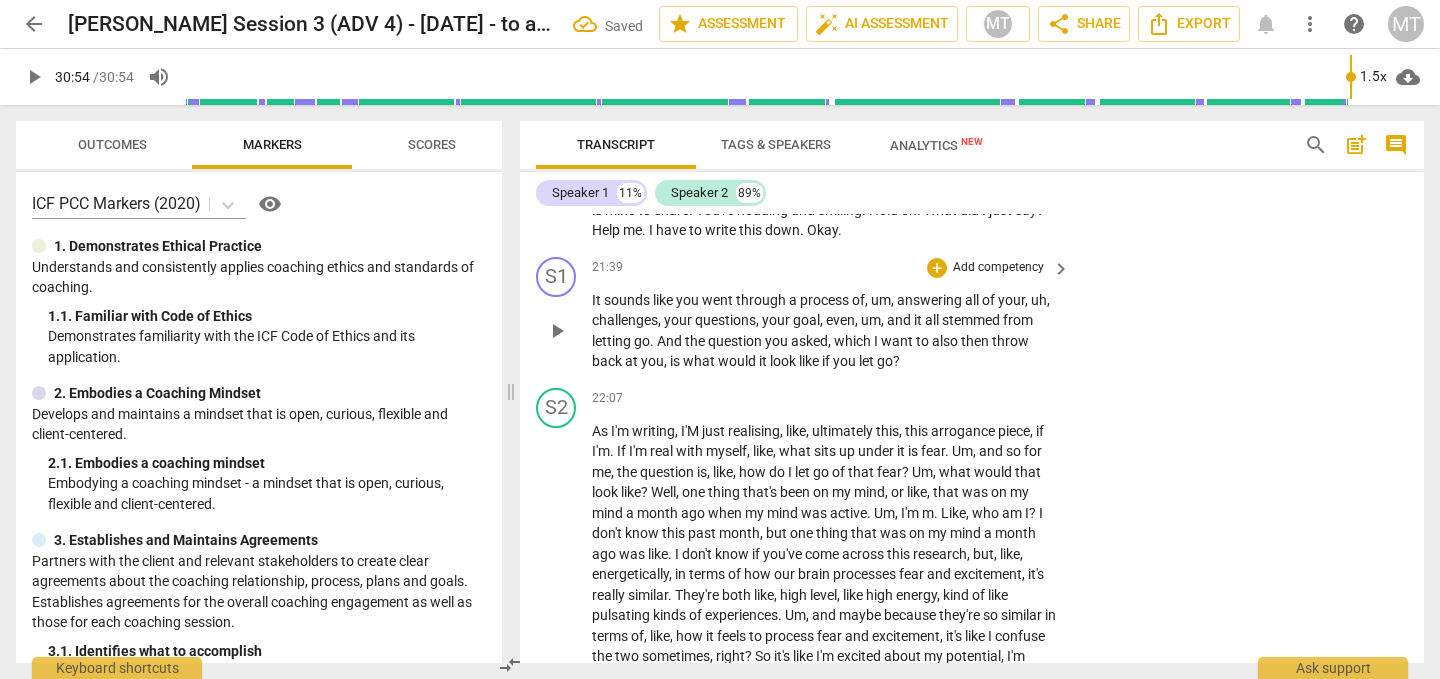 click on "if" at bounding box center (827, 361) 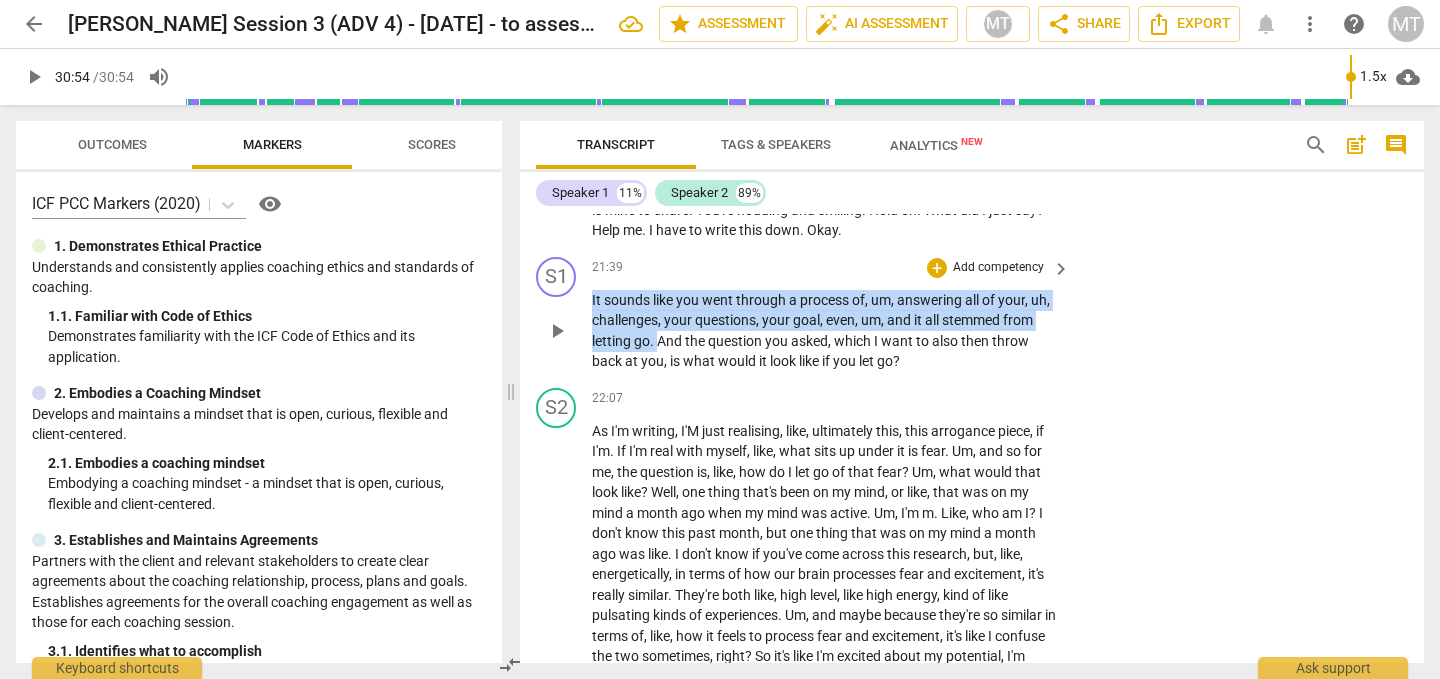 drag, startPoint x: 656, startPoint y: 405, endPoint x: 590, endPoint y: 363, distance: 78.23043 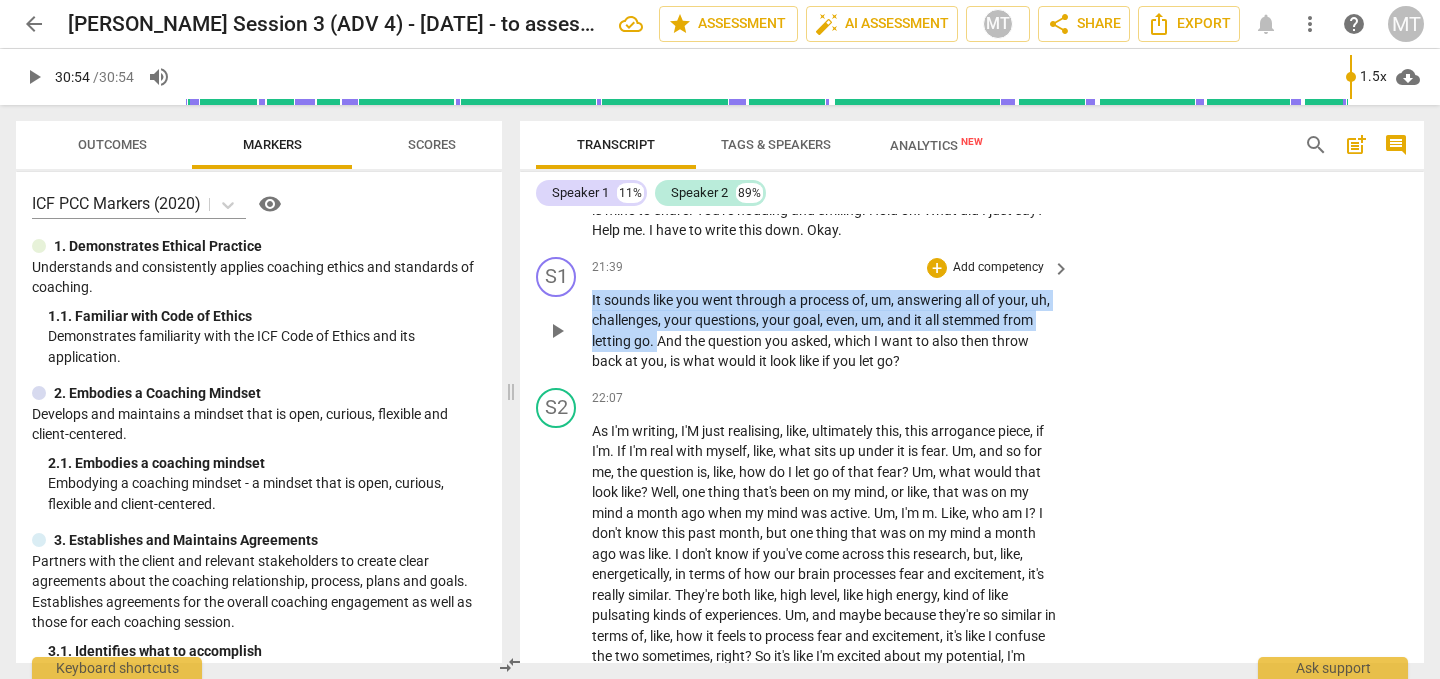click on "S1 play_arrow pause 21:39 + Add competency keyboard_arrow_right It   sounds   like   you   went   through   a   process   of ,   um ,   answering   all   of   your ,   uh ,   challenges ,   your   questions ,   your   goal ,   even ,   um ,   and   it   all   stemmed   from   letting   go .   And   the   question   you   asked ,   which   I   want   to   also   then   throw   back   at   you ,   is   what   would   it   look   like   if   you   let   go ?" at bounding box center (972, 314) 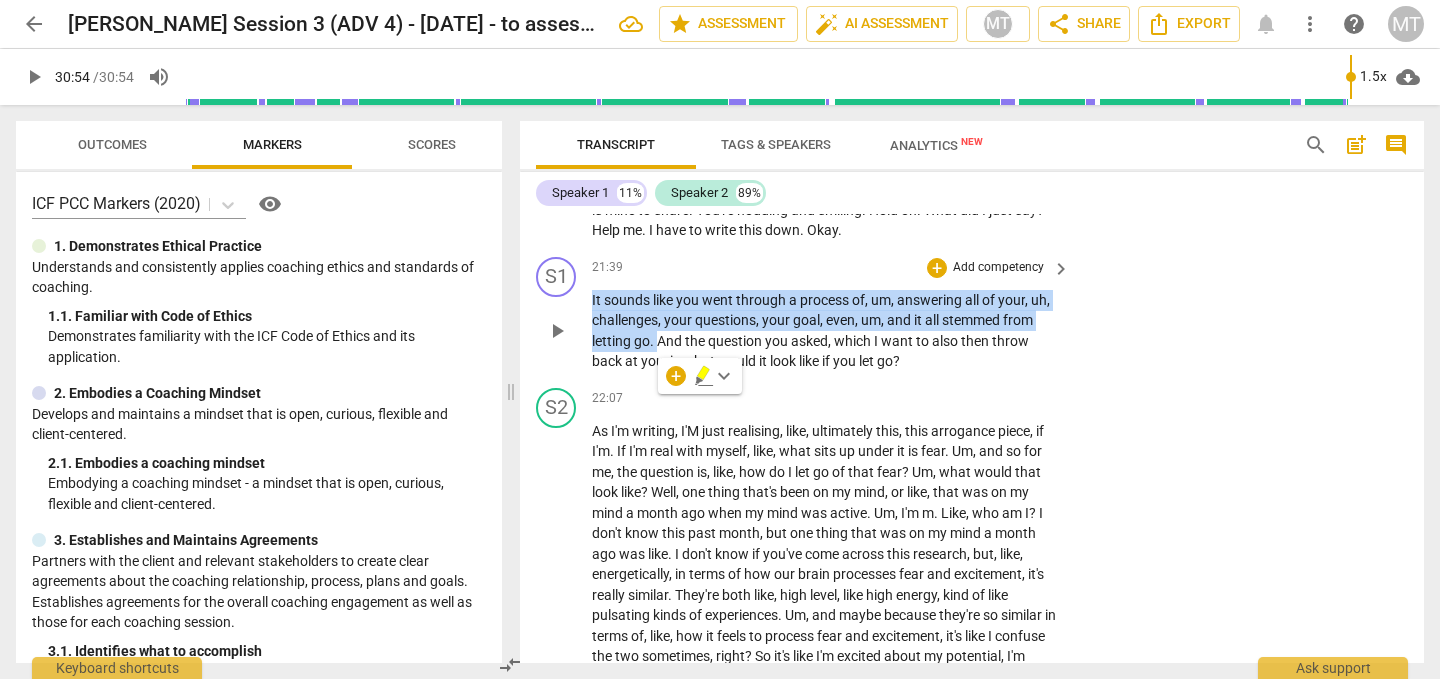 click on "Add competency" at bounding box center (998, 268) 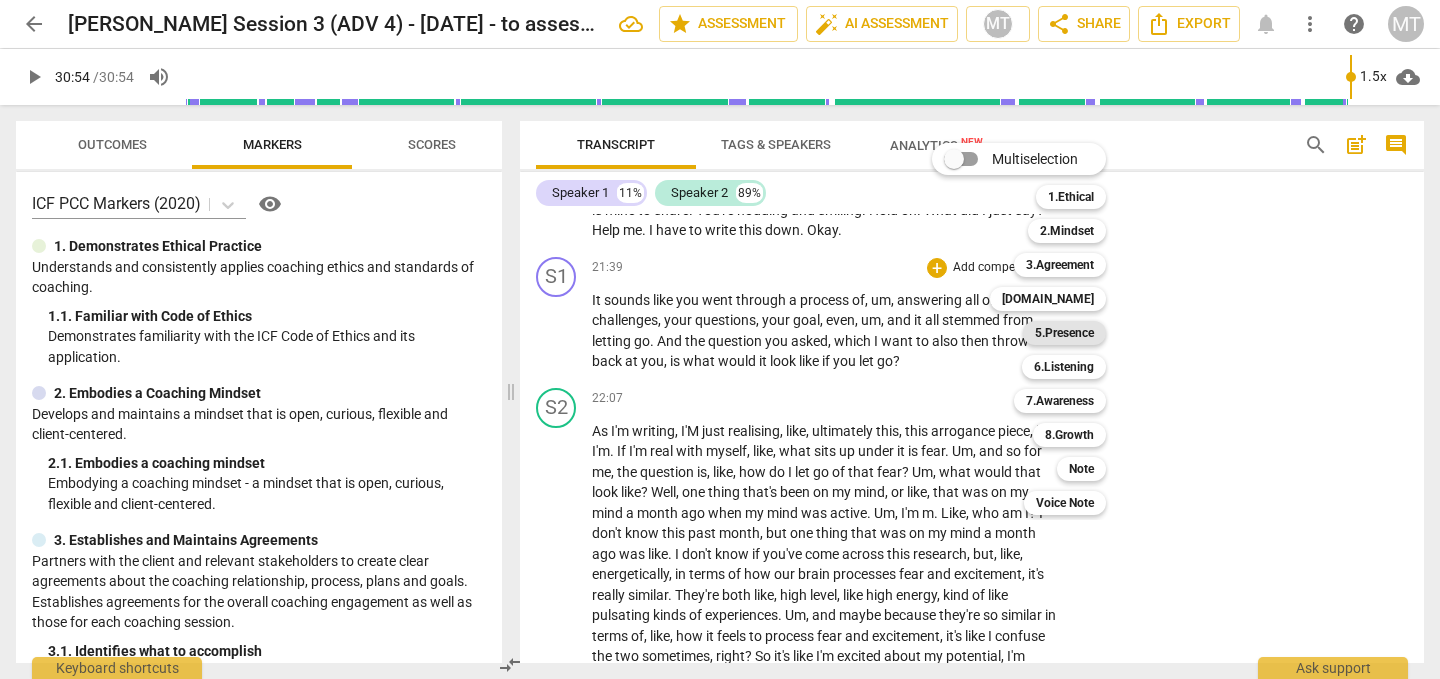 click on "5.Presence" at bounding box center (1064, 333) 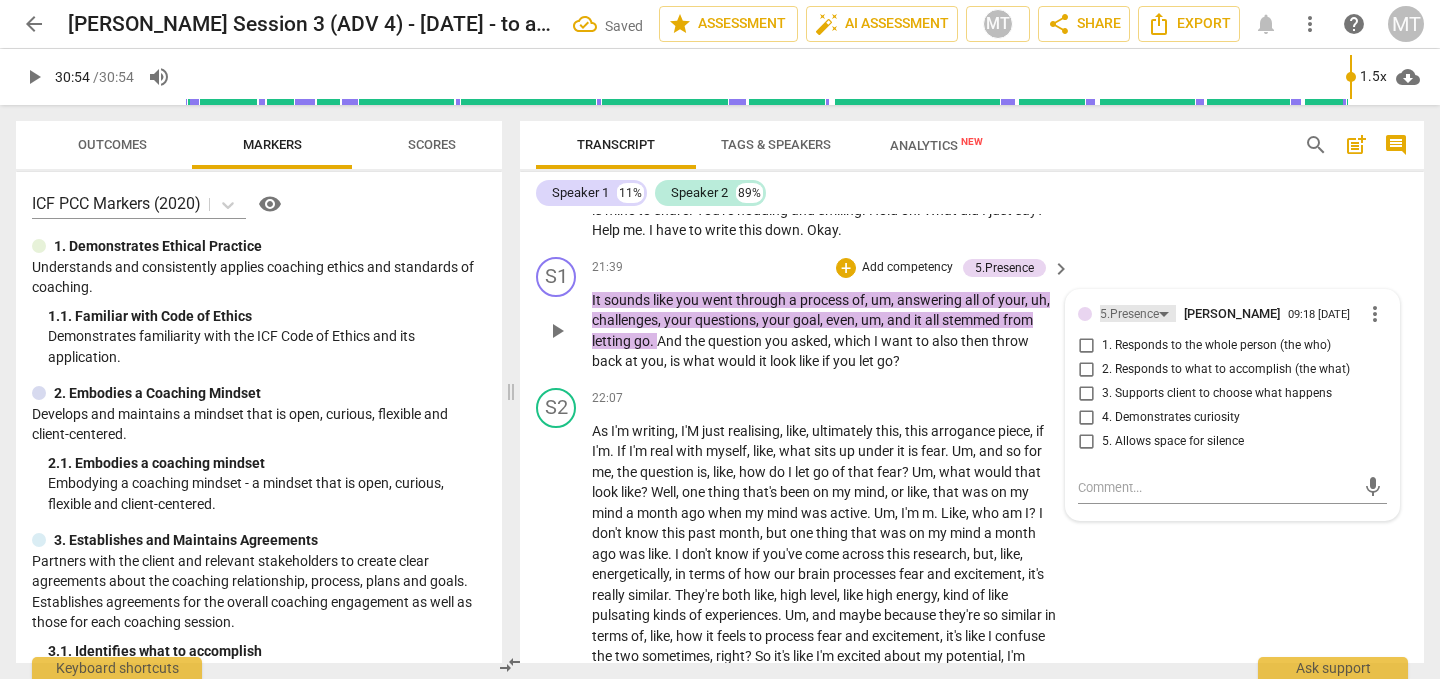 click on "5.Presence" at bounding box center (1129, 314) 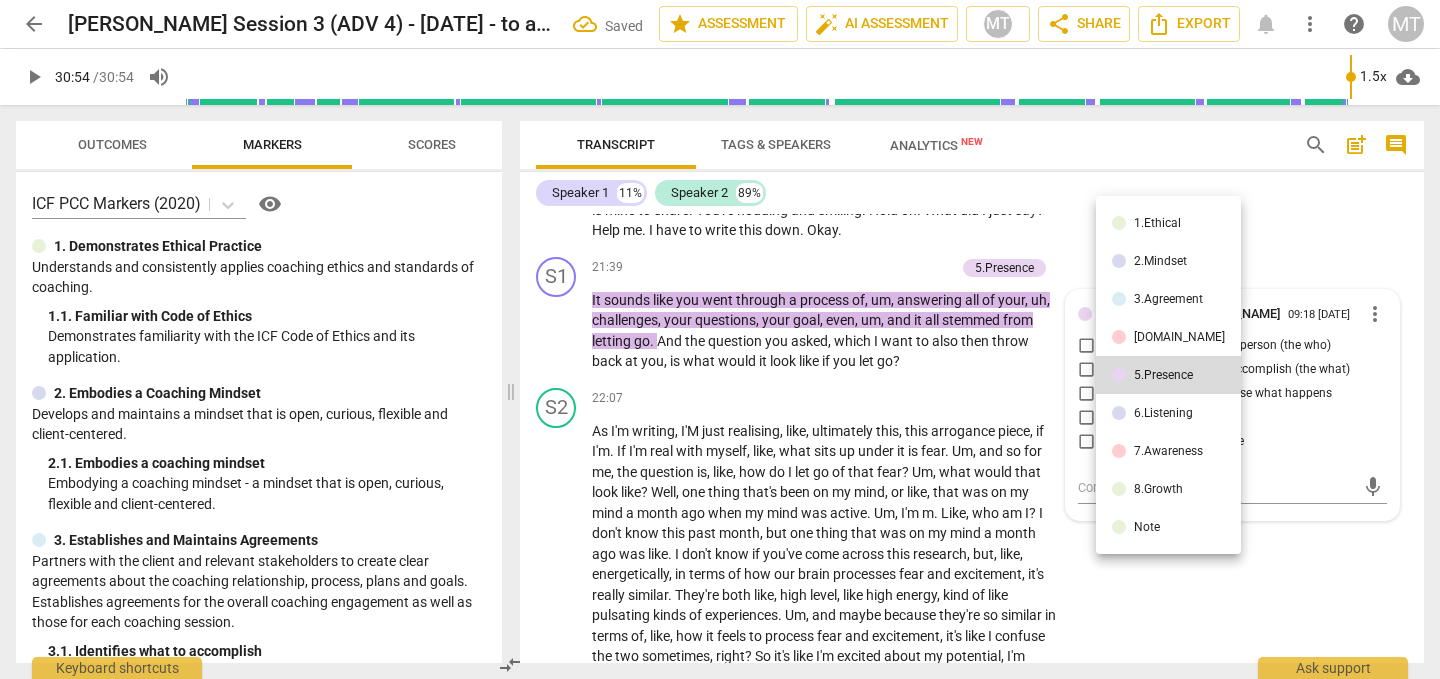 click on "[DOMAIN_NAME]" at bounding box center [1168, 337] 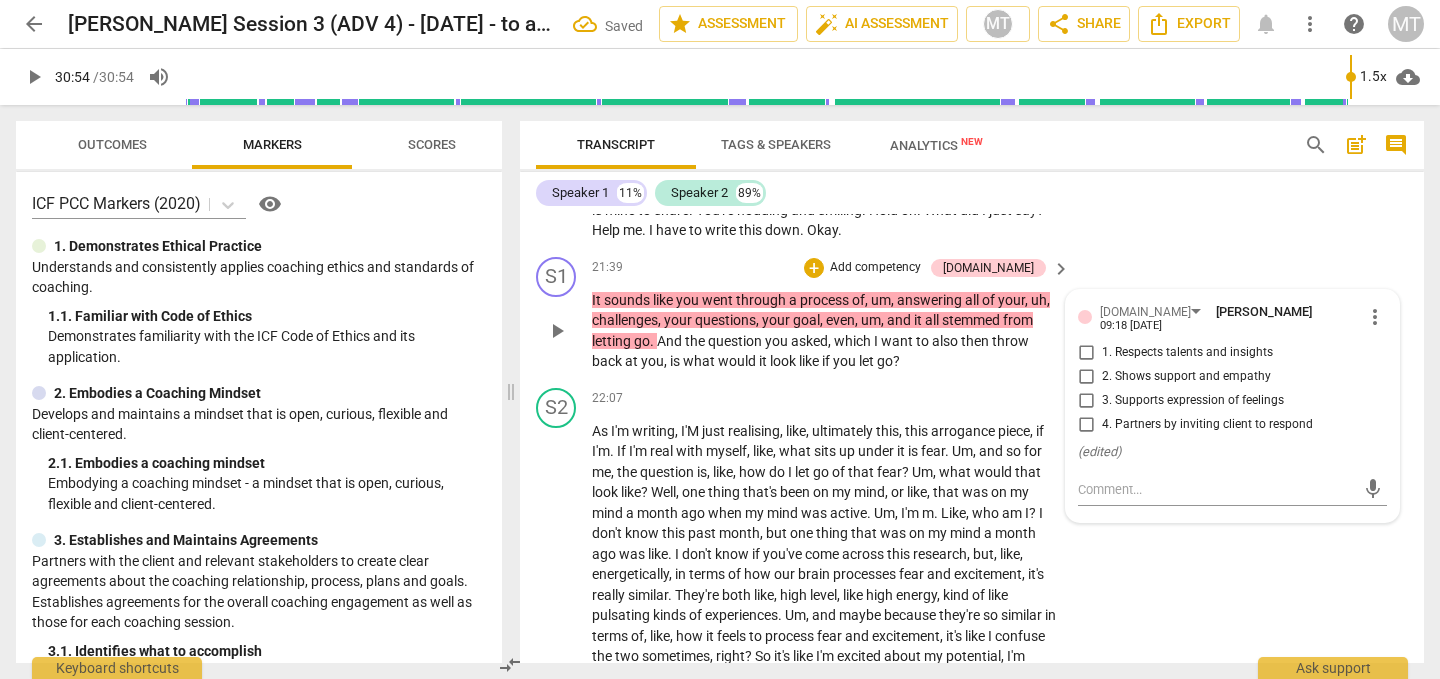click on "2. Shows support and empathy" at bounding box center (1186, 377) 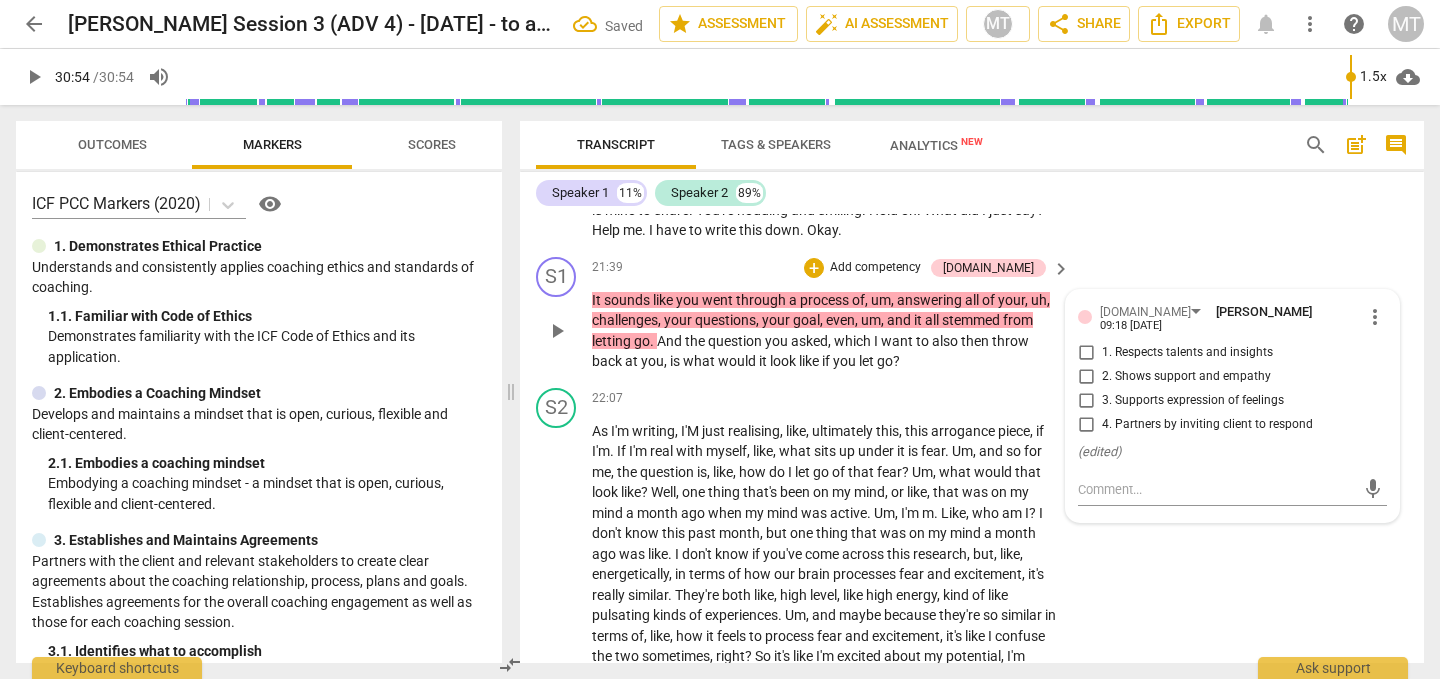 click on "2. Shows support and empathy" at bounding box center (1086, 377) 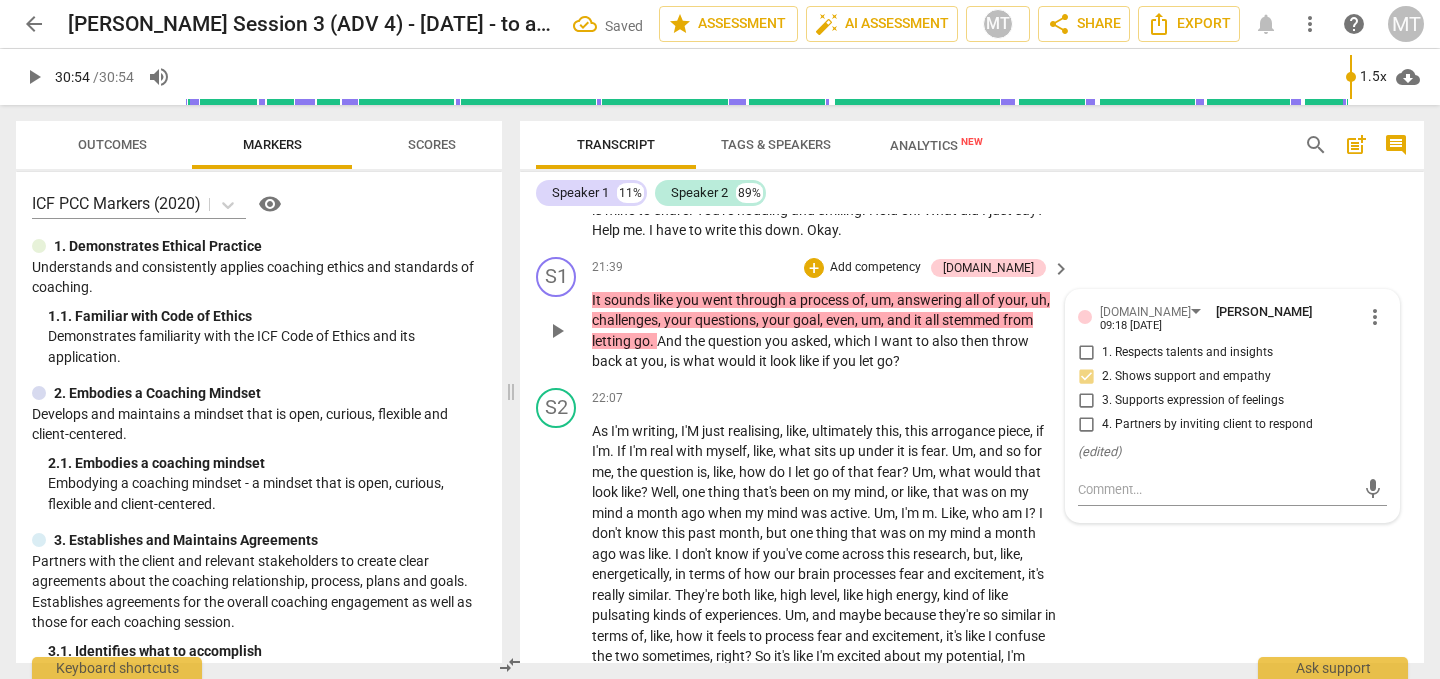 click on "1. Respects talents and insights" at bounding box center (1187, 353) 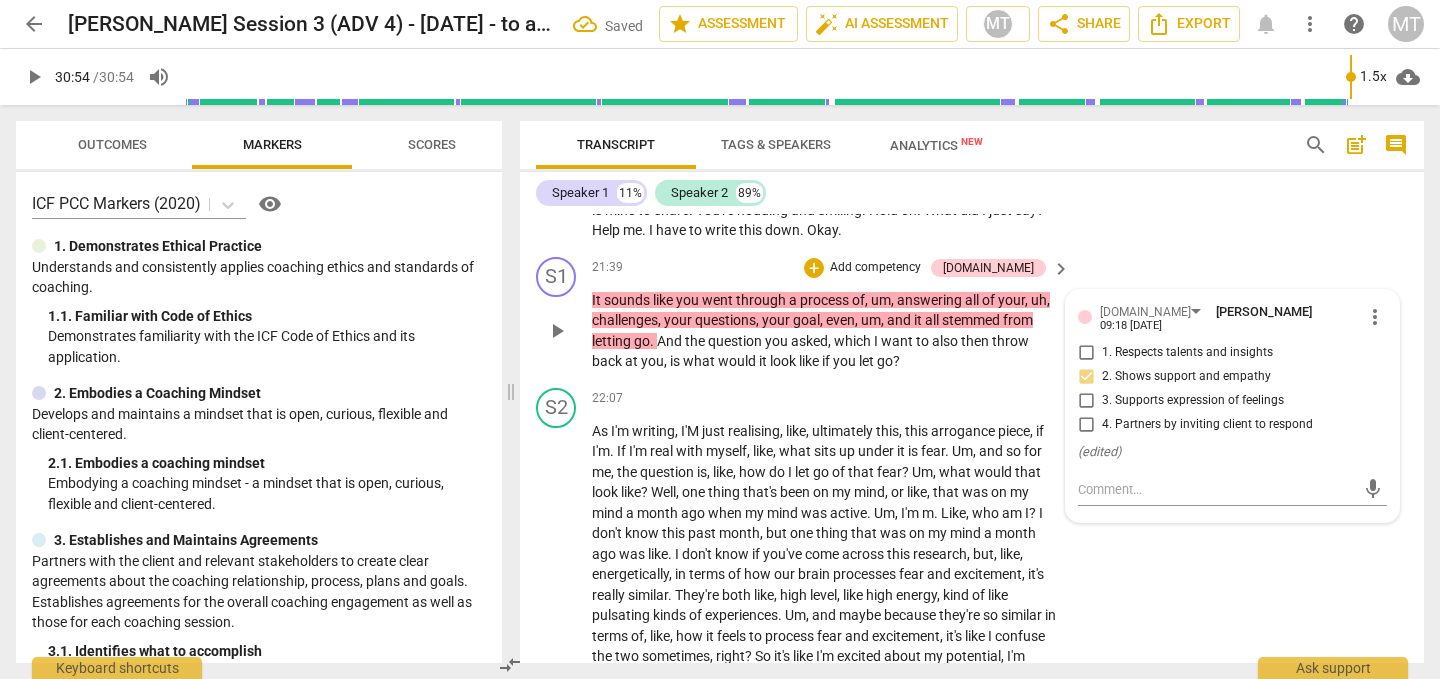 click on "1. Respects talents and insights" at bounding box center (1086, 353) 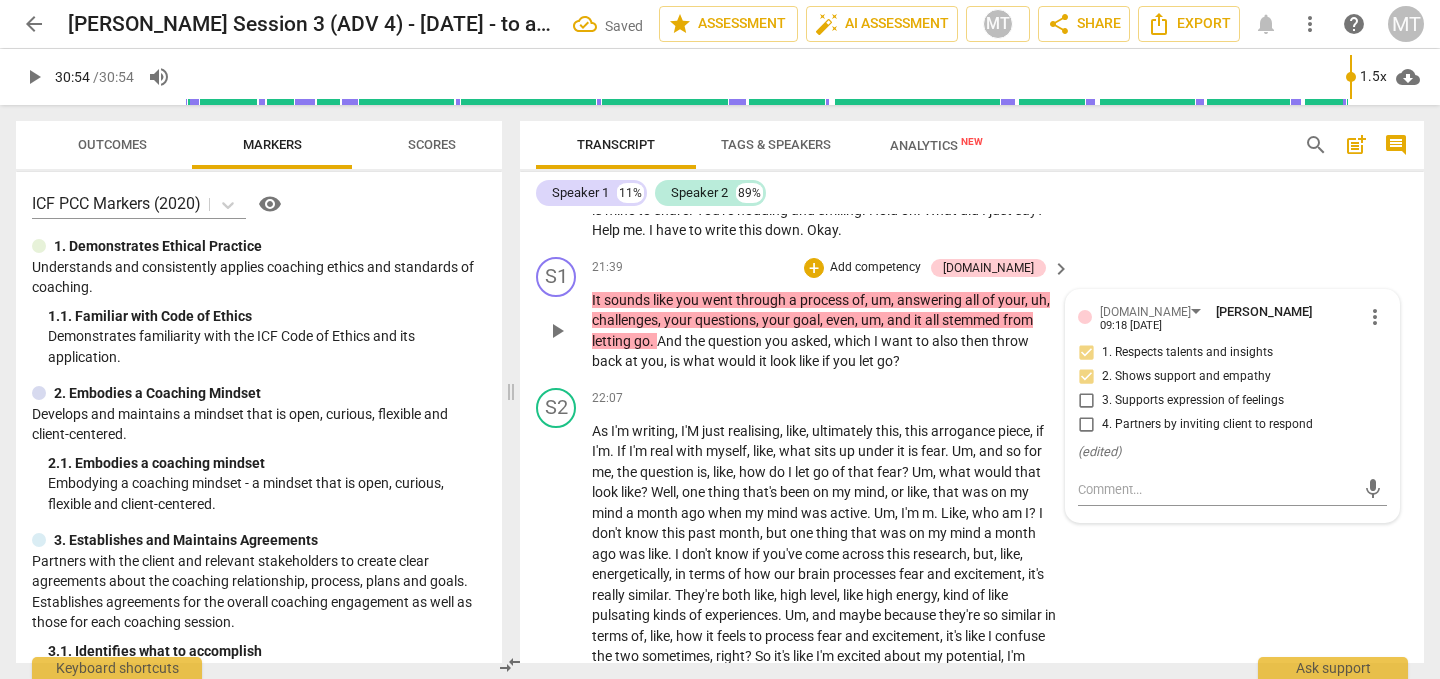 click on "2. Shows support and empathy" at bounding box center [1186, 377] 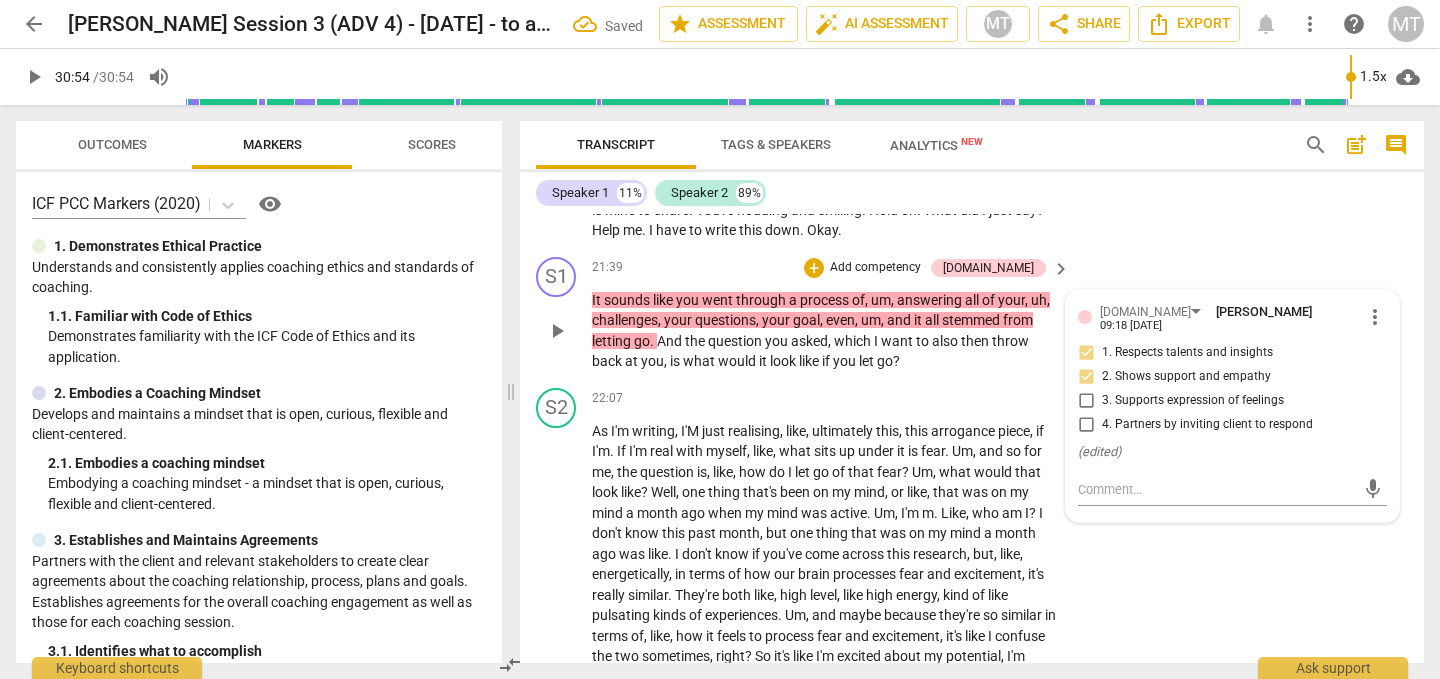 click on "2. Shows support and empathy" at bounding box center (1086, 377) 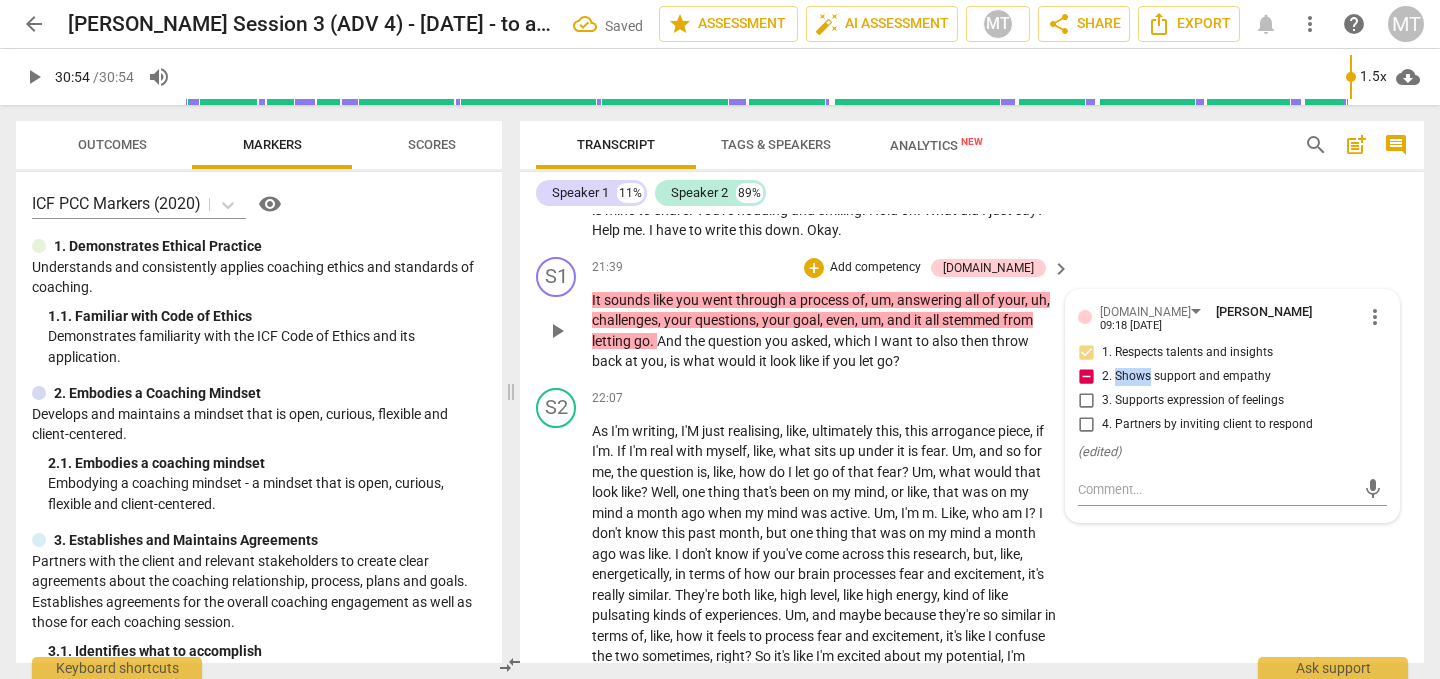 click on "2. Shows support and empathy" at bounding box center (1186, 377) 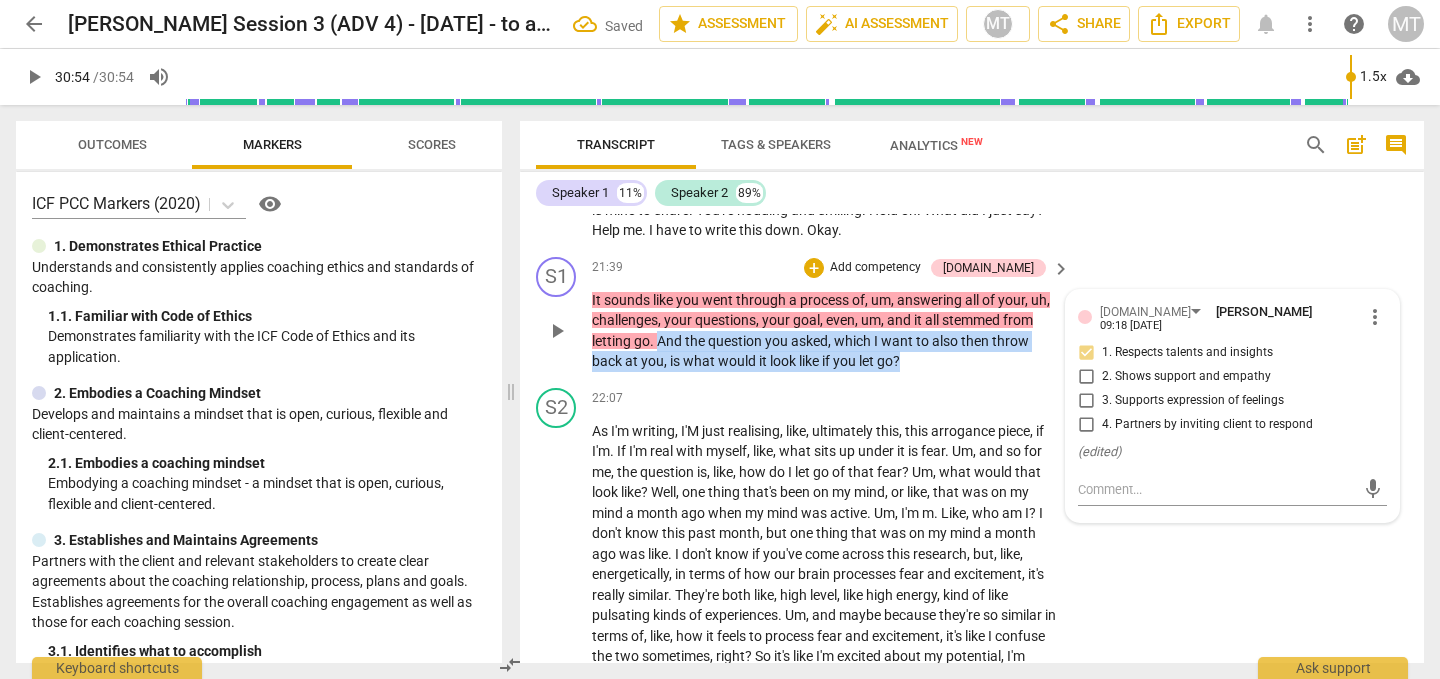 drag, startPoint x: 940, startPoint y: 424, endPoint x: 661, endPoint y: 403, distance: 279.7892 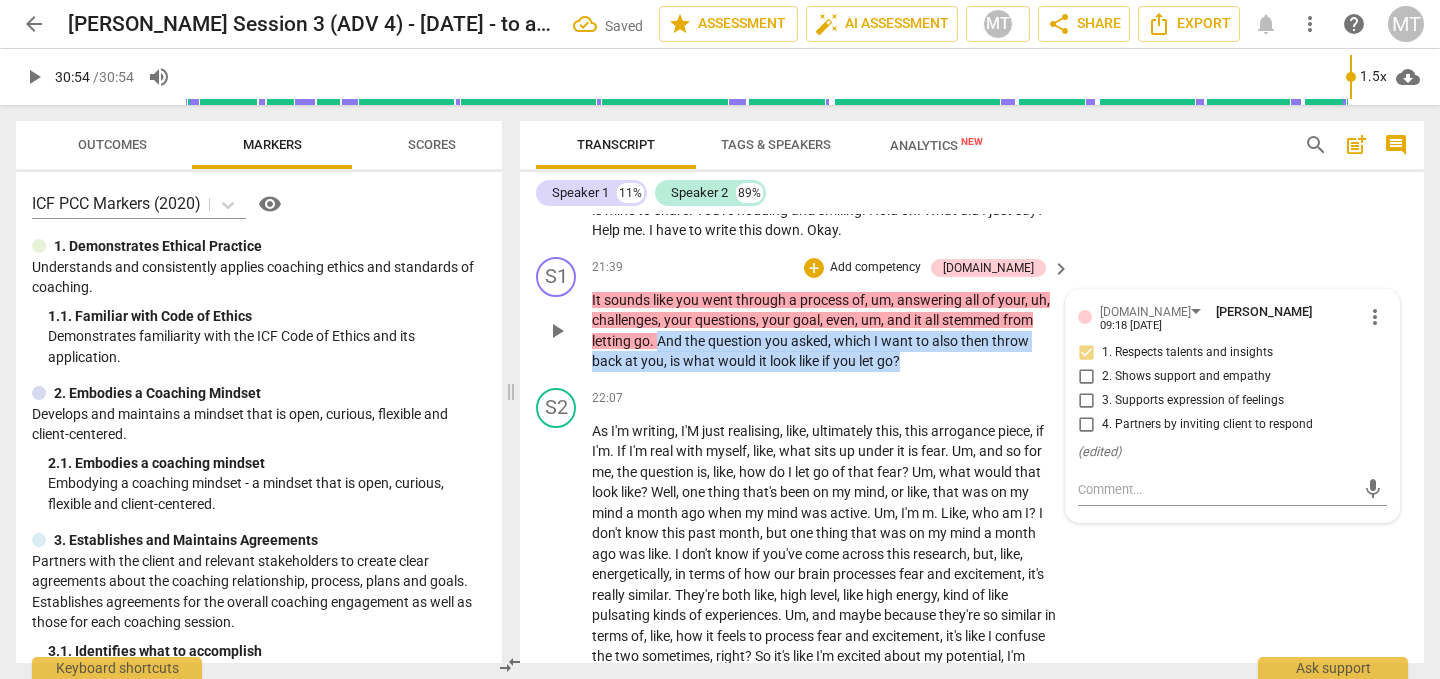 click on "It   sounds   like   you   went   through   a   process   of ,   um ,   answering   all   of   your ,   uh ,   challenges ,   your   questions ,   your   goal ,   even ,   um ,   and   it   all   stemmed   from   letting   go .   And   the   question   you   asked ,   which   I   want   to   also   then   throw   back   at   you ,   is   what   would   it   look   like   if   you   let   go ?" at bounding box center (826, 331) 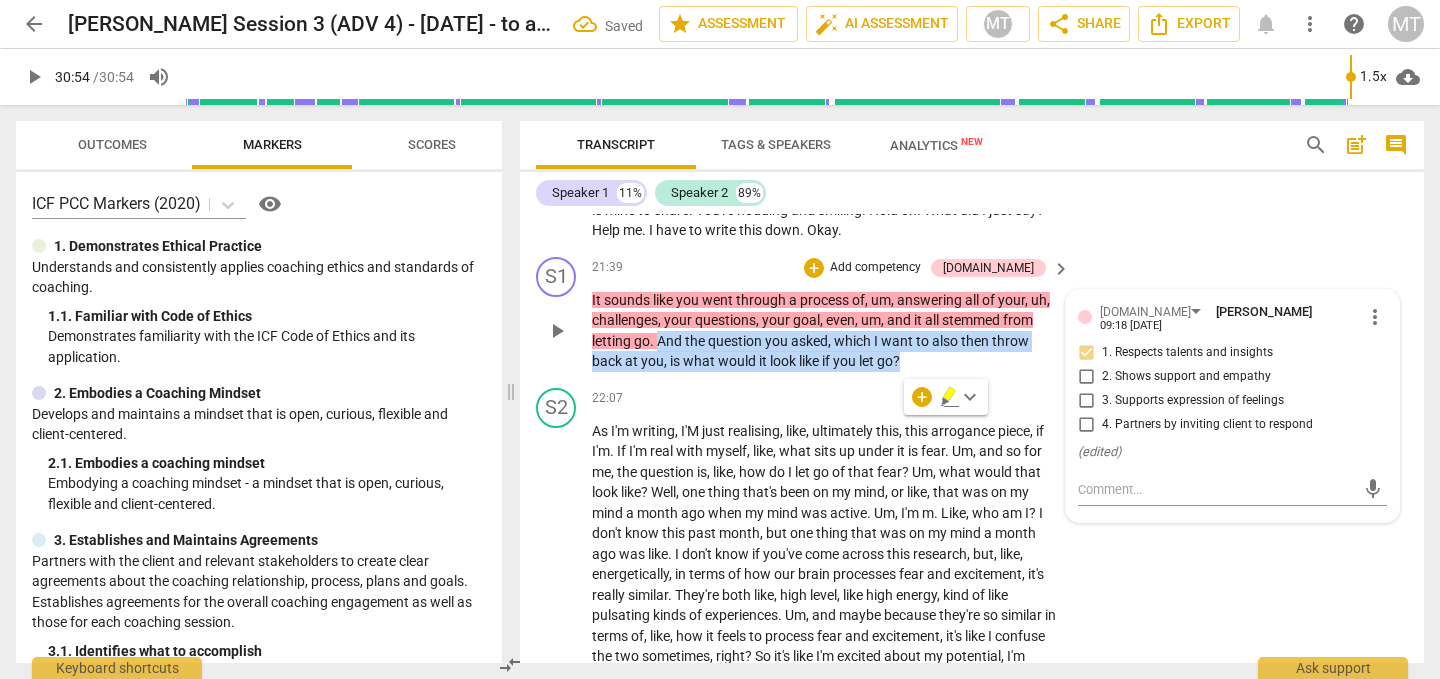 click on "Add competency" at bounding box center [875, 268] 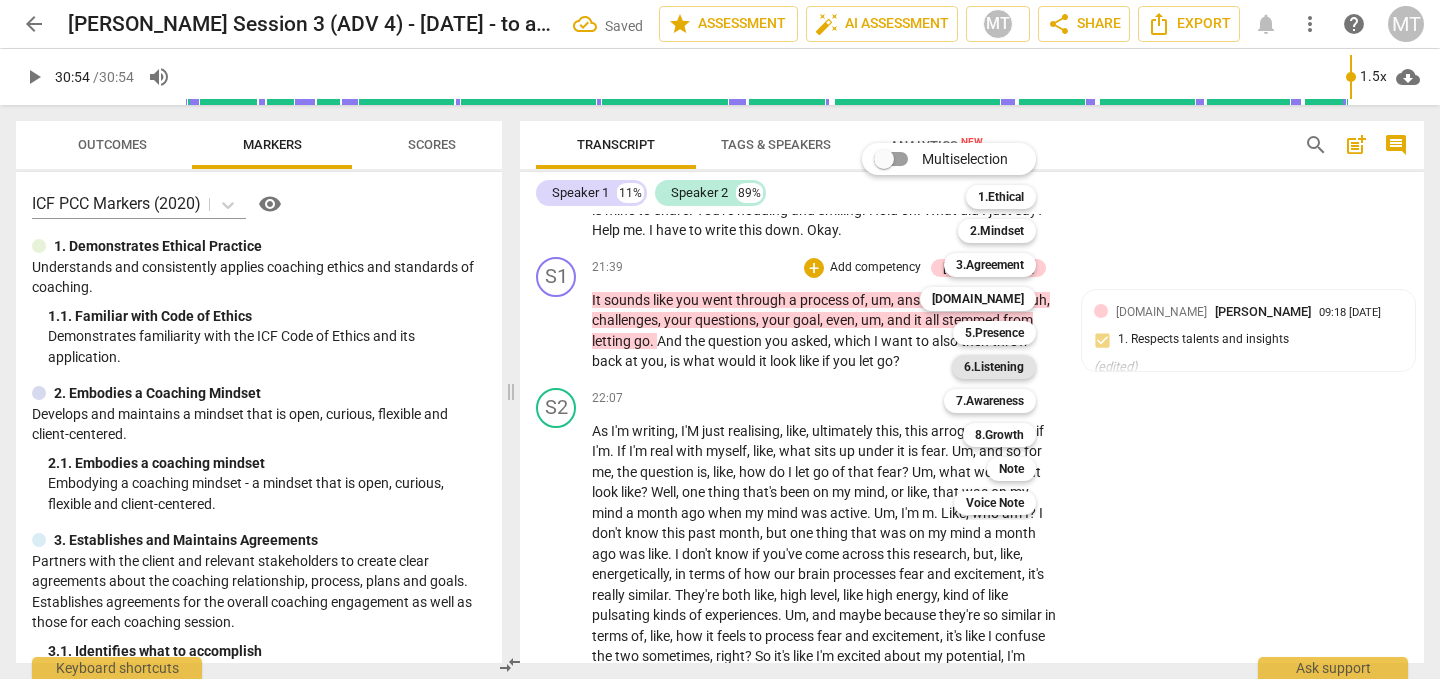click on "6.Listening" at bounding box center (994, 367) 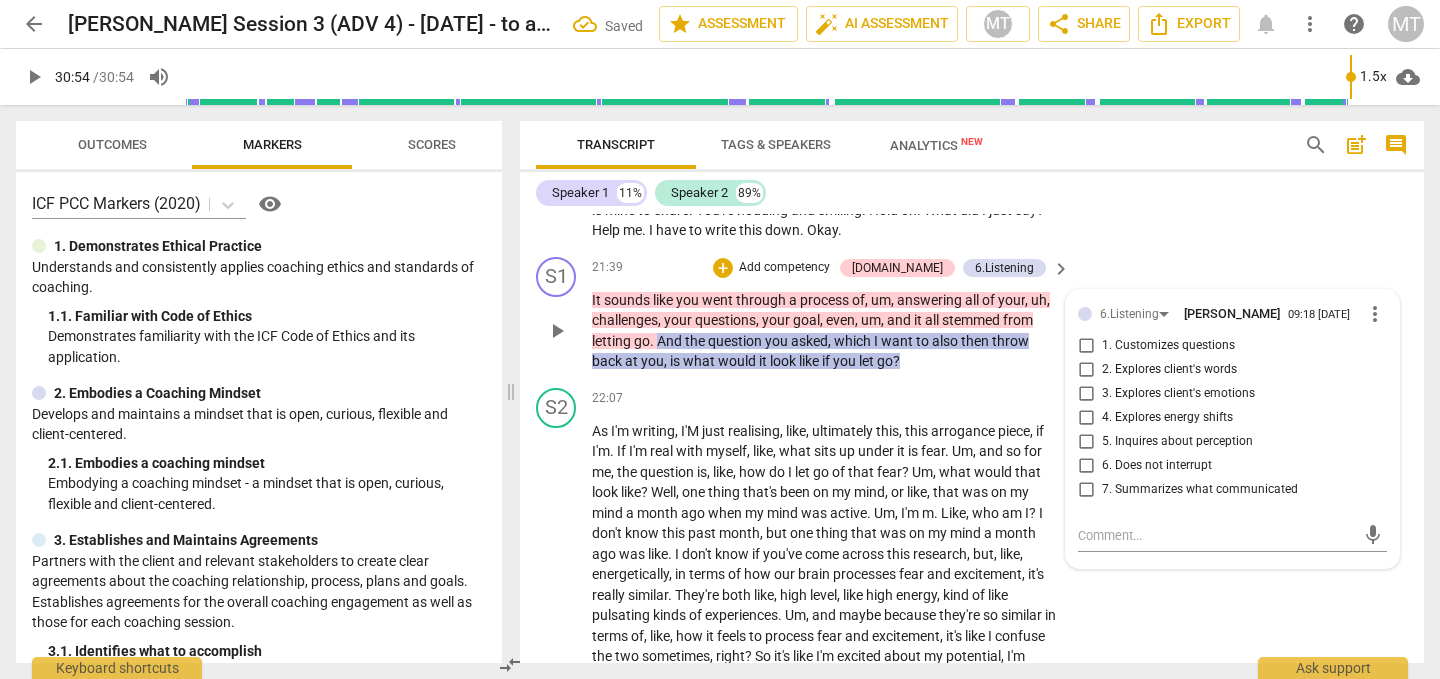 click on "1. Customizes questions" at bounding box center [1168, 346] 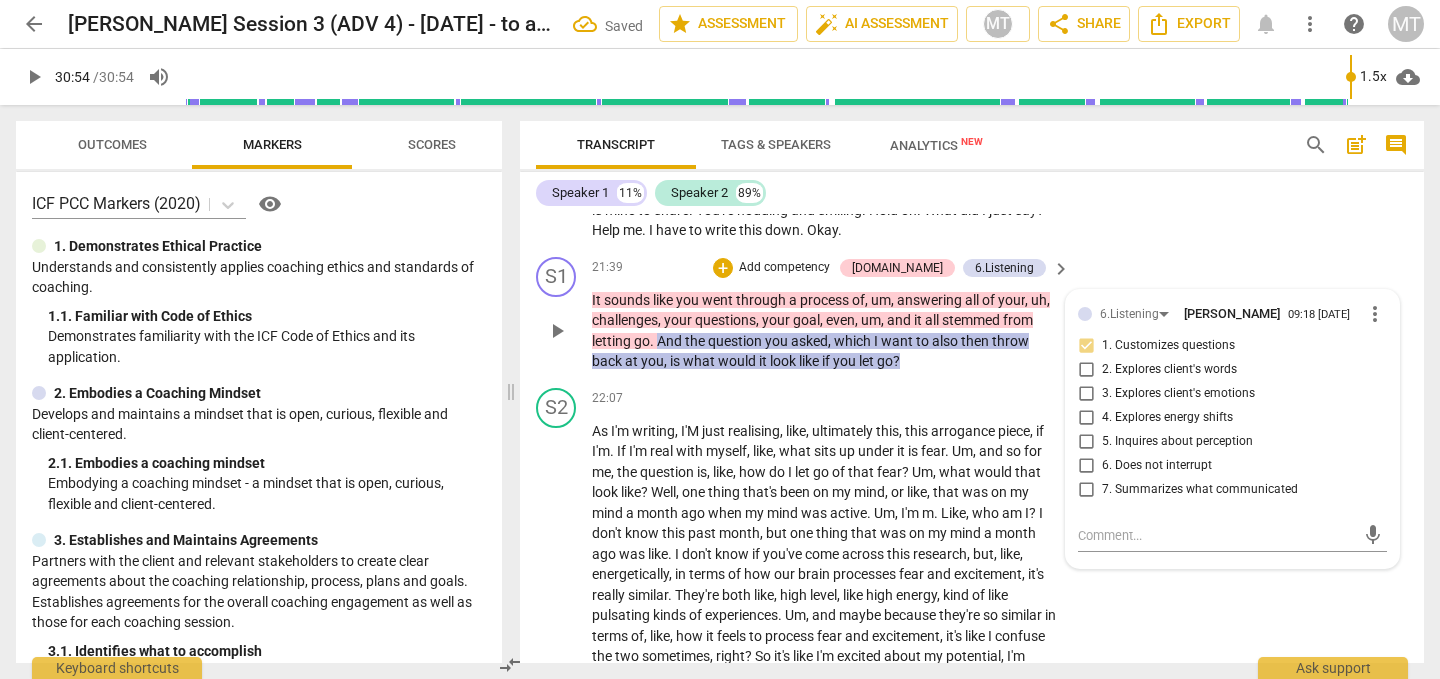 click on "It   sounds   like   you   went   through   a   process   of ,   um ,   answering   all   of   your ,   uh ,   challenges ,   your   questions ,   your   goal ,   even ,   um ,   and   it   all   stemmed   from   letting   go .   And   the   question   you   asked ,   which   I   want   to   also   then   throw   back   at   you ,   is   what   would   it   look   like   if   you   let   go ?" at bounding box center (826, 331) 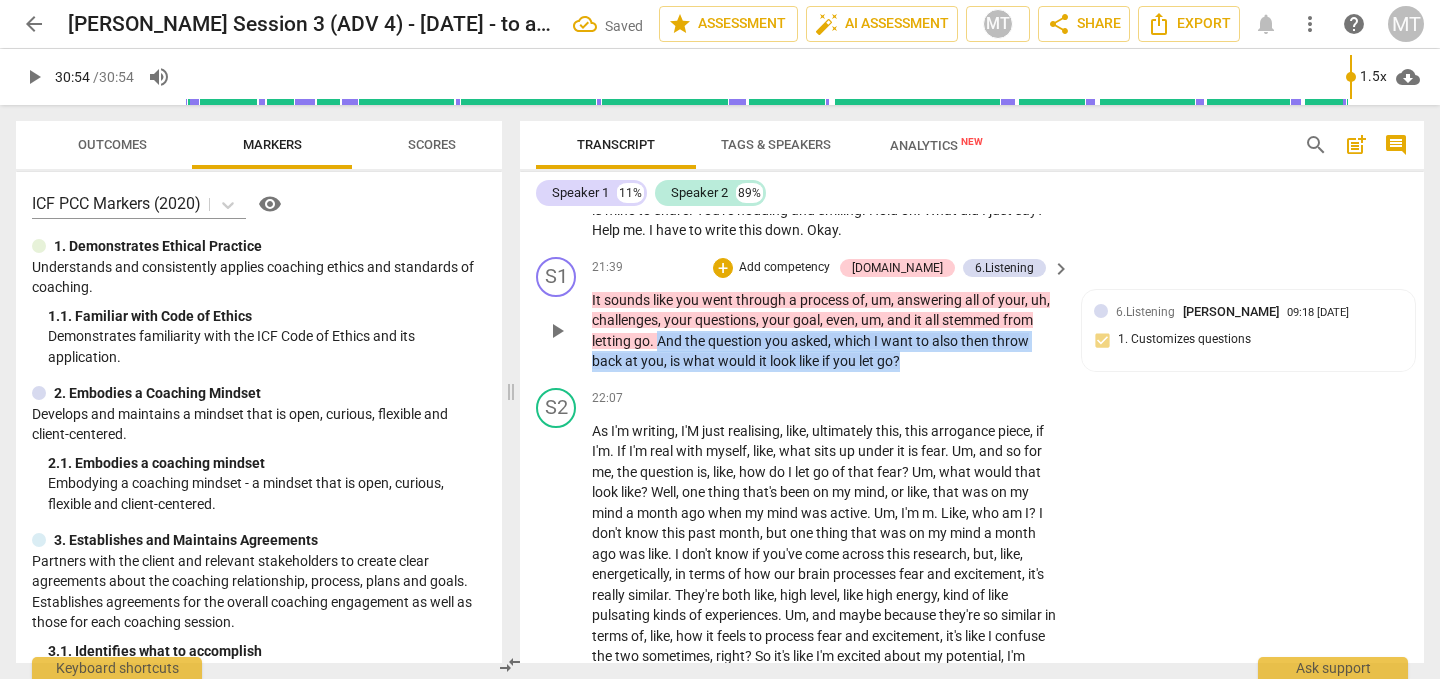drag, startPoint x: 873, startPoint y: 428, endPoint x: 661, endPoint y: 399, distance: 213.9743 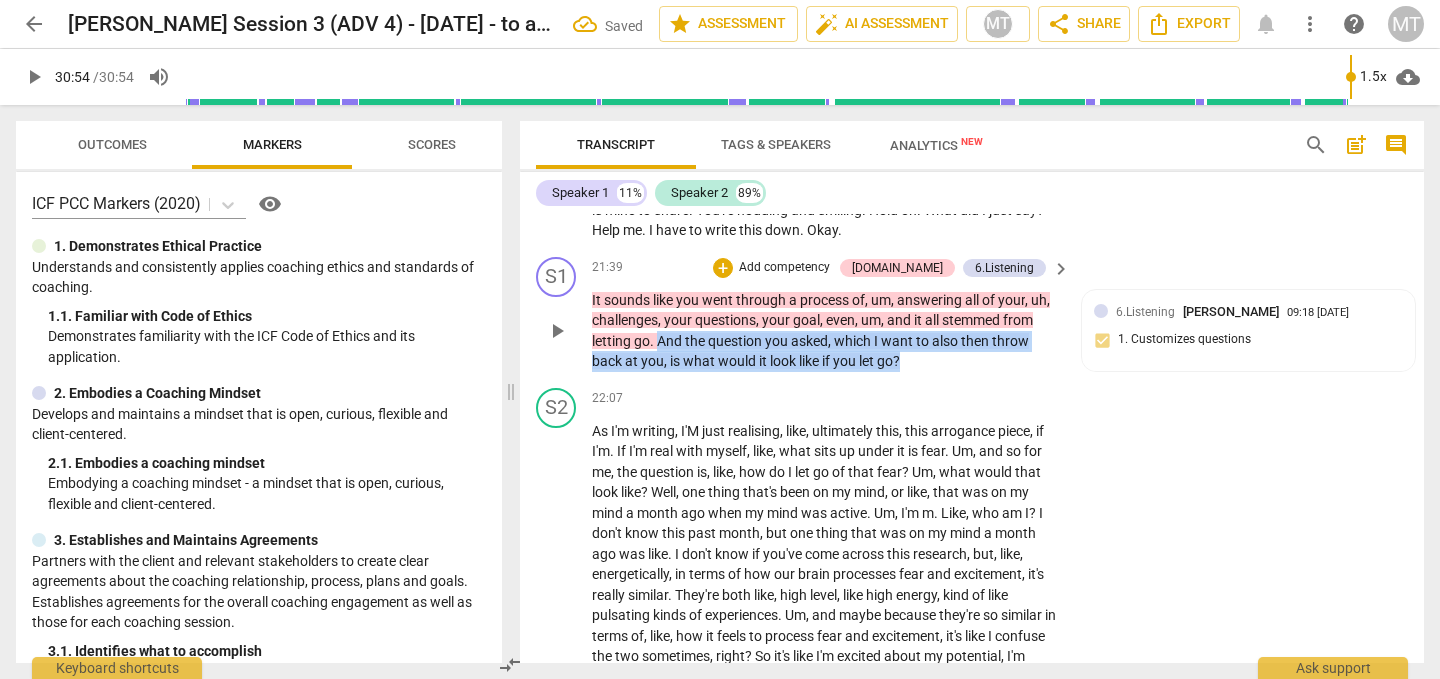 click on "It   sounds   like   you   went   through   a   process   of ,   um ,   answering   all   of   your ,   uh ,   challenges ,   your   questions ,   your   goal ,   even ,   um ,   and   it   all   stemmed   from   letting   go .   And   the   question   you   asked ,   which   I   want   to   also   then   throw   back   at   you ,   is   what   would   it   look   like   if   you   let   go ?" at bounding box center (826, 331) 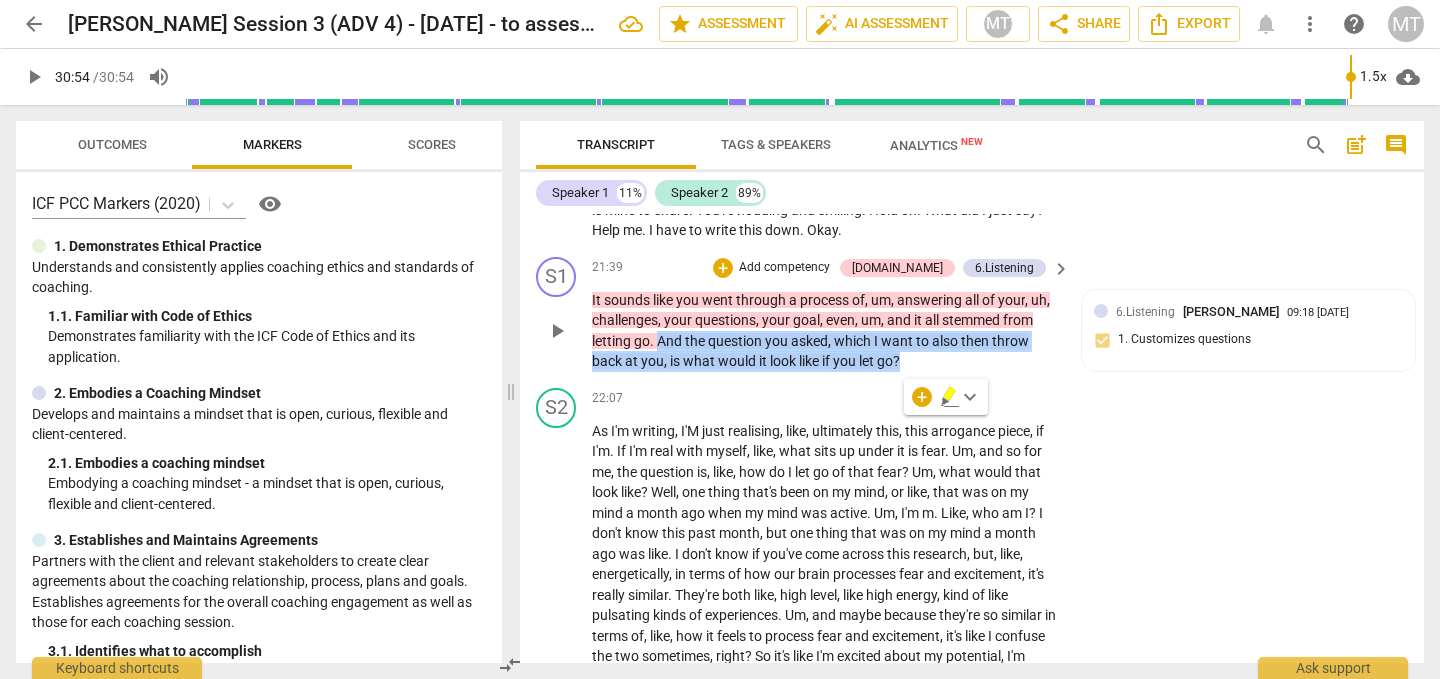 click on "Add competency" at bounding box center (784, 268) 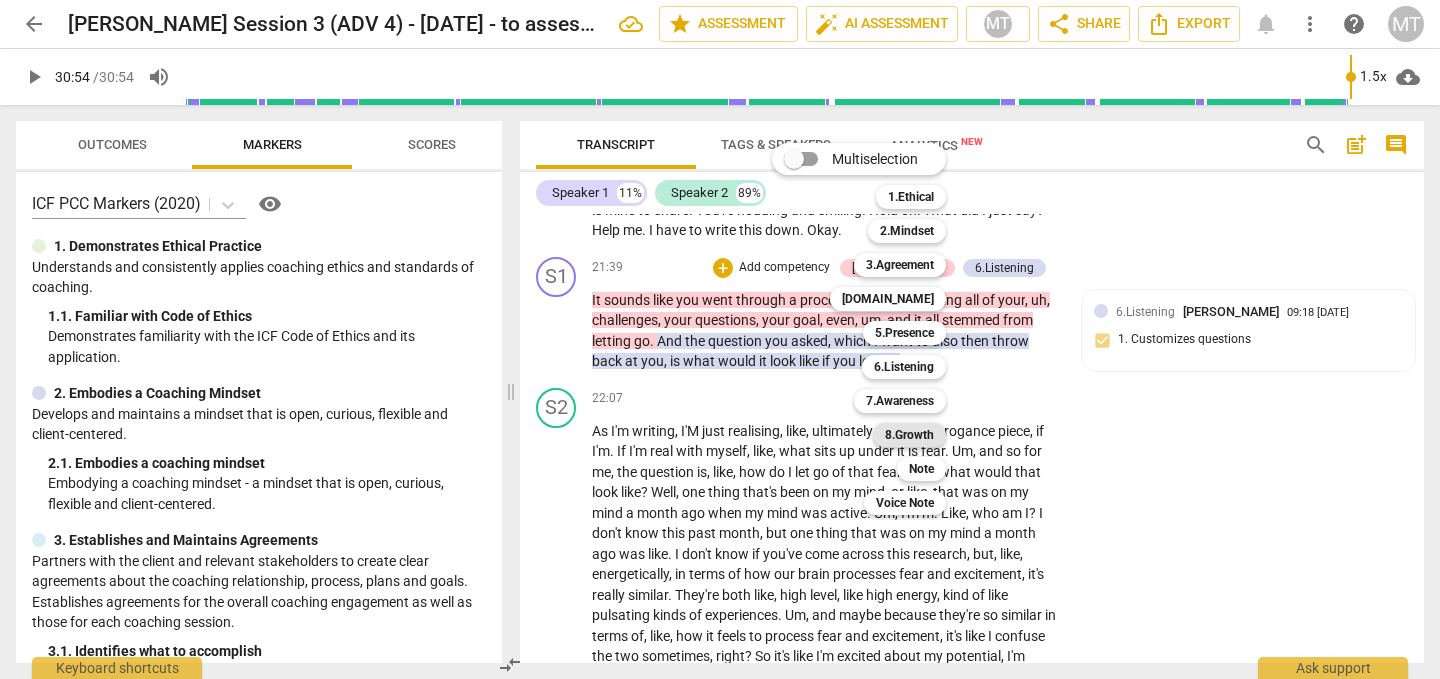 click on "8.Growth" at bounding box center [909, 435] 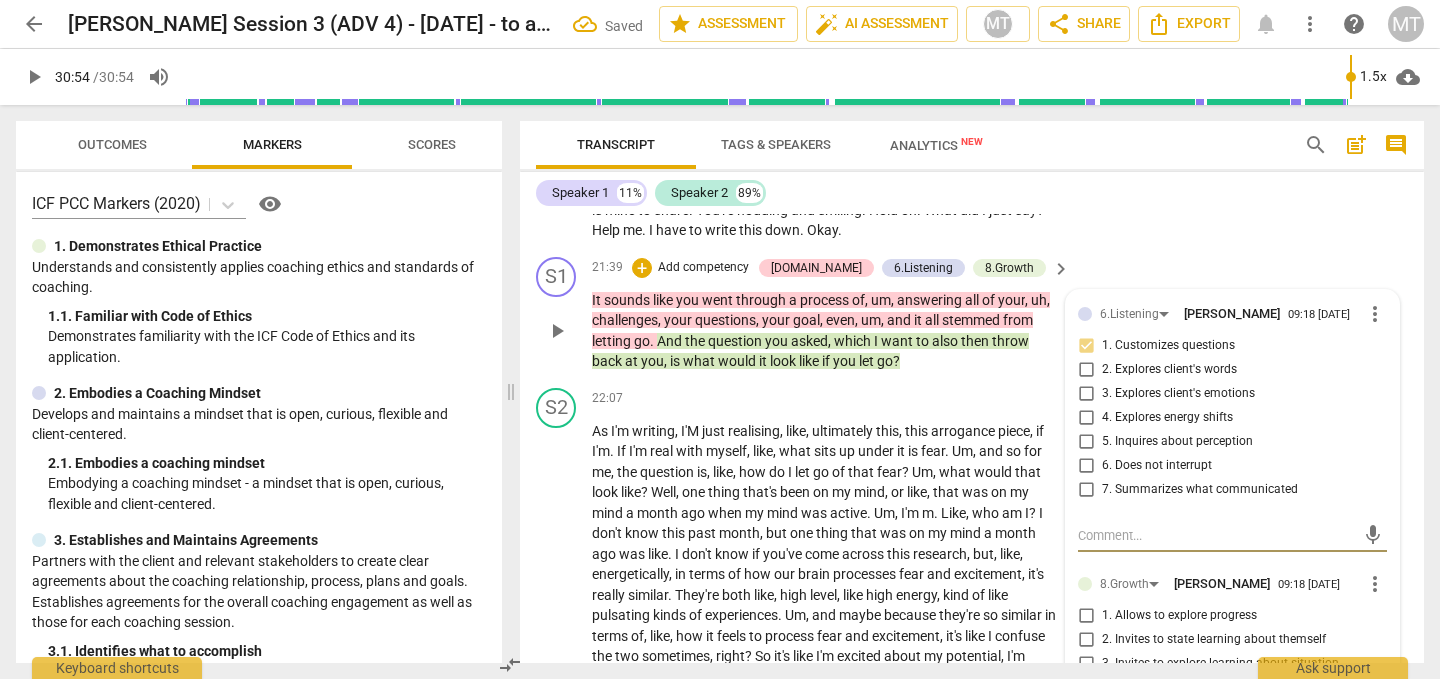 click on "7. Summarizes what communicated" at bounding box center [1224, 490] 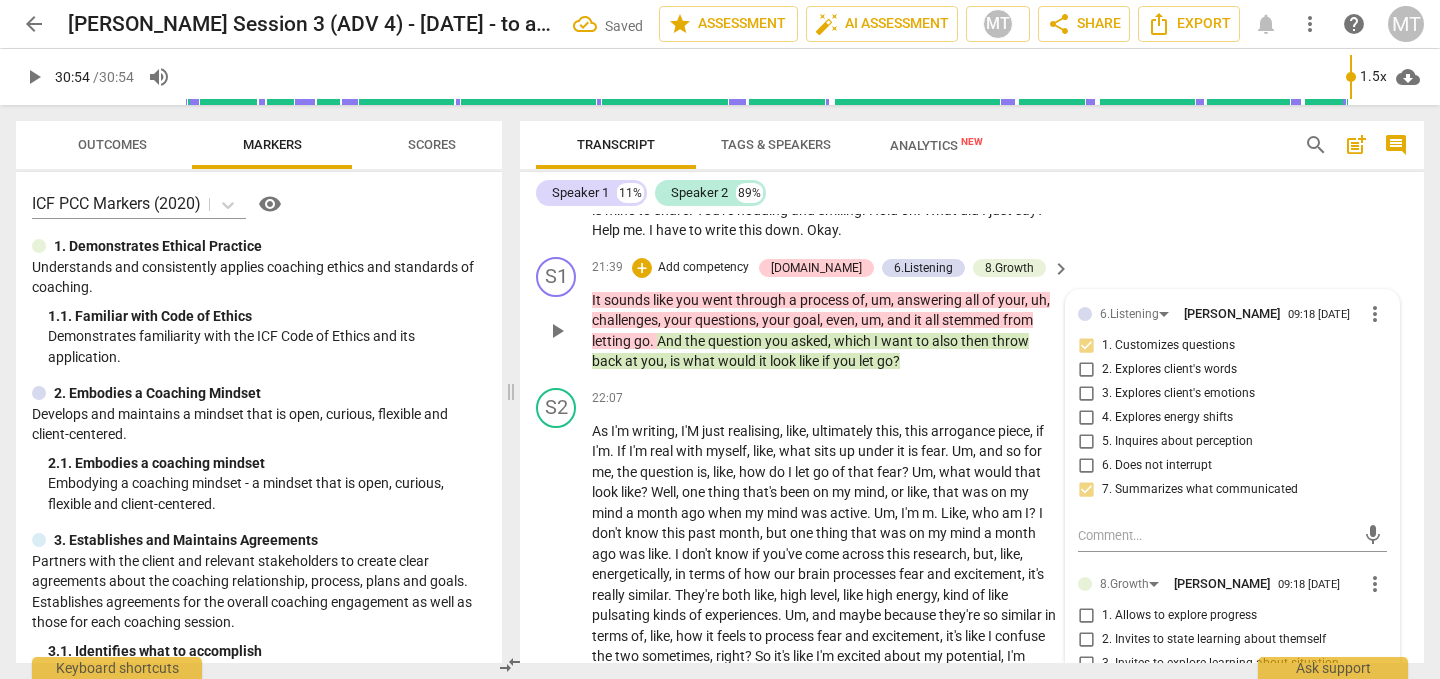 click on "7. Summarizes what communicated" at bounding box center (1224, 490) 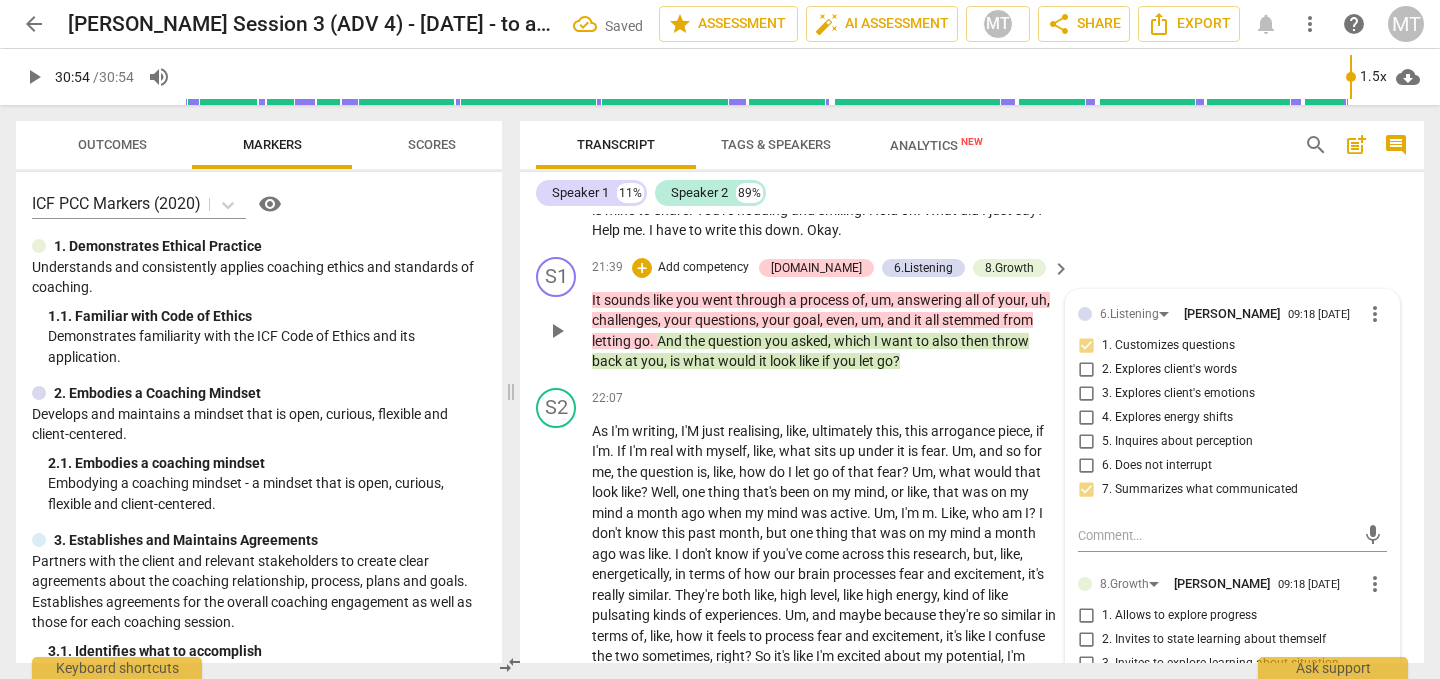 click on "7. Summarizes what communicated" at bounding box center [1086, 490] 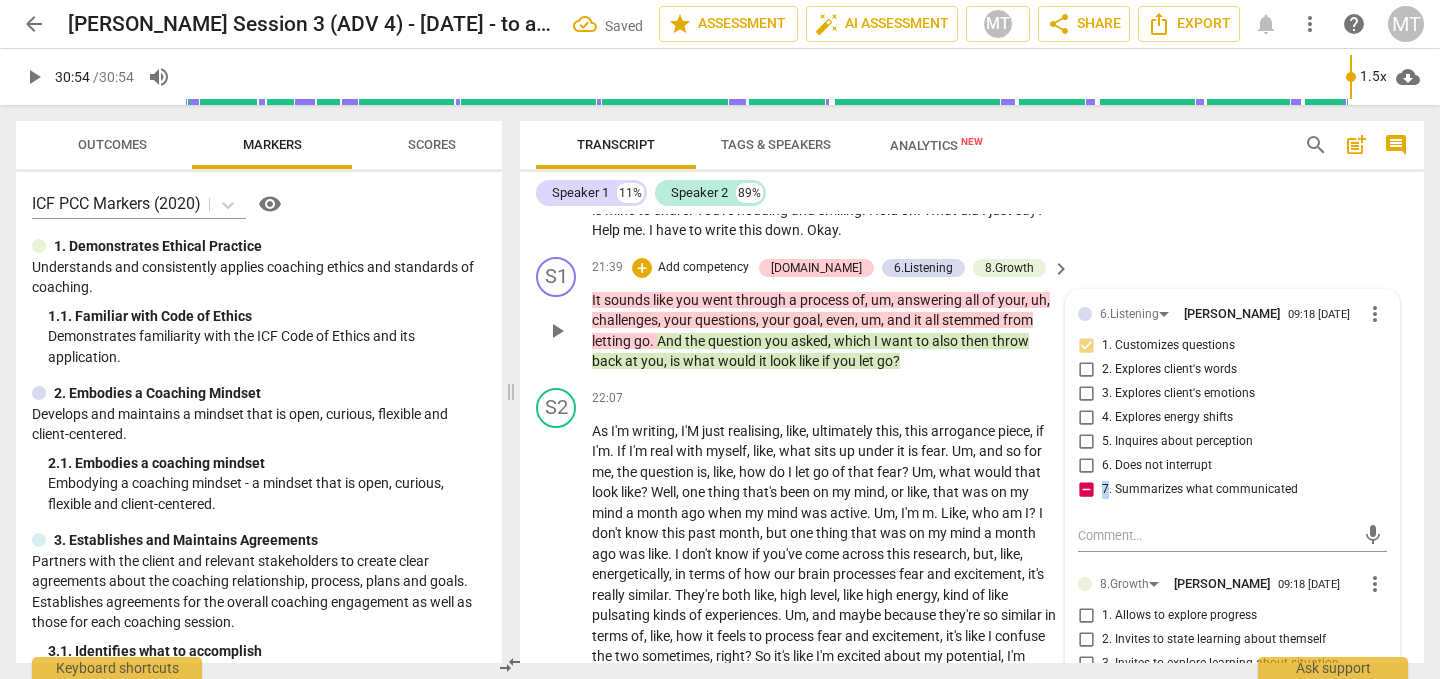 click on "7. Summarizes what communicated" at bounding box center (1224, 490) 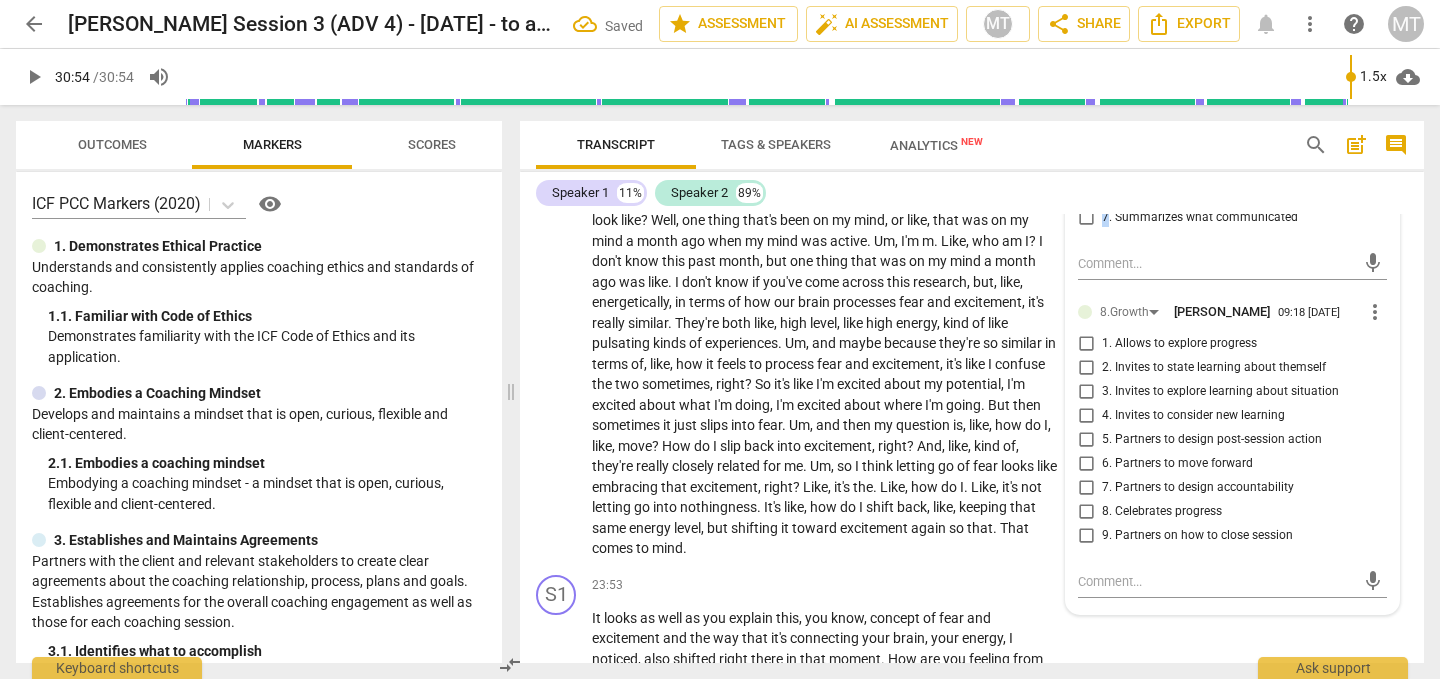 scroll, scrollTop: 5471, scrollLeft: 0, axis: vertical 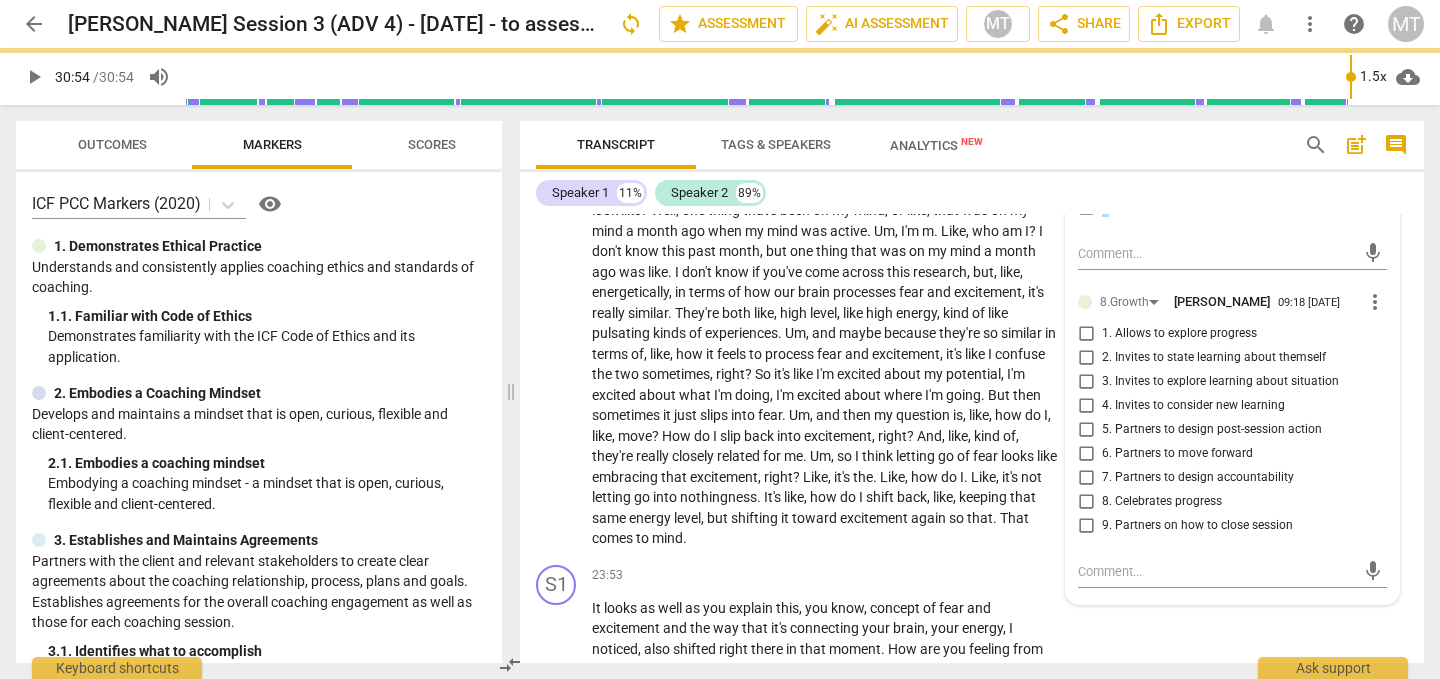 click on "8.Growth [PERSON_NAME]" at bounding box center [1189, 301] 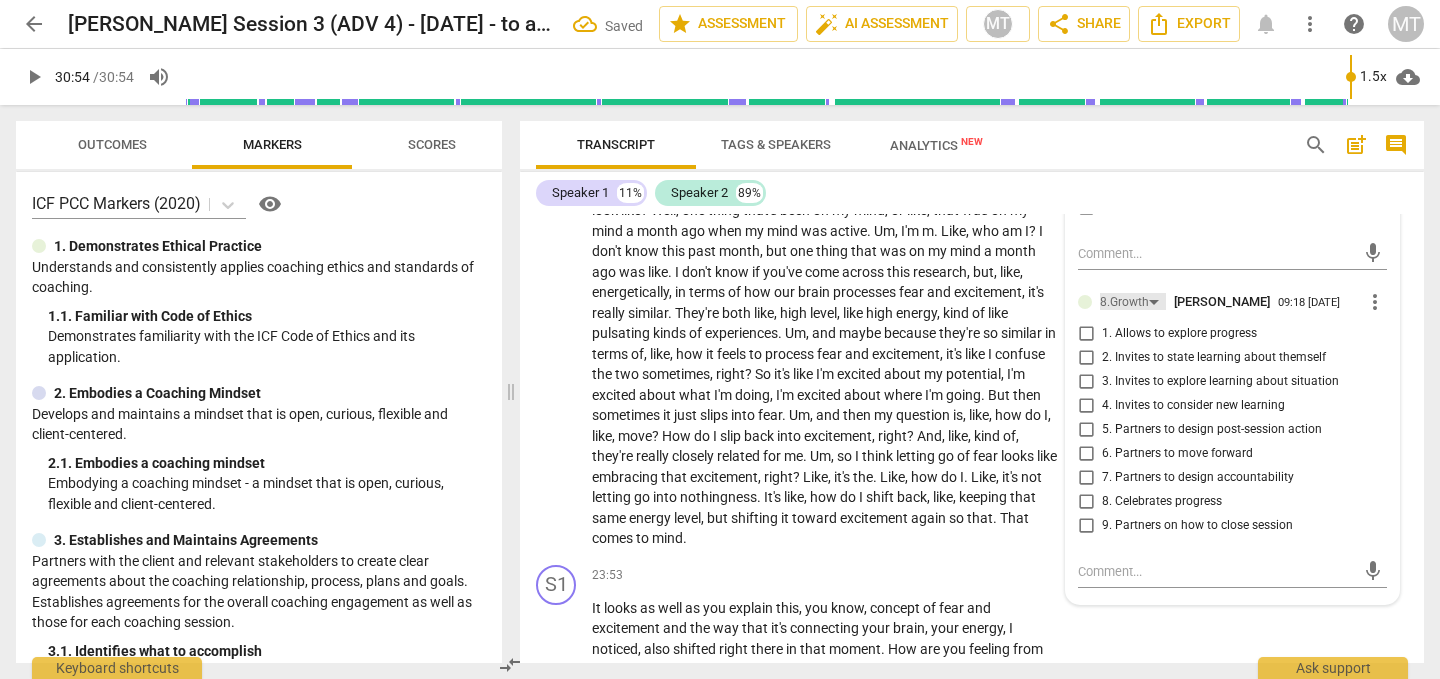 click on "8.Growth" at bounding box center [1133, 301] 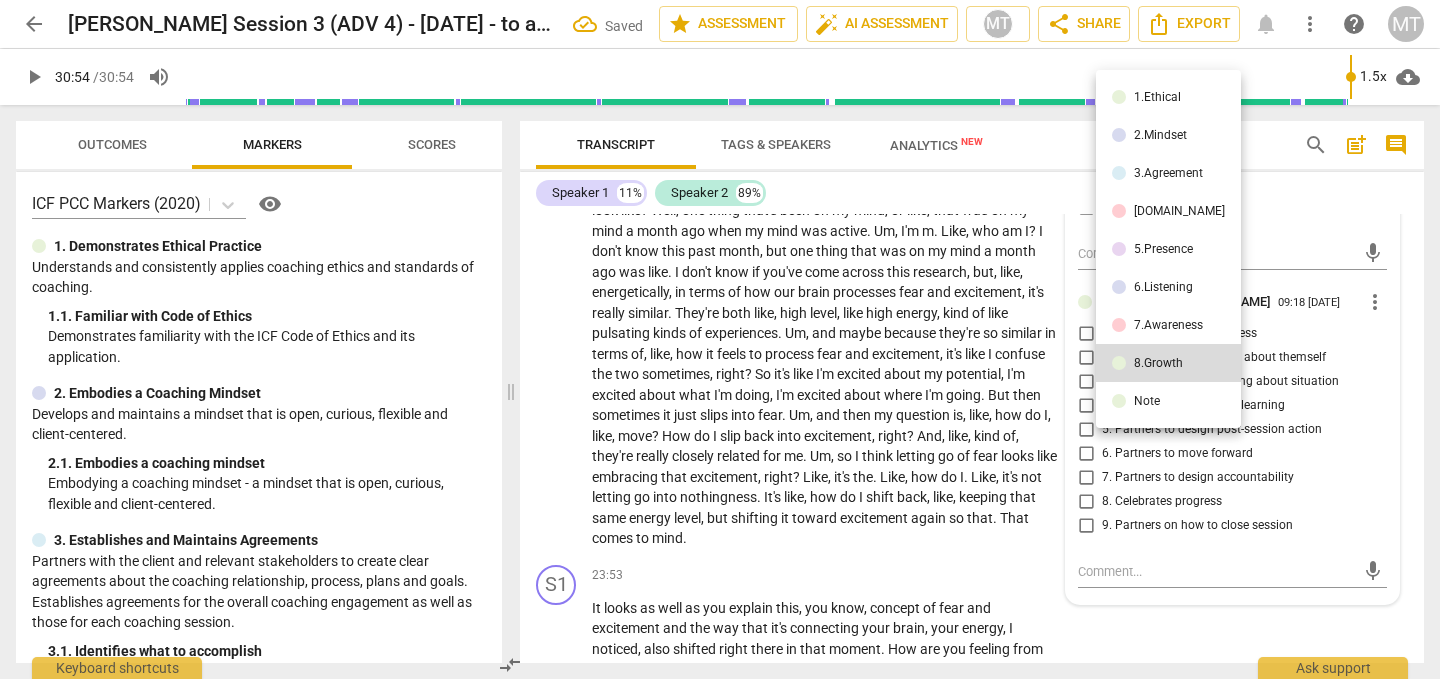 click on "7.Awareness" at bounding box center (1168, 325) 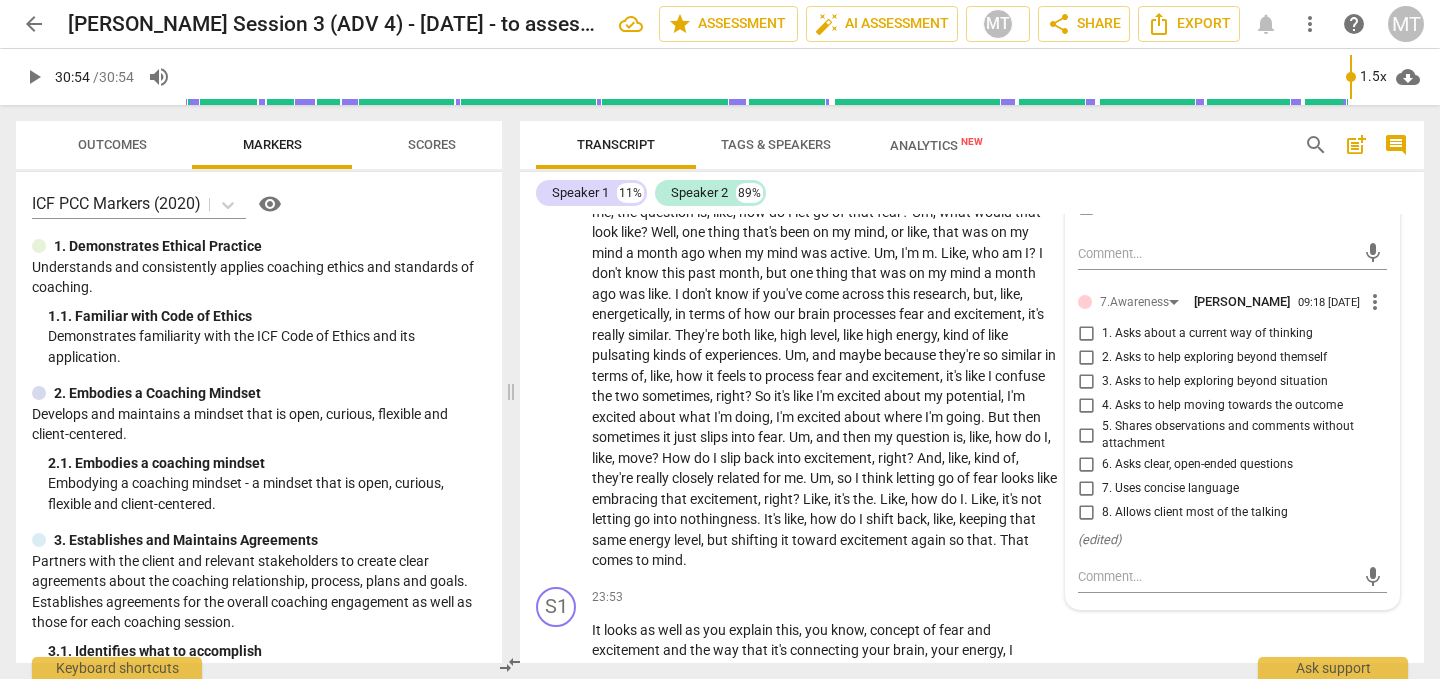 click on "2. Asks to help exploring beyond themself" at bounding box center (1214, 358) 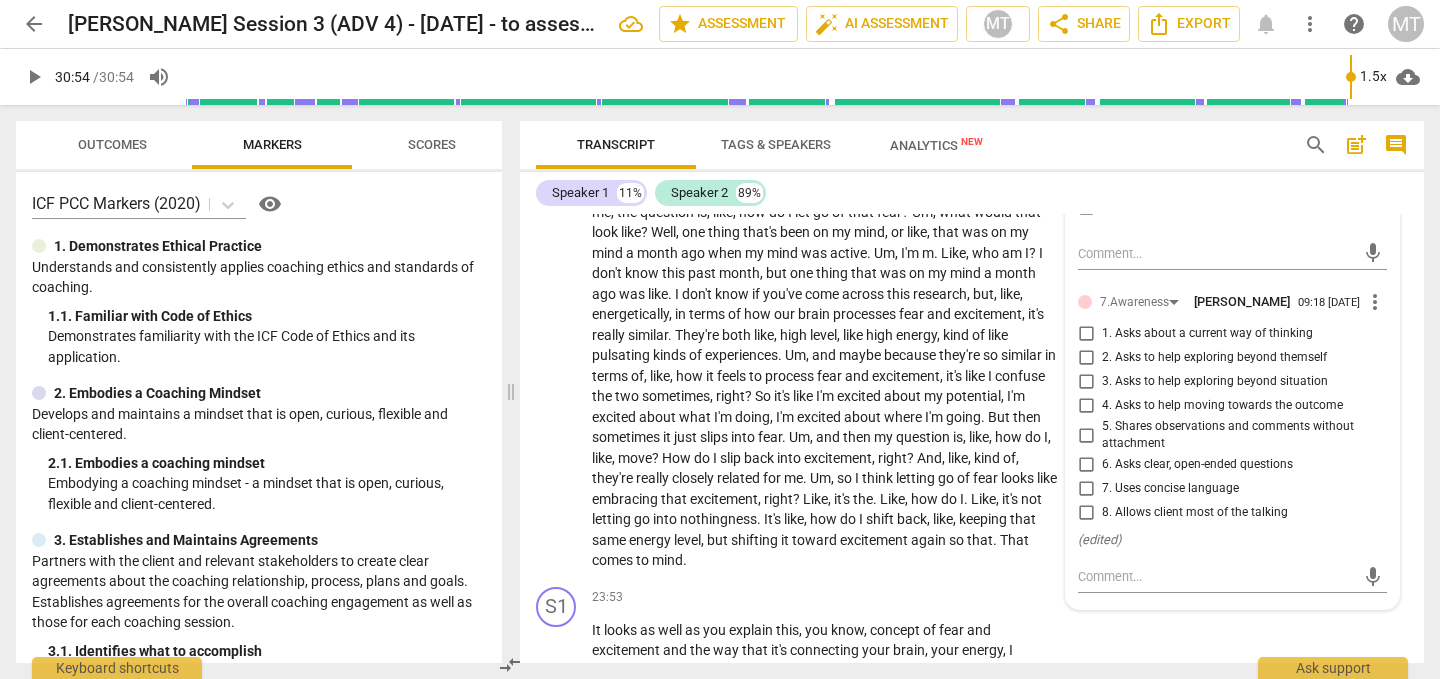 click on "2. Asks to help exploring beyond themself" at bounding box center (1086, 358) 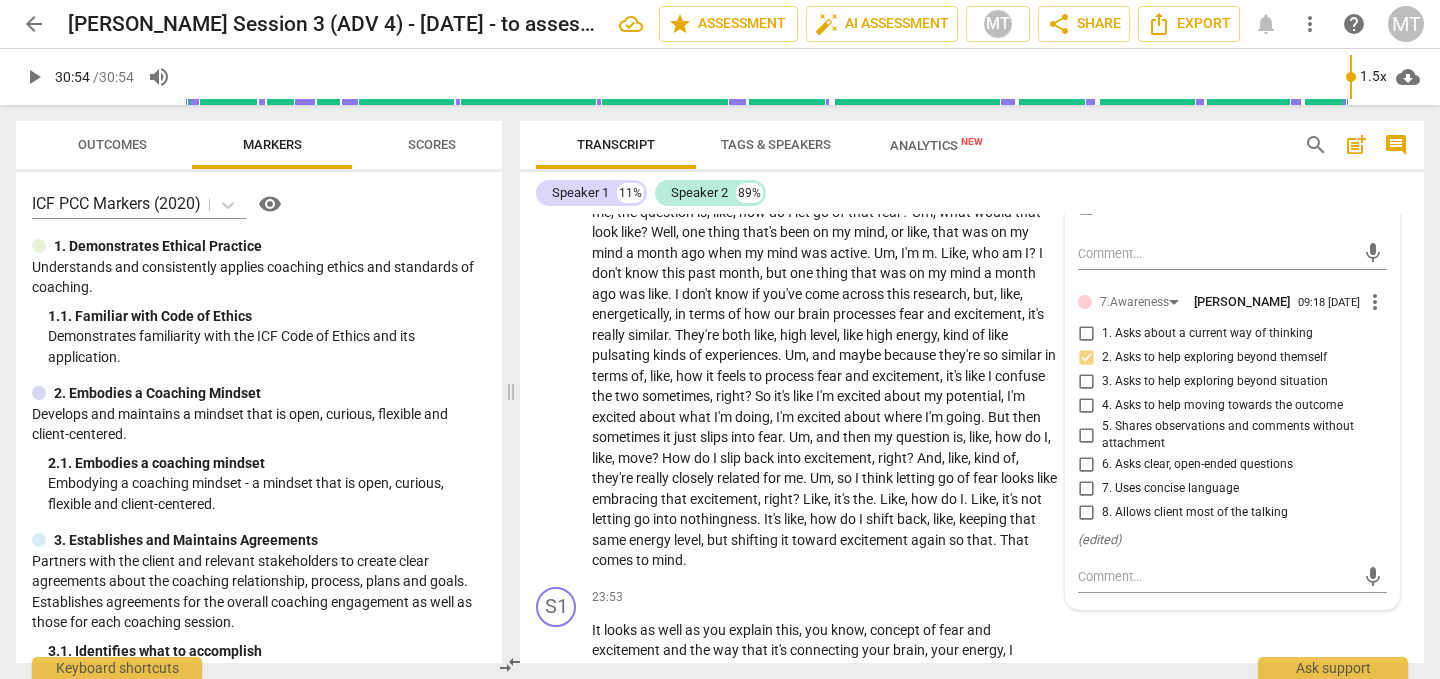 click on "6. Asks clear, open-ended questions" at bounding box center (1197, 465) 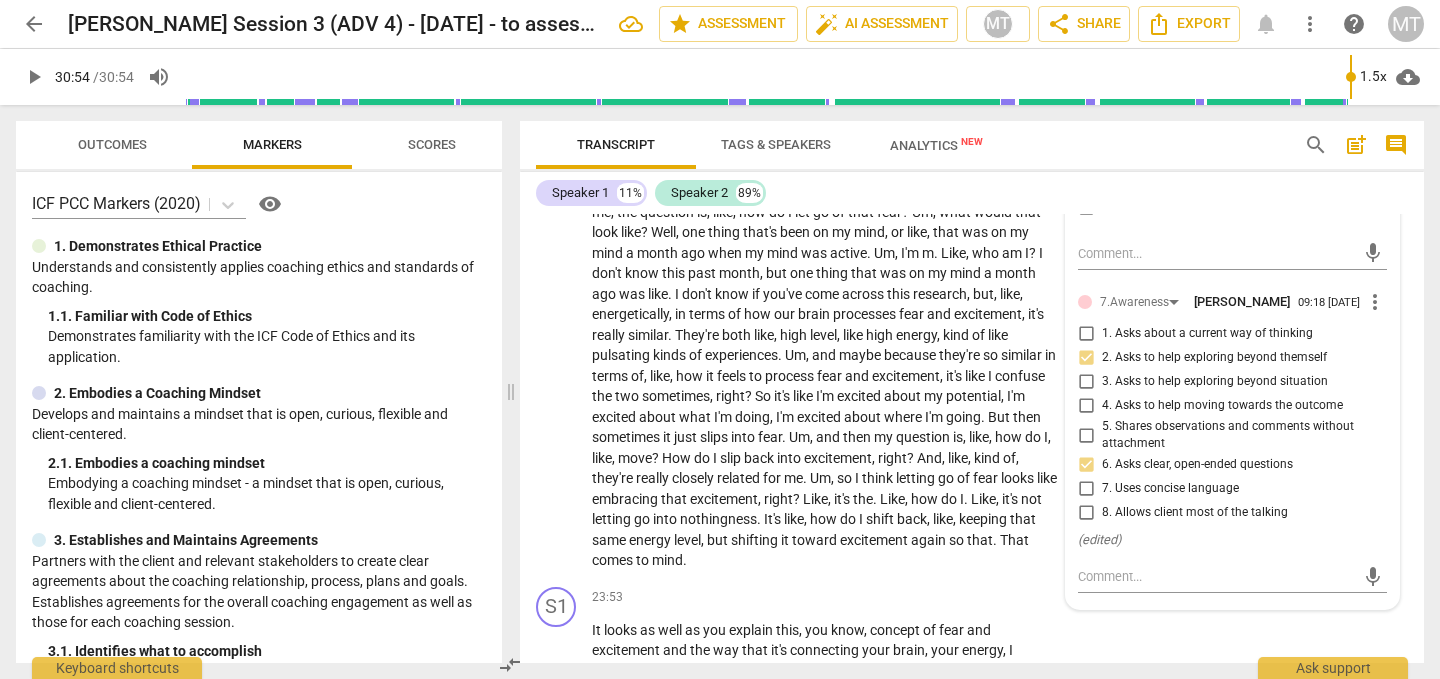 click on "7. Uses concise language" at bounding box center [1170, 489] 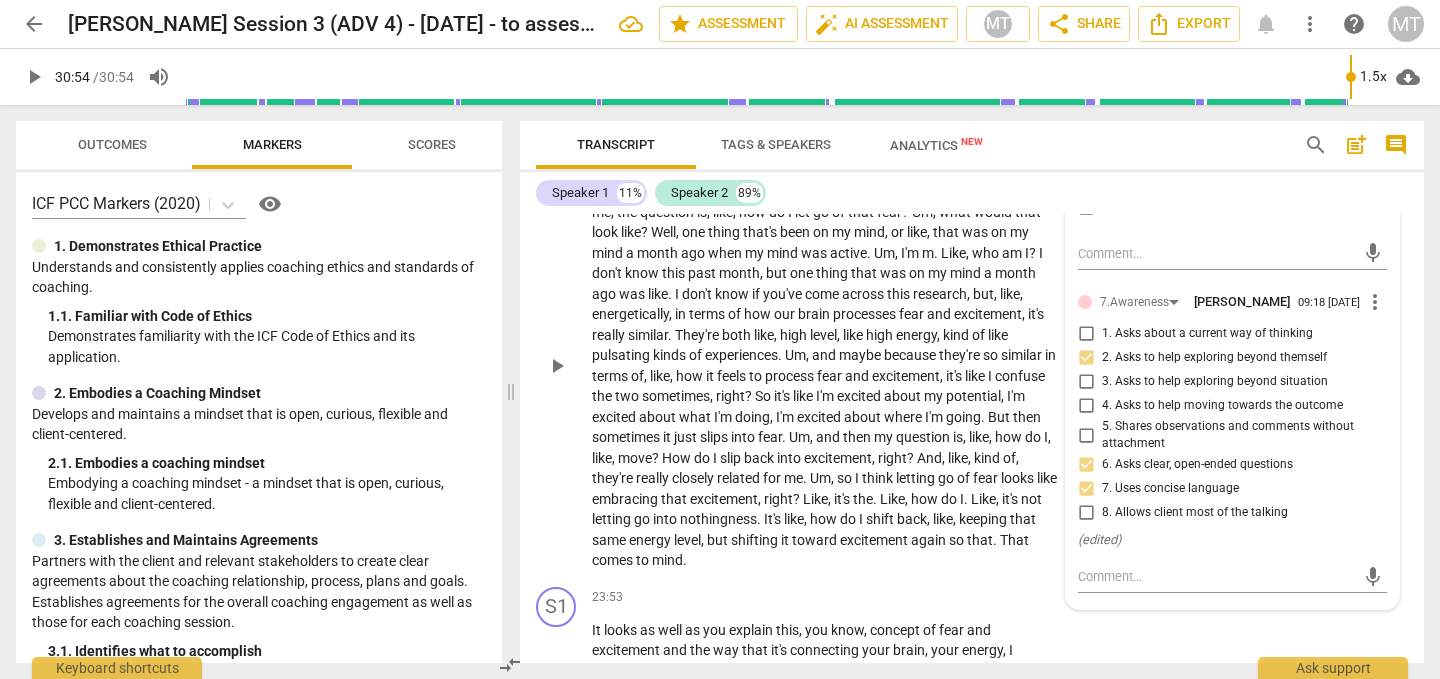 click on "excited" at bounding box center [860, 396] 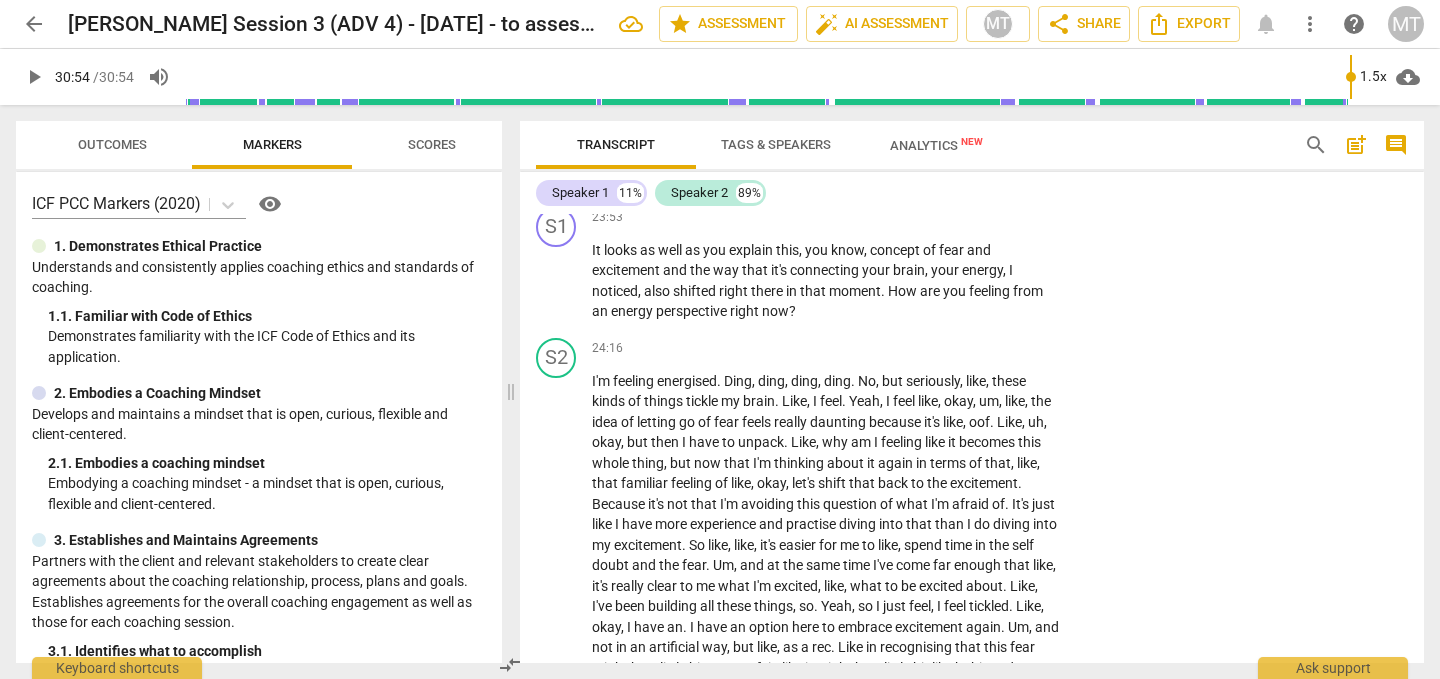 scroll, scrollTop: 5849, scrollLeft: 0, axis: vertical 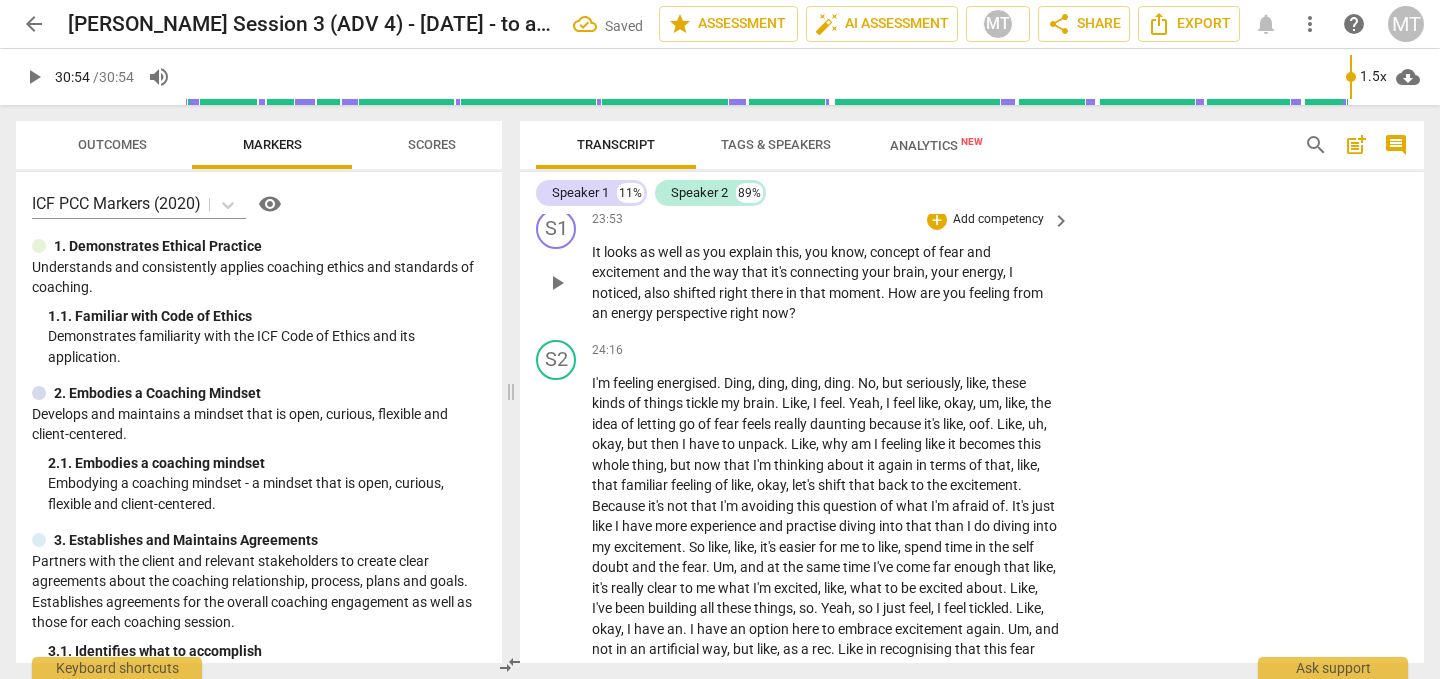 click on "Add competency" at bounding box center (998, 220) 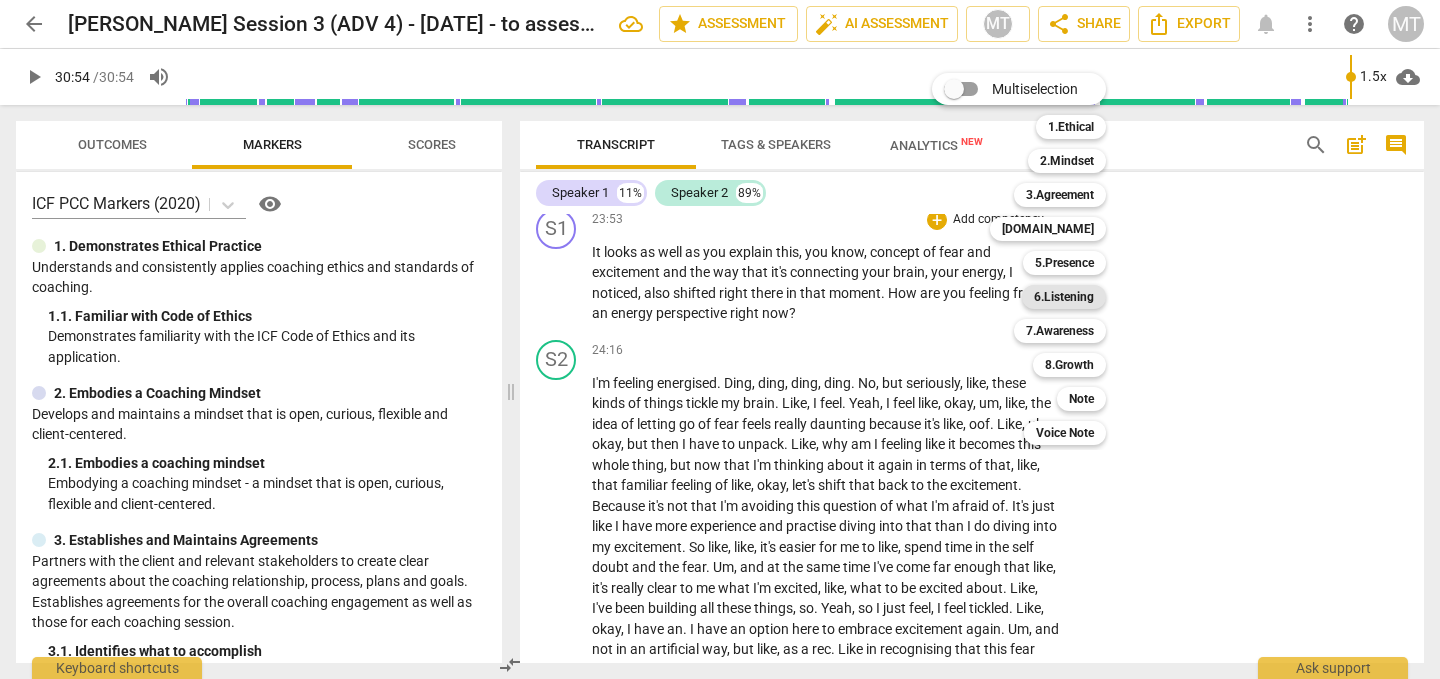 click on "6.Listening" at bounding box center [1064, 297] 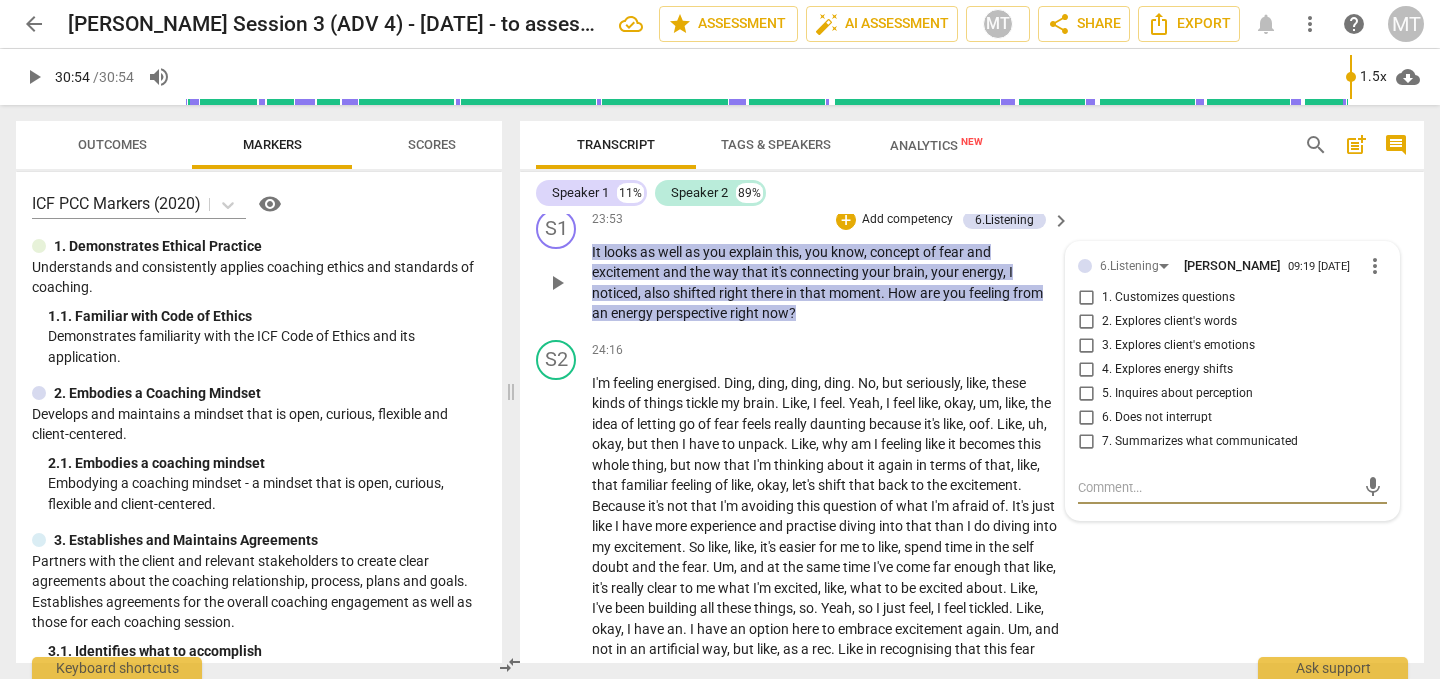 click on "4. Explores energy shifts" at bounding box center (1167, 370) 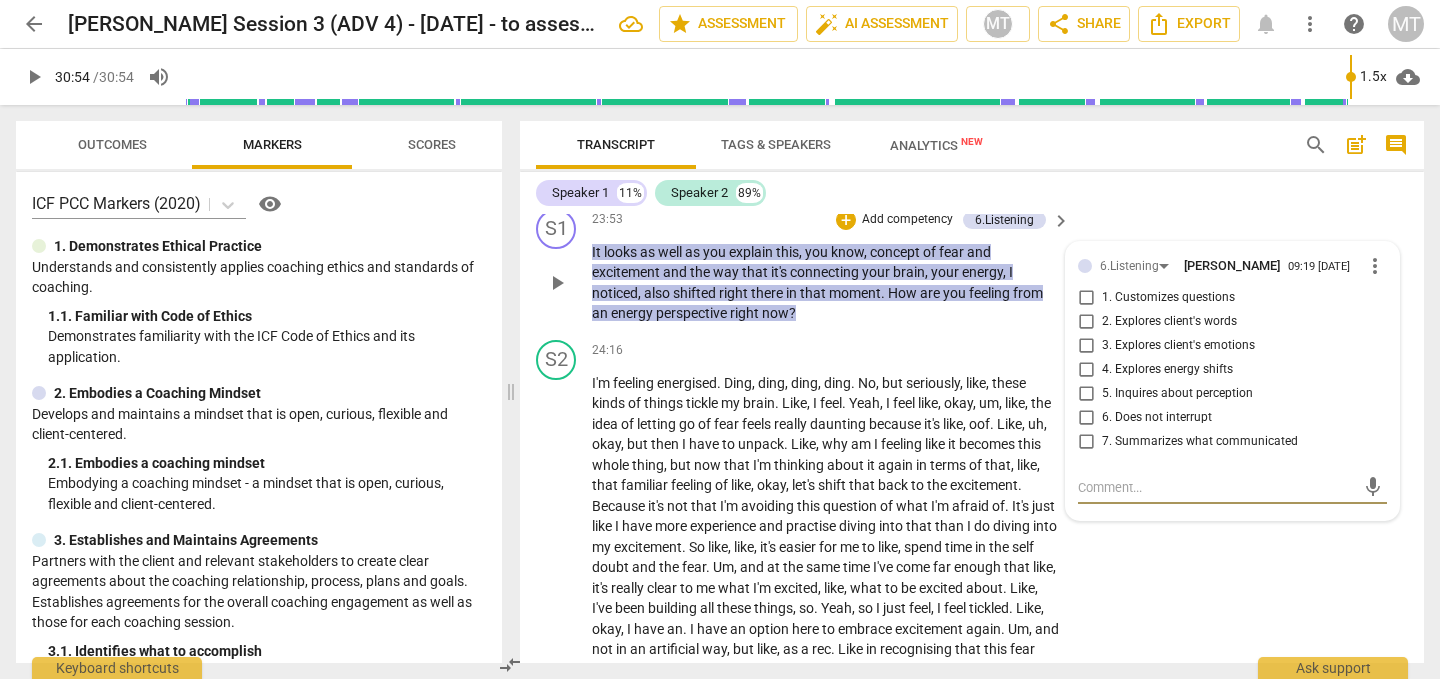 click on "4. Explores energy shifts" at bounding box center (1086, 370) 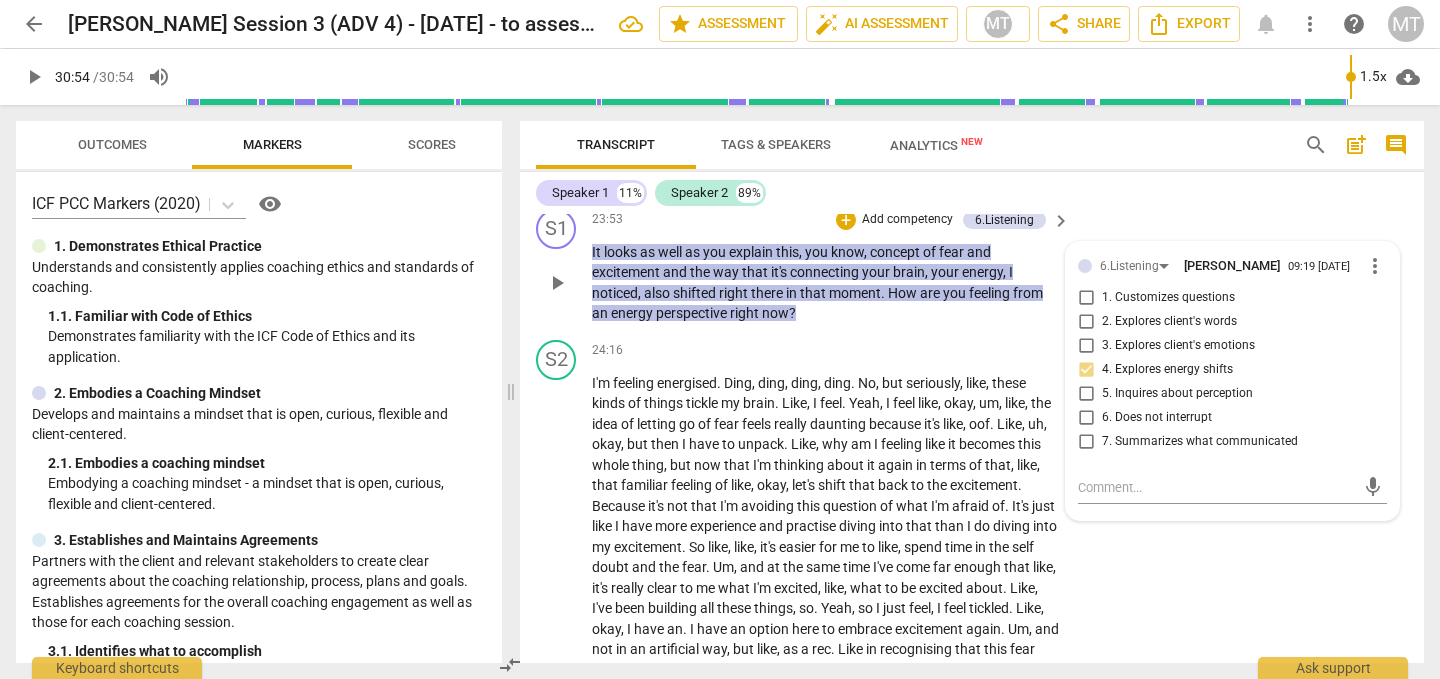 click on "Add competency" at bounding box center (907, 220) 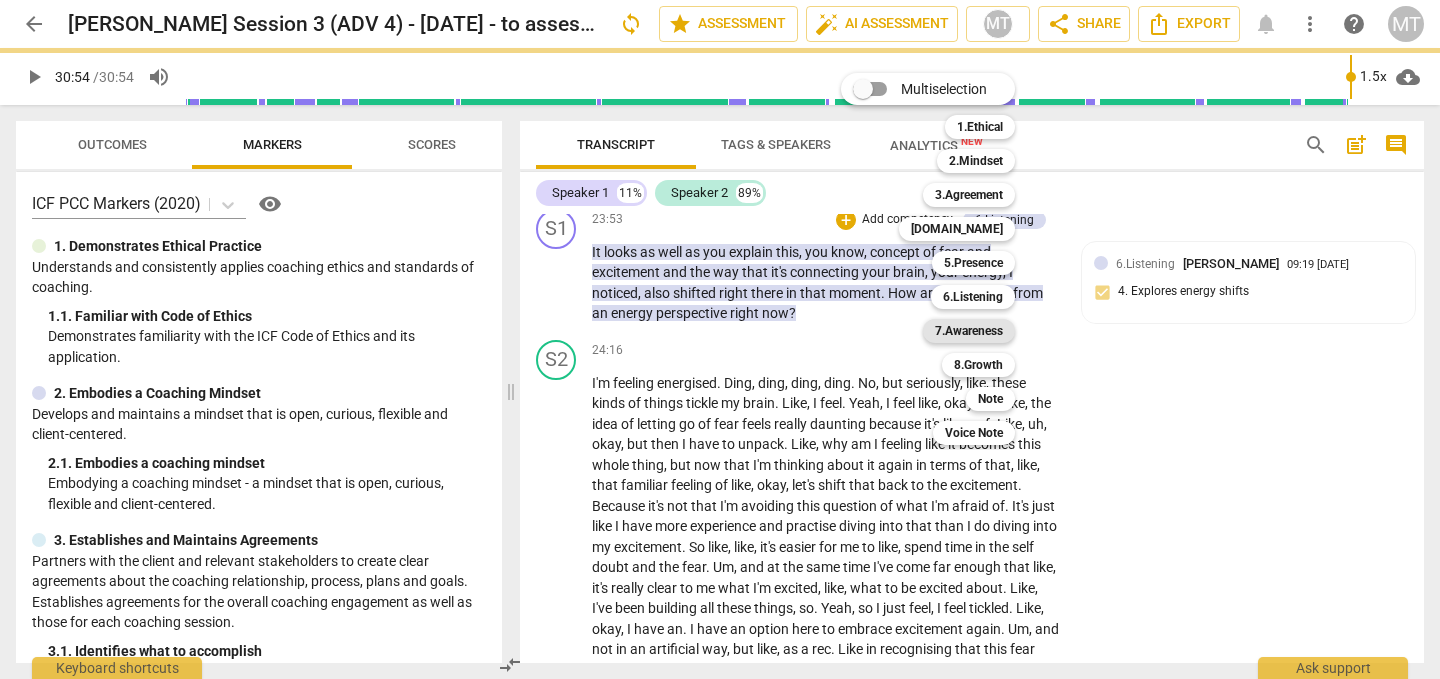click on "7.Awareness" at bounding box center (969, 331) 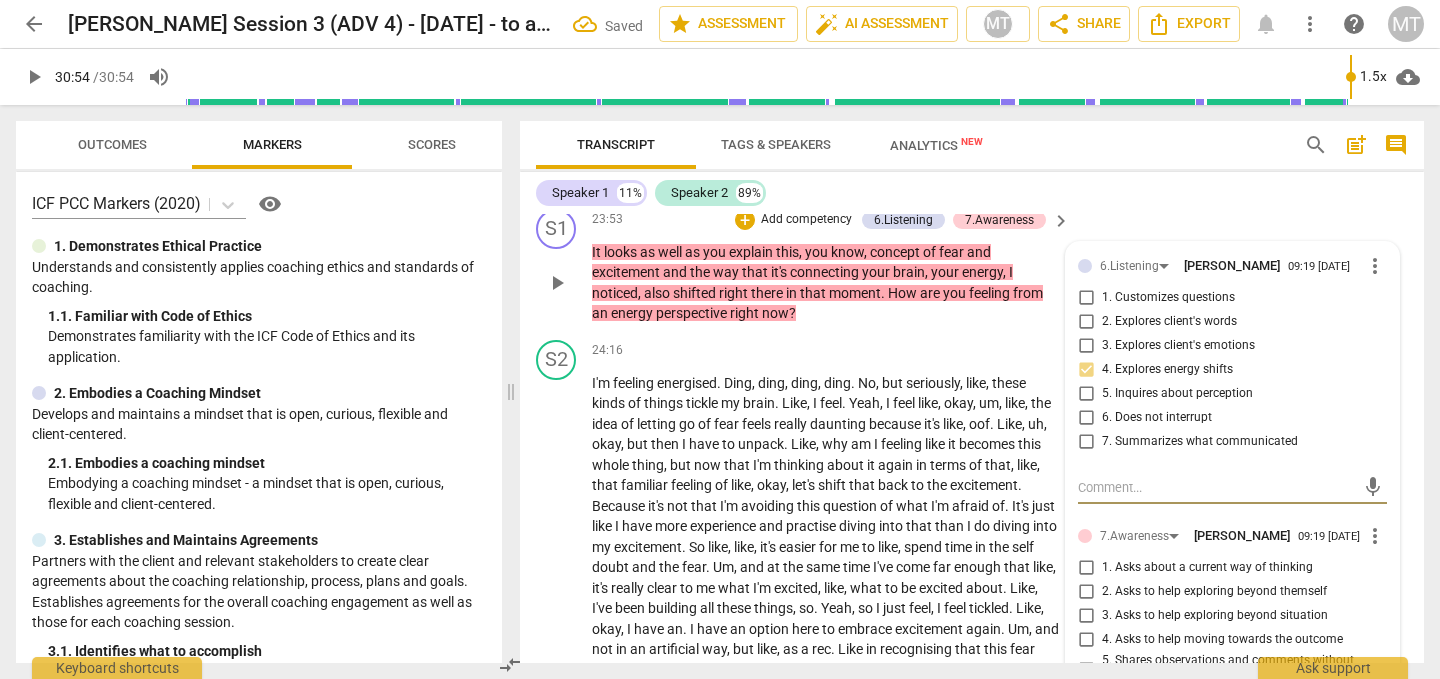 scroll, scrollTop: 6052, scrollLeft: 0, axis: vertical 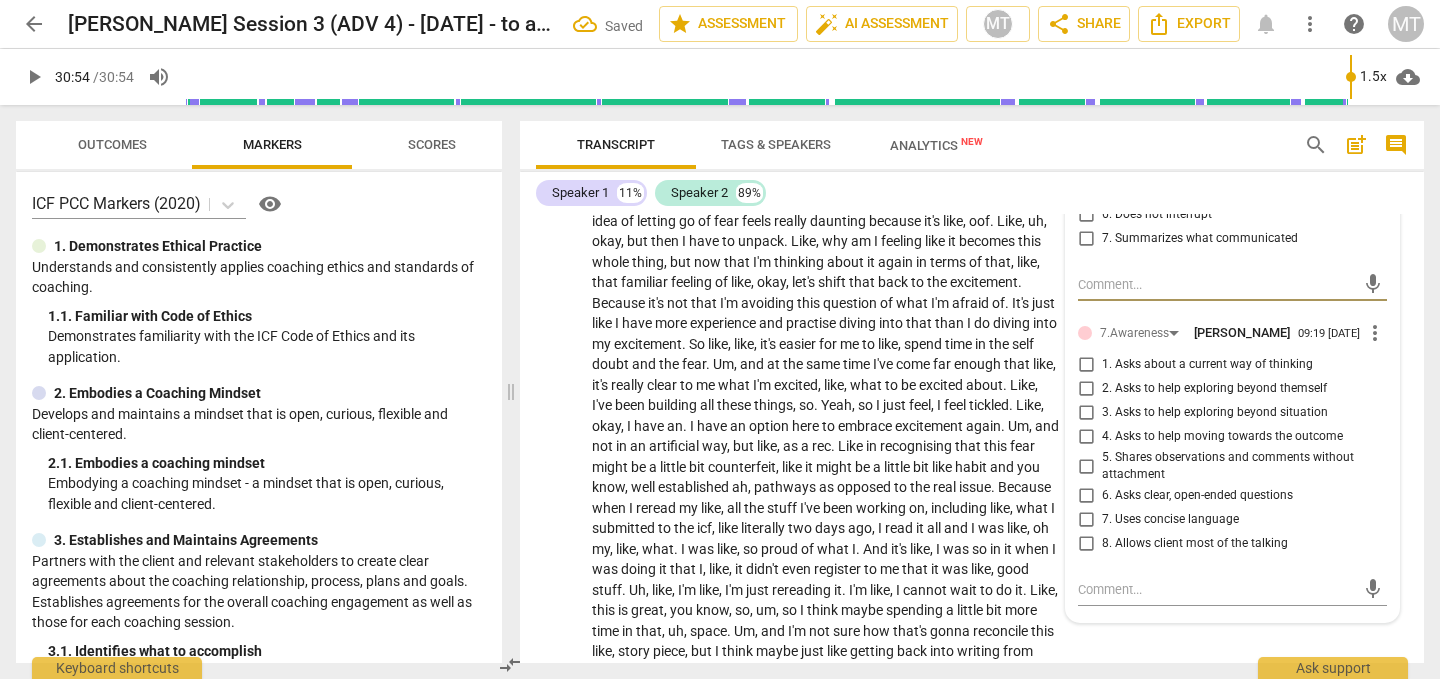 click on "5. Shares observations and comments without attachment" at bounding box center [1240, 466] 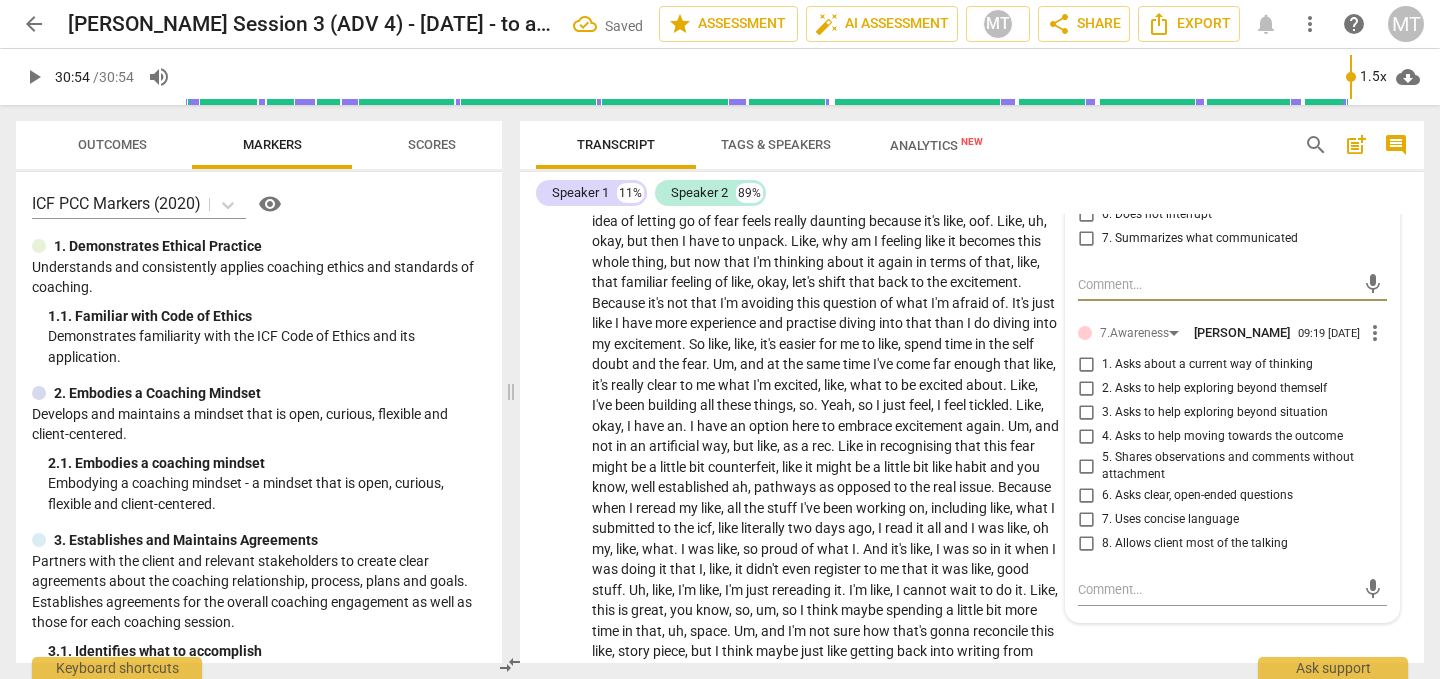 click on "5. Shares observations and comments without attachment" at bounding box center [1086, 466] 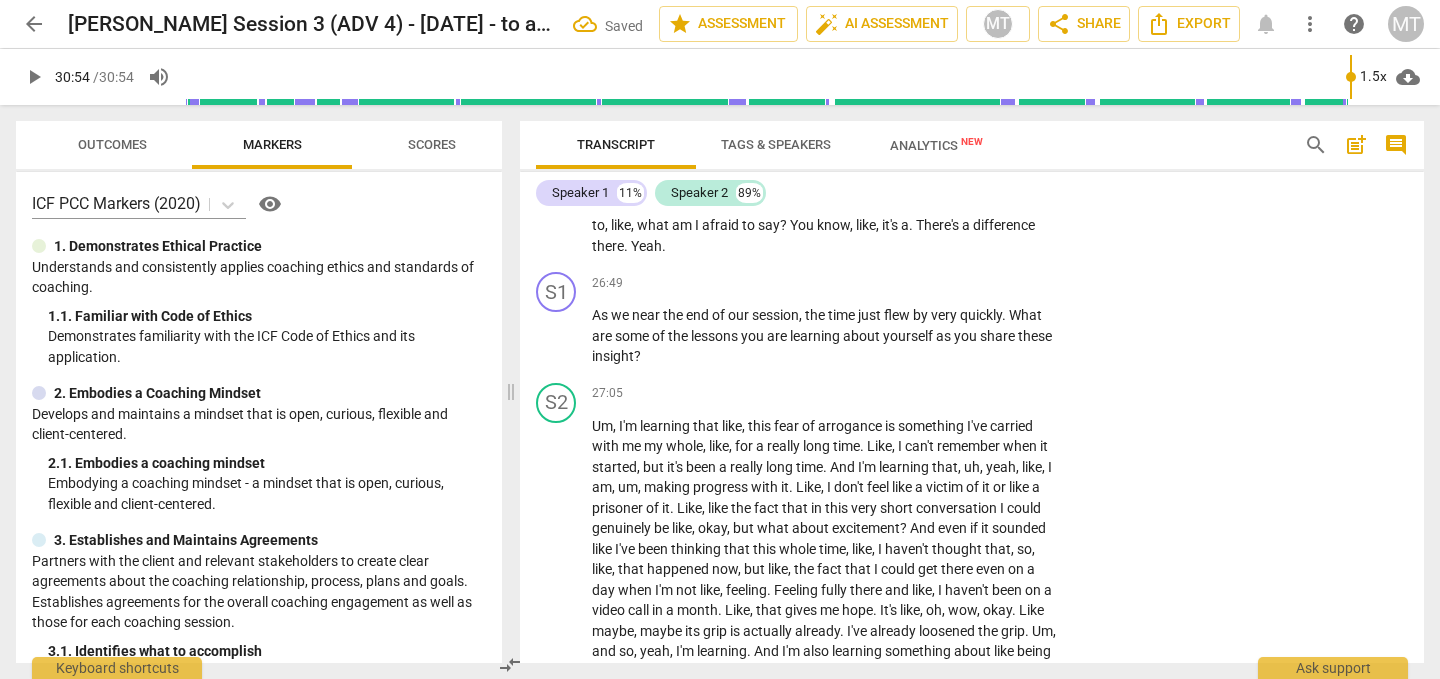 scroll, scrollTop: 6491, scrollLeft: 0, axis: vertical 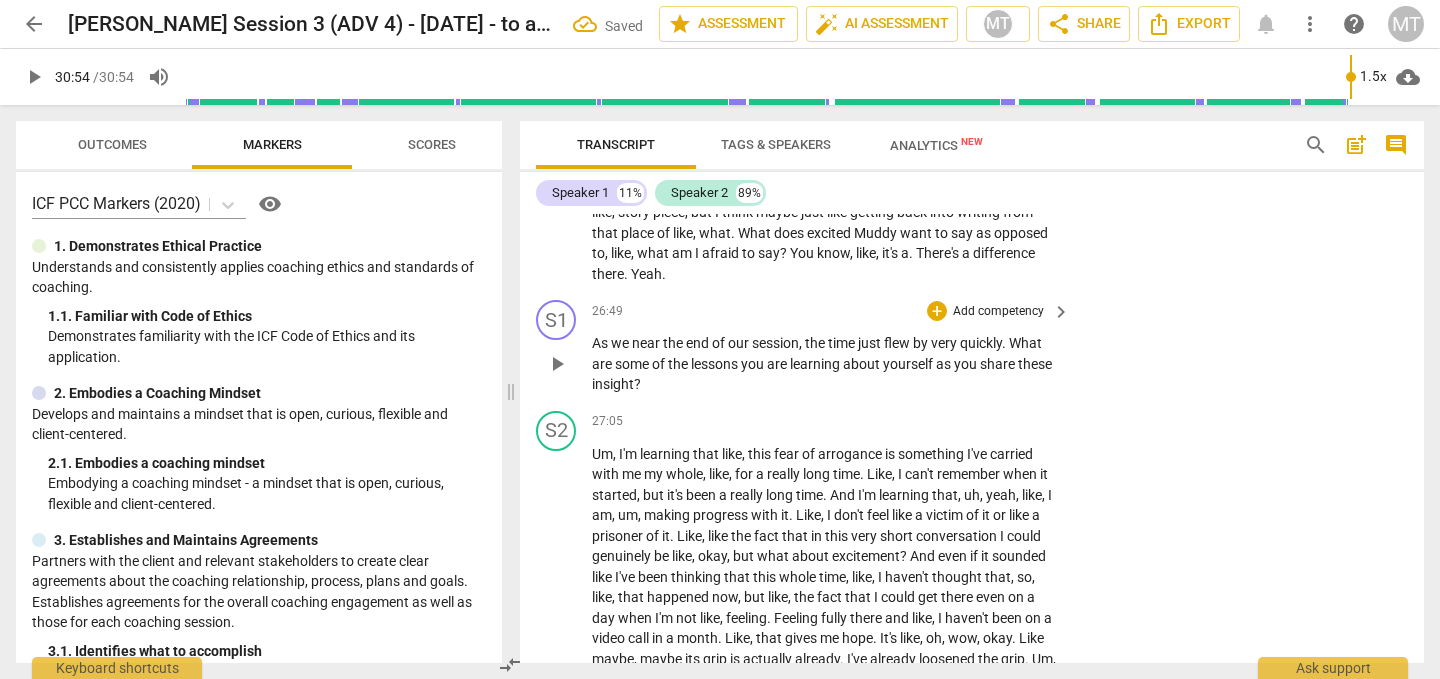 click on "Add competency" at bounding box center [998, 312] 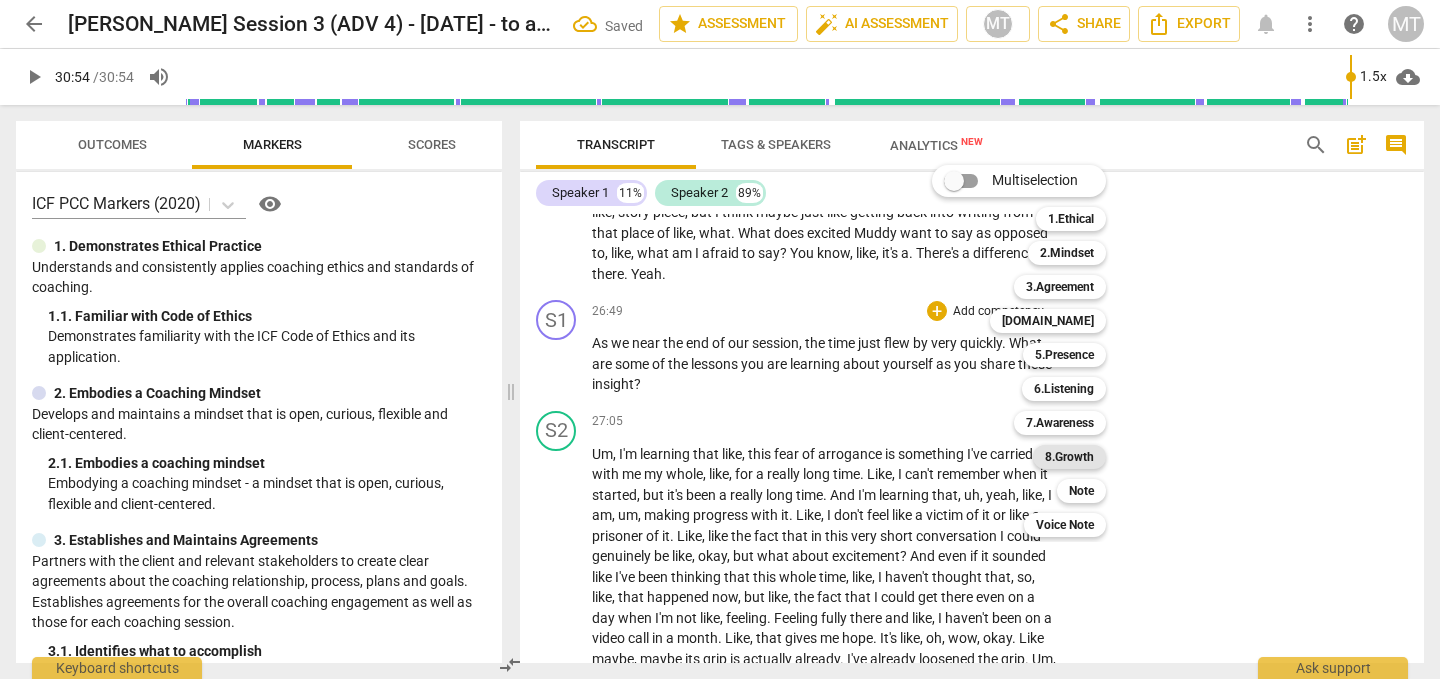 click on "8.Growth" at bounding box center (1069, 457) 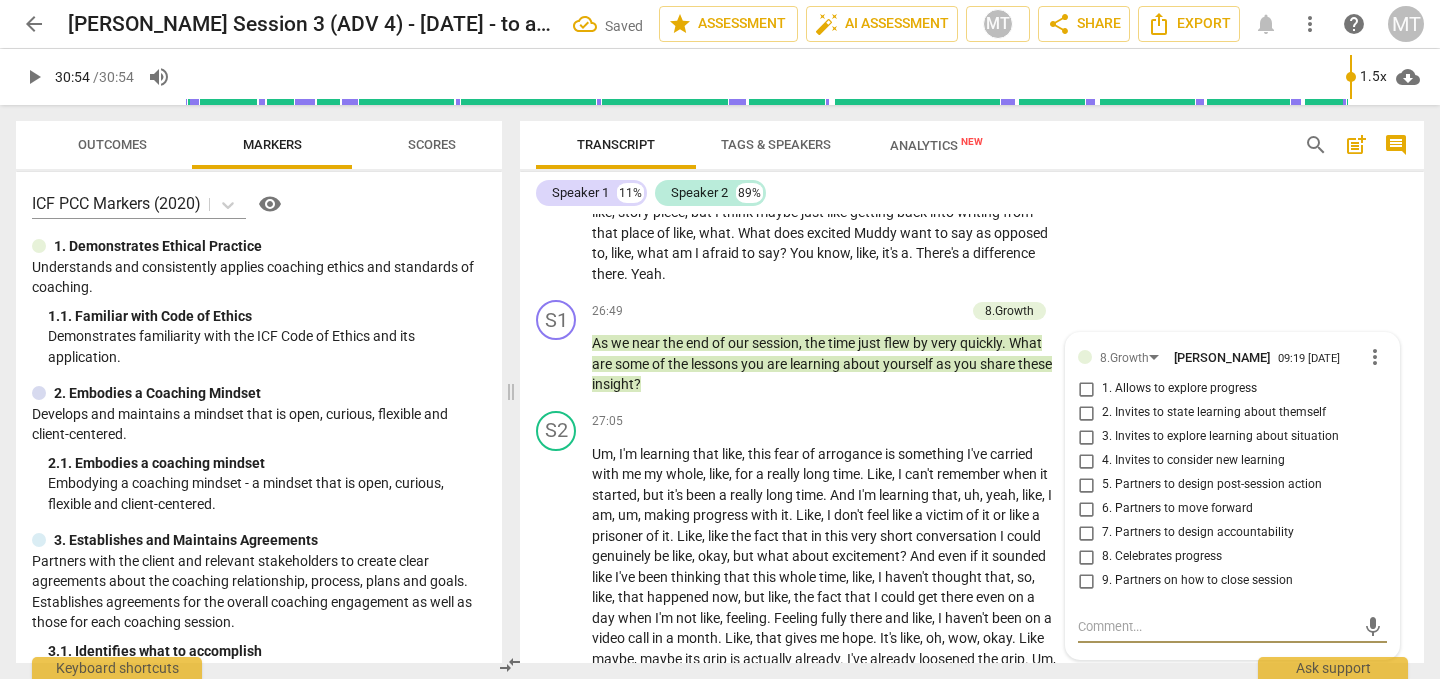 scroll, scrollTop: 6502, scrollLeft: 0, axis: vertical 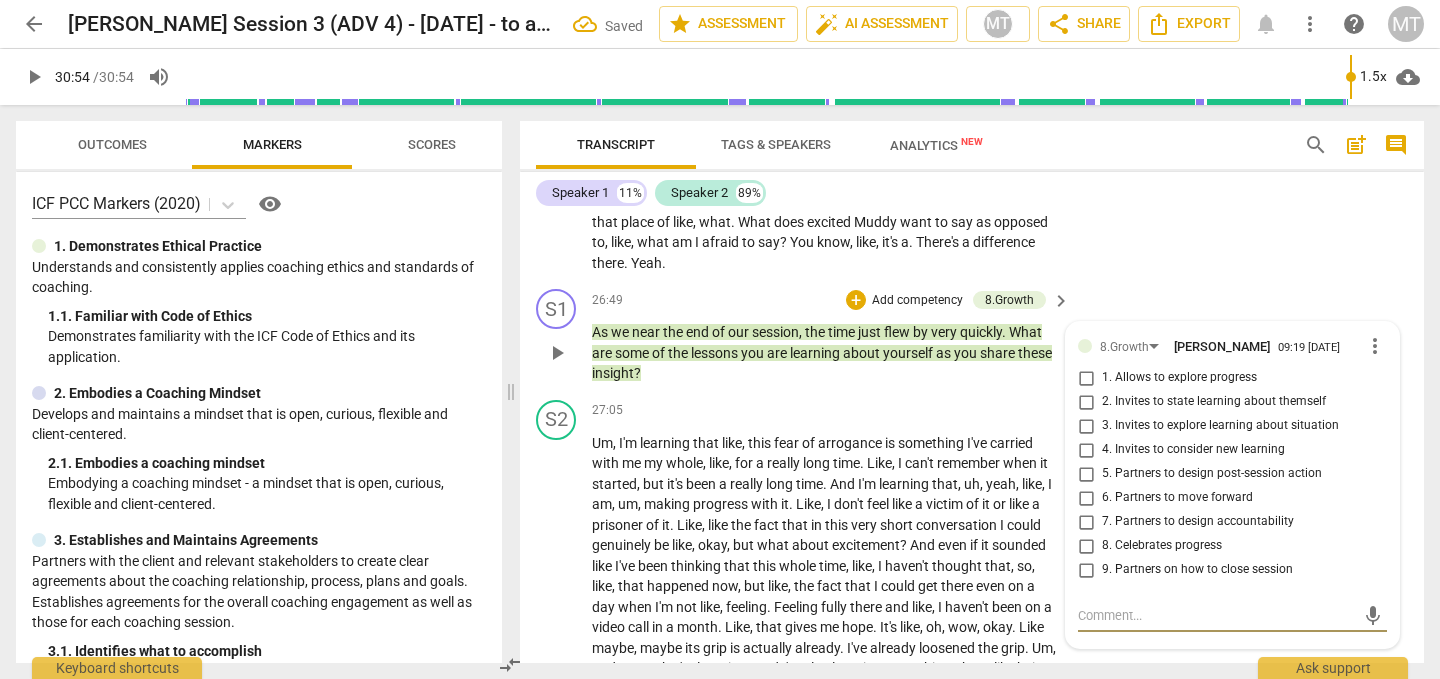 click on "2. Invites to state learning about themself" at bounding box center (1214, 402) 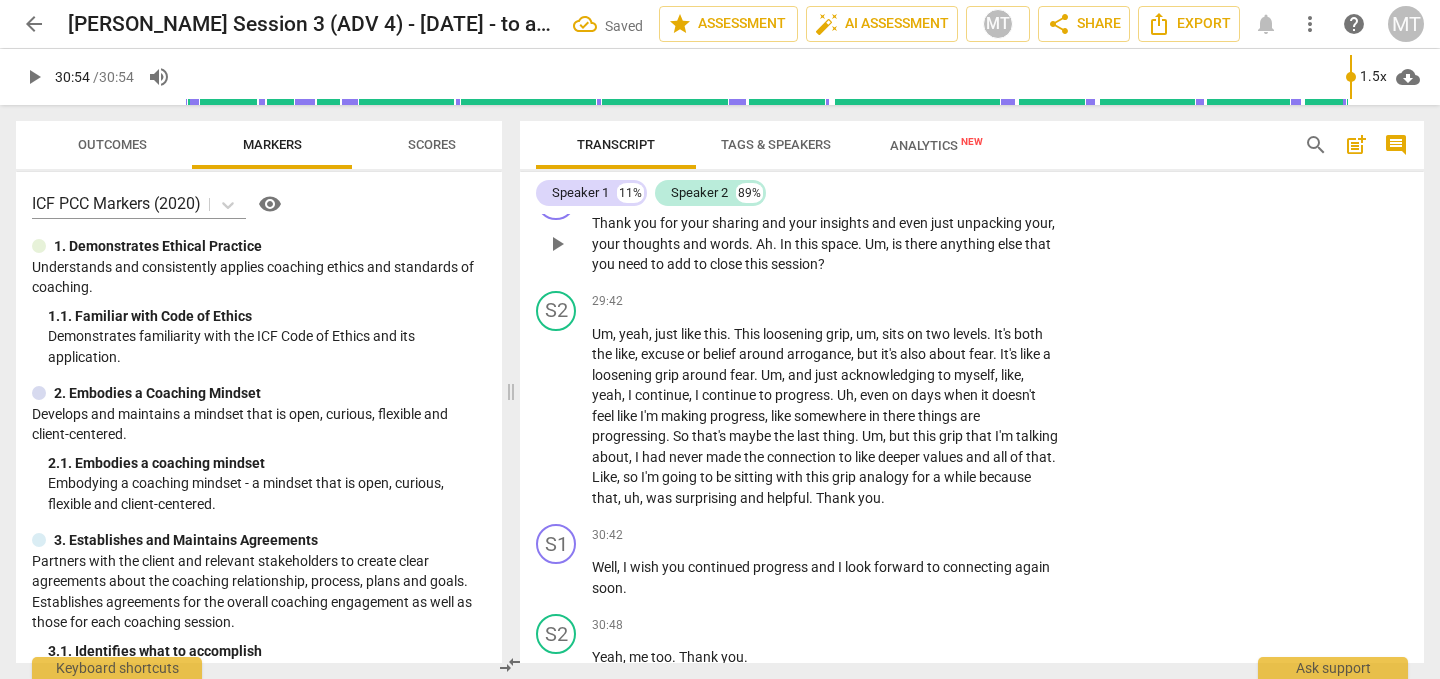scroll, scrollTop: 7237, scrollLeft: 0, axis: vertical 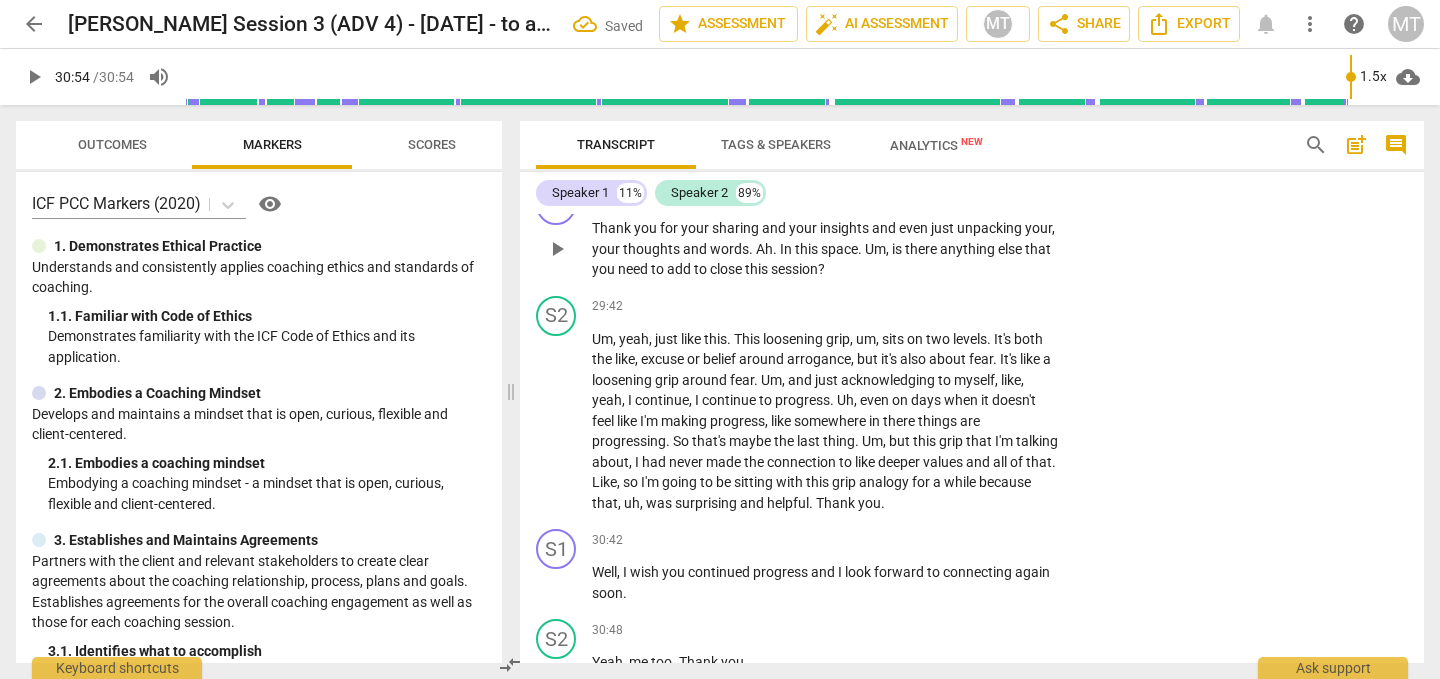 click on "Add competency" at bounding box center [998, 197] 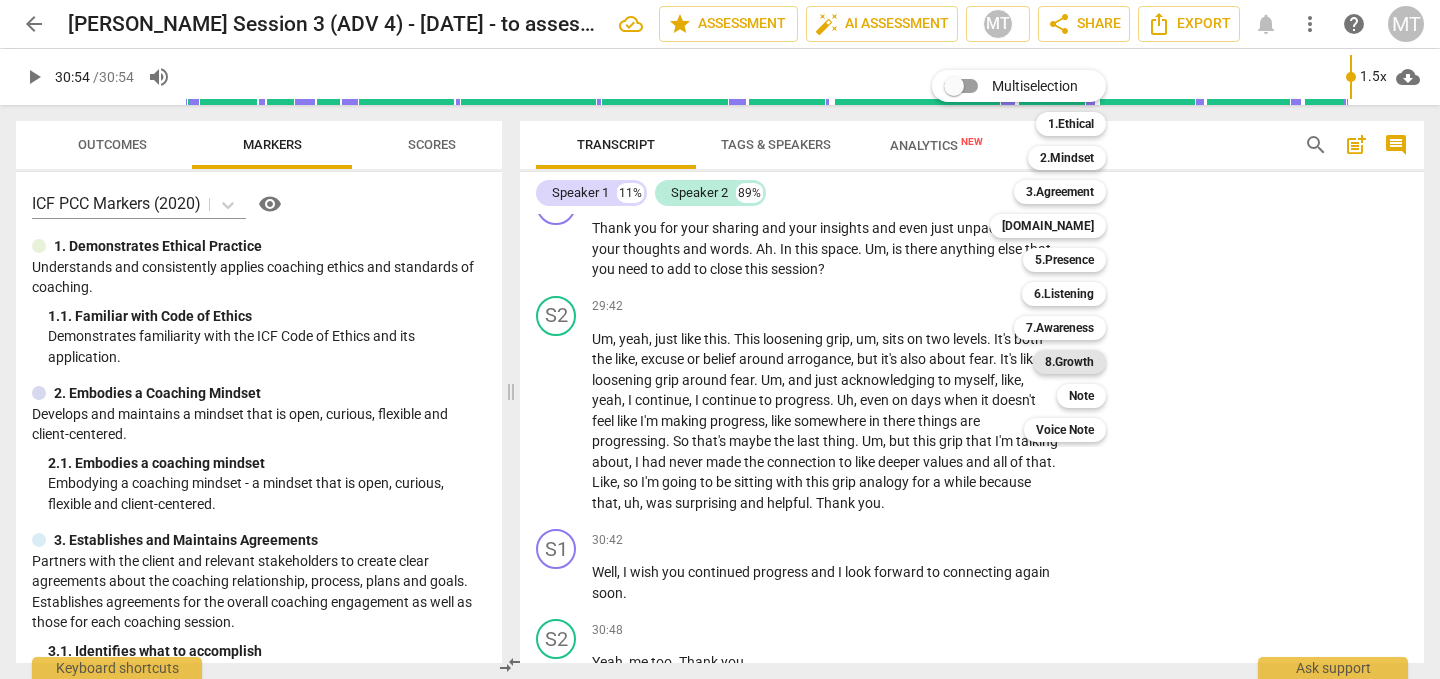 click on "8.Growth" at bounding box center (1069, 362) 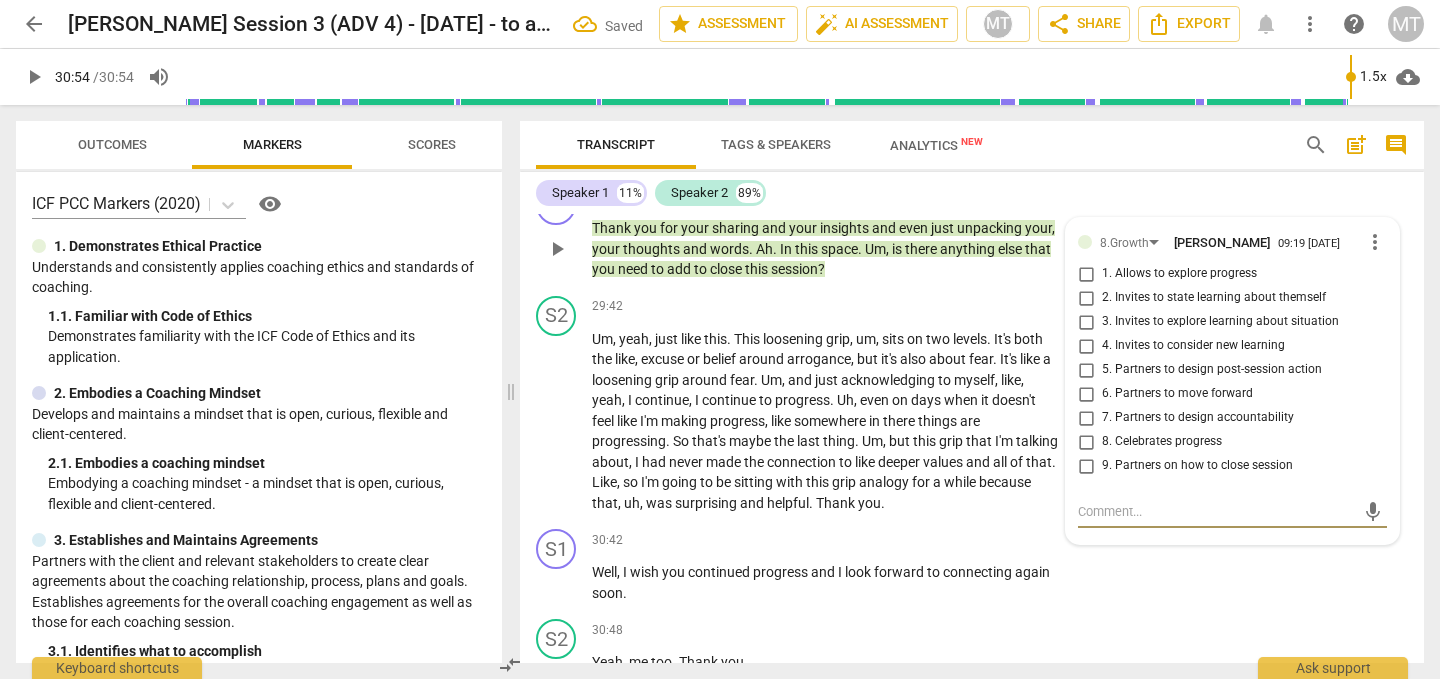 click on "9. Partners on how to close session" at bounding box center (1197, 466) 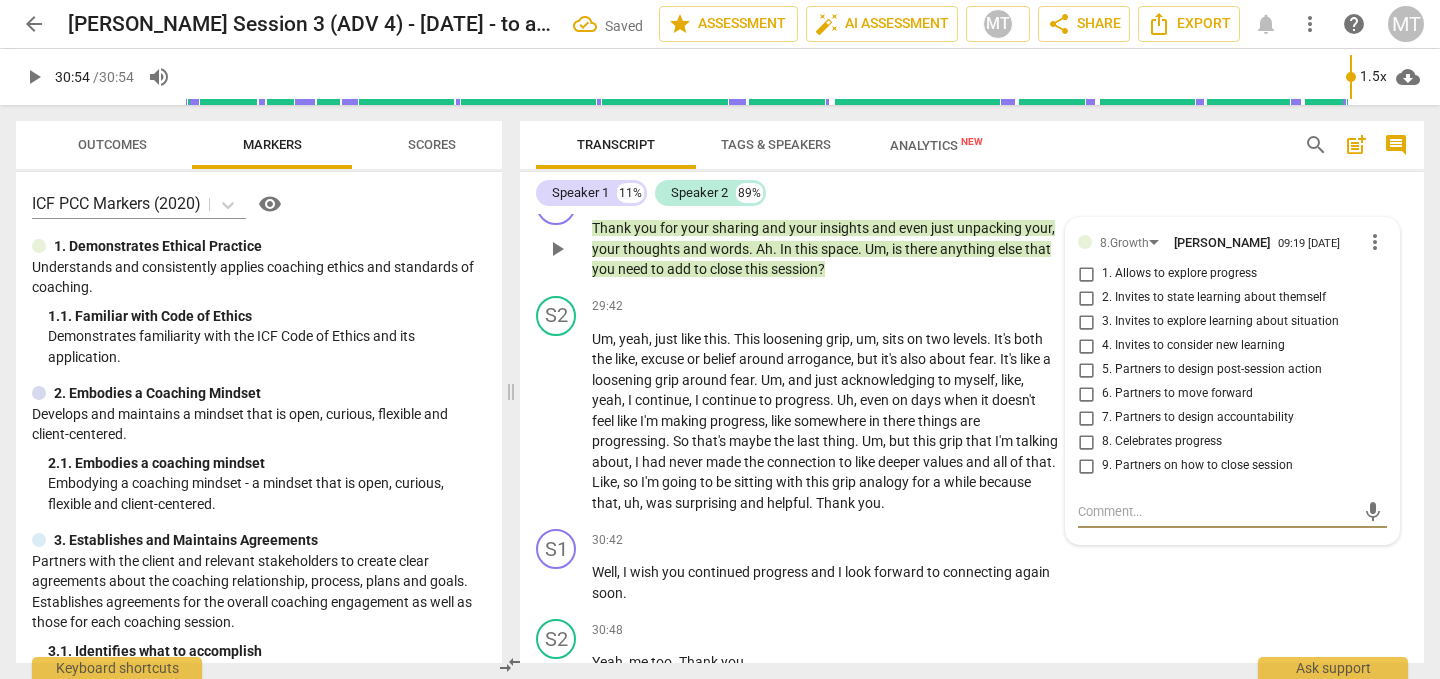 click on "9. Partners on how to close session" at bounding box center [1086, 466] 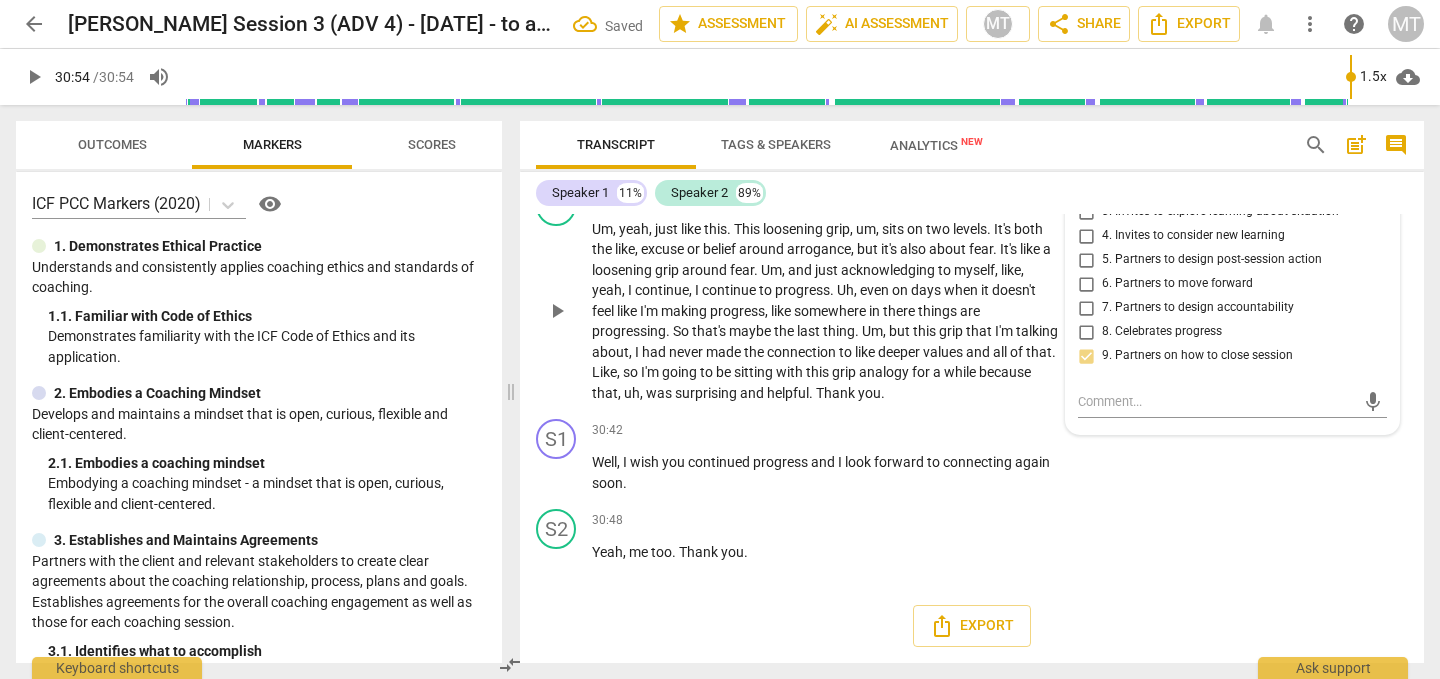 scroll, scrollTop: 7407, scrollLeft: 0, axis: vertical 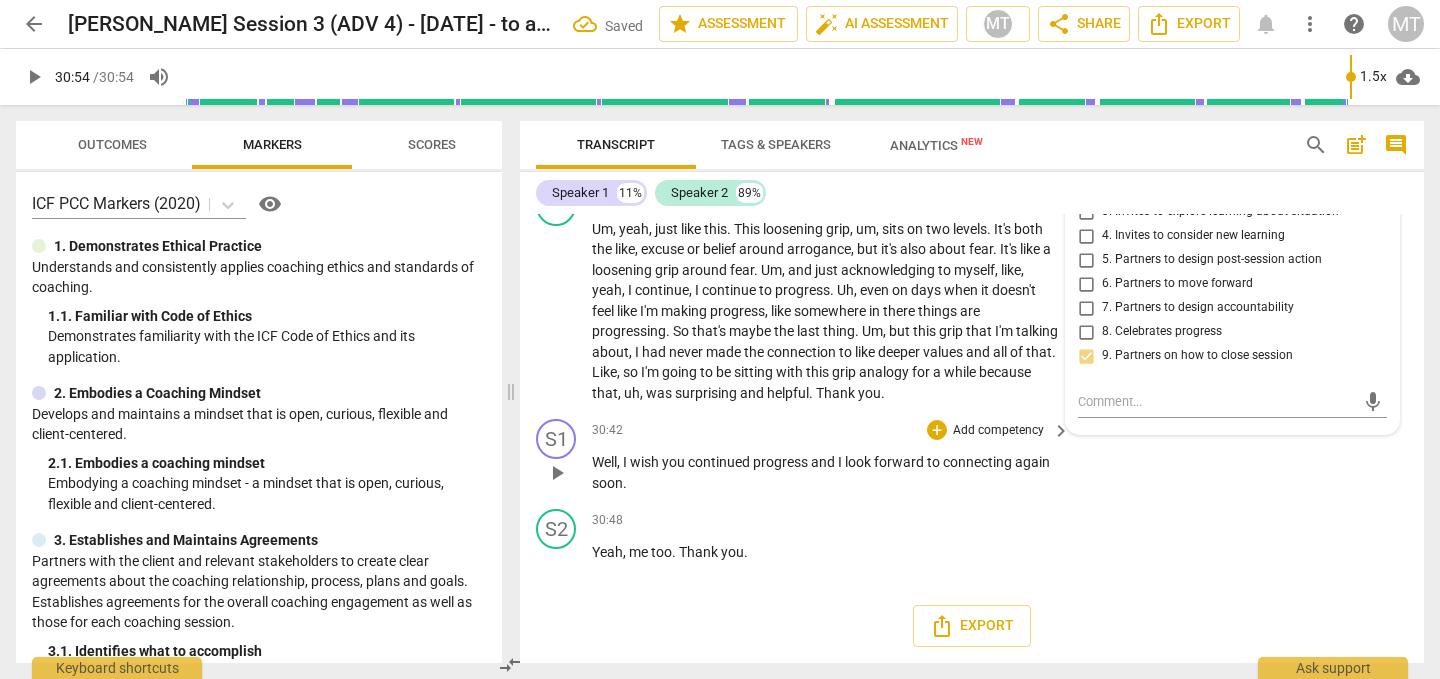 click on "S1 play_arrow pause 30:42 + Add competency keyboard_arrow_right Well ,   I   wish   you   continued   progress   and   I   look   forward   to   connecting   again   soon ." at bounding box center [972, 456] 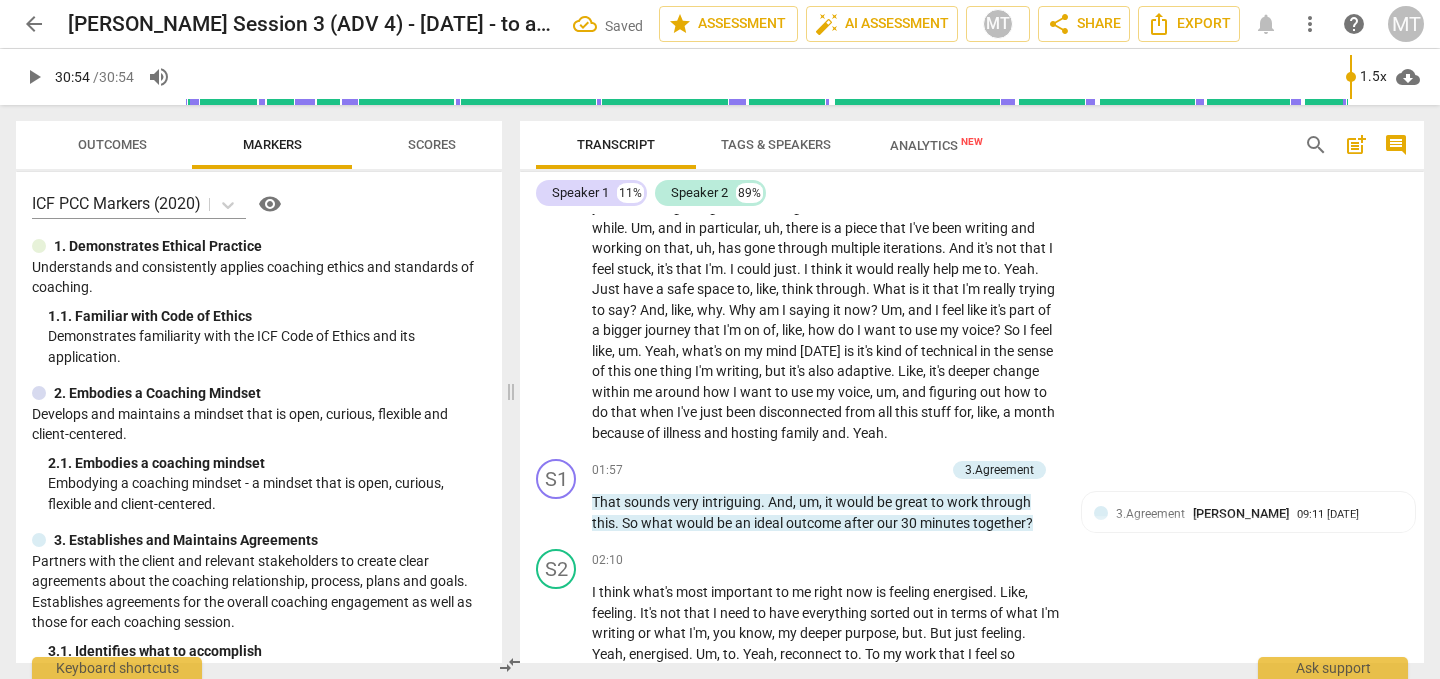 scroll, scrollTop: 0, scrollLeft: 0, axis: both 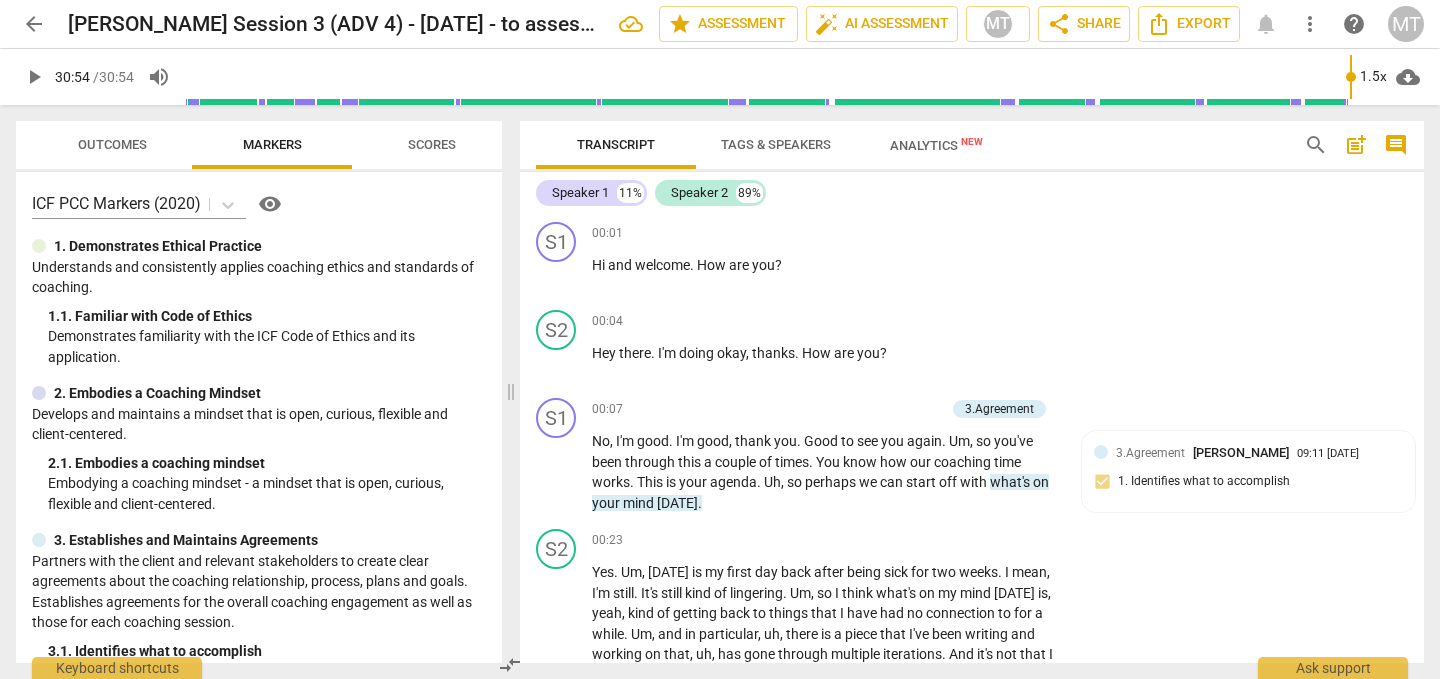 click on "comment" at bounding box center [1396, 145] 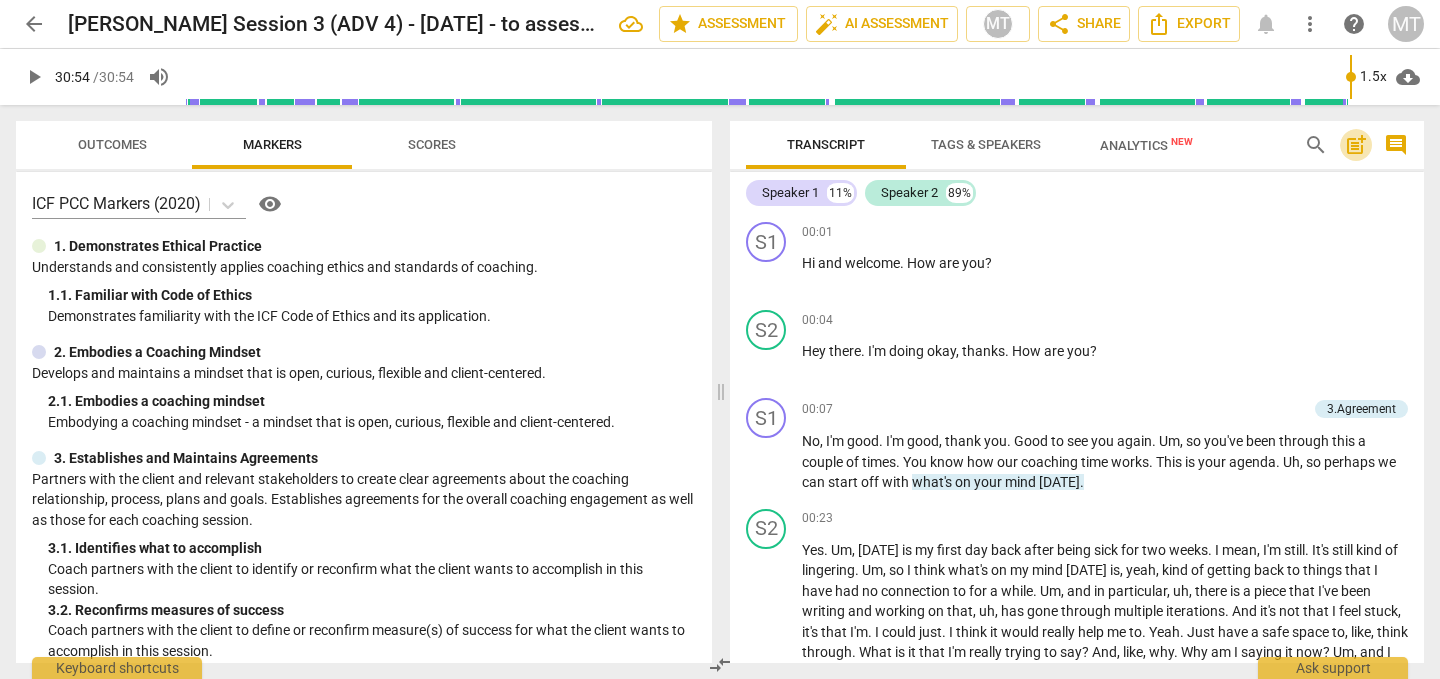 click on "post_add" at bounding box center (1356, 145) 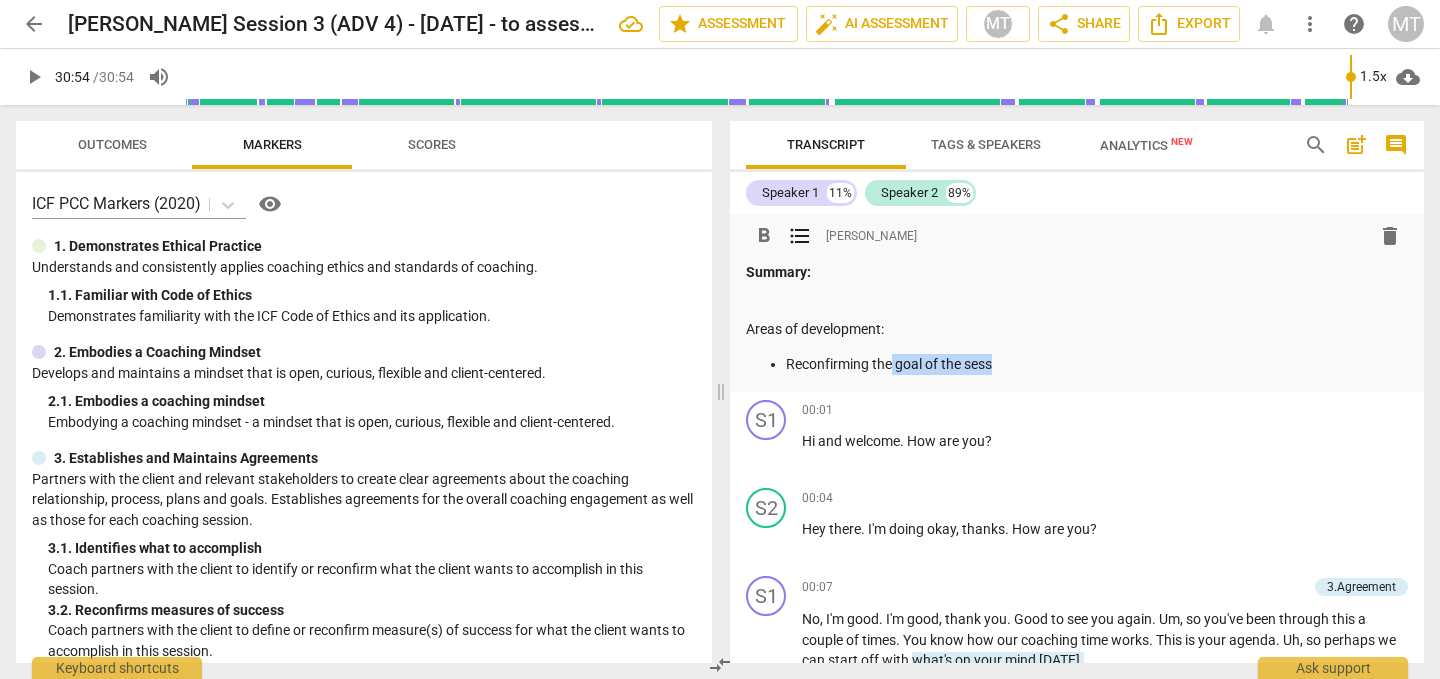 drag, startPoint x: 891, startPoint y: 362, endPoint x: 1189, endPoint y: 384, distance: 298.81097 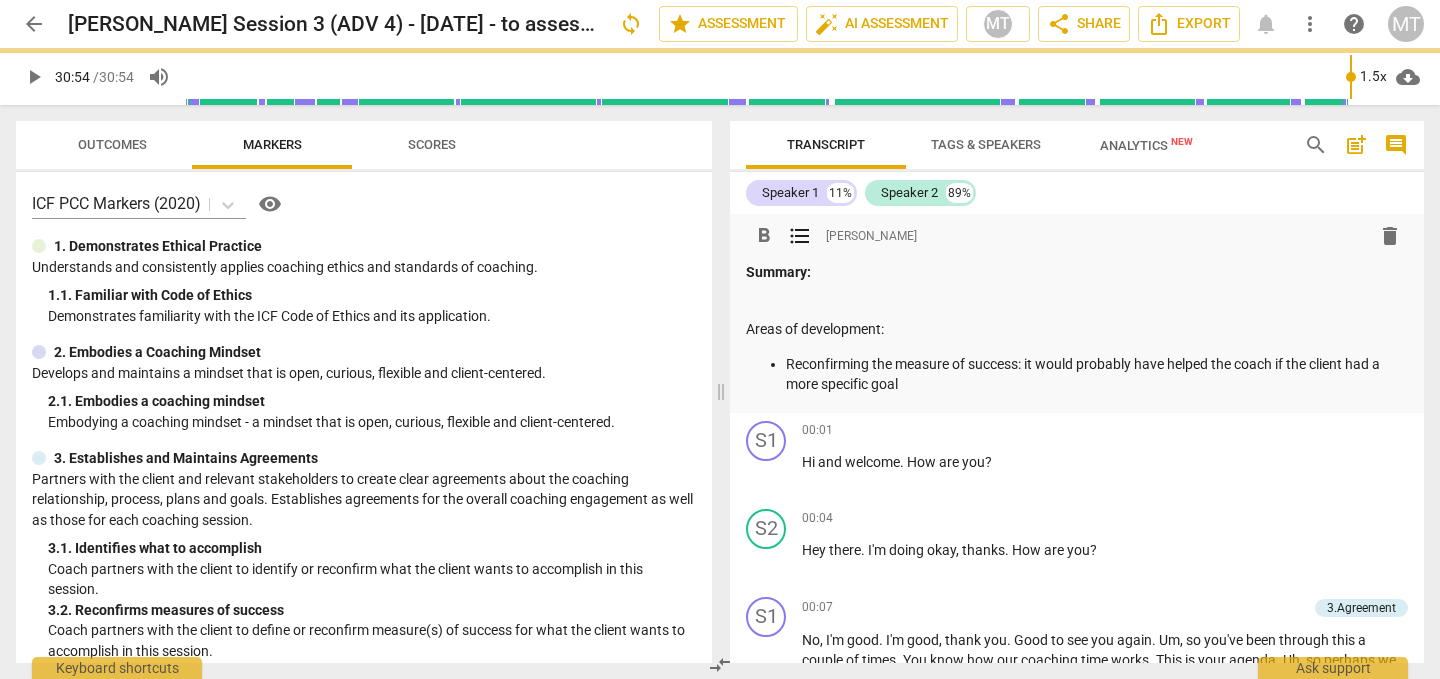 click on "Reconfirming the measure of success: it would probably have helped the coach if the client had a more specific goal" at bounding box center (1097, 374) 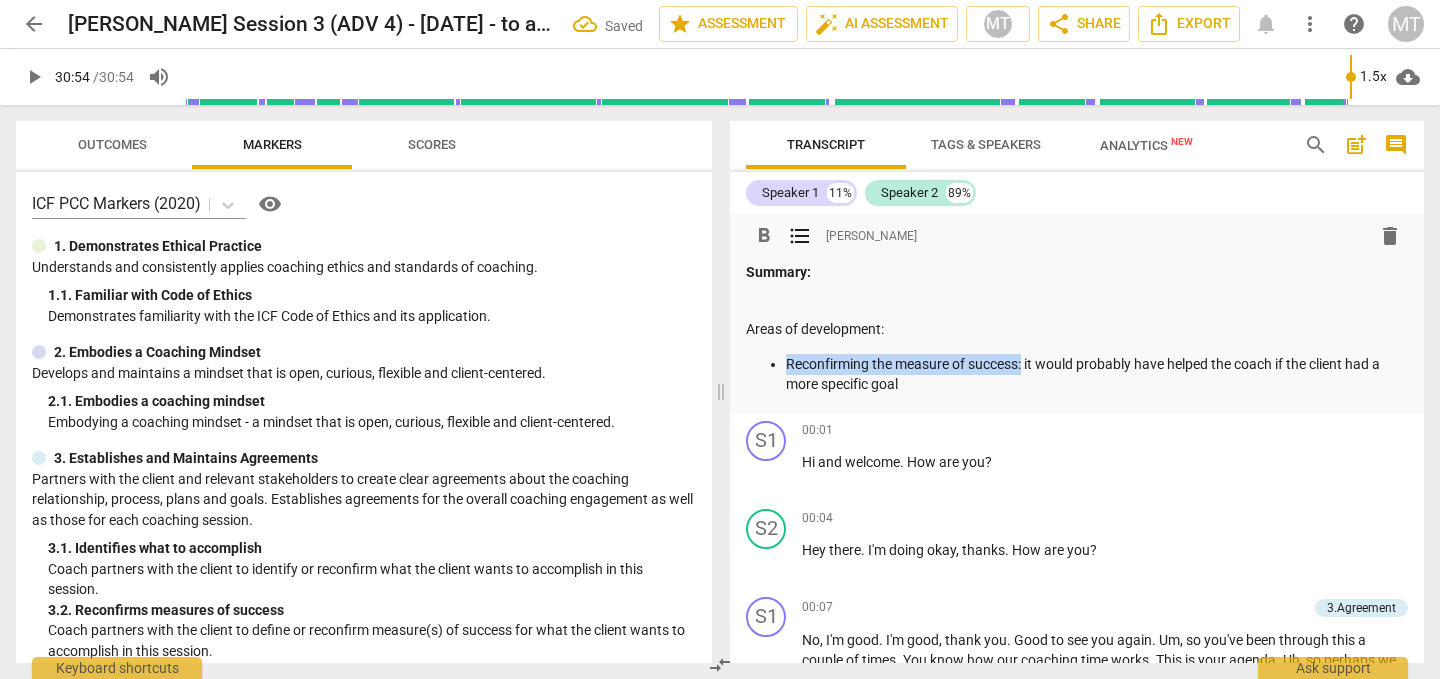 drag, startPoint x: 1023, startPoint y: 366, endPoint x: 785, endPoint y: 364, distance: 238.0084 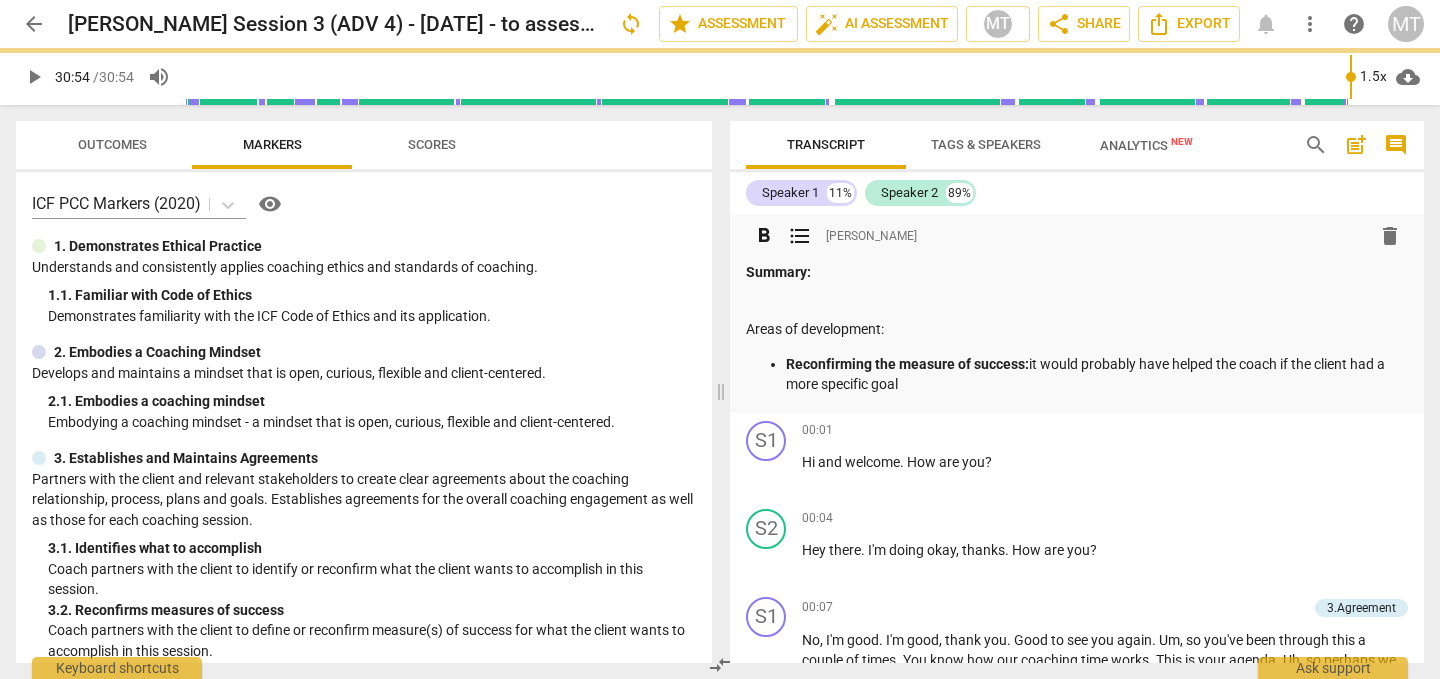 click on "Reconfirming the measure of success:" at bounding box center [907, 364] 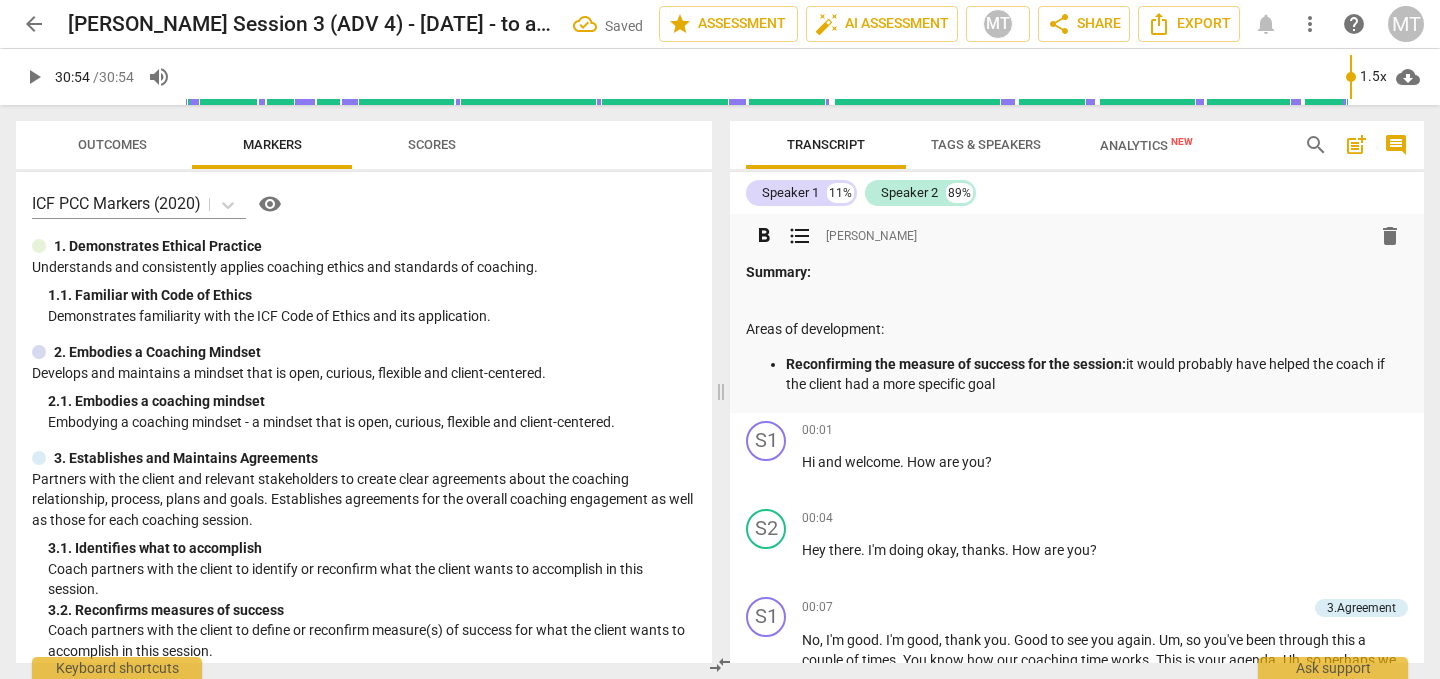 click on "Summary:    Areas of development: Reconfirming the measure of success for the session:  it would probably have helped the coach if the client had a more specific goal" at bounding box center (1077, 328) 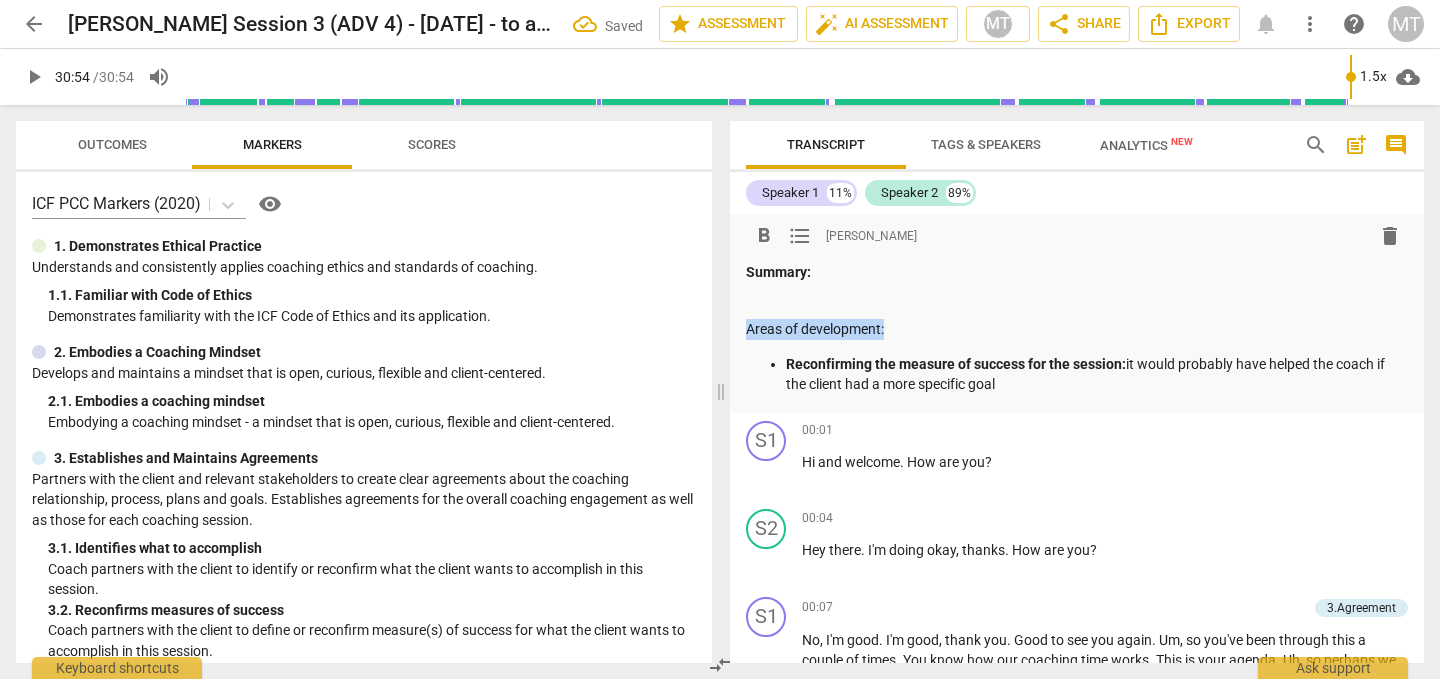 click on "Areas of development:" at bounding box center (1077, 329) 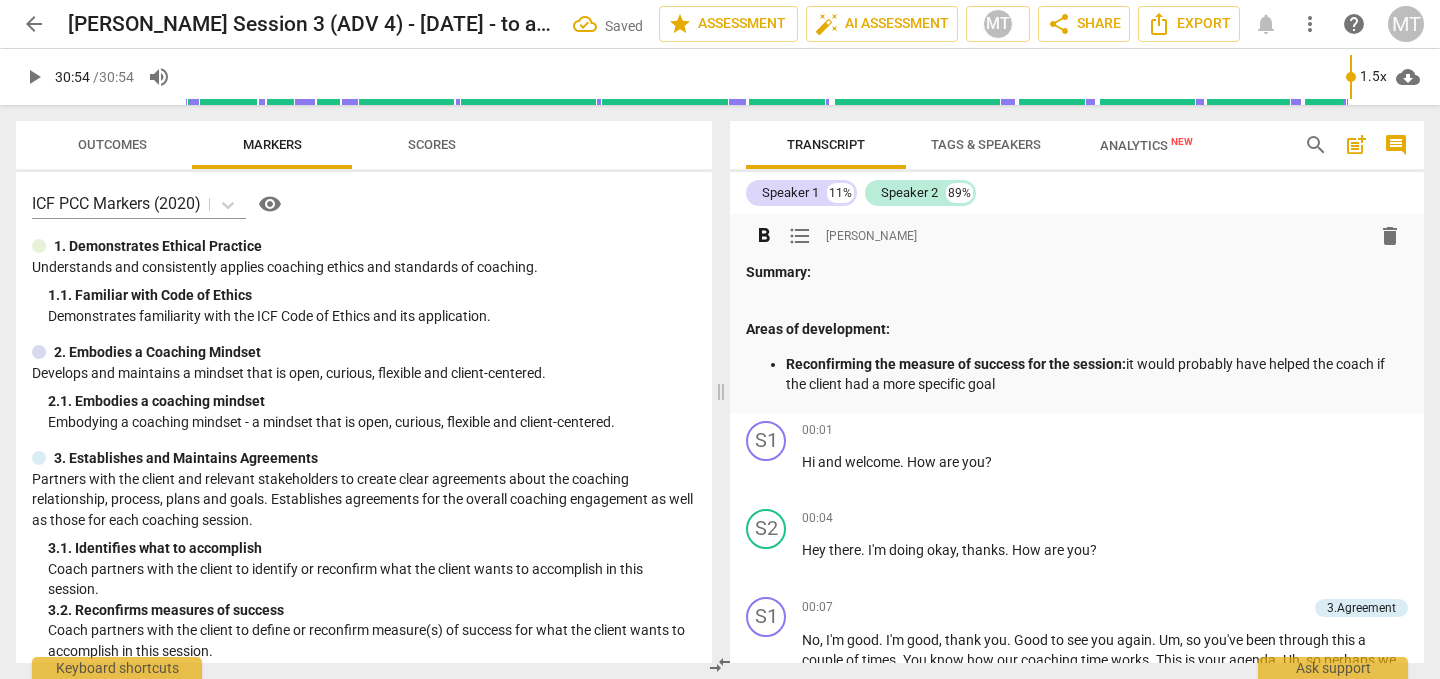 click on "Reconfirming the measure of success for the session:  it would probably have helped the coach if the client had a more specific goal" at bounding box center [1097, 374] 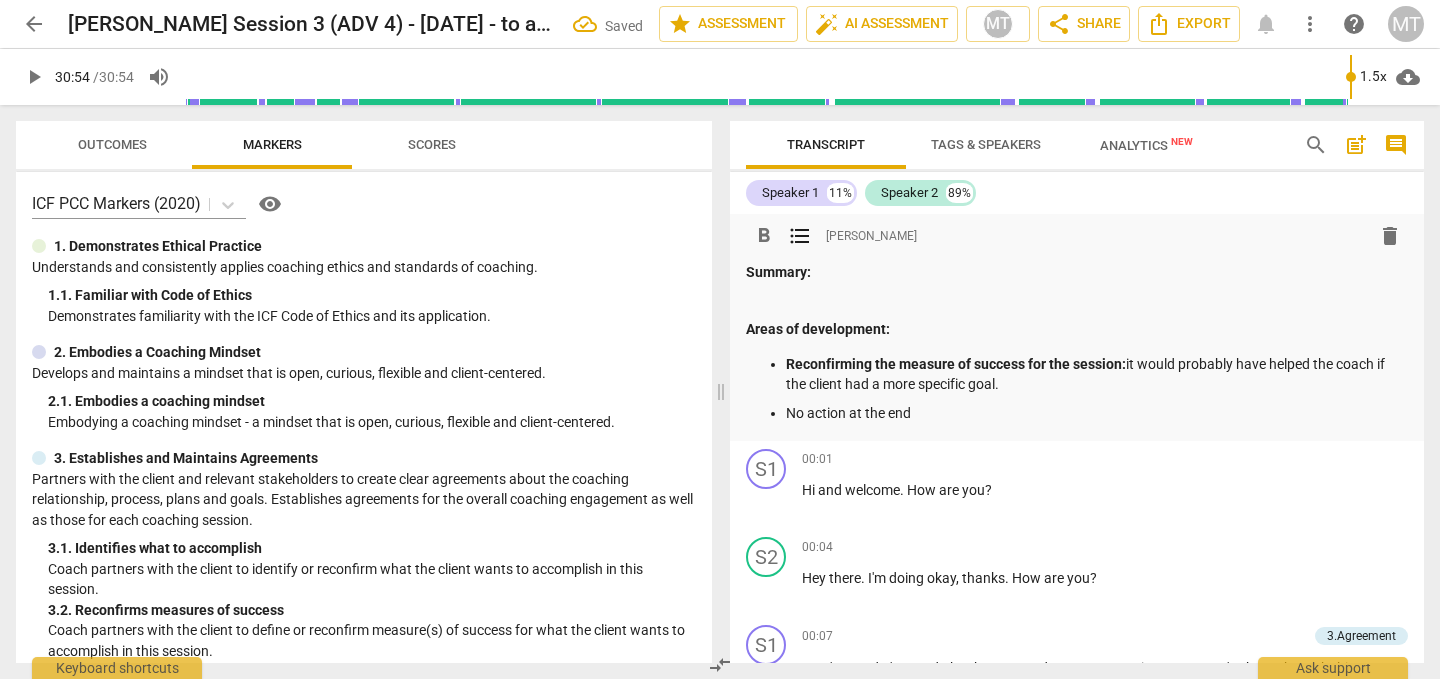 click on "No action at the end" at bounding box center (1097, 413) 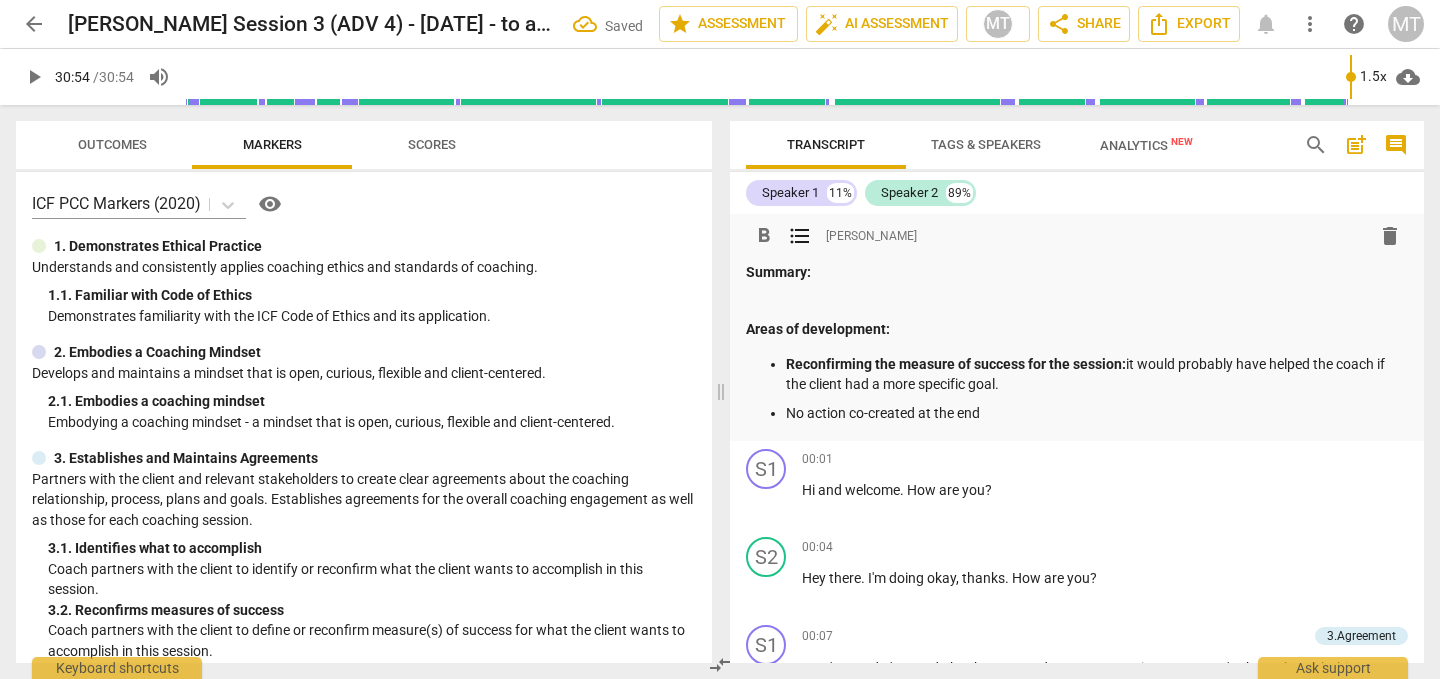 click on "No action co-created at the end" at bounding box center (1097, 413) 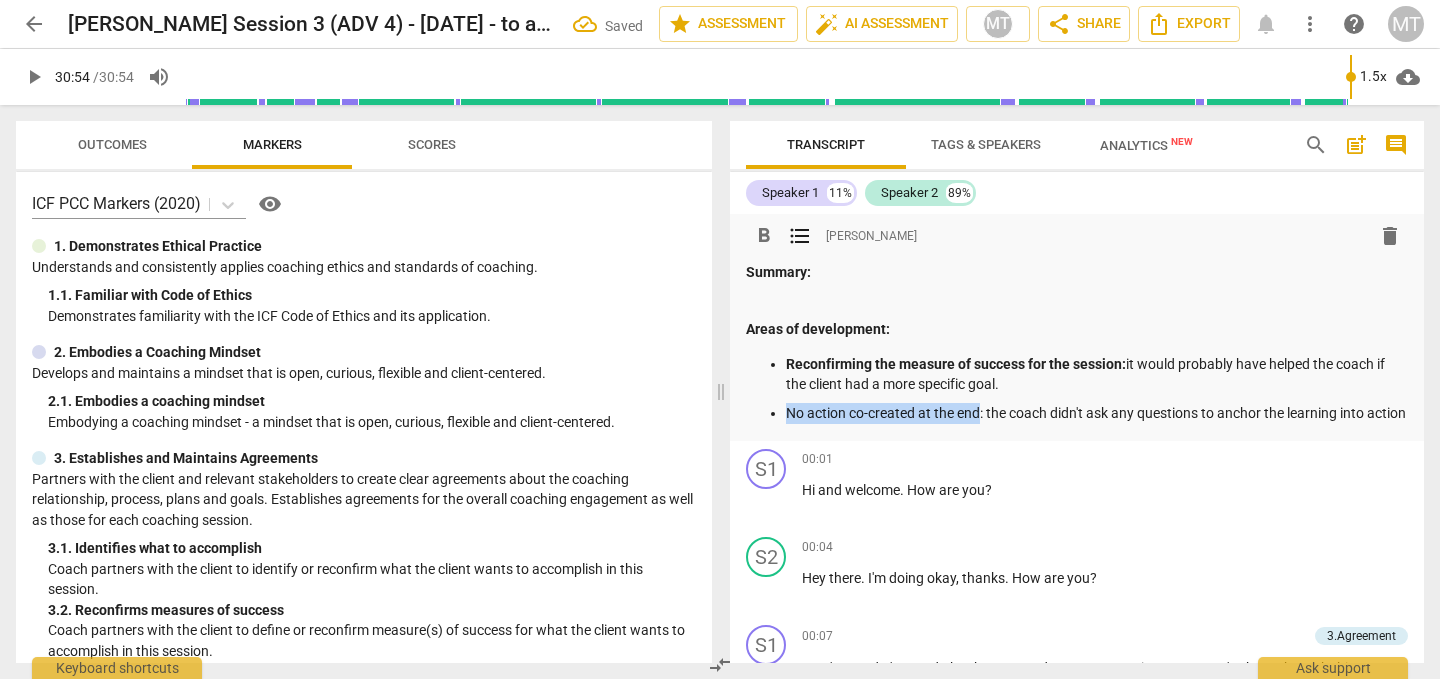 drag, startPoint x: 794, startPoint y: 410, endPoint x: 980, endPoint y: 411, distance: 186.00269 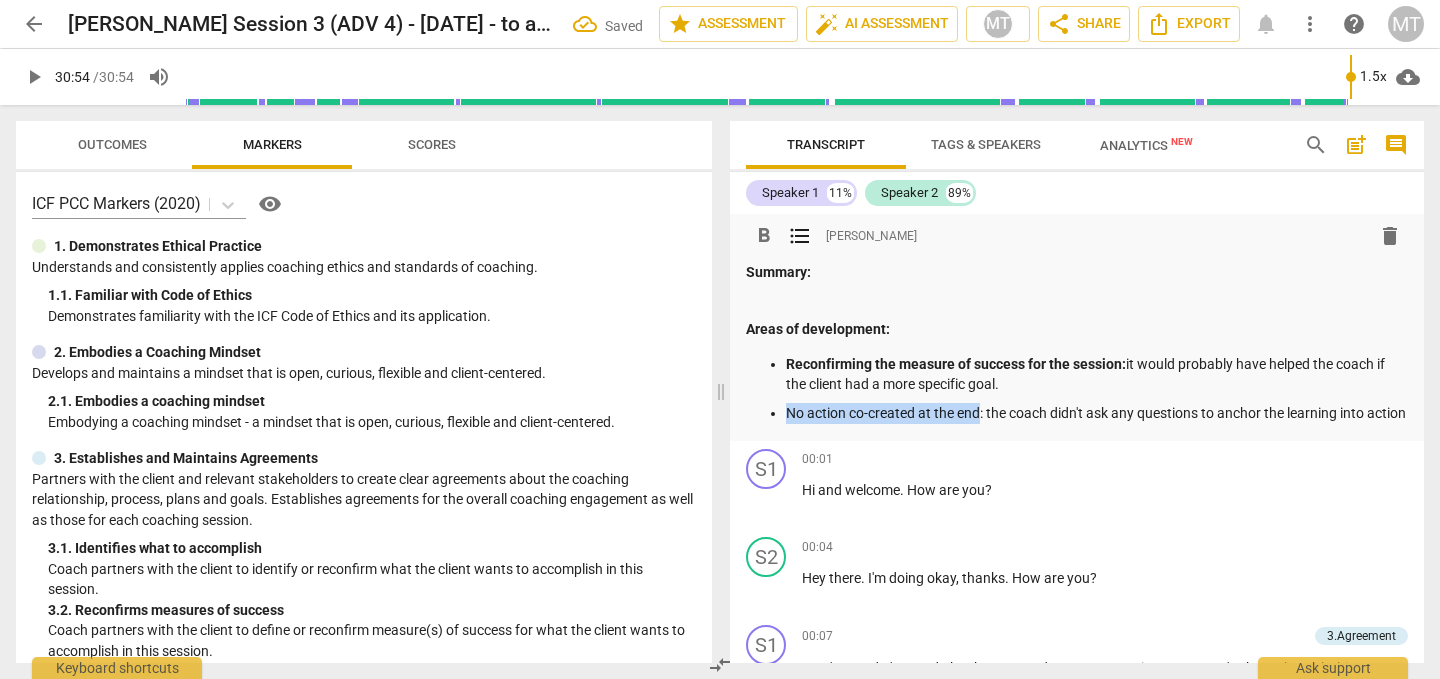 click on "No action co-created at the end: the coach didn't ask any questions to anchor the learning into action" at bounding box center (1097, 413) 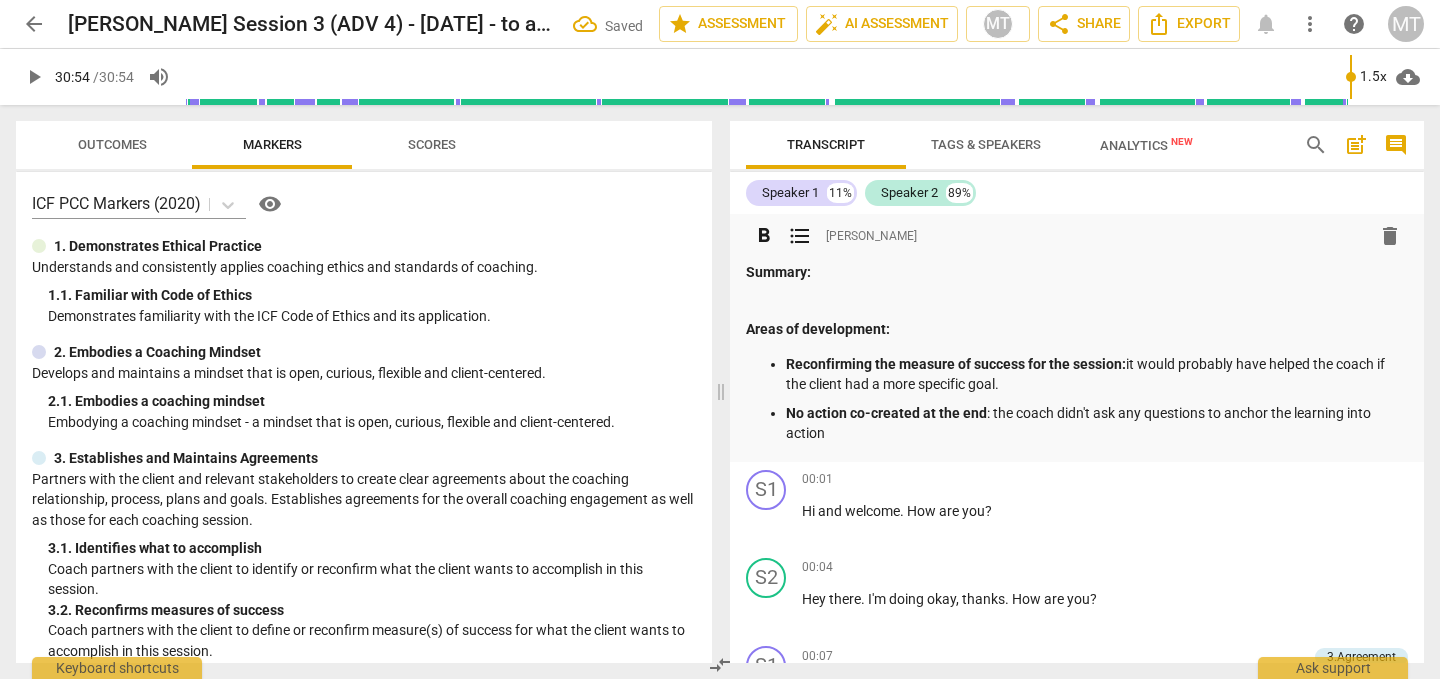 click on "No action co-created at the end" at bounding box center [886, 413] 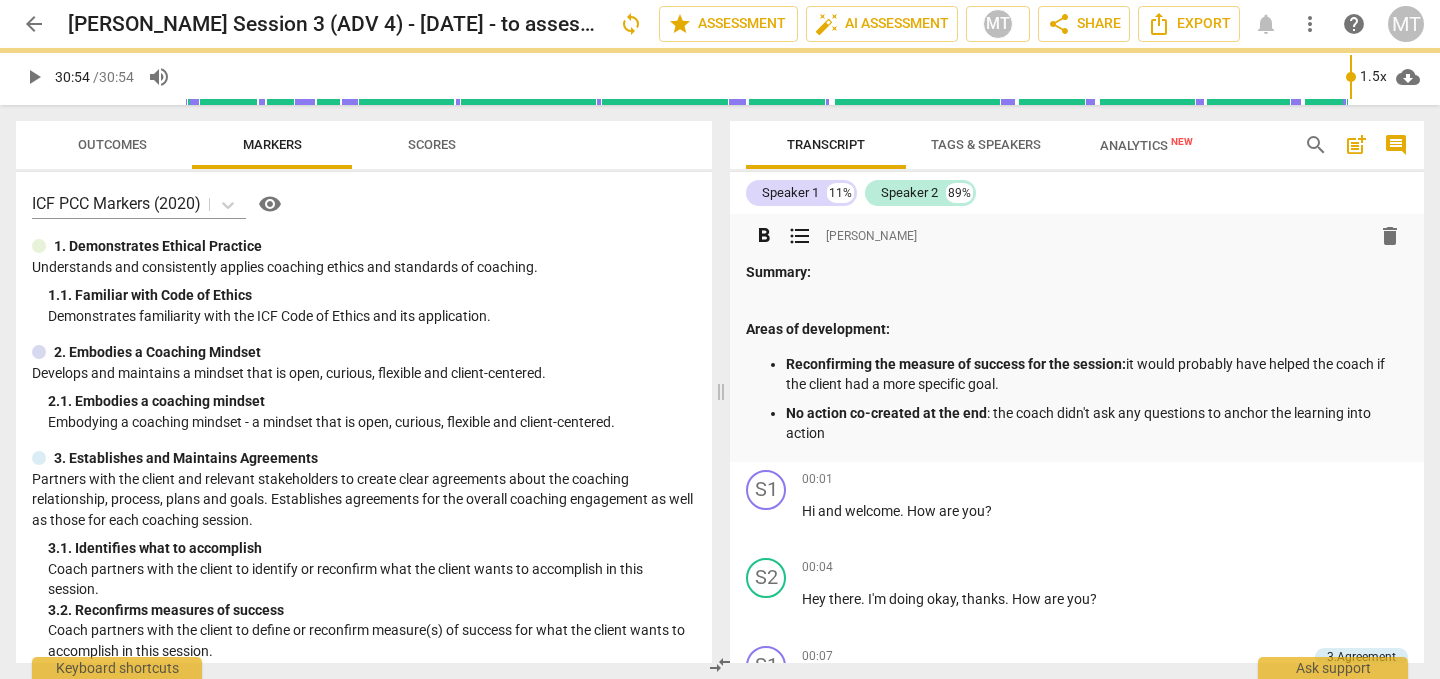 drag, startPoint x: 853, startPoint y: 413, endPoint x: 916, endPoint y: 413, distance: 63 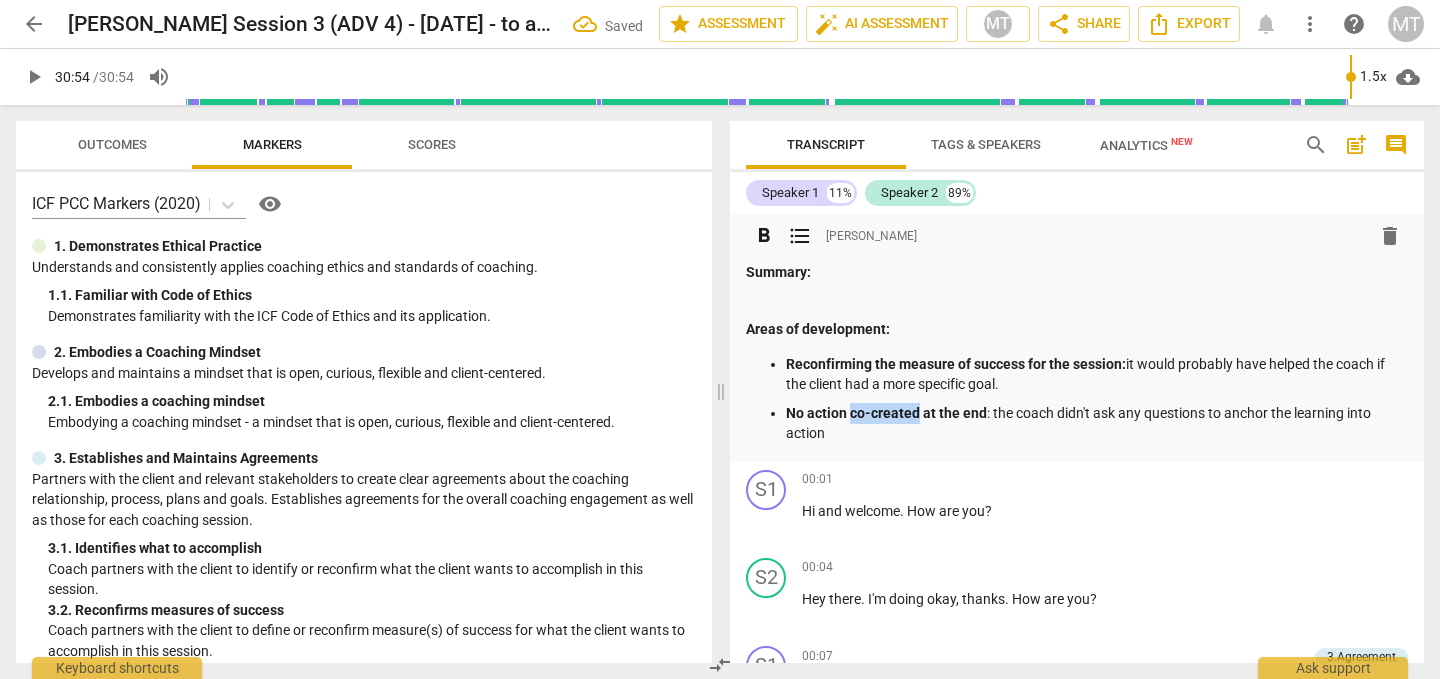 drag, startPoint x: 916, startPoint y: 413, endPoint x: 851, endPoint y: 412, distance: 65.00769 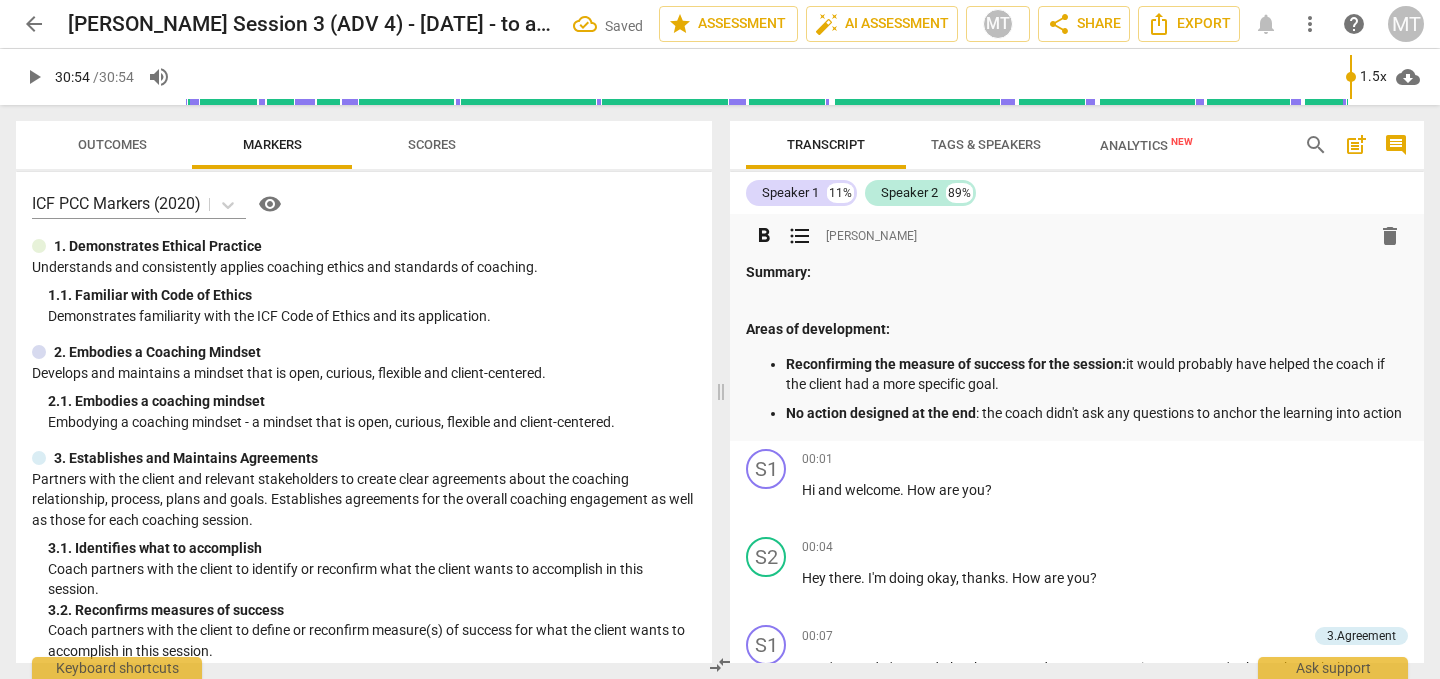 click on "No action designed at the end : the coach didn't ask any questions to anchor the learning into action" at bounding box center (1097, 413) 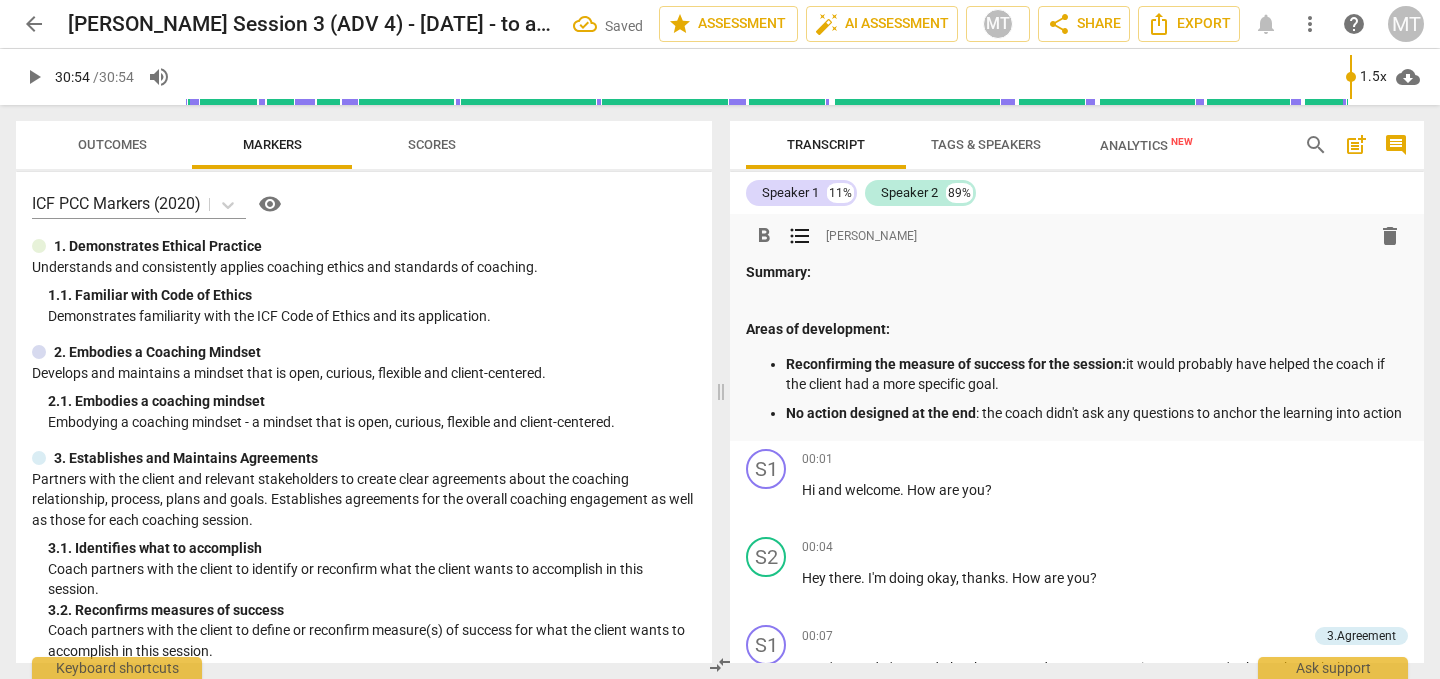 click on "No action designed at the end : the coach didn't ask any questions to anchor the learning into action" at bounding box center (1097, 413) 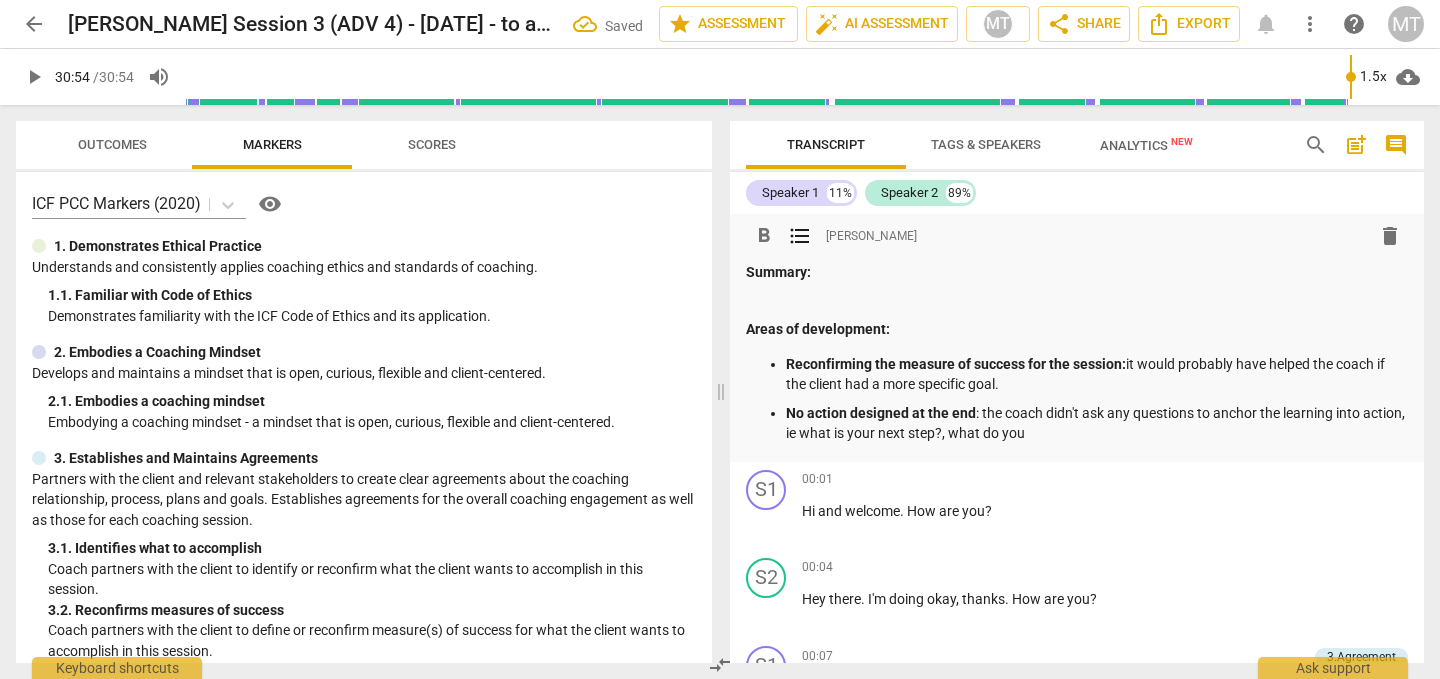 drag, startPoint x: 1030, startPoint y: 436, endPoint x: 1086, endPoint y: 435, distance: 56.008926 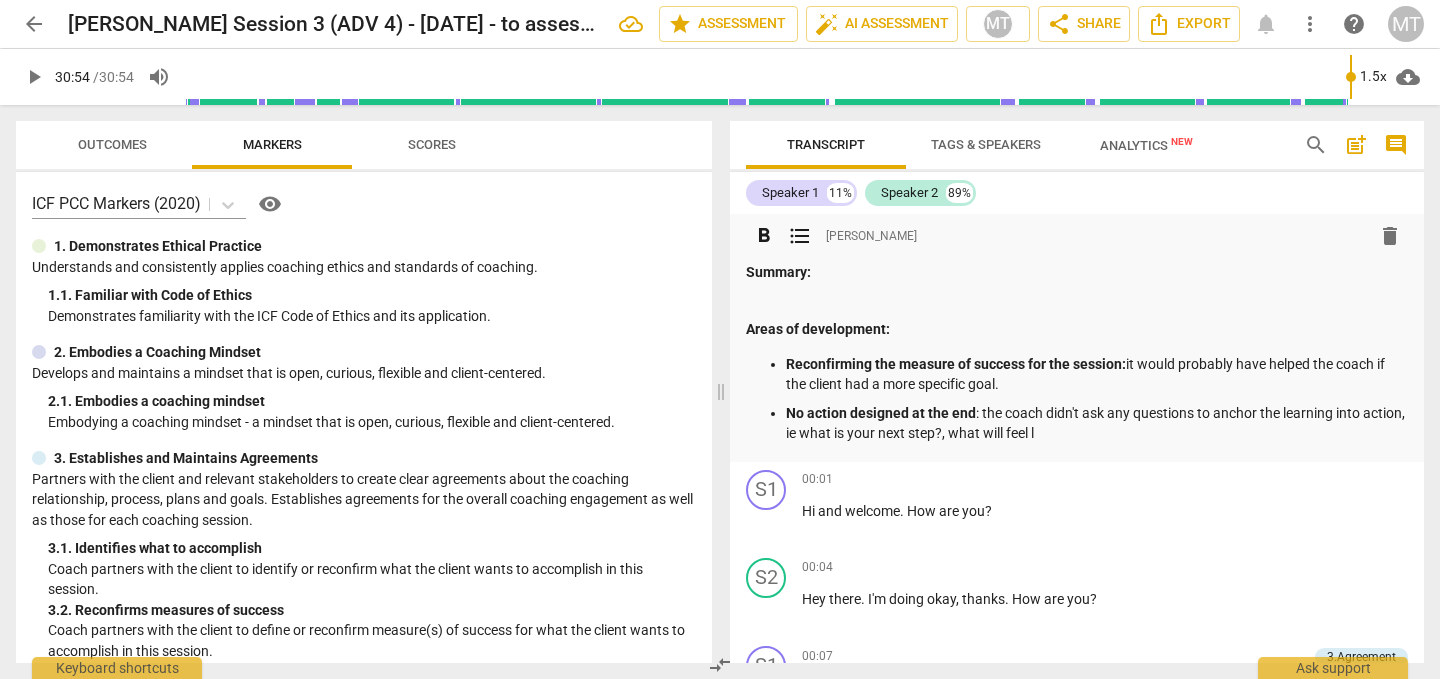 click on "Reconfirming the measure of success for the session:" at bounding box center (956, 364) 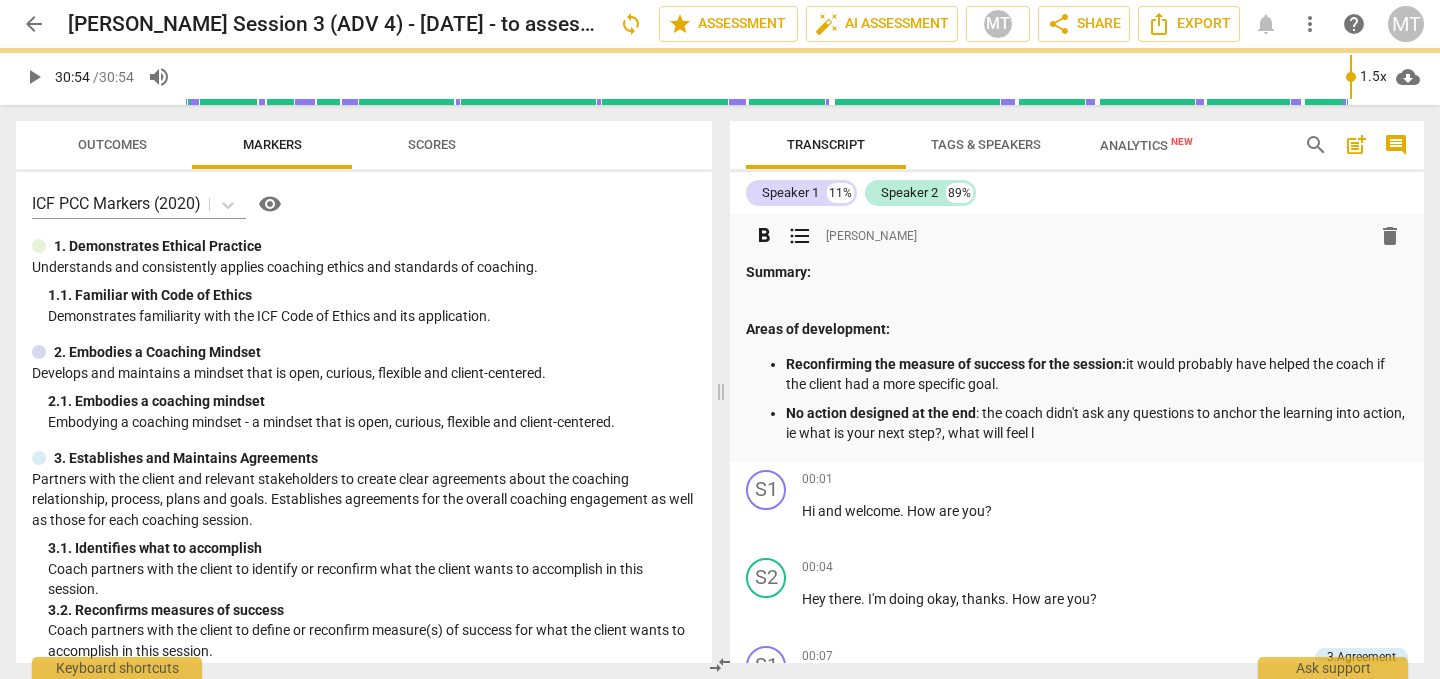 click on "Reconfirming the measure of success for the session:  it would probably have helped the coach if the client had a more specific goal." at bounding box center (1097, 374) 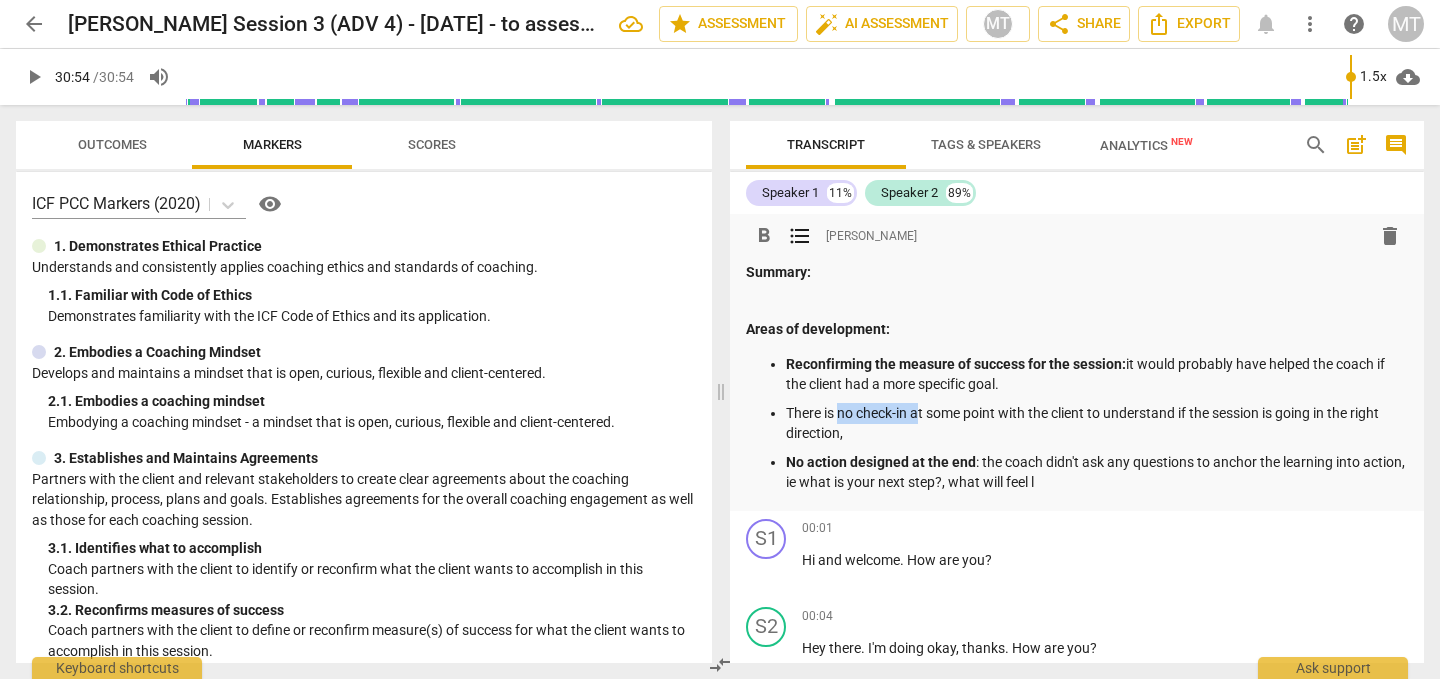 drag, startPoint x: 841, startPoint y: 408, endPoint x: 917, endPoint y: 411, distance: 76.05919 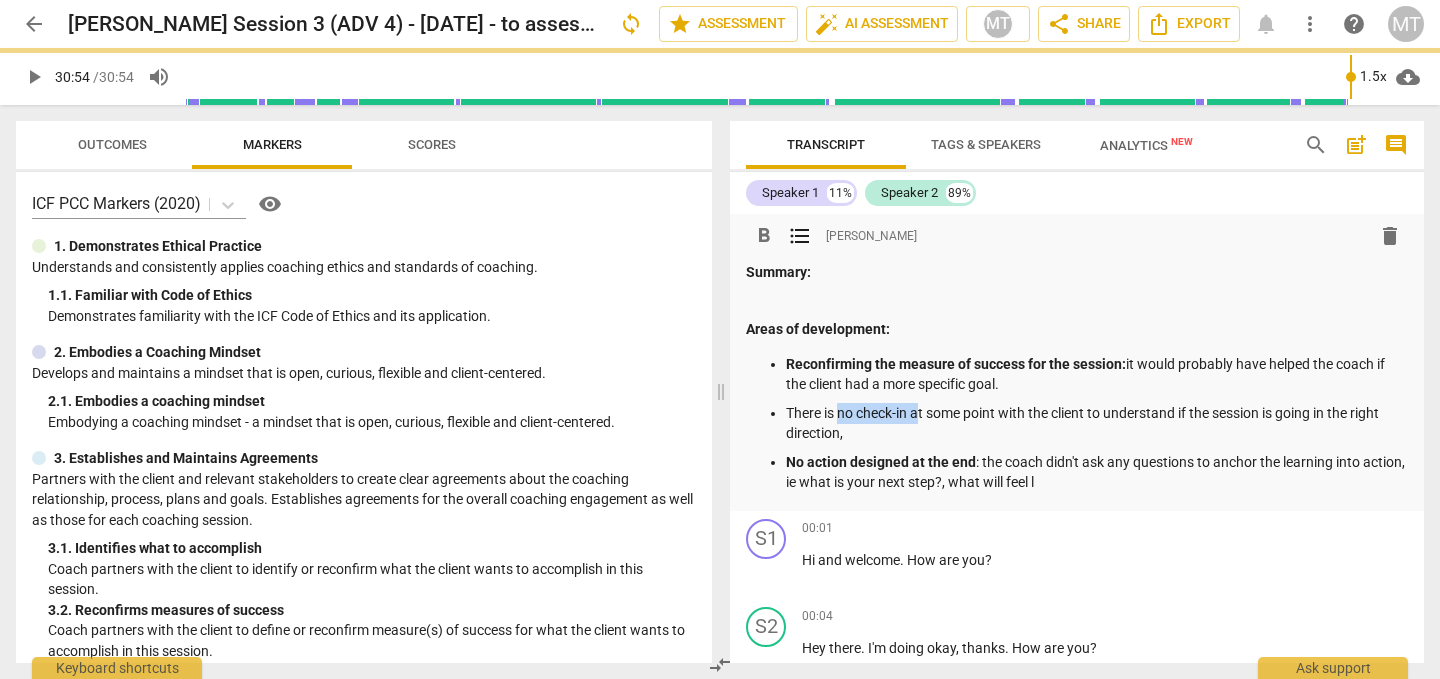 click on "There is no check-in at some point with the client to understand if the session is going in the right direction," at bounding box center [1097, 423] 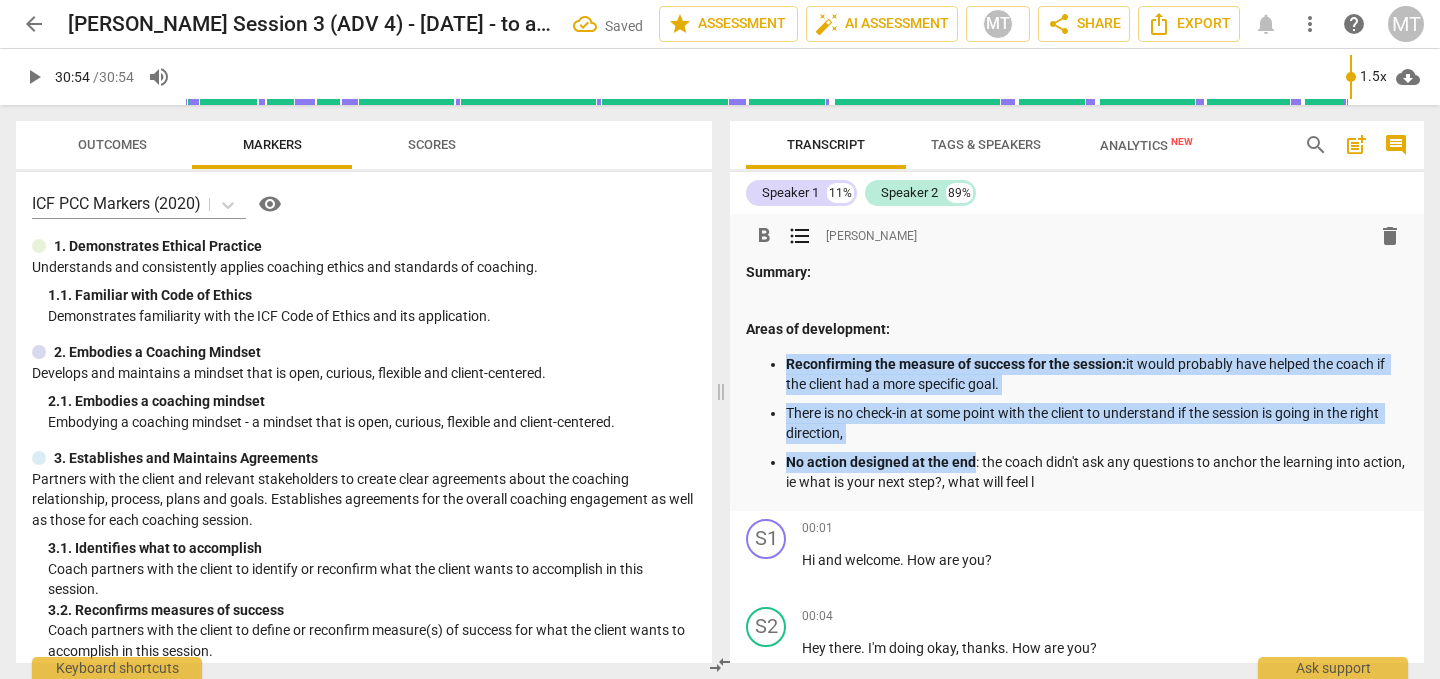 drag, startPoint x: 973, startPoint y: 463, endPoint x: 761, endPoint y: 351, distance: 239.76656 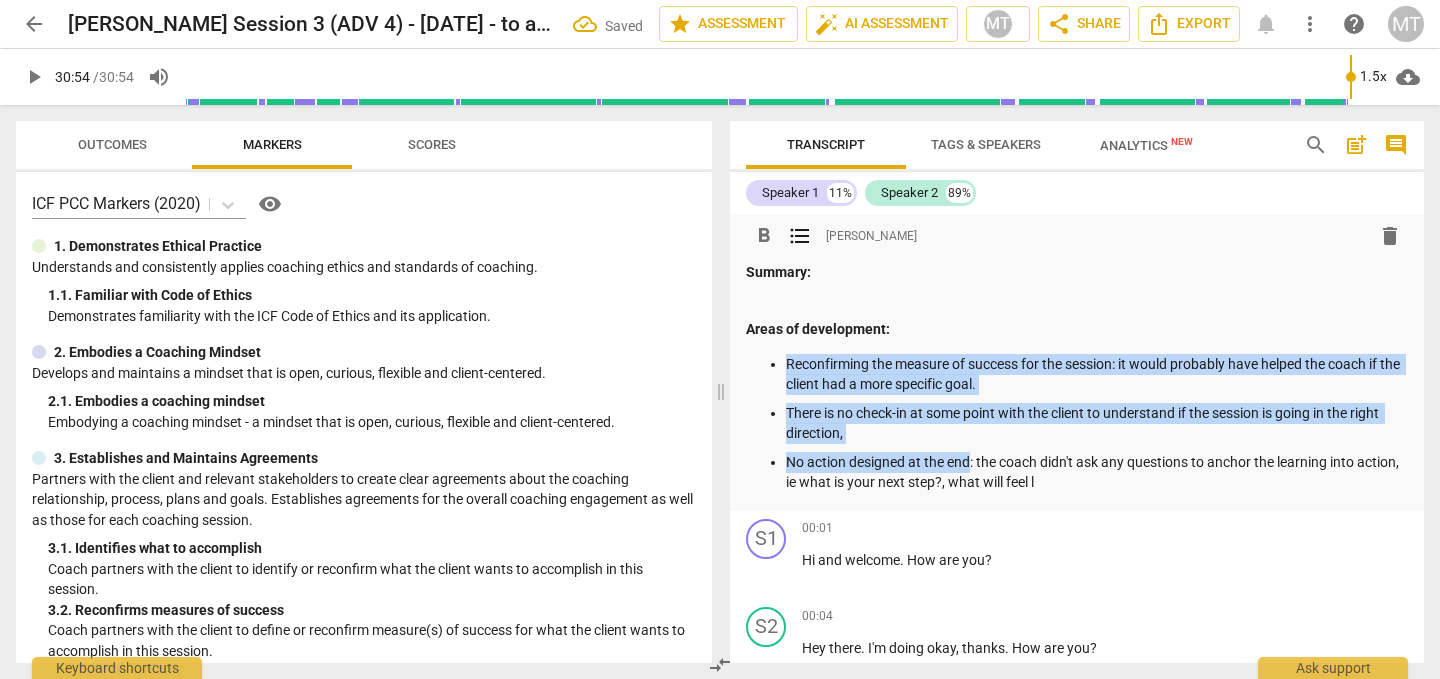 click on "There is no check-in at some point with the client to understand if the session is going in the right direction," at bounding box center (1097, 423) 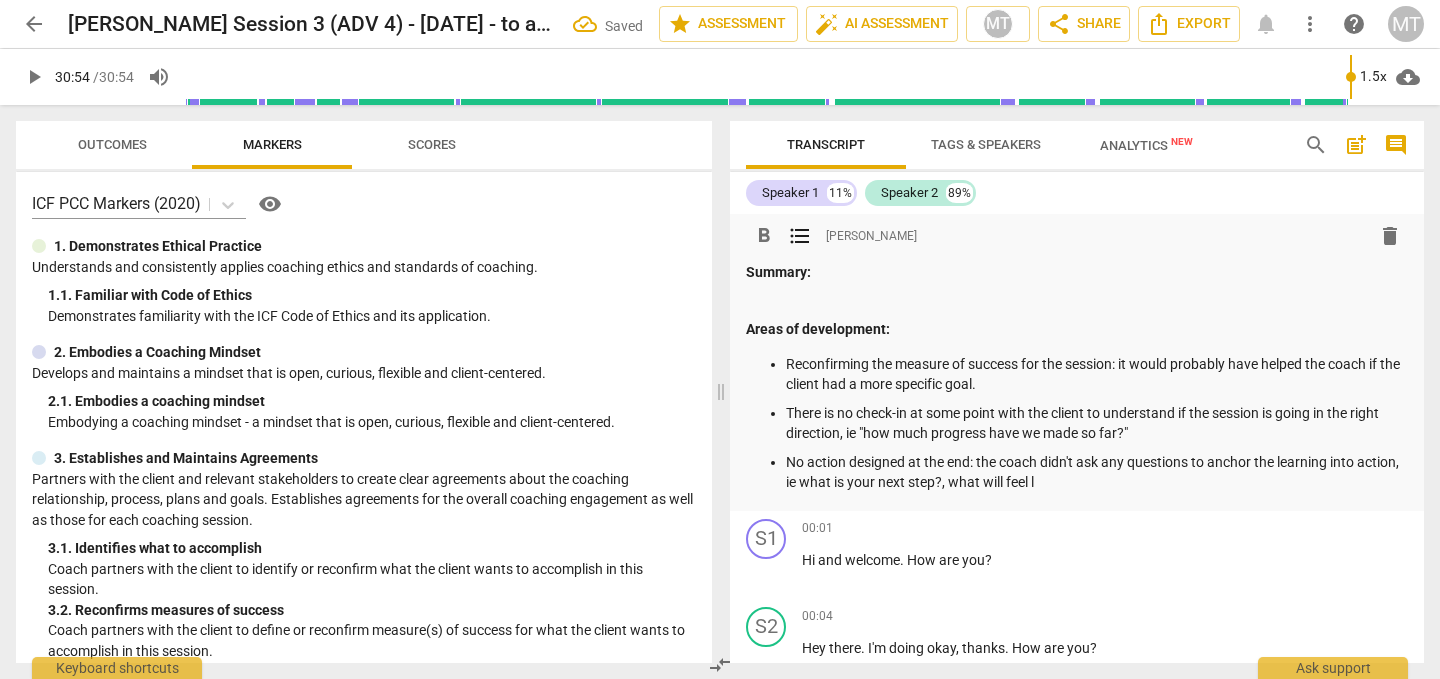 click on "No action designed at the end: the coach didn't ask any questions to anchor the learning into action, ie what is your next step?, what will feel l" at bounding box center (1097, 472) 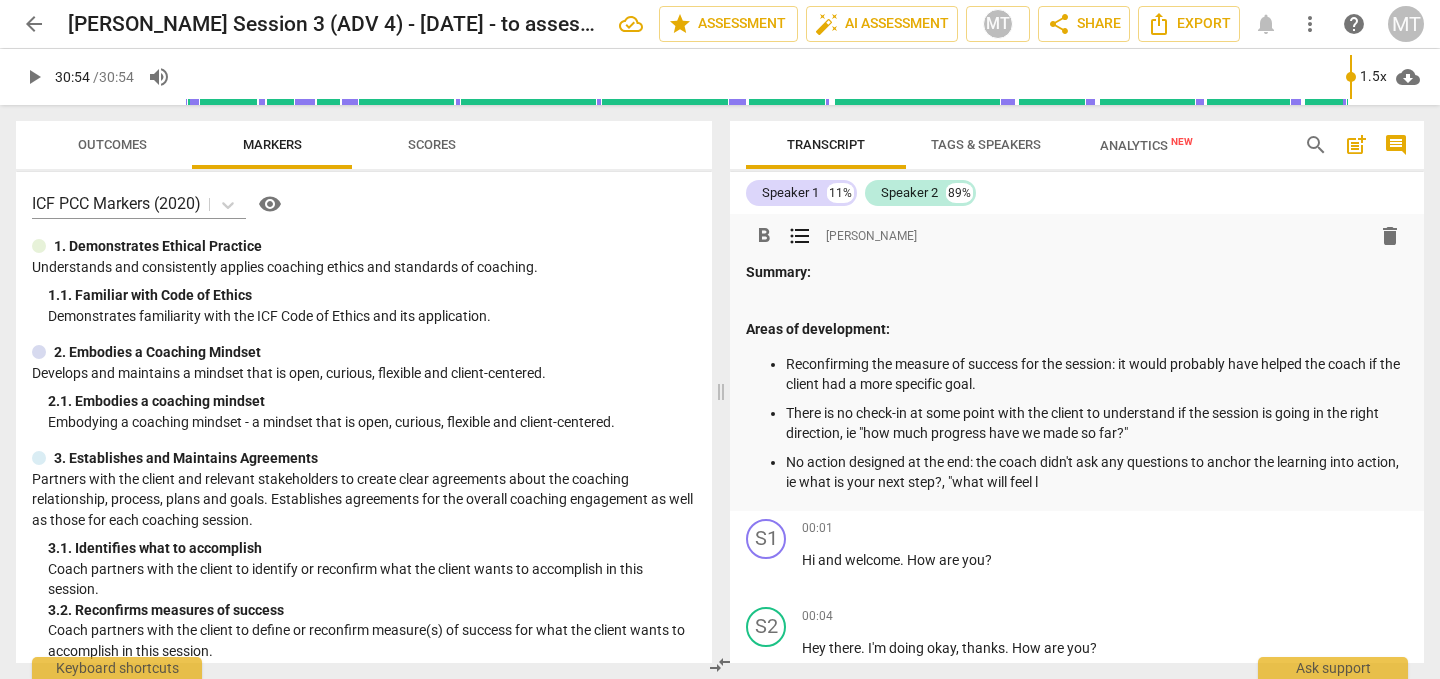 click on "No action designed at the end: the coach didn't ask any questions to anchor the learning into action, ie what is your next step?, "what will feel l" at bounding box center (1097, 472) 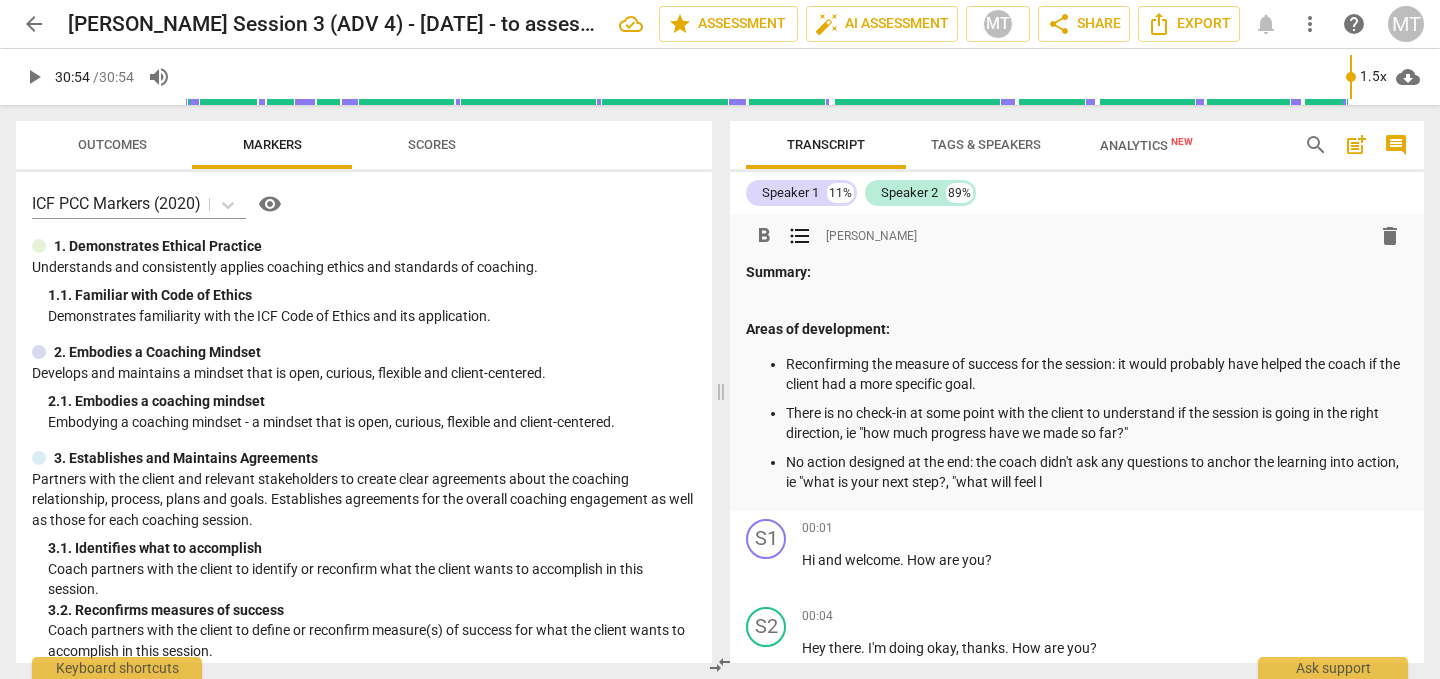 click on "No action designed at the end: the coach didn't ask any questions to anchor the learning into action, ie "what is your next step?, "what will feel l" at bounding box center (1097, 472) 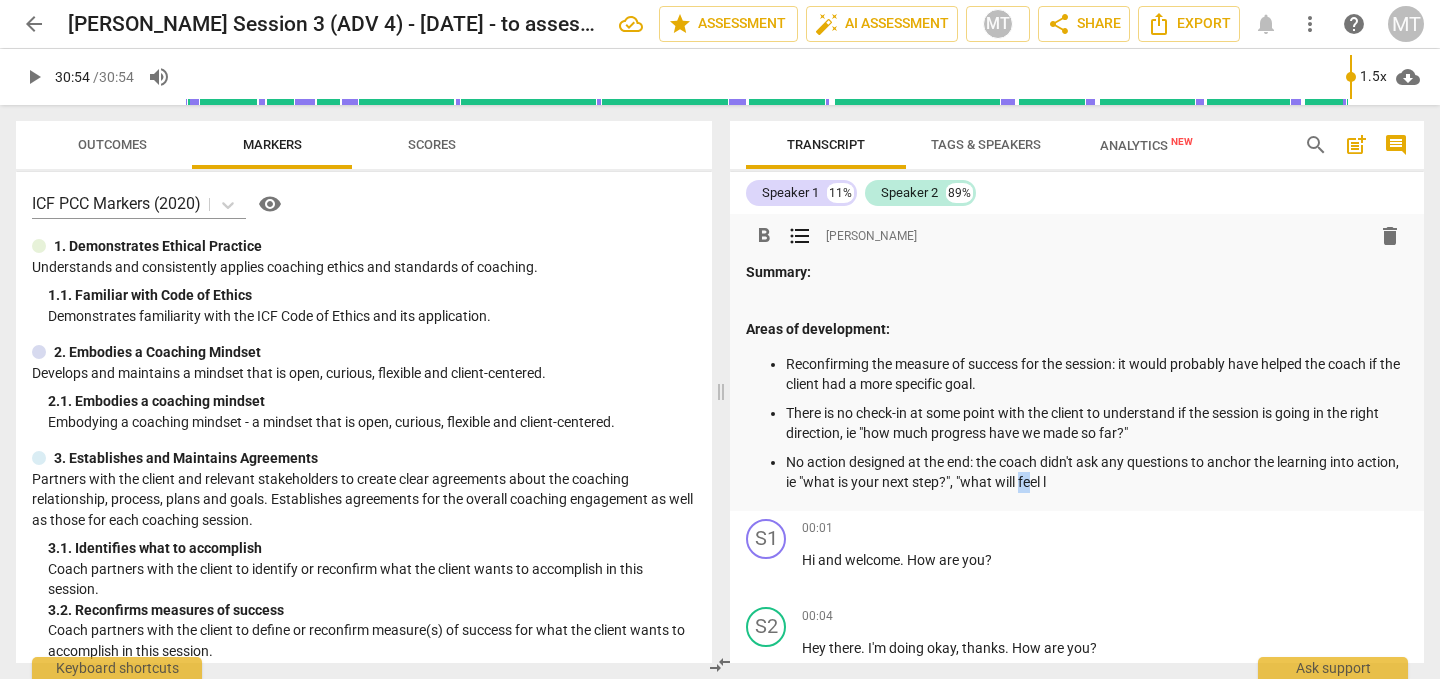 drag, startPoint x: 1067, startPoint y: 485, endPoint x: 1137, endPoint y: 485, distance: 70 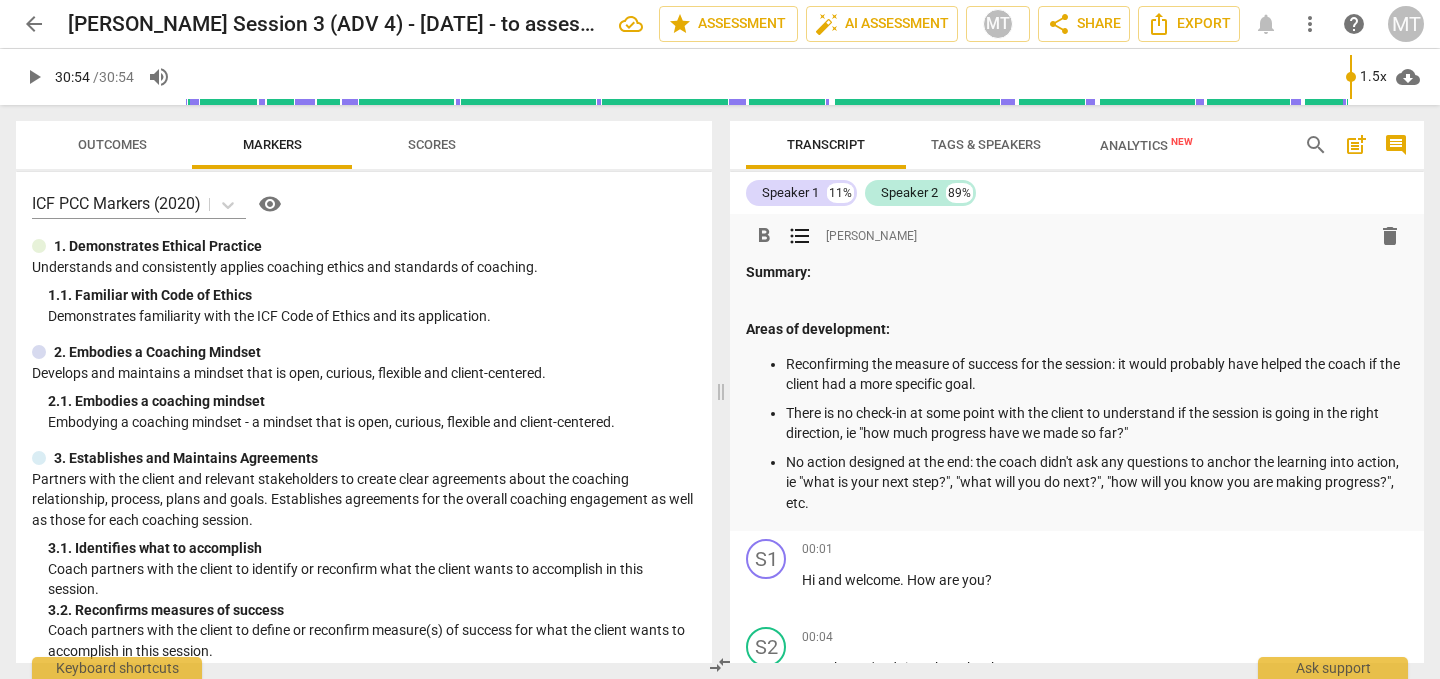 click on "Summary:    Areas of development: Reconfirming the measure of success for the session: it would probably have helped the coach if the client had a more specific goal. There is no check-in at some point with the client to understand if the session is going in the right direction, ie "how much progress have we made so far?" No action designed at the end: the coach didn't ask any questions to anchor the learning into action, ie "what is your next step?", "what will you do next?", "how will you know you are making progress?", etc." at bounding box center [1077, 387] 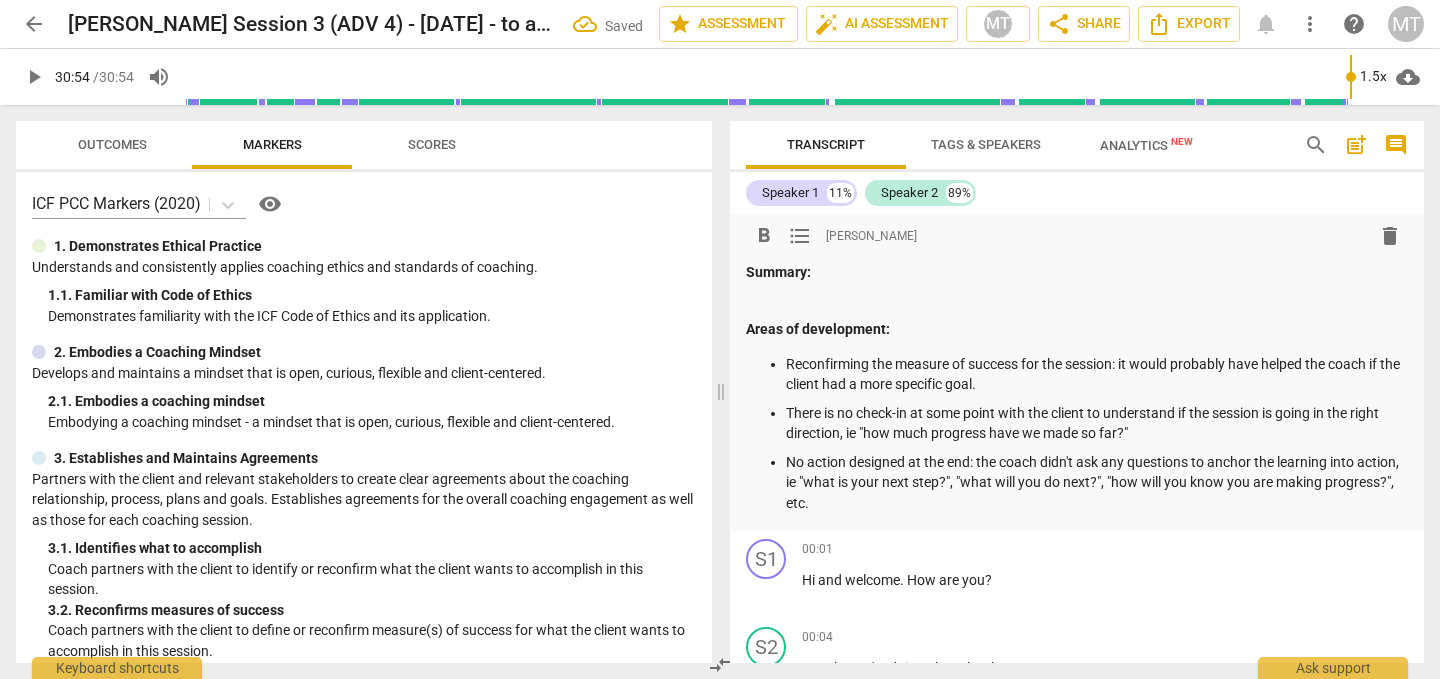 click on "format_list_bulleted" at bounding box center (800, 236) 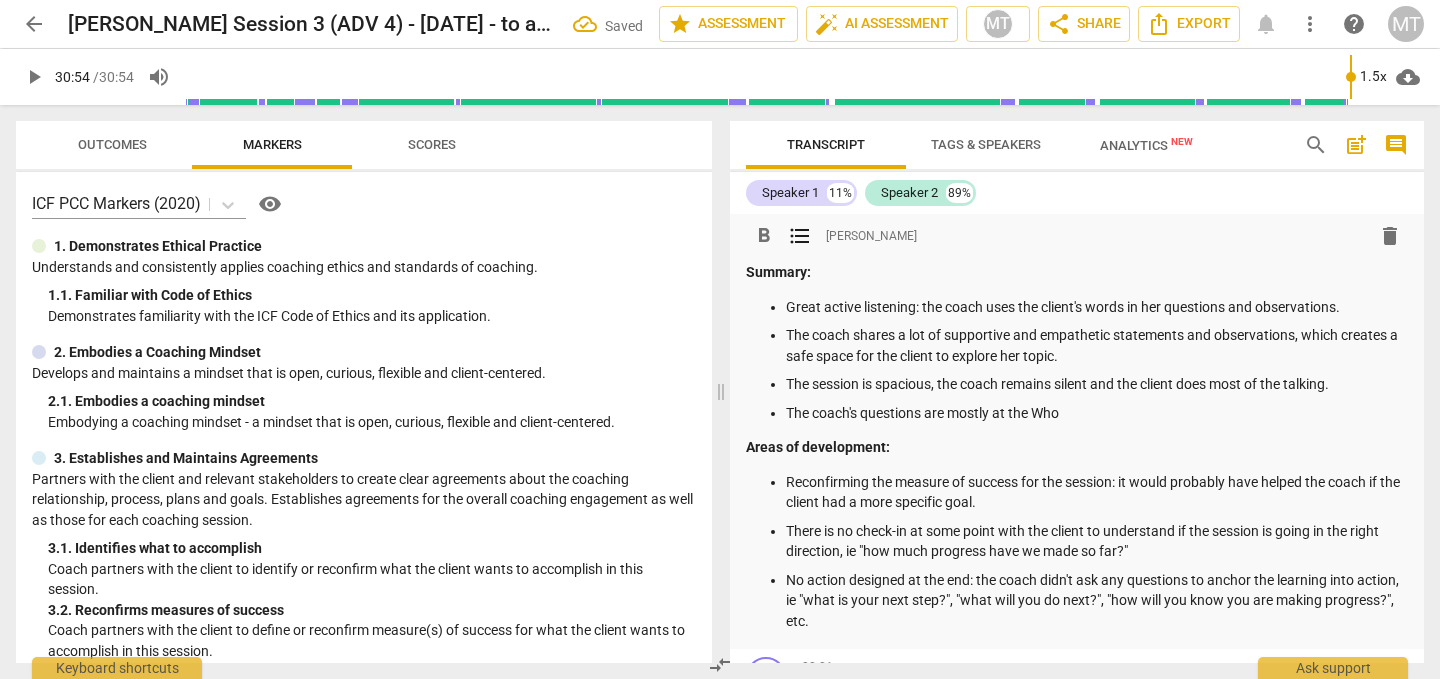 click on "The coach's questions are mostly at the Who" at bounding box center (1097, 413) 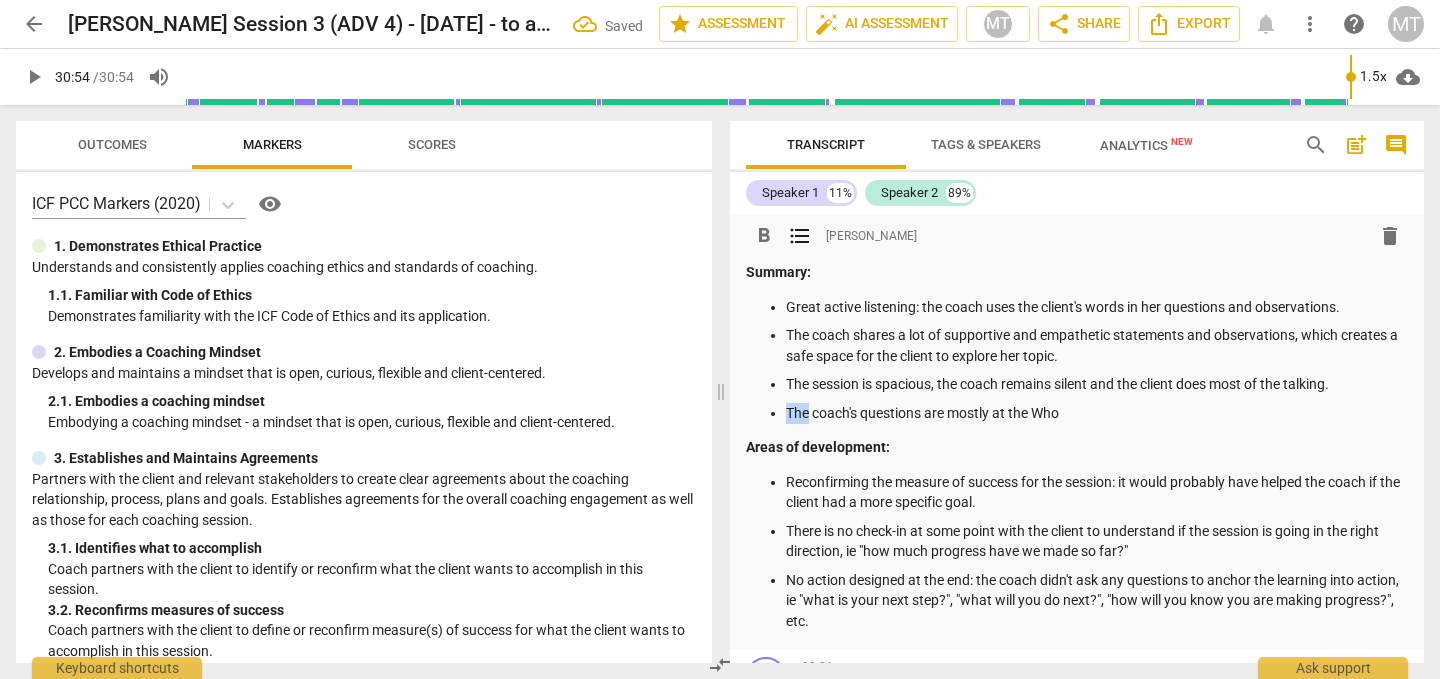 click on "The coach's questions are mostly at the Who" at bounding box center (1097, 413) 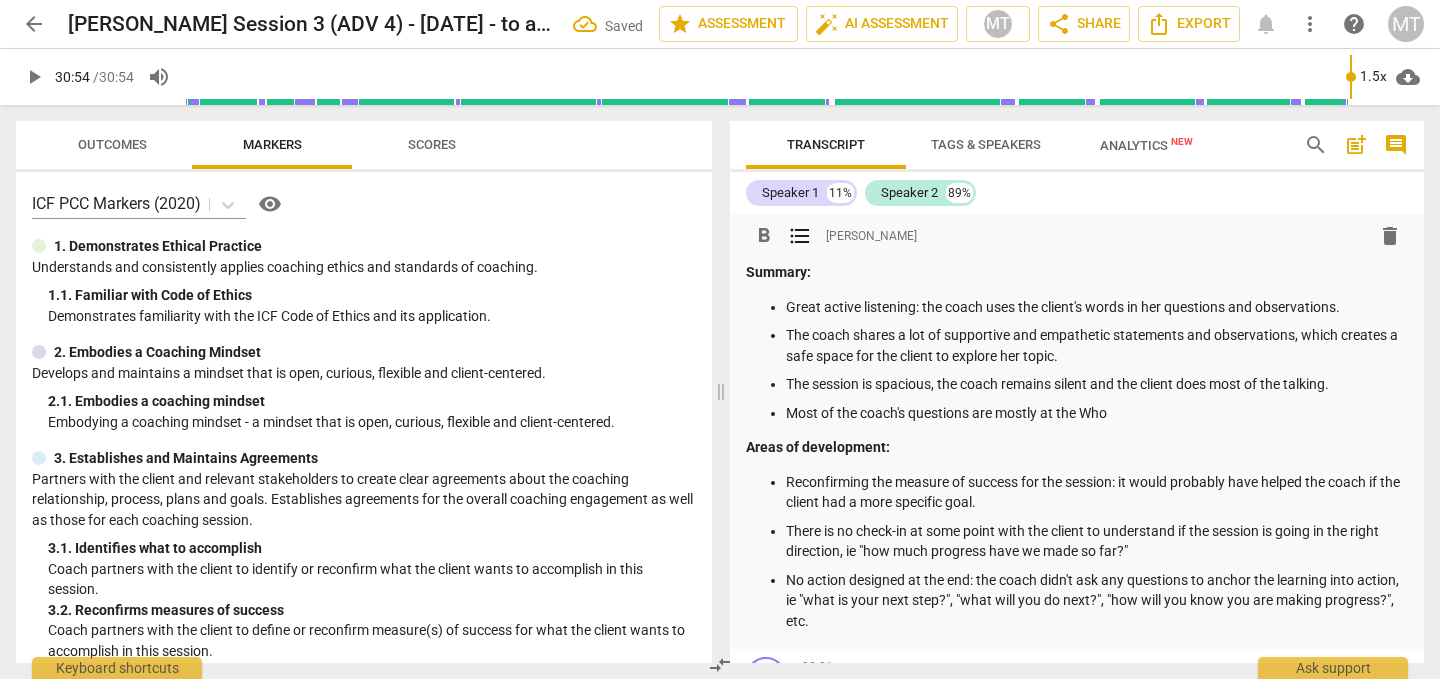click on "Most of the coach's questions are mostly at the Who" at bounding box center [1097, 413] 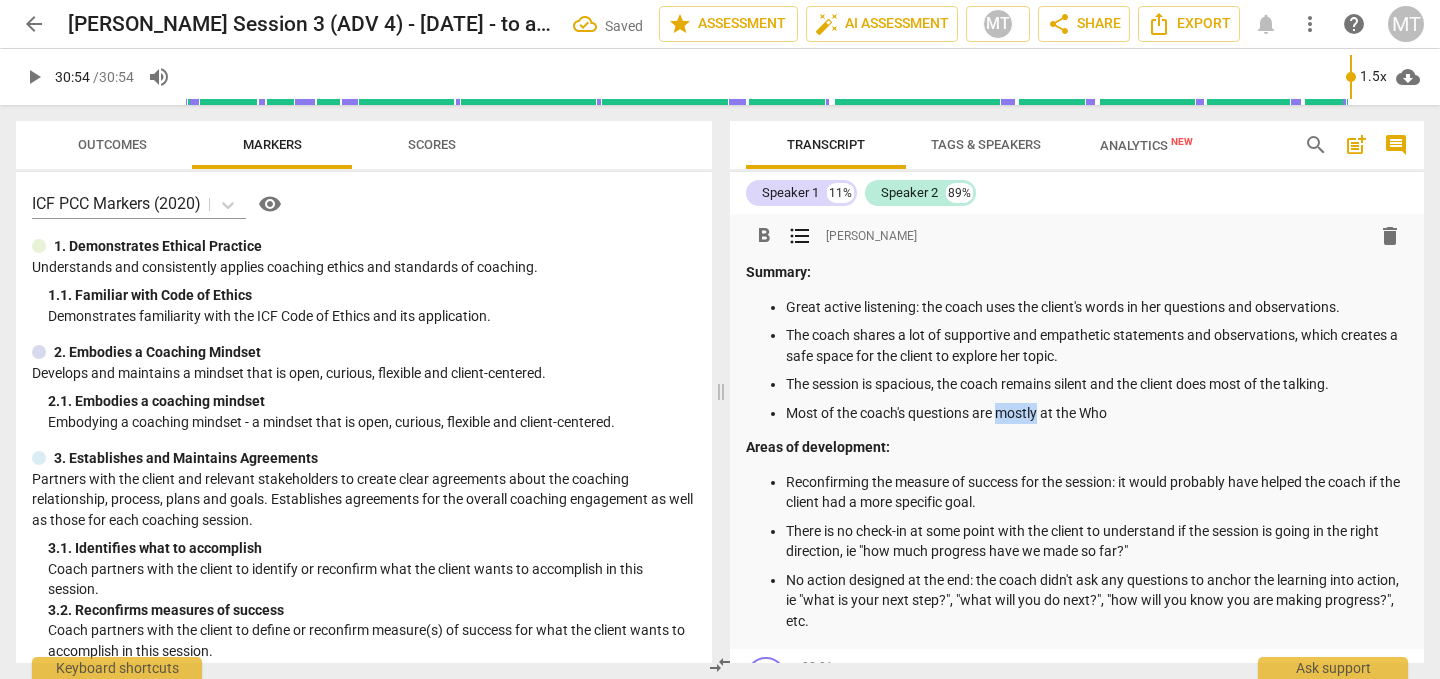 click on "Most of the coach's questions are mostly at the Who" at bounding box center (1097, 413) 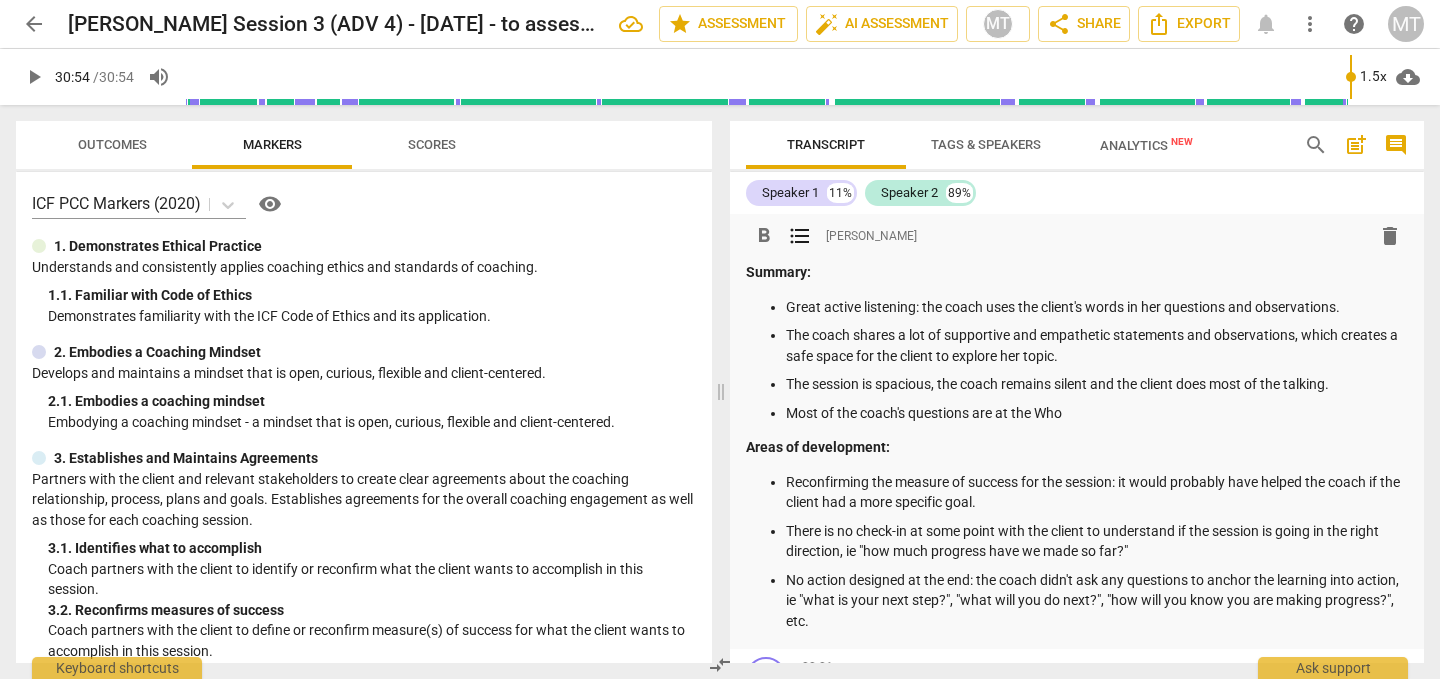 click on "Most of the coach's questions are at the Who" at bounding box center [1097, 413] 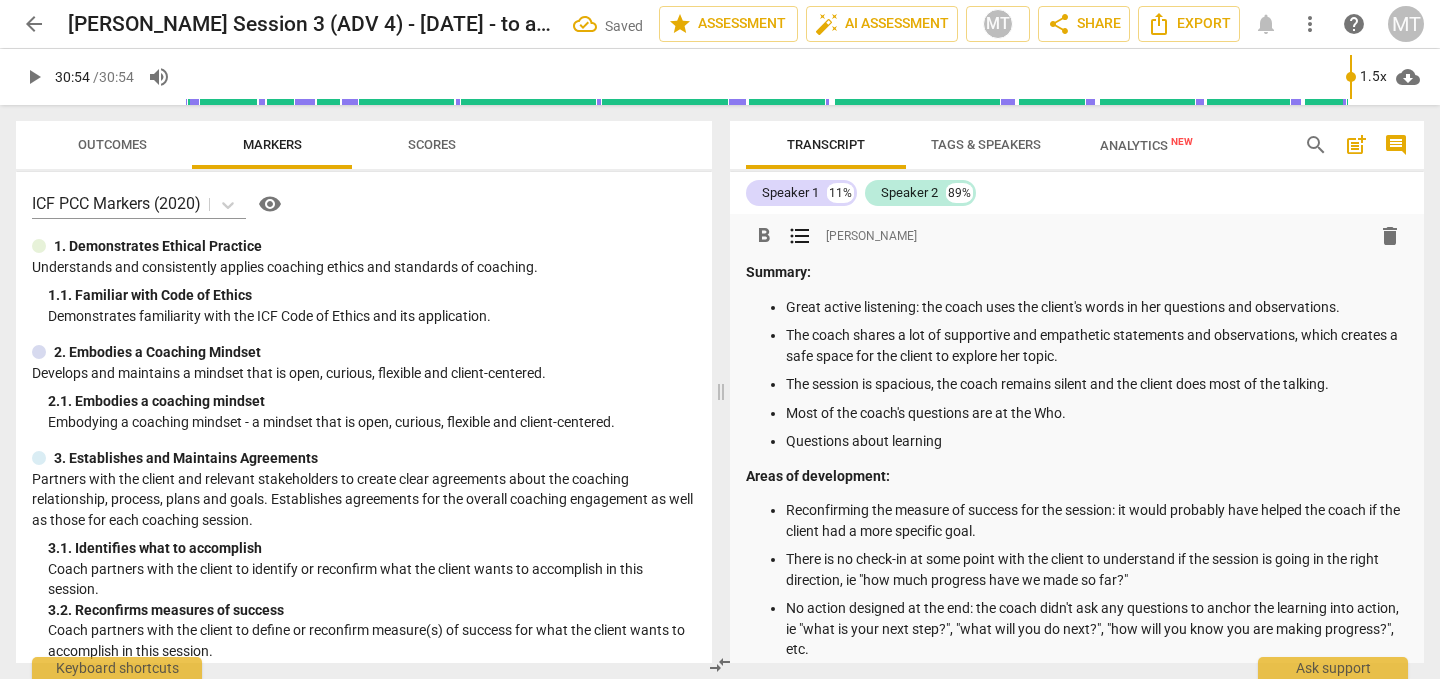 click on "Questions about learning" at bounding box center (1097, 441) 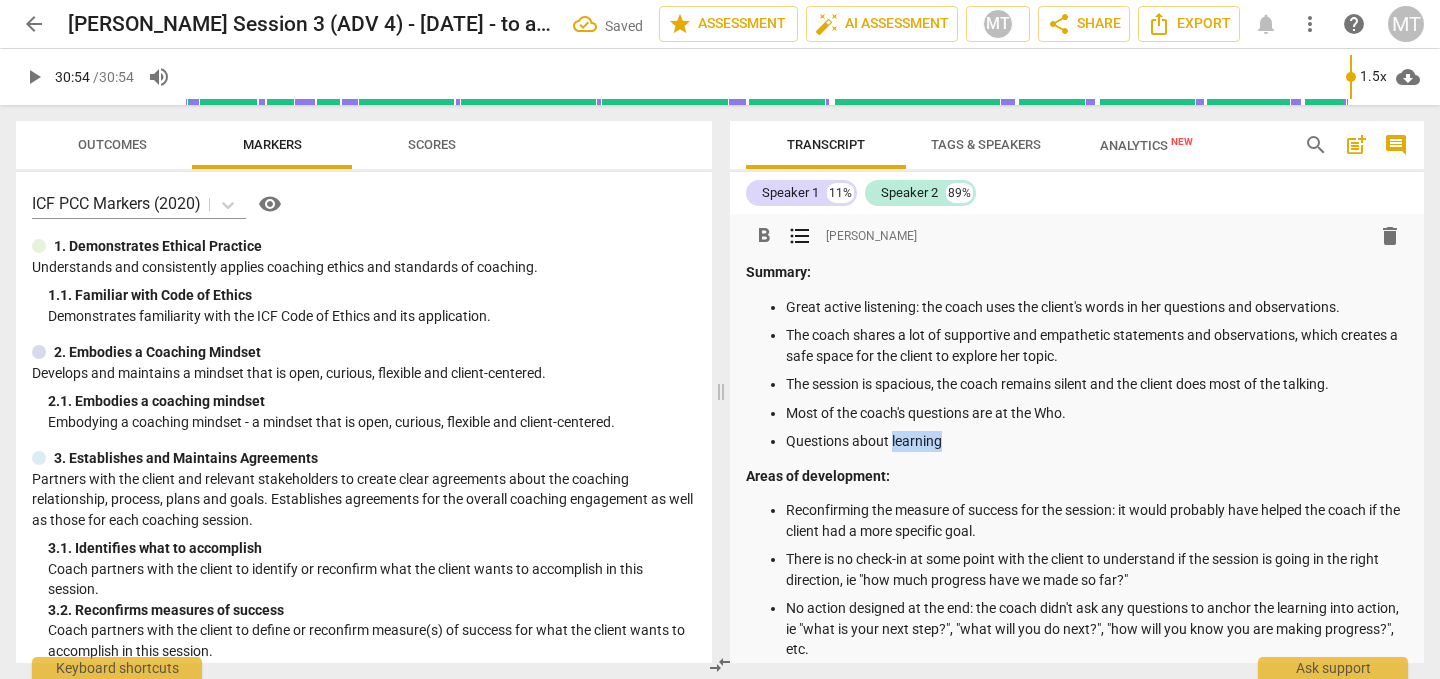 click on "Questions about learning" at bounding box center [1097, 441] 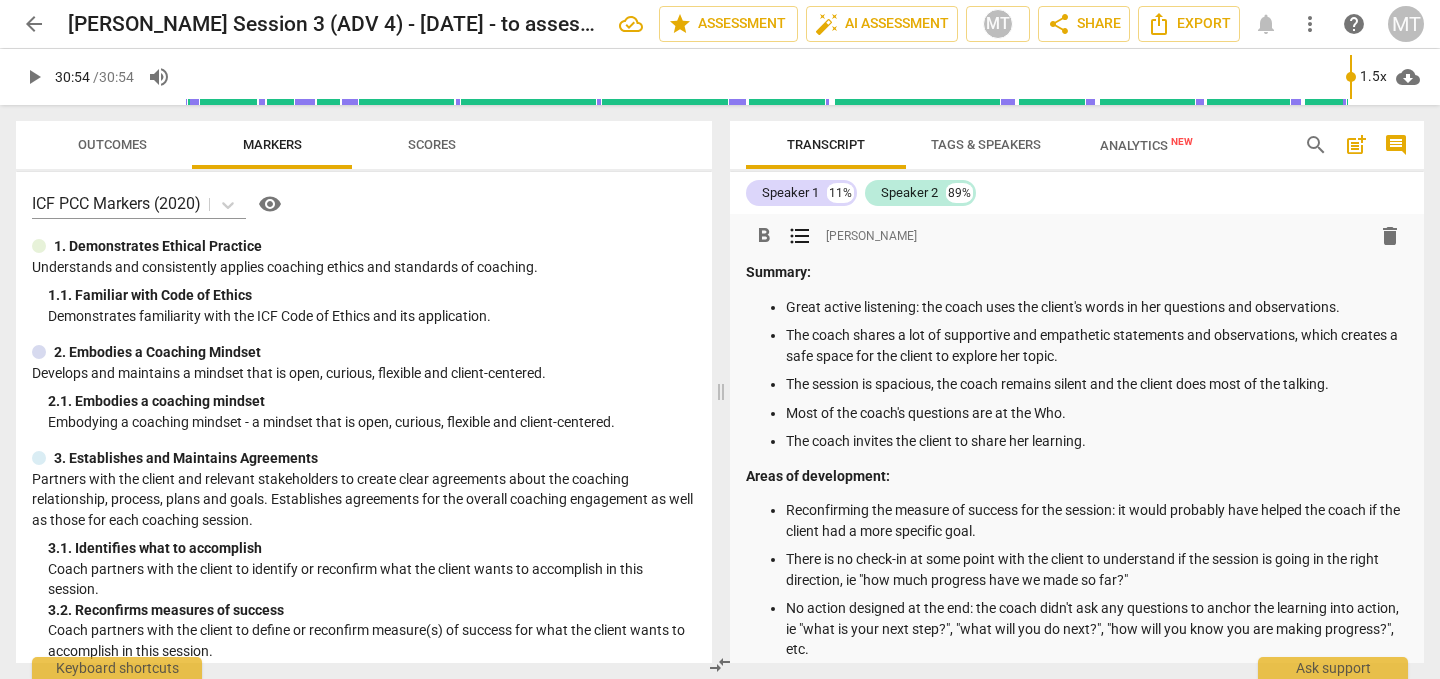 click on "Most of the coach's questions are at the Who." at bounding box center [1097, 413] 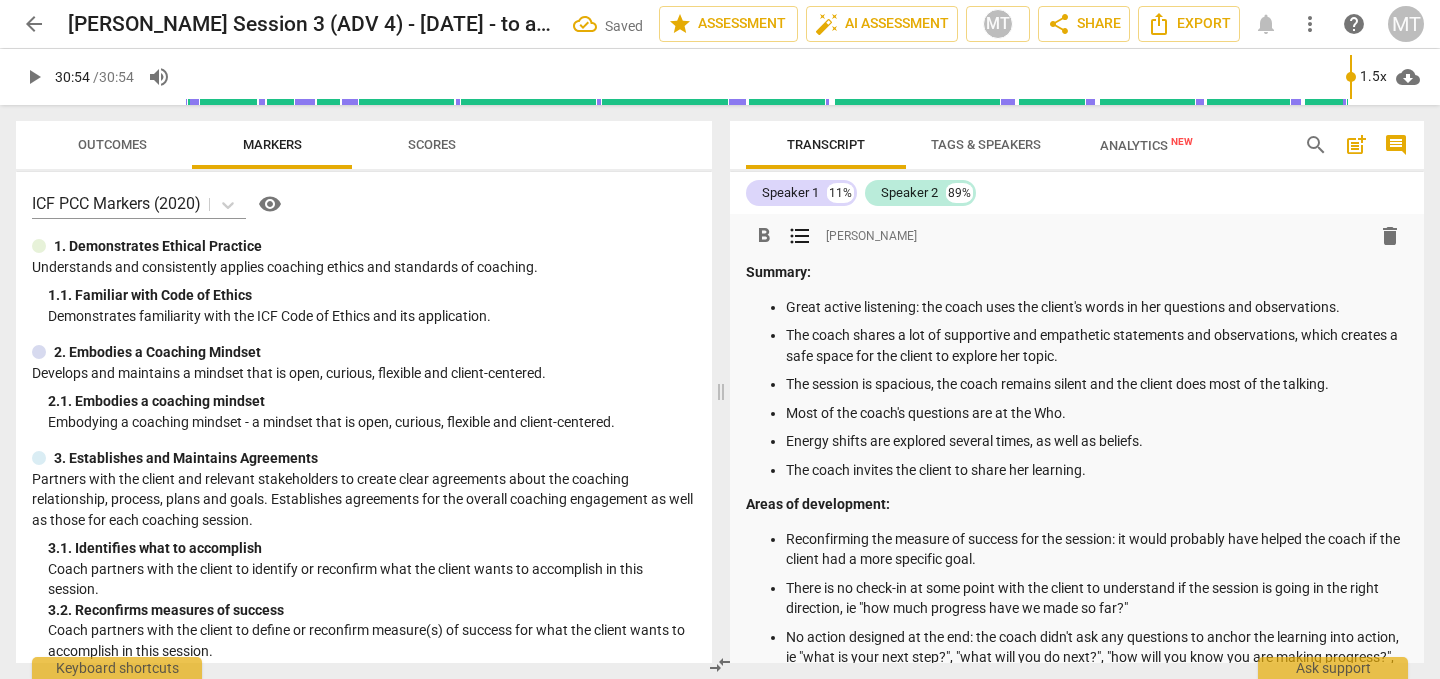 click on "post_add" at bounding box center [1356, 145] 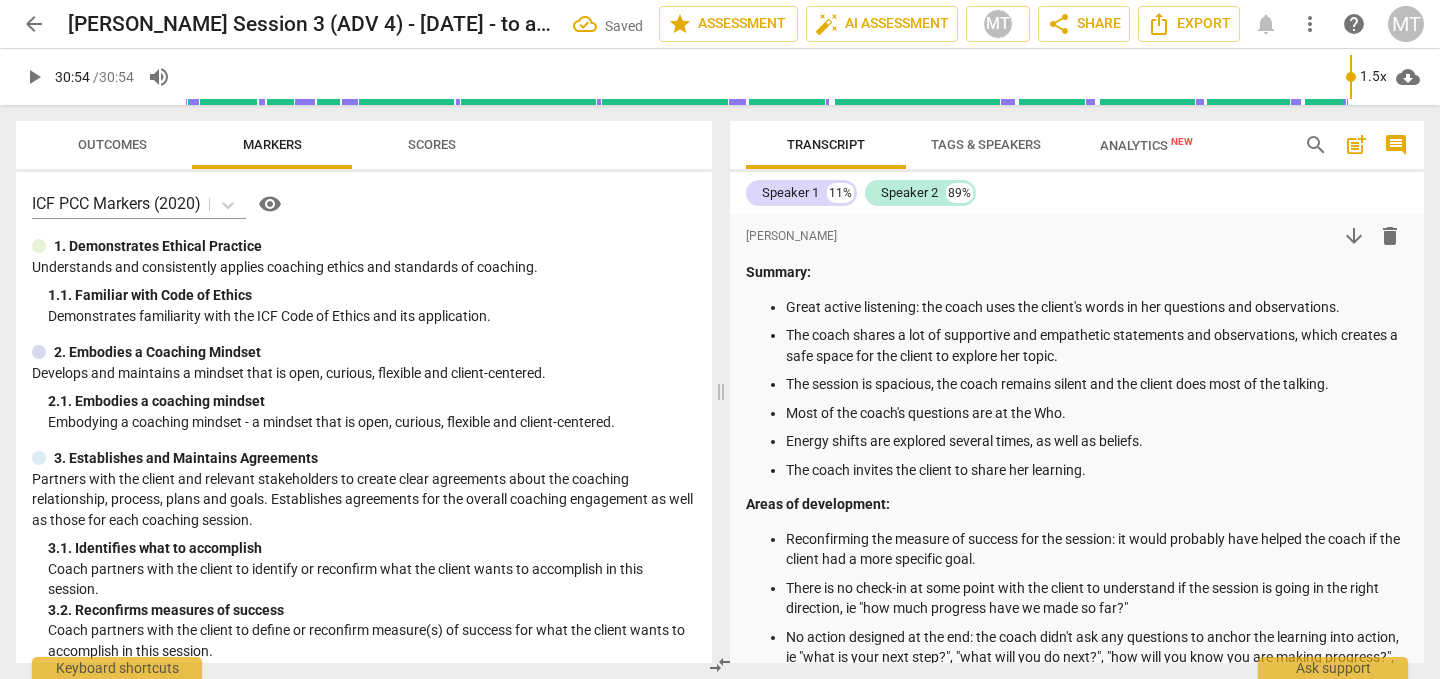 scroll, scrollTop: 107, scrollLeft: 0, axis: vertical 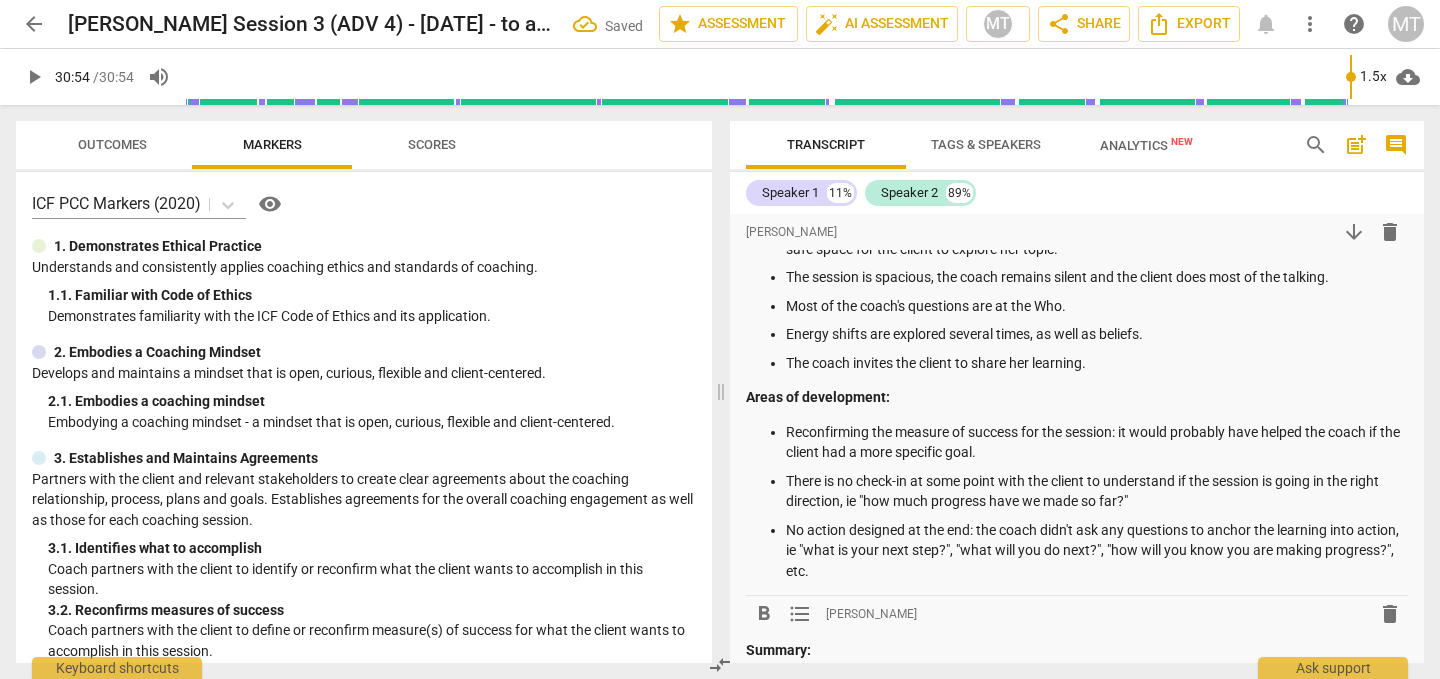 click on "delete" at bounding box center [1390, 614] 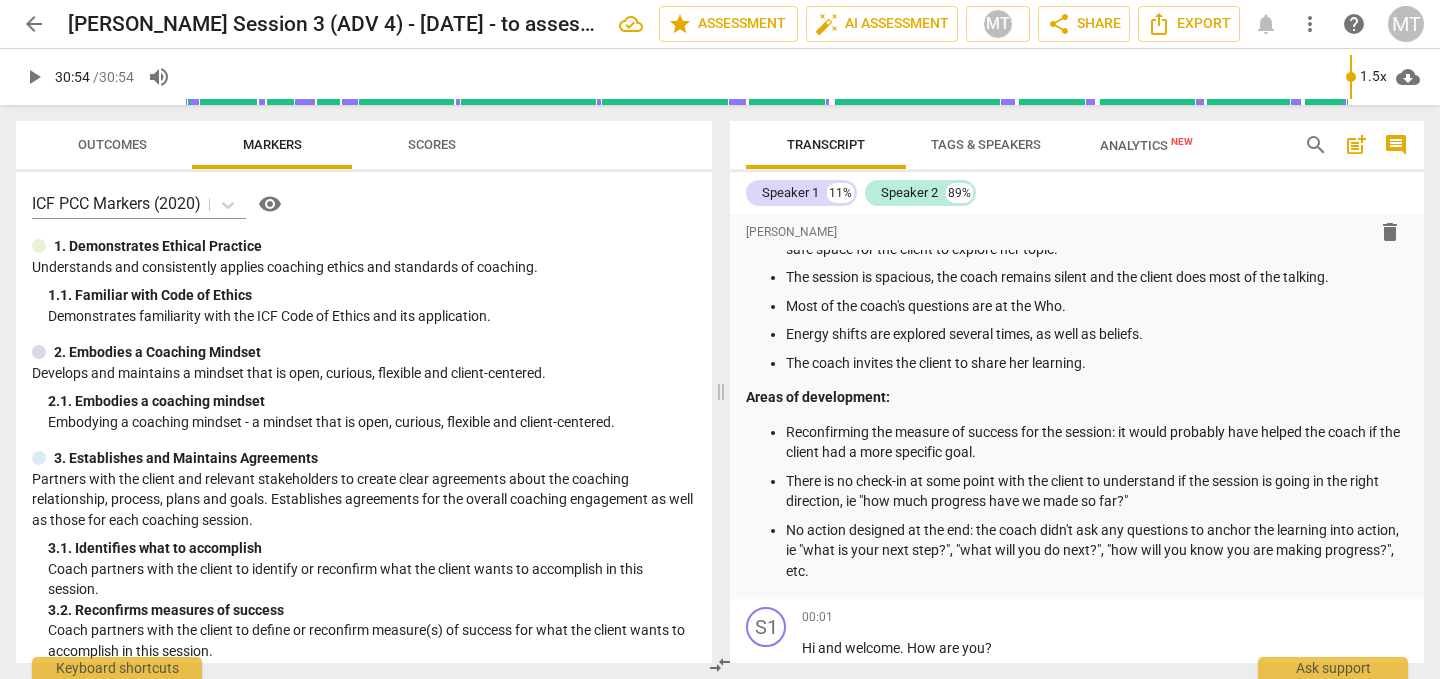 click on "Speaker 1 11% Speaker 2 89%" at bounding box center [1077, 193] 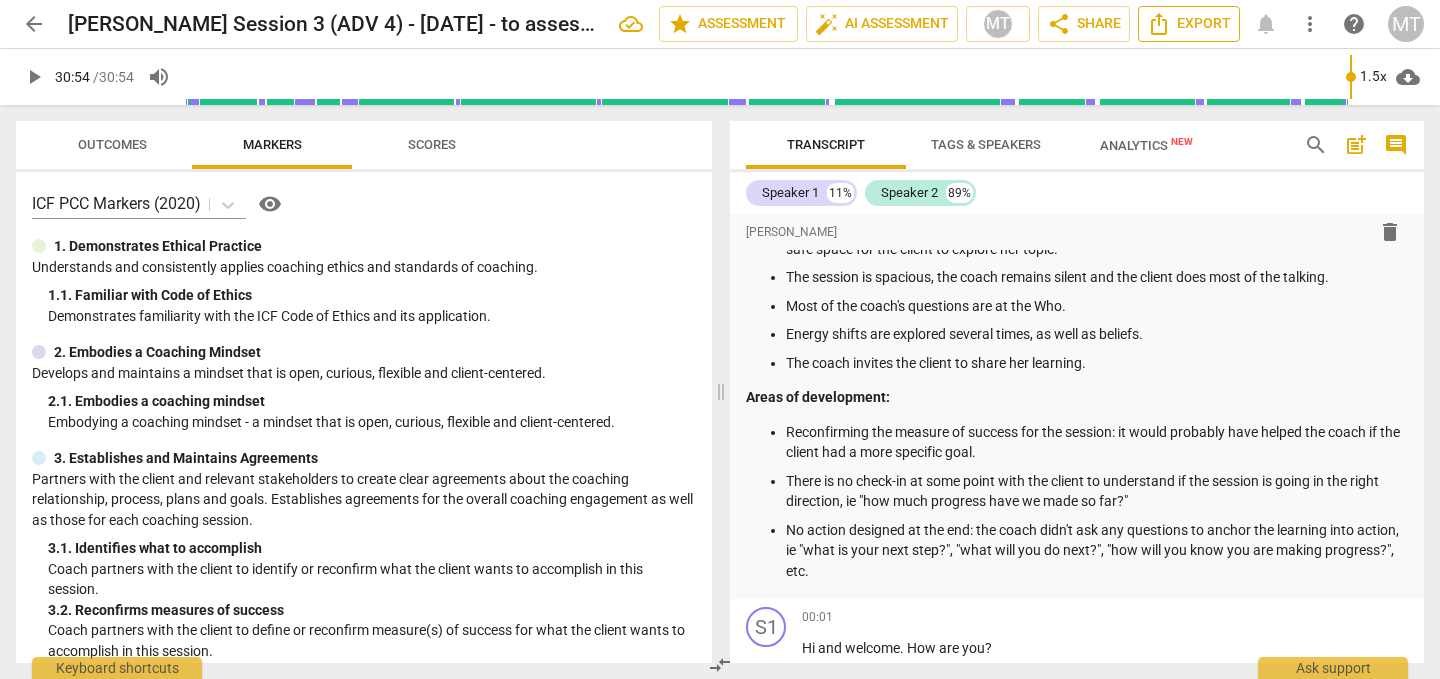 click on "Export" at bounding box center [1189, 24] 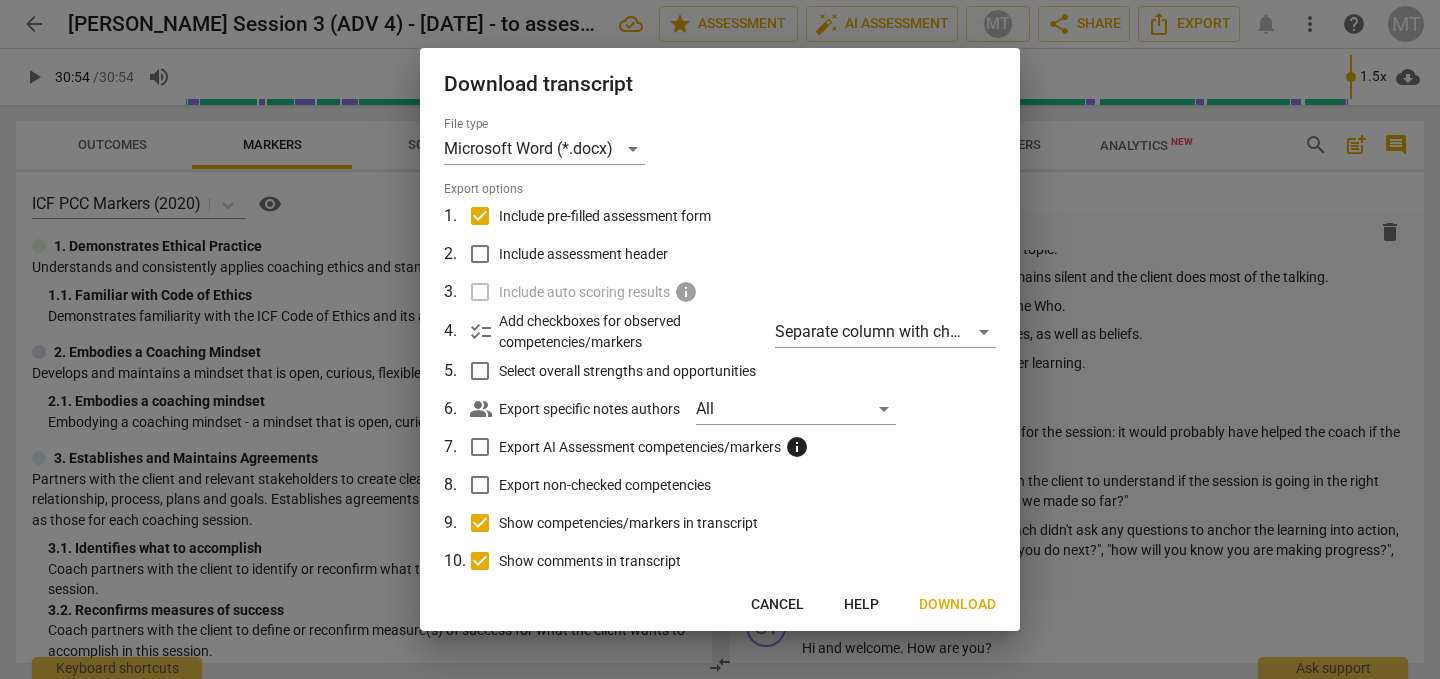 click on "Include assessment header" at bounding box center [583, 254] 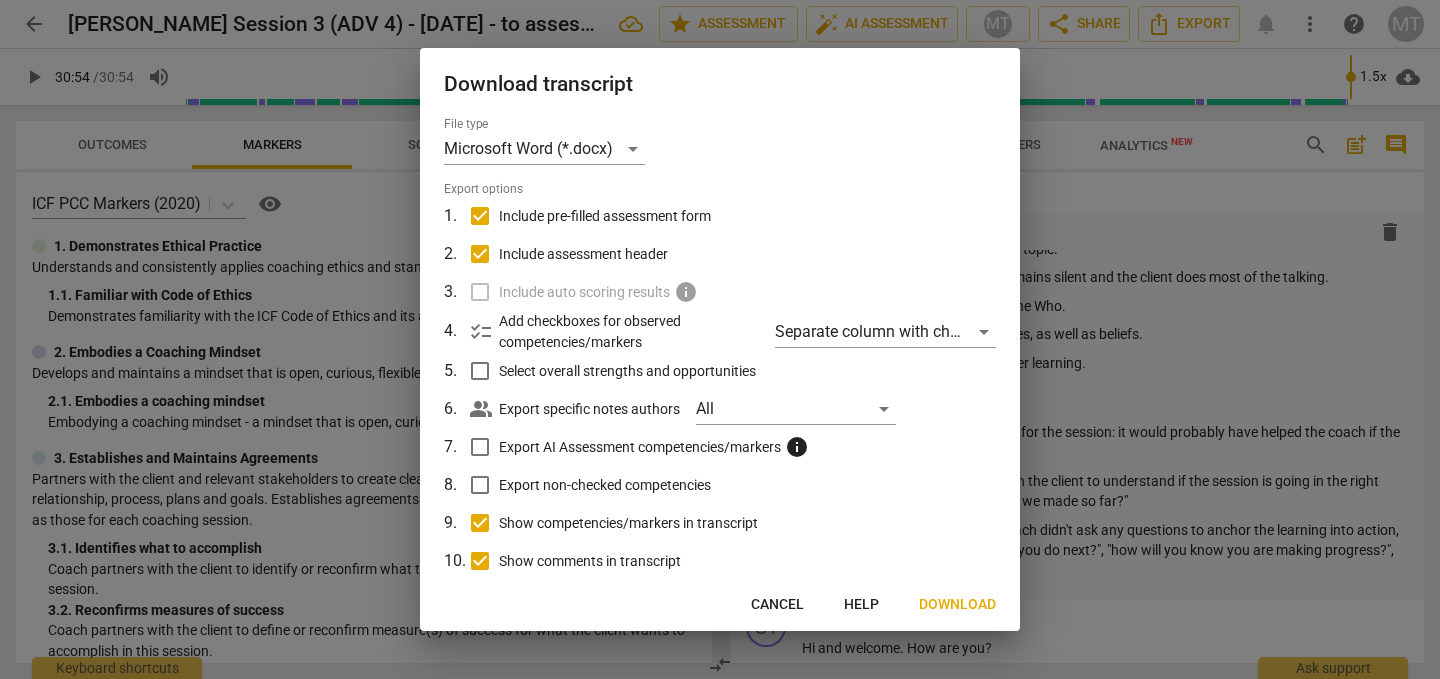 click on "Download" at bounding box center [957, 605] 